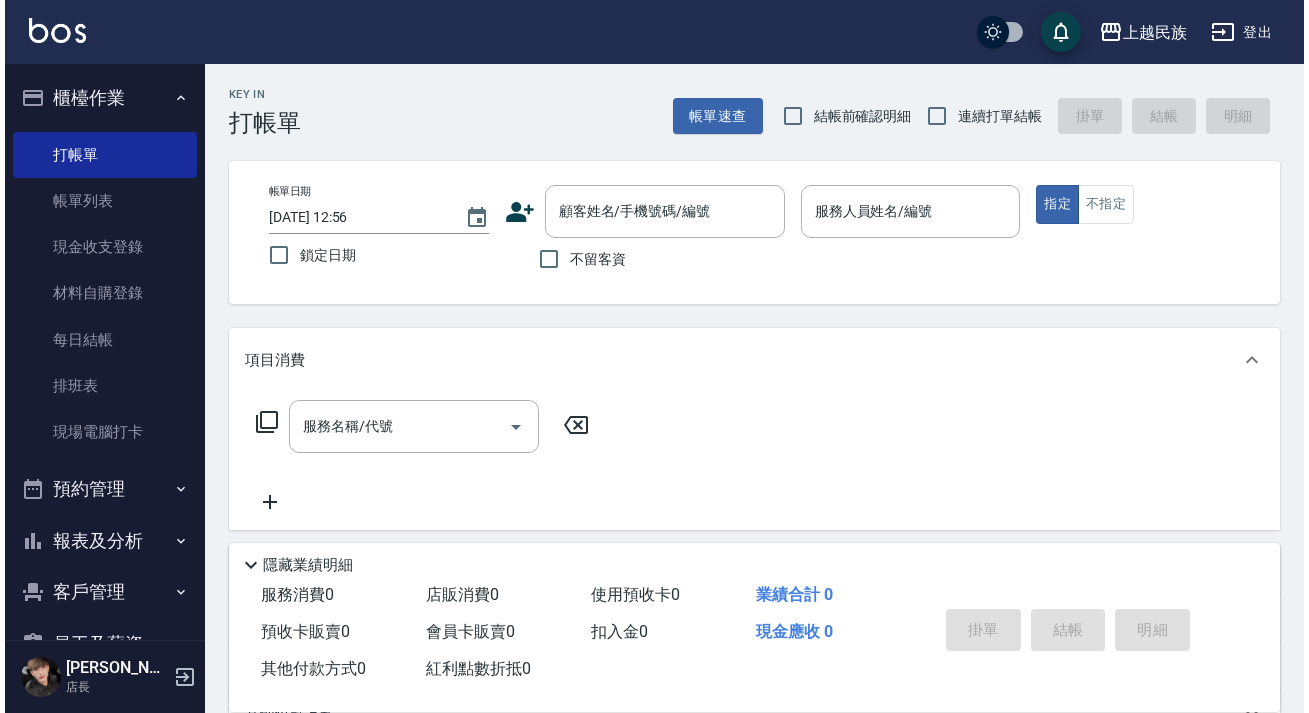 scroll, scrollTop: 0, scrollLeft: 0, axis: both 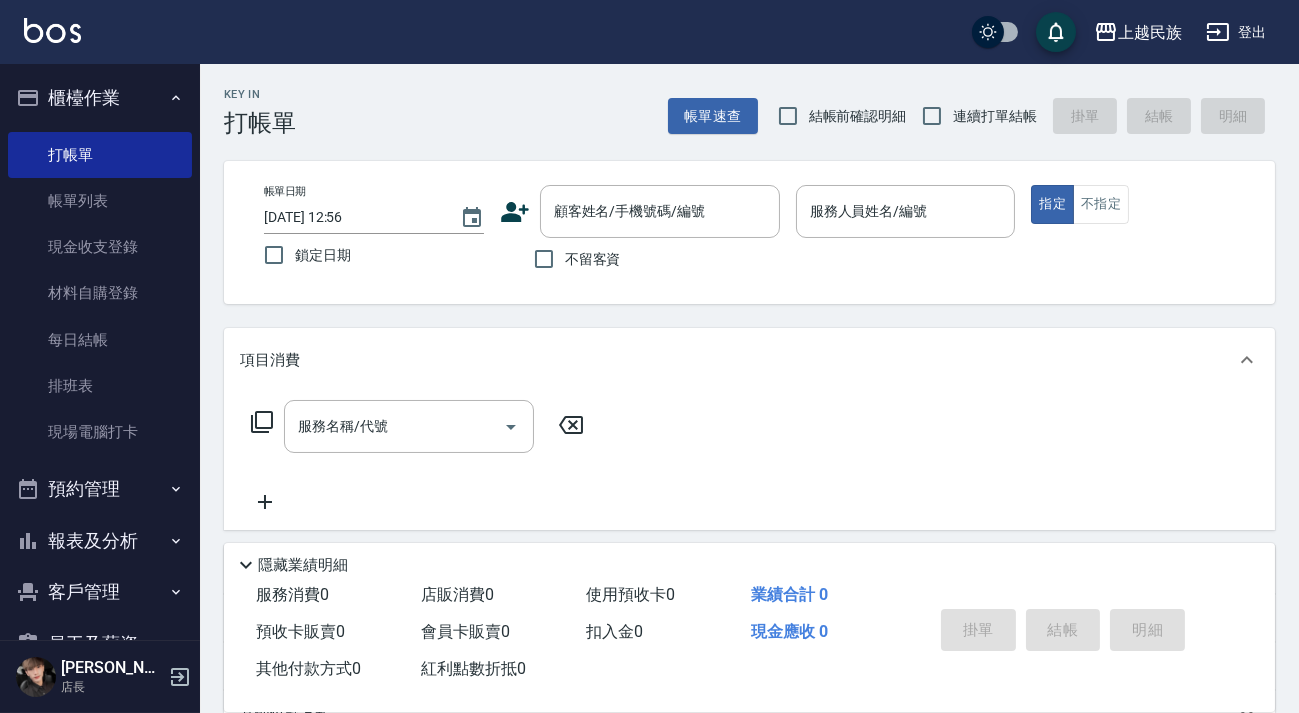 click on "不留客資" at bounding box center (640, 259) 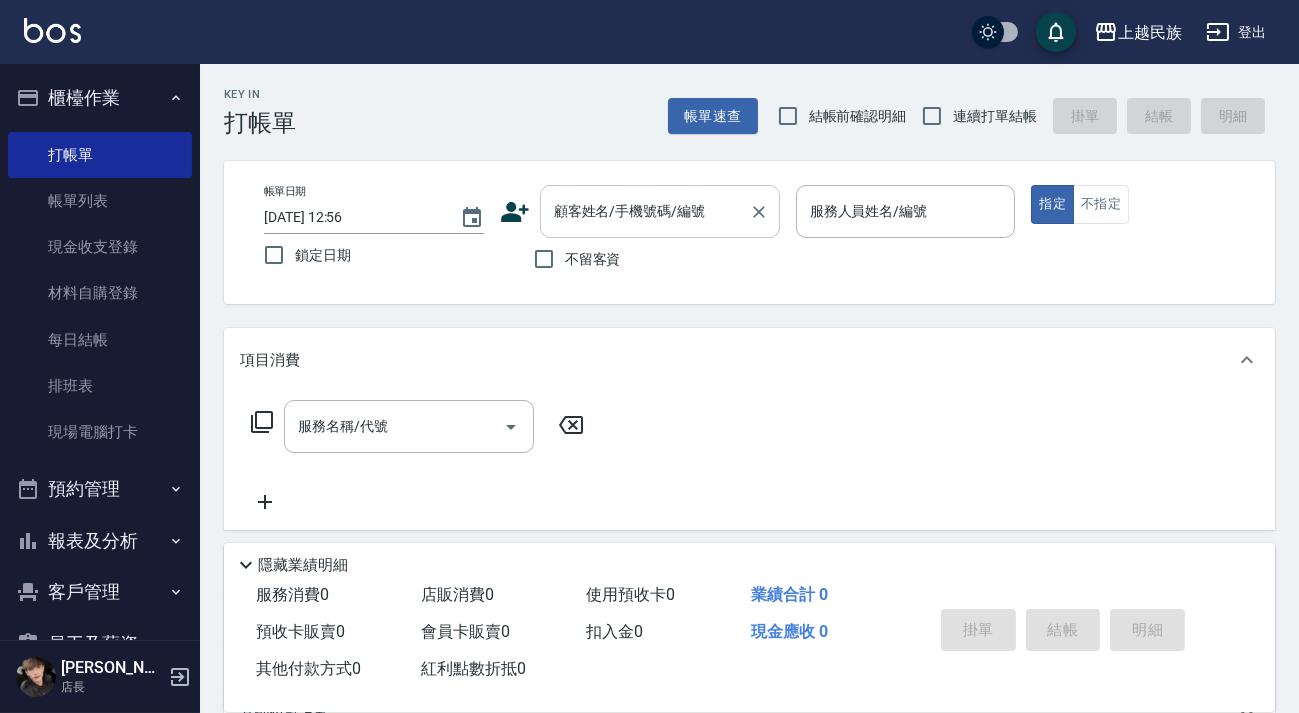 click on "顧客姓名/手機號碼/編號" at bounding box center (645, 211) 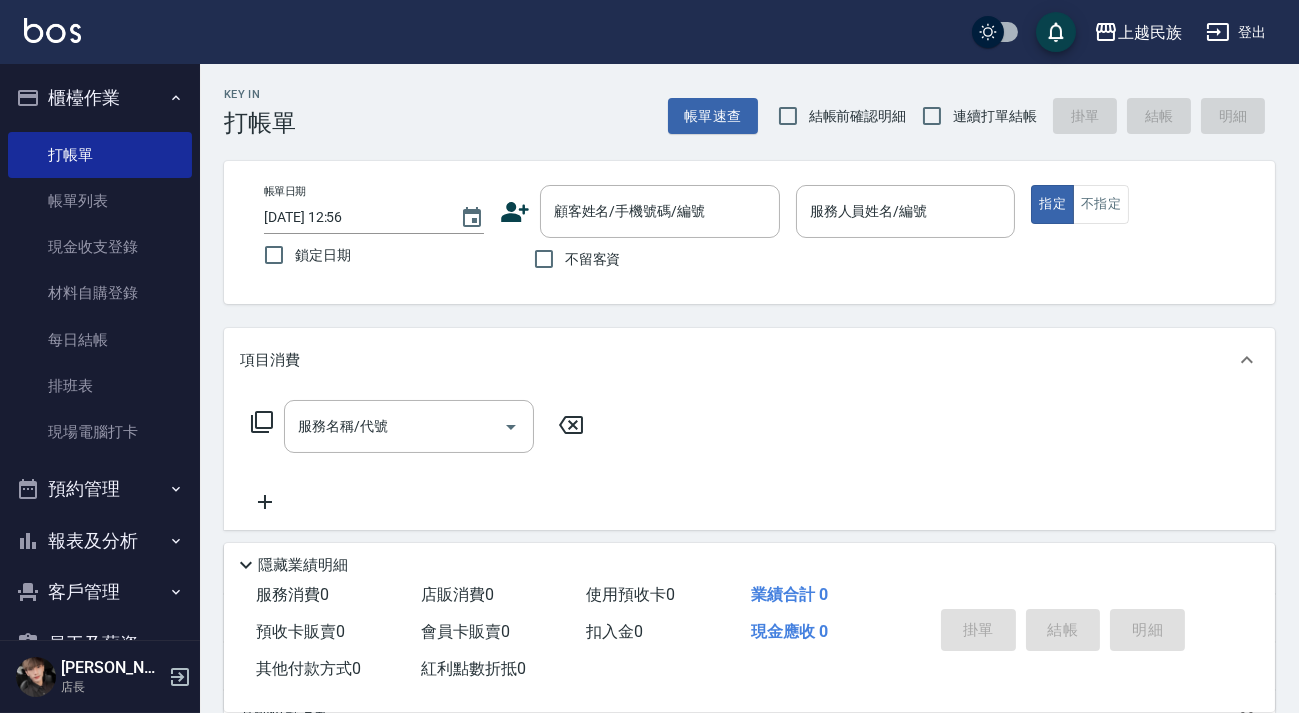 click at bounding box center [52, 30] 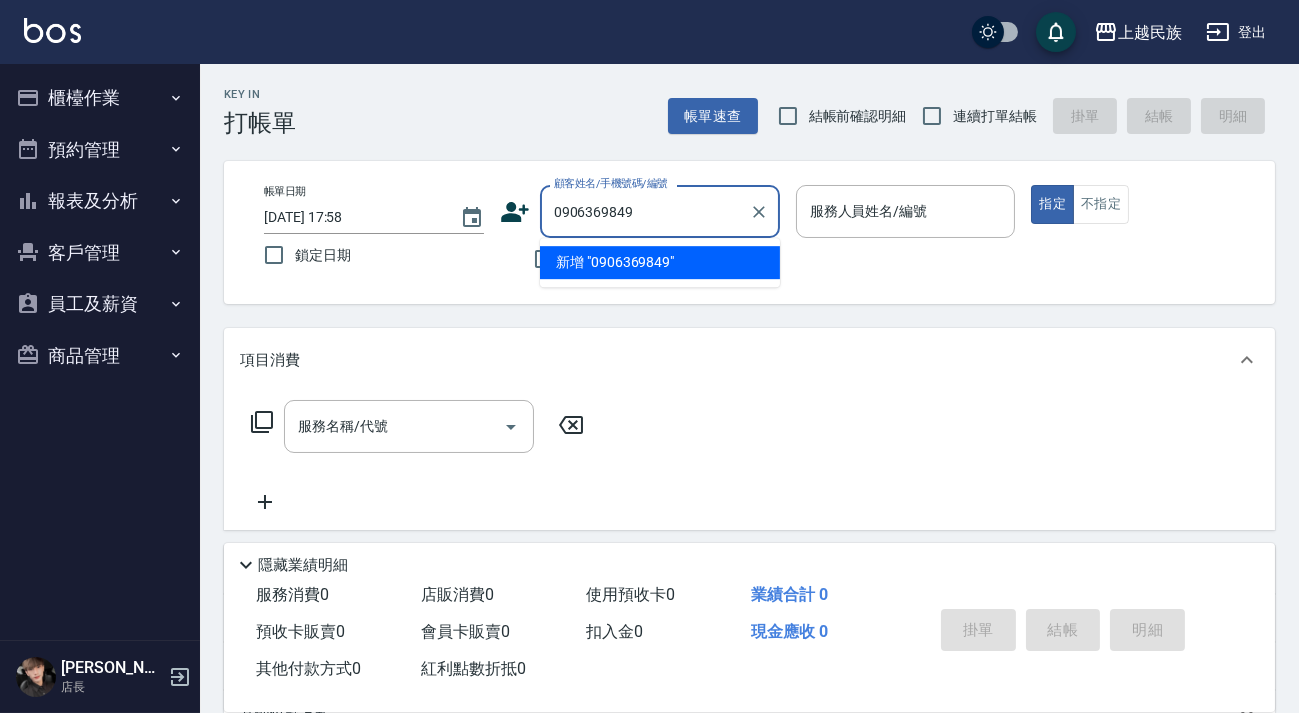 click on "新增 "0906369849"" at bounding box center (660, 262) 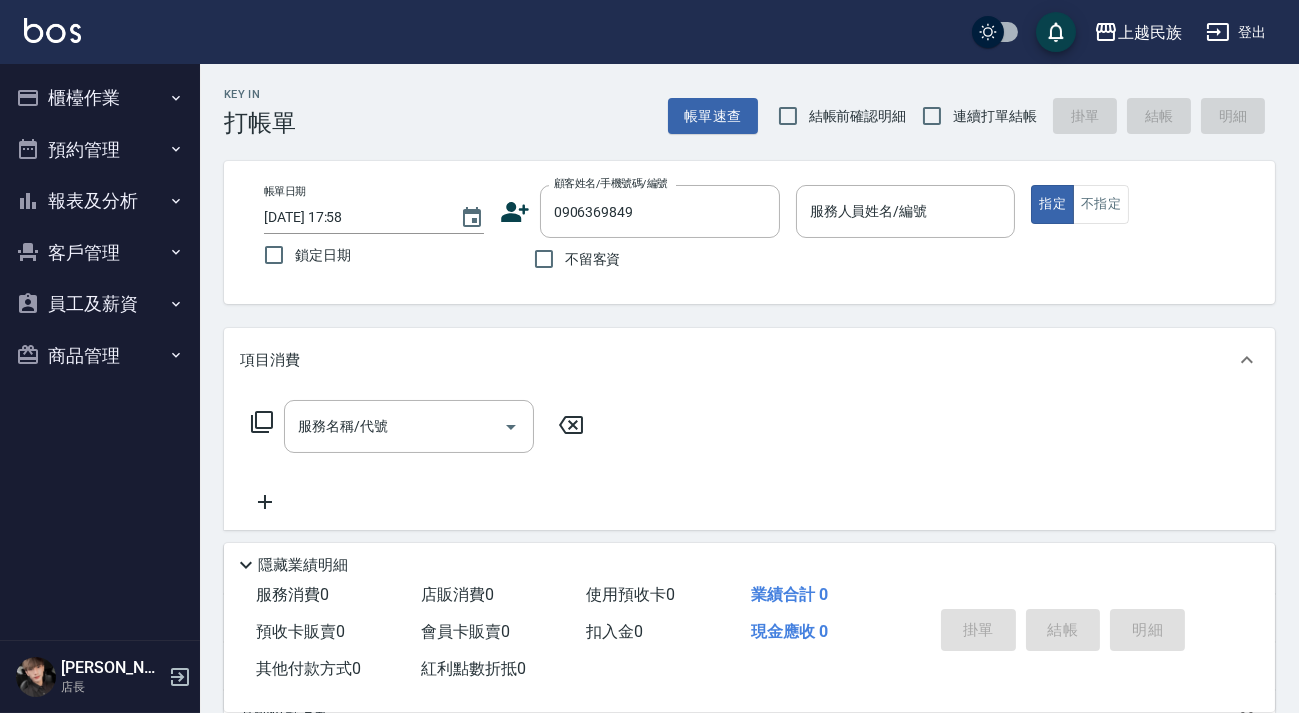 click 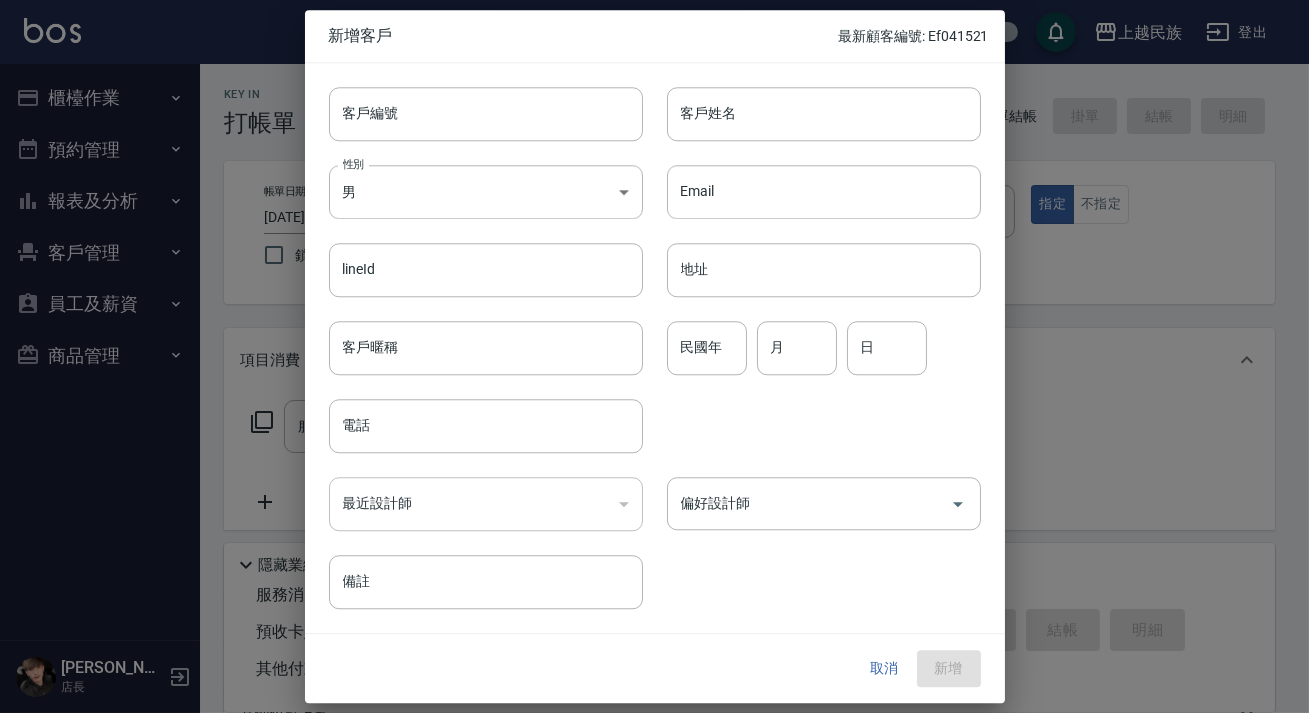 type on "0906369849" 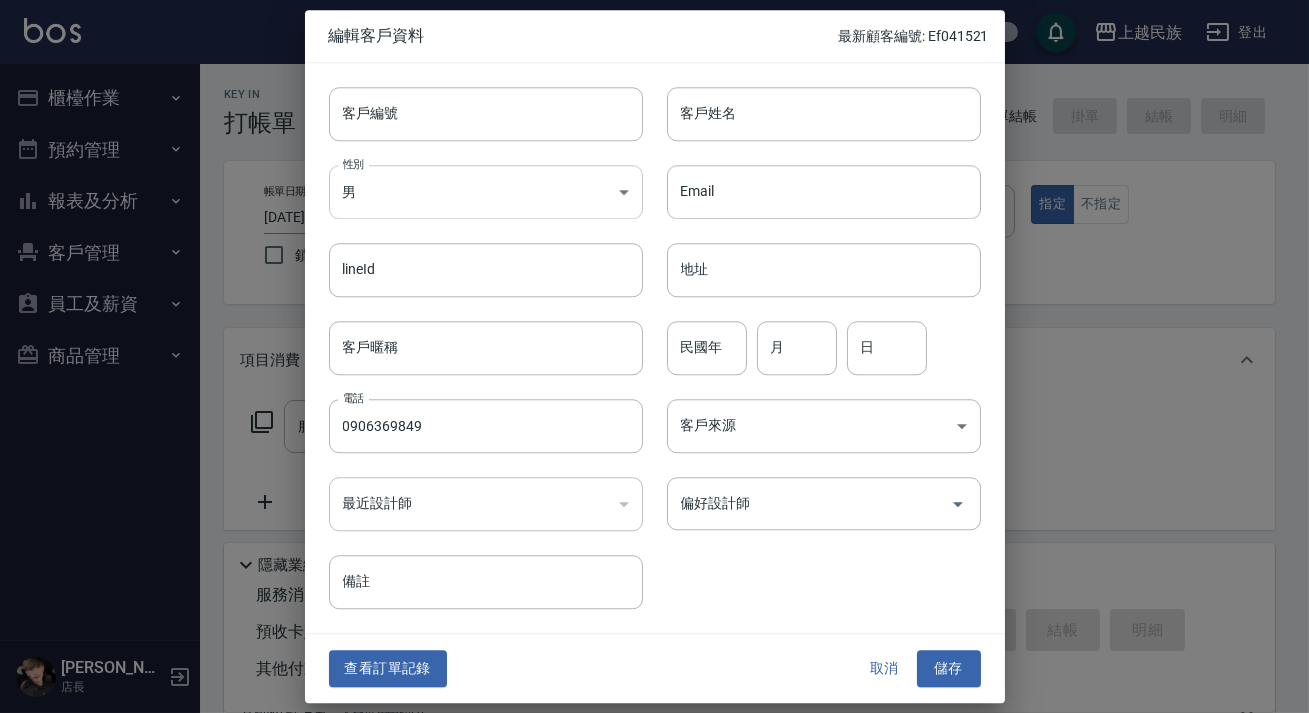 click on "上越民族 登出 櫃檯作業 打帳單 帳單列表 現金收支登錄 材料自購登錄 每日結帳 排班表 現場電腦打卡 預約管理 預約管理 單日預約紀錄 單週預約紀錄 報表及分析 報表目錄 消費分析儀表板 店家日報表 營業統計分析表 設計師業績表 設計師日報表 設計師排行榜 商品銷售排行榜 商品消耗明細 單一服務項目查詢 店販分類抽成明細 顧客入金餘額表 顧客卡券餘額表 收支分類明細表 非現金明細對帳單 客戶管理 客戶列表 卡券管理 入金管理 員工及薪資 員工列表 全店打卡記錄 考勤排班總表 商品管理 商品列表 Alan 店長 Key In 打帳單 帳單速查 結帳前確認明細 連續打單結帳 掛單 結帳 明細 帳單日期 2025/07/12 17:58 鎖定日期 顧客姓名/手機號碼/編號 0906369849 顧客姓名/手機號碼/編號 不留客資 服務人員姓名/編號 服務人員姓名/編號 指定 不指定 項目消費 服務名稱/代號 店販銷售" at bounding box center (654, 487) 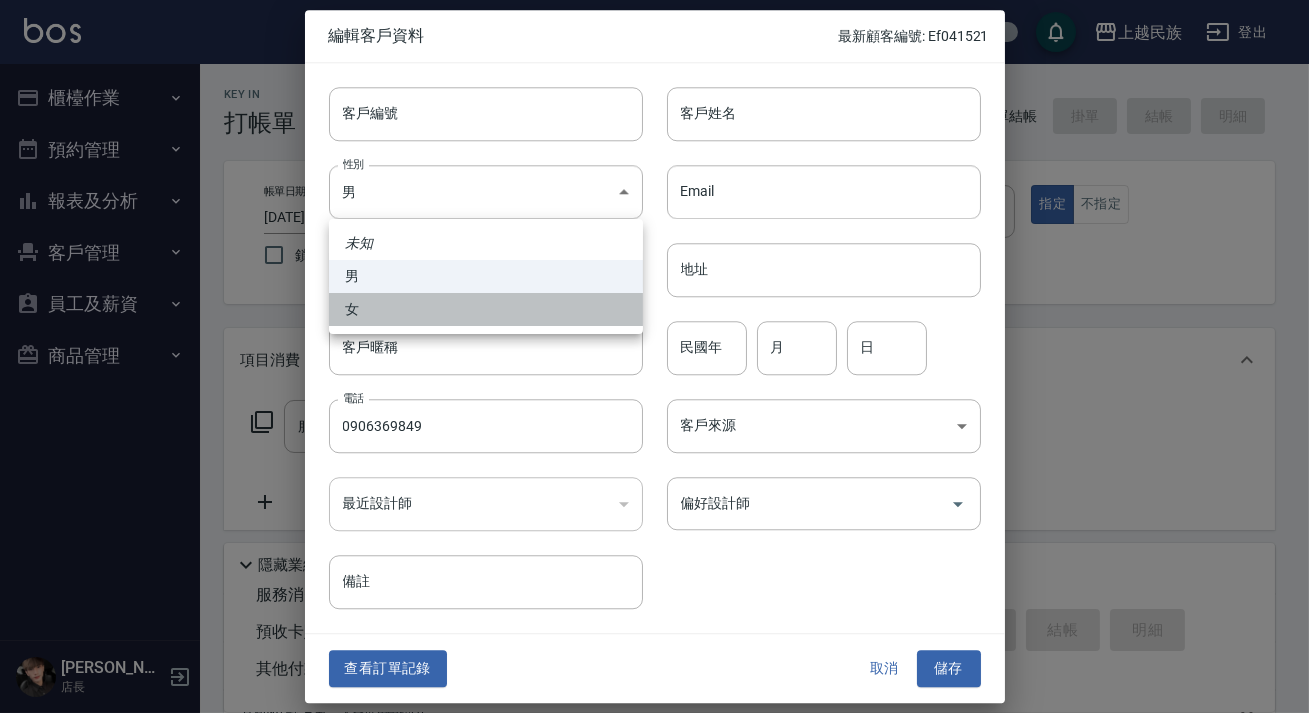 click on "女" at bounding box center (486, 309) 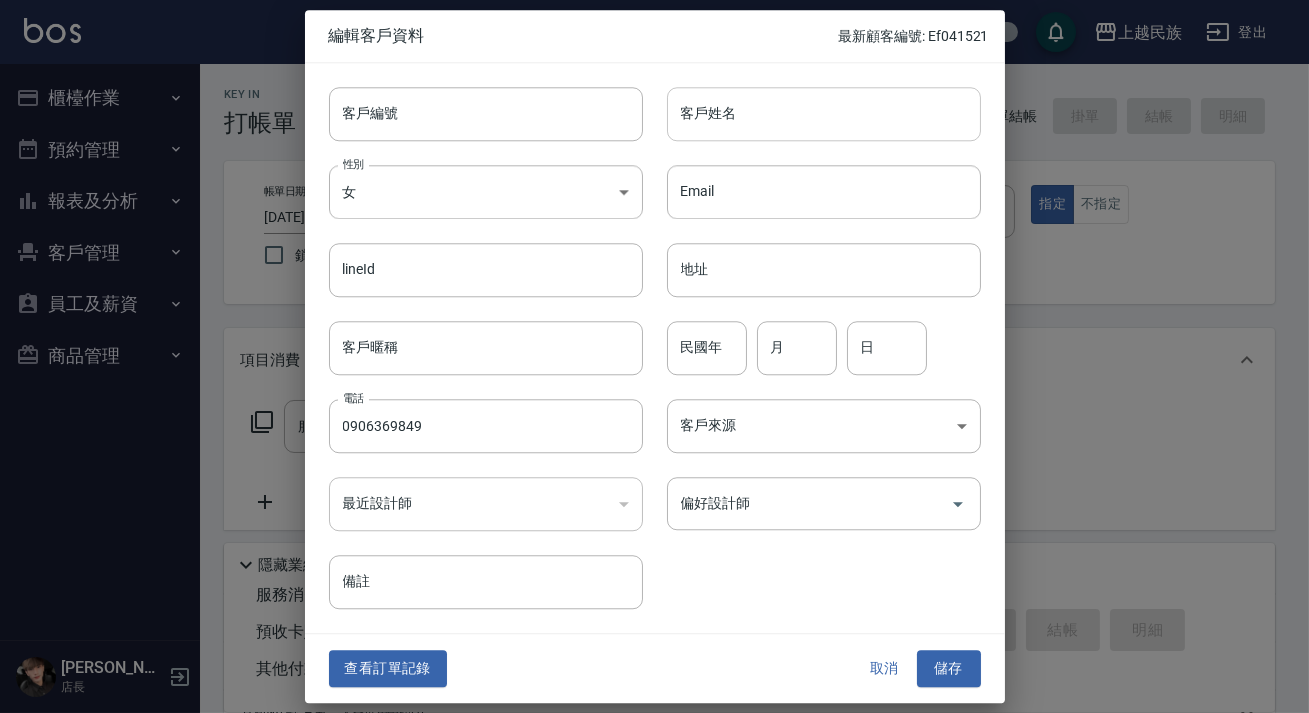 click on "Email Email" at bounding box center [812, 180] 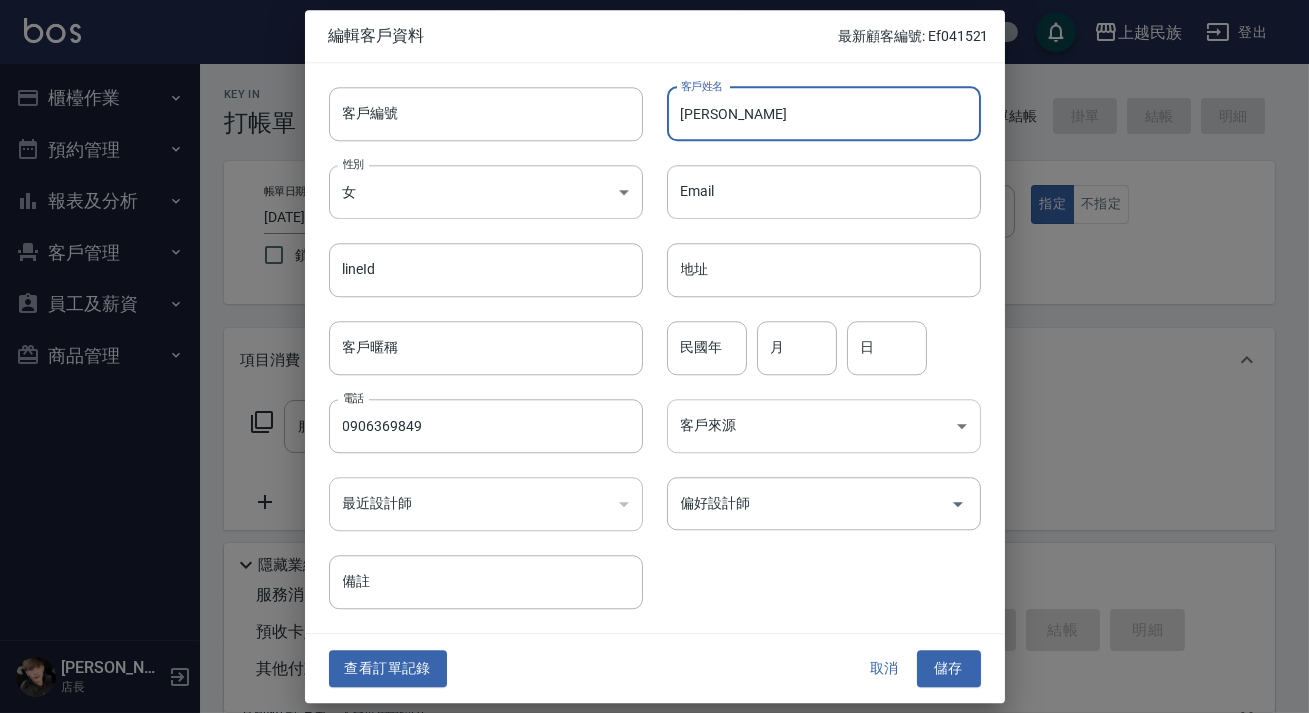 type on "楊心慧" 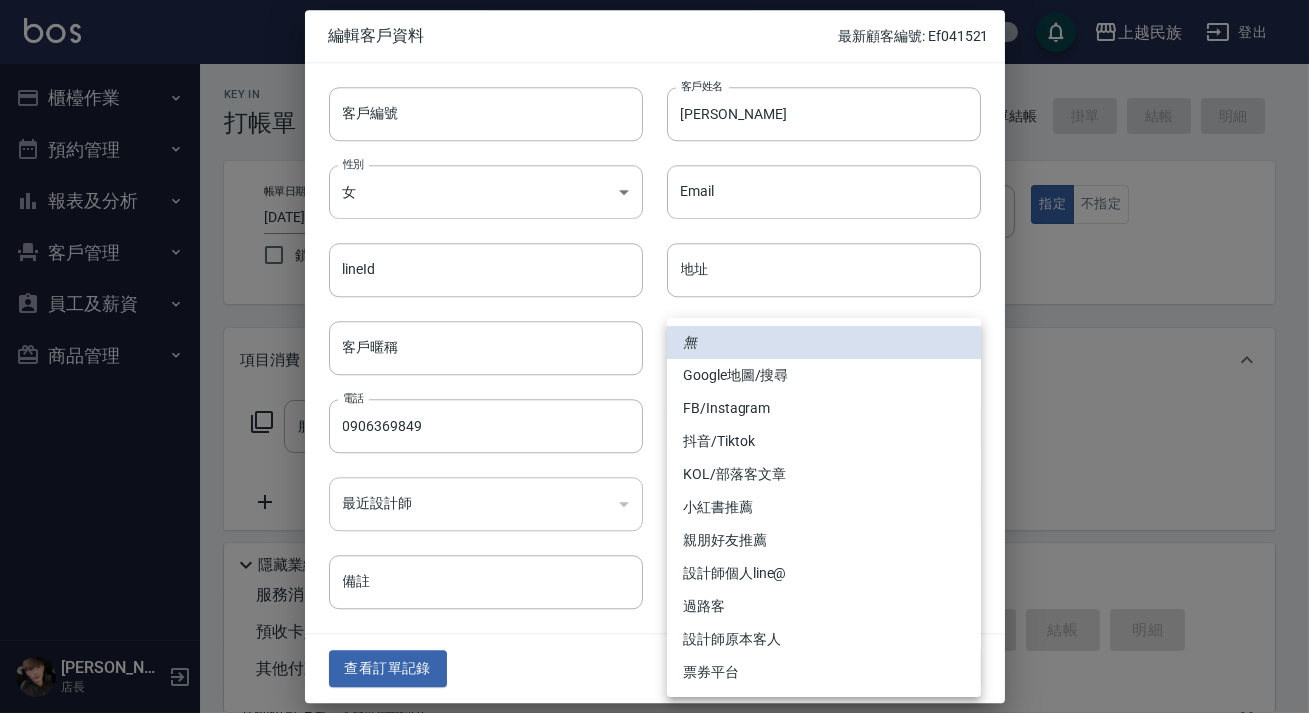 click on "設計師原本客人" at bounding box center [824, 639] 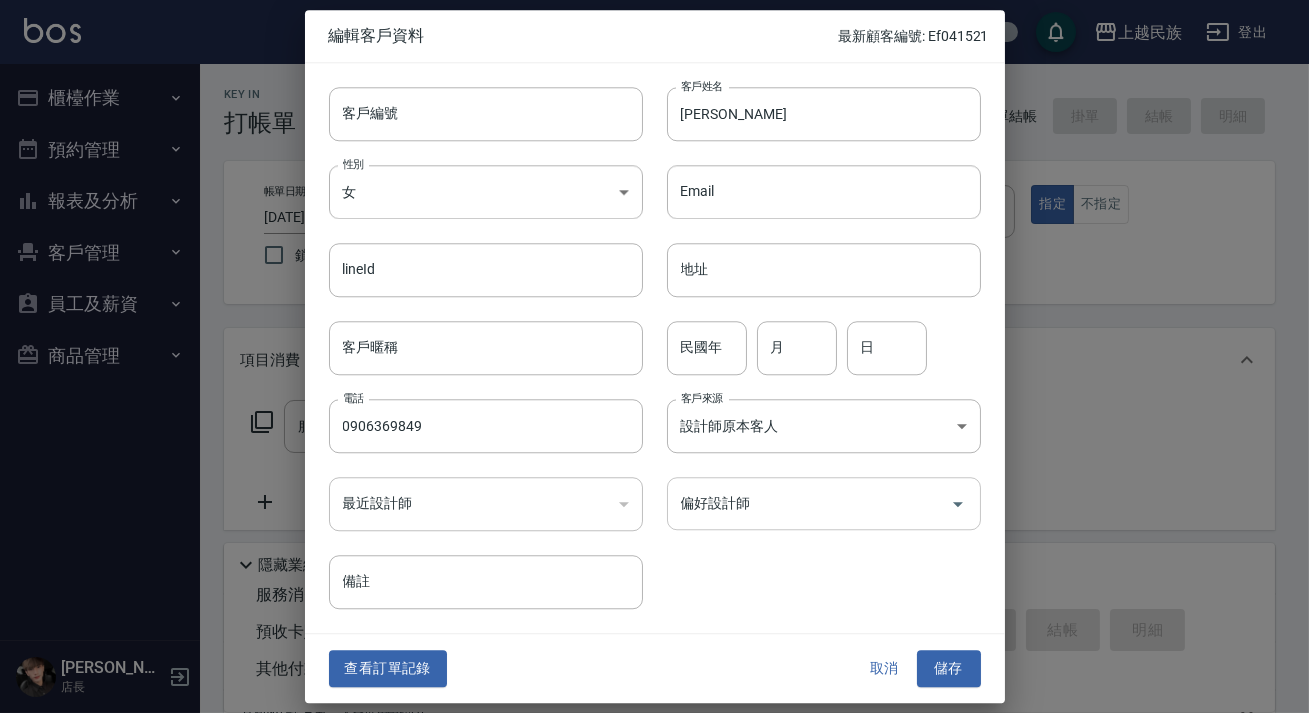 click on "偏好設計師" at bounding box center [809, 503] 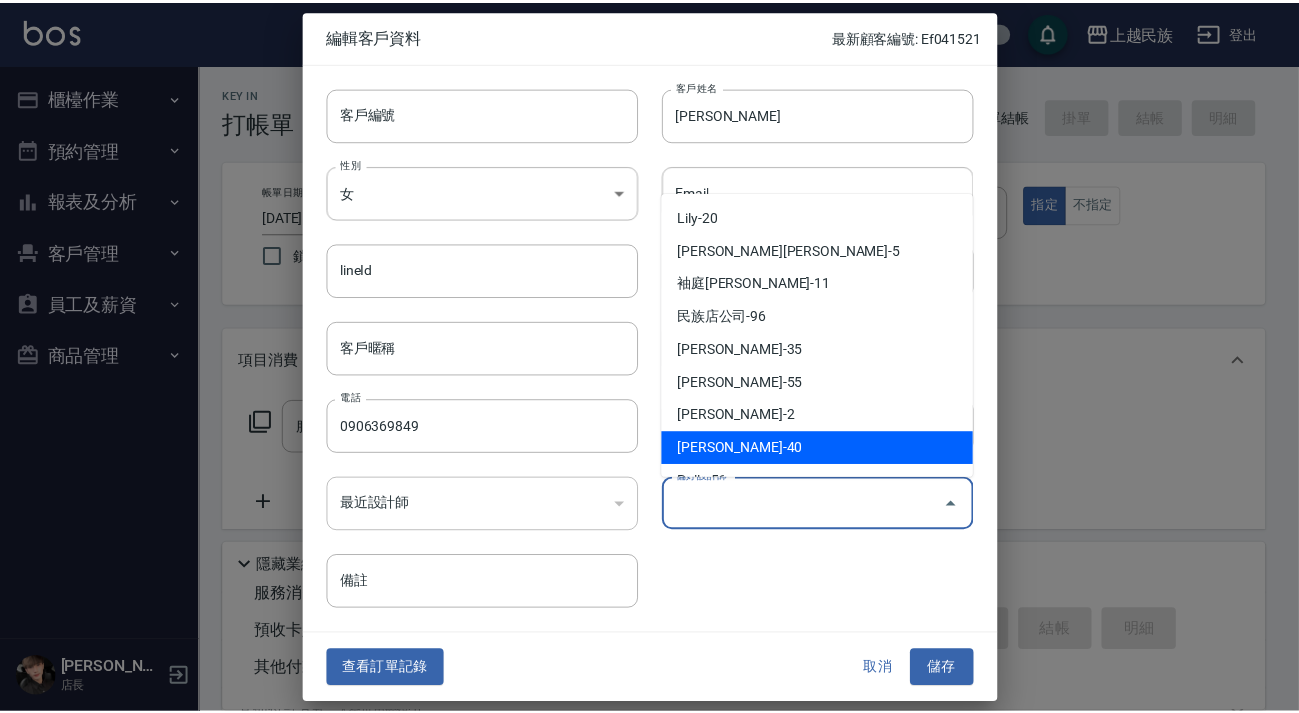 scroll, scrollTop: 159, scrollLeft: 0, axis: vertical 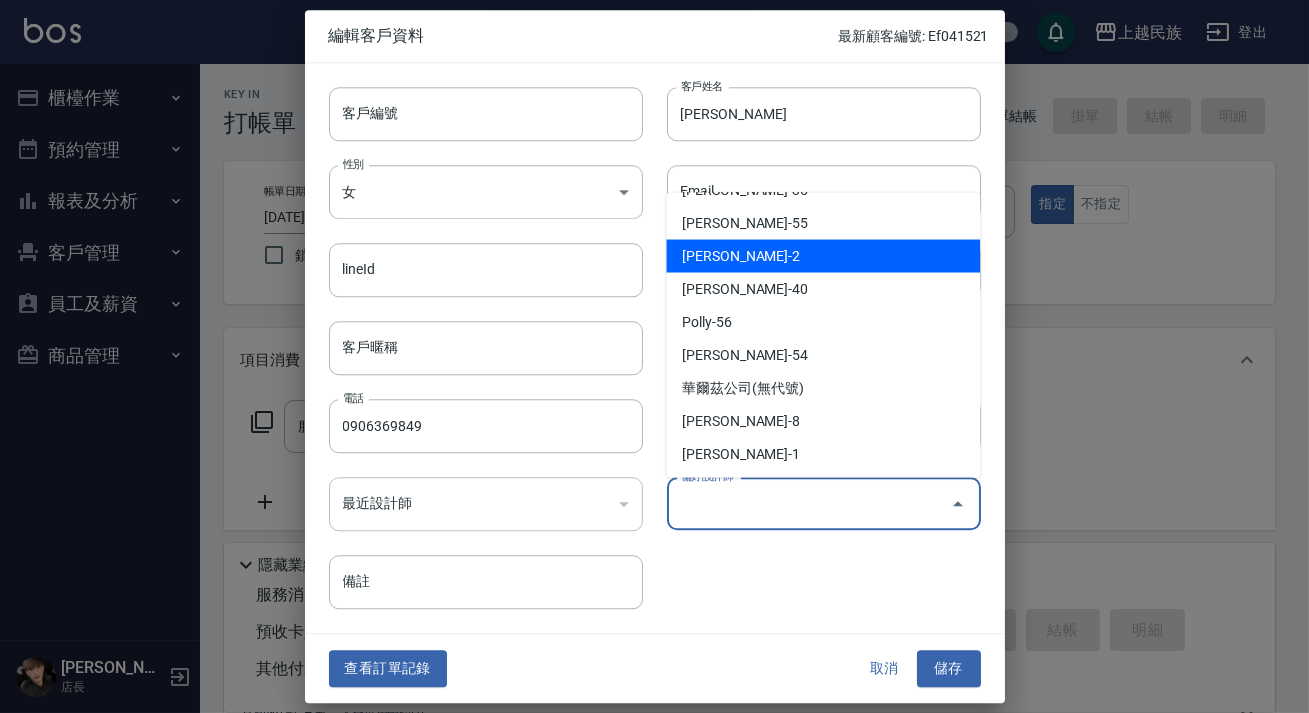 click on "Alan-2" at bounding box center (823, 255) 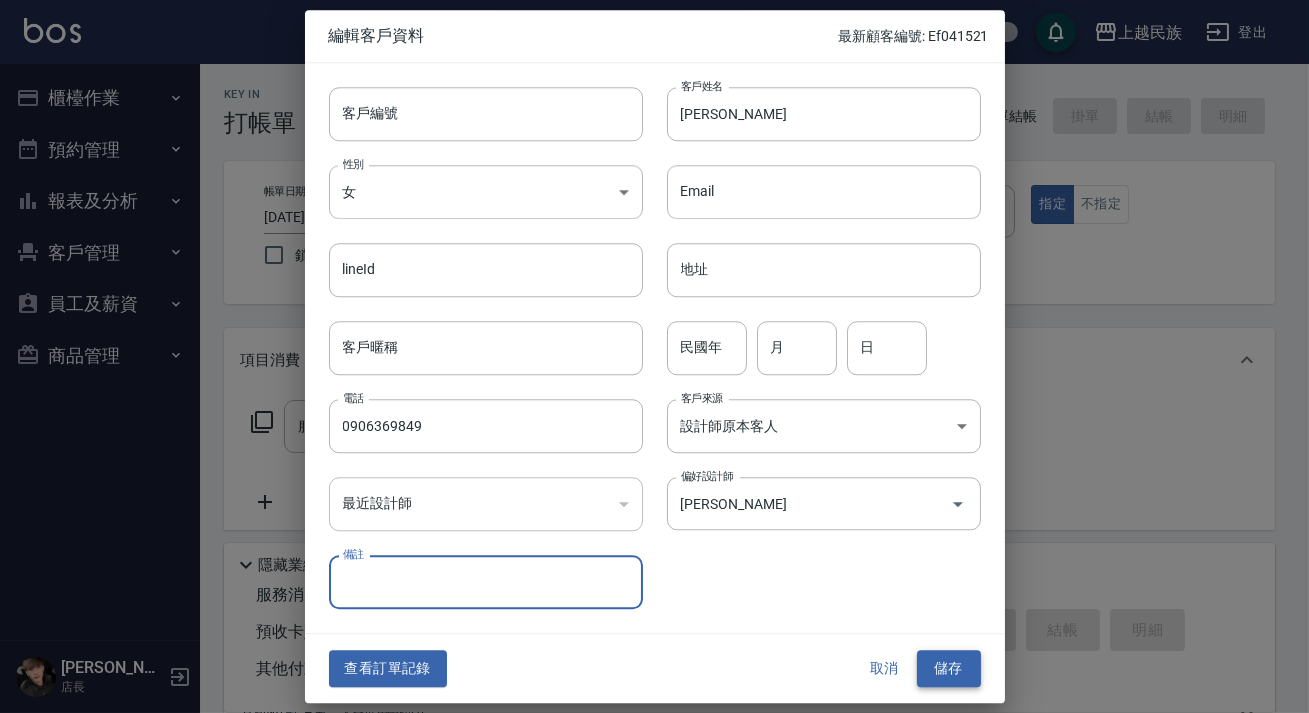 click on "儲存" at bounding box center (949, 669) 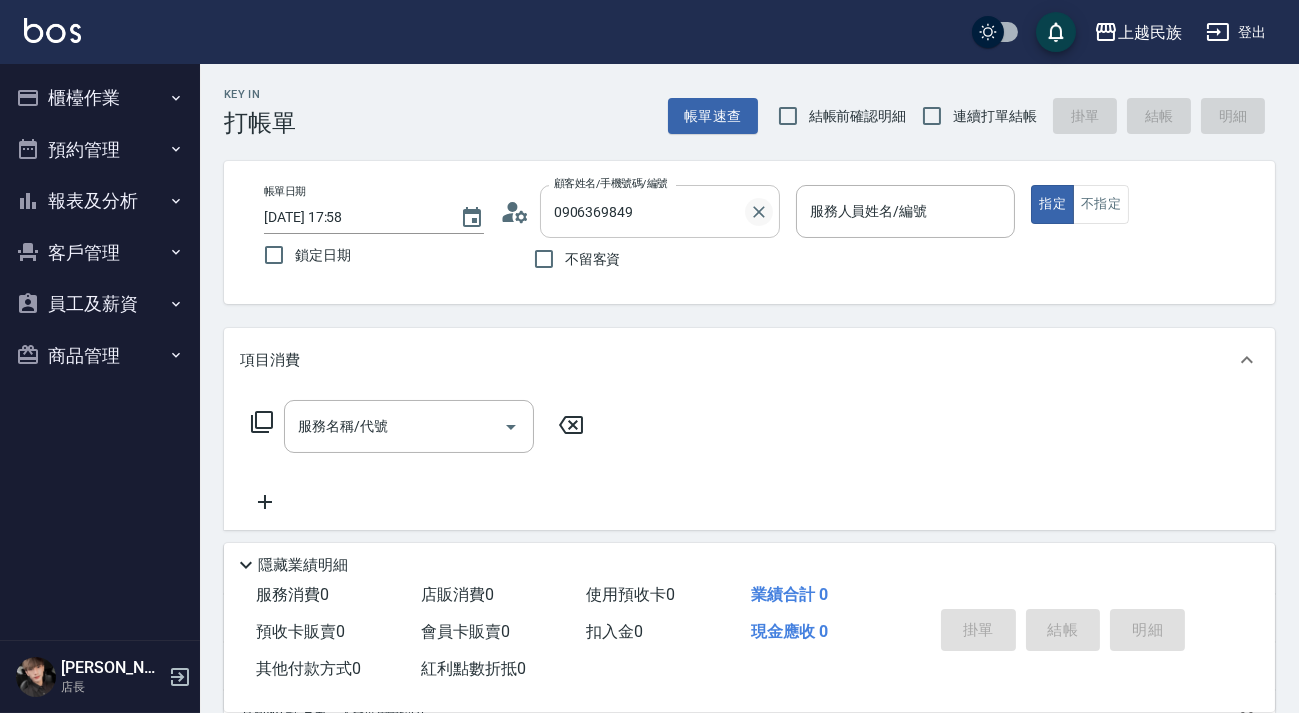 click 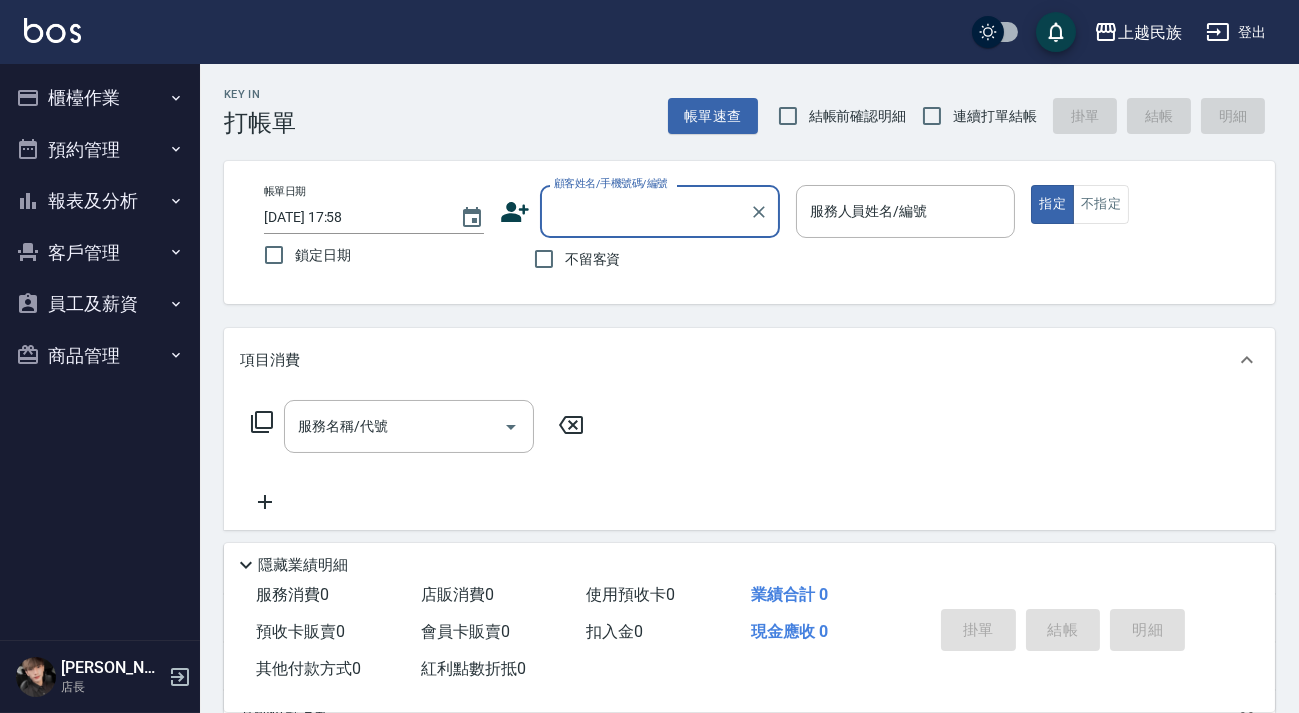click on "顧客姓名/手機號碼/編號" at bounding box center (645, 211) 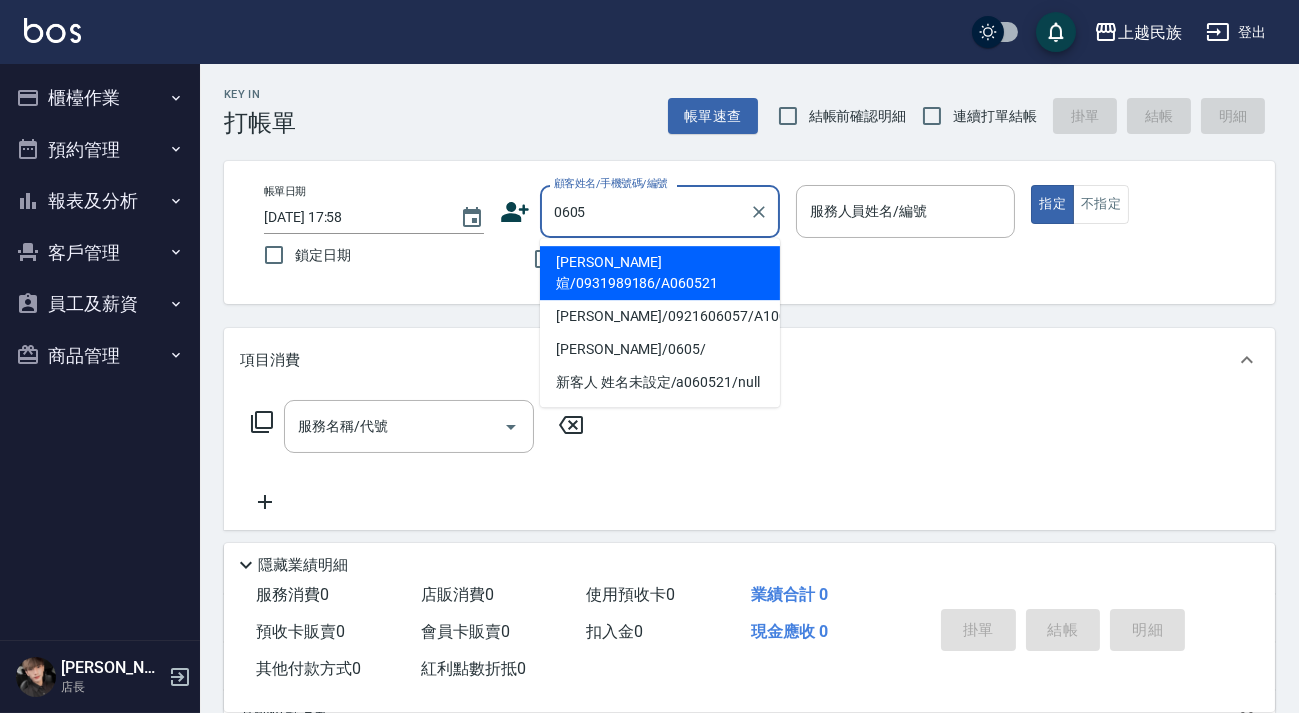 click on "賴鈺媗/0931989186/A060521" at bounding box center (660, 273) 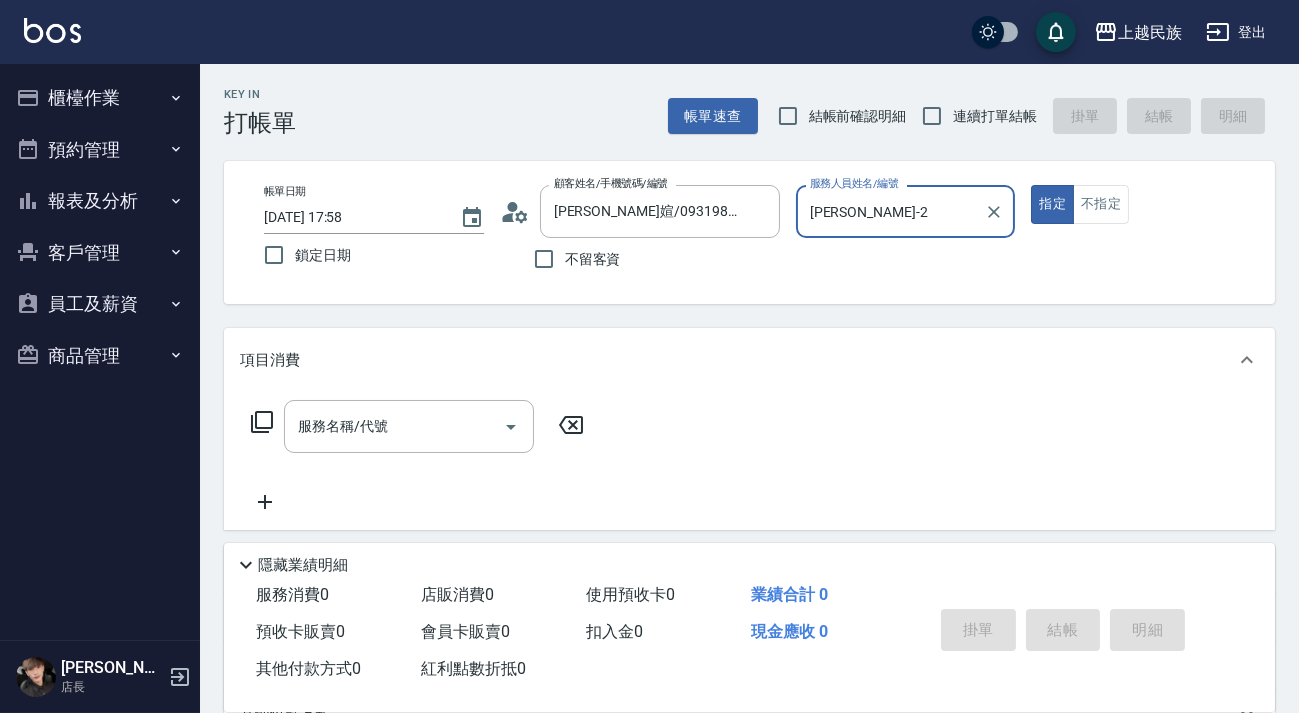 type on "Alan-2" 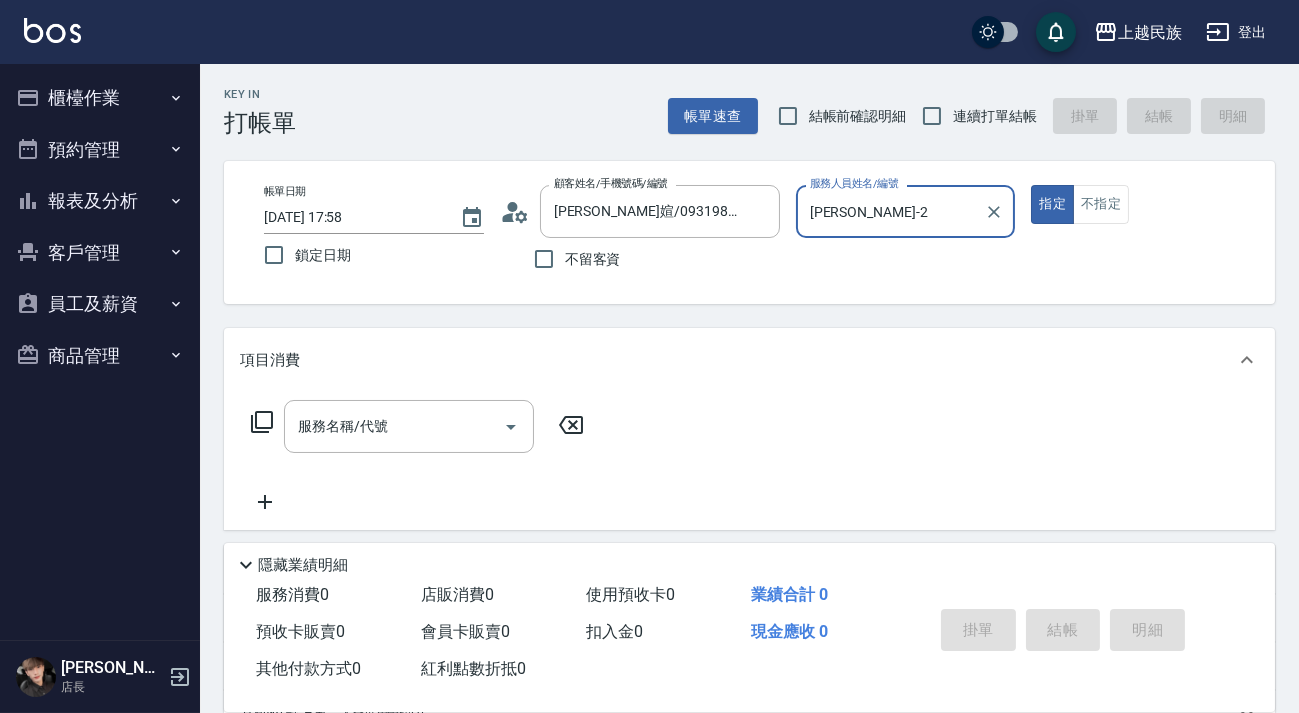 click on "指定" at bounding box center (1052, 204) 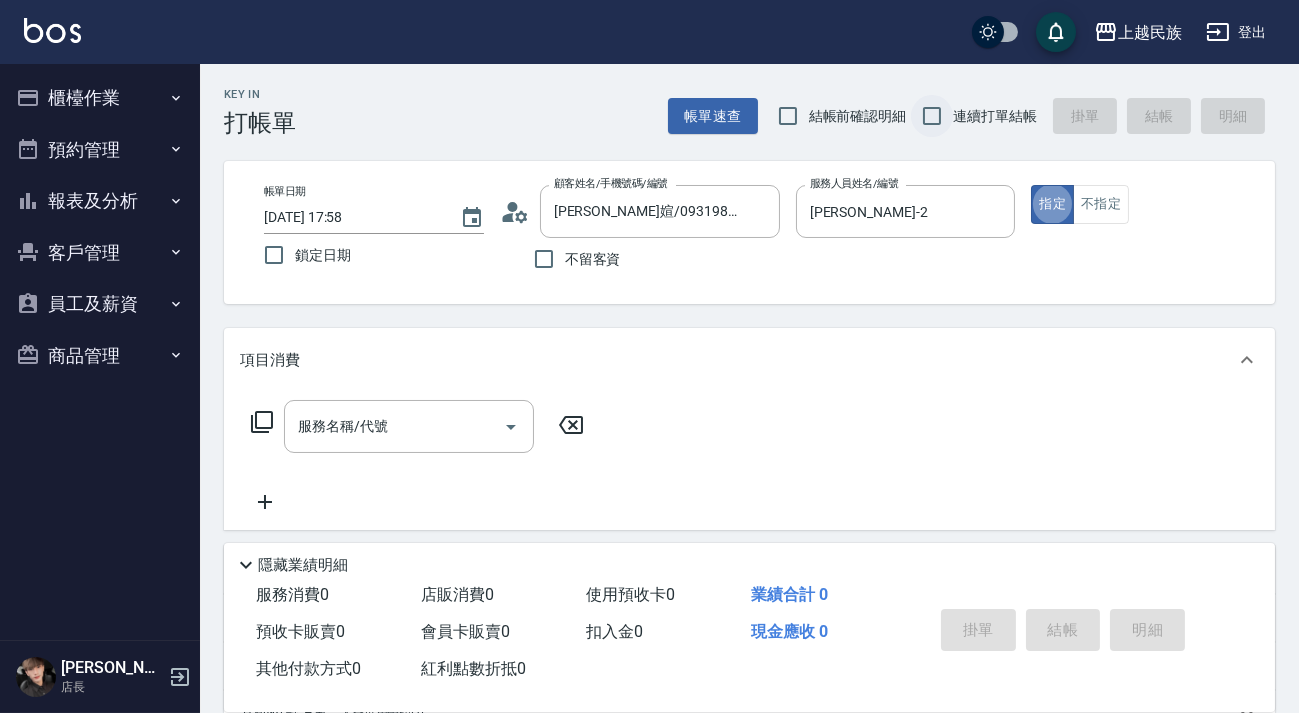 click on "連續打單結帳" at bounding box center (932, 116) 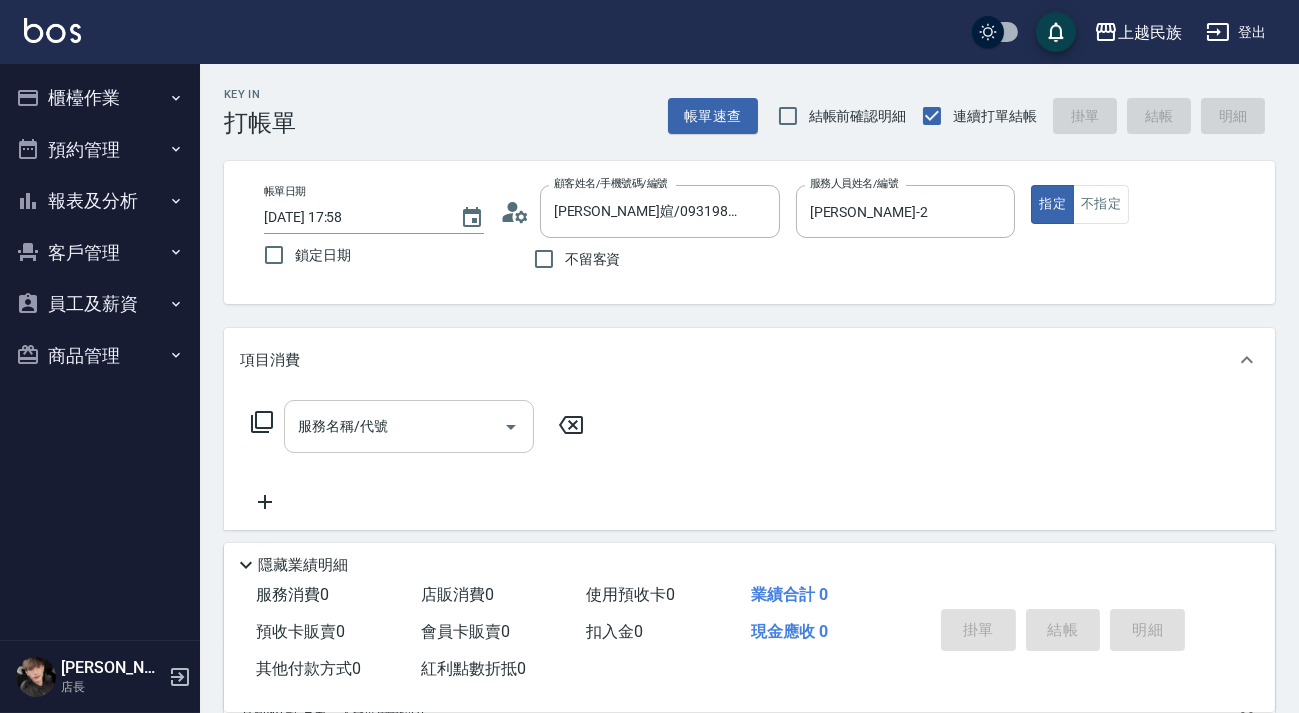click on "服務名稱/代號" at bounding box center (409, 426) 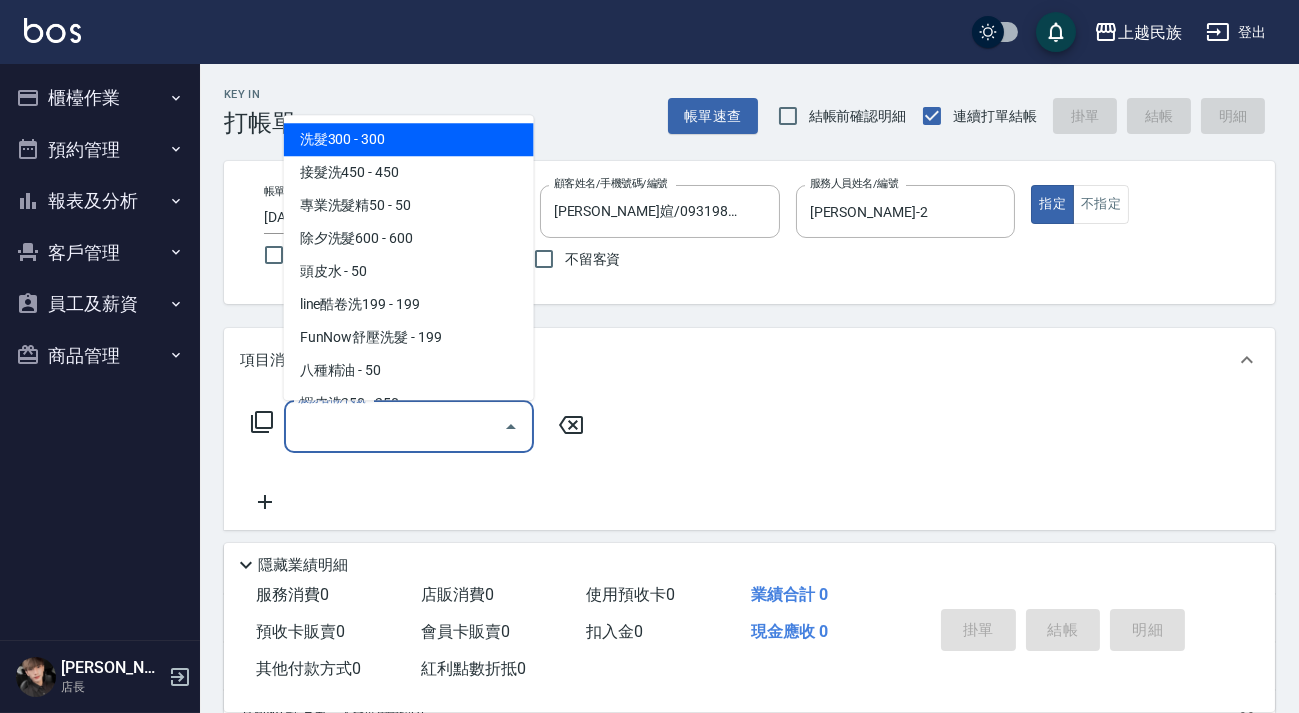 click on "洗髮300 - 300" at bounding box center [409, 139] 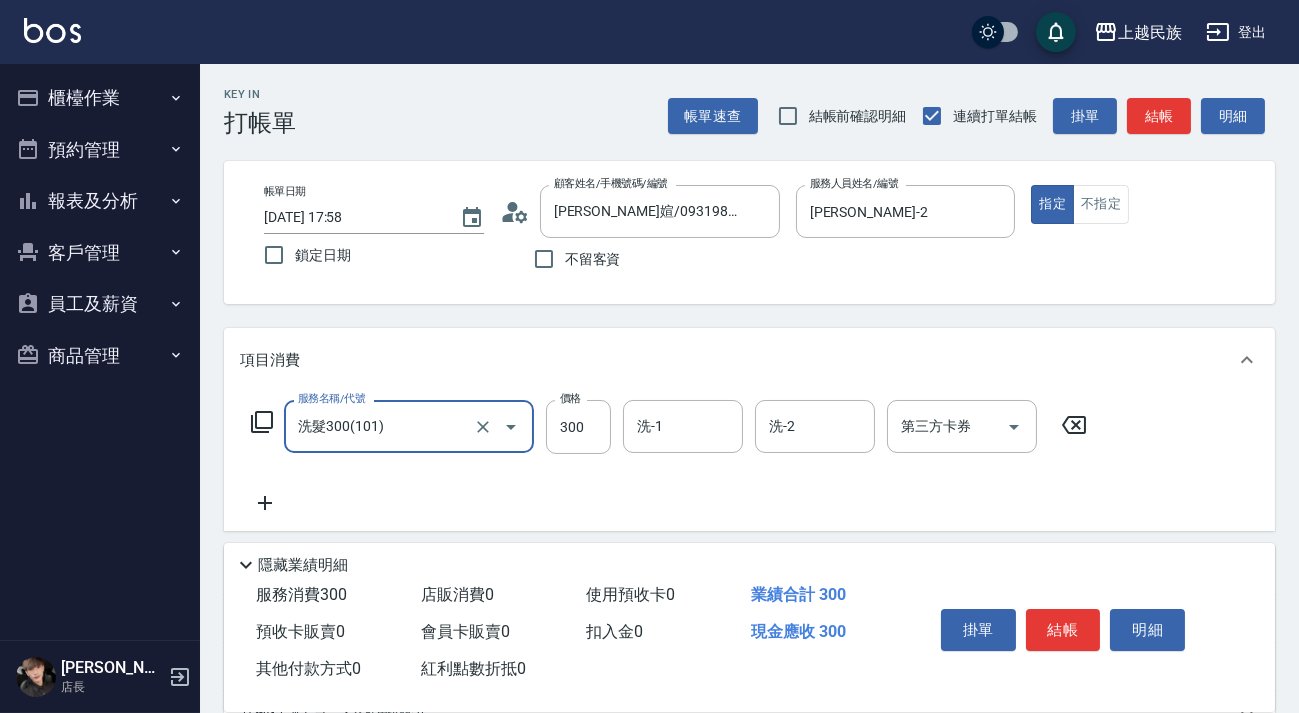 click on "洗-1" at bounding box center (683, 426) 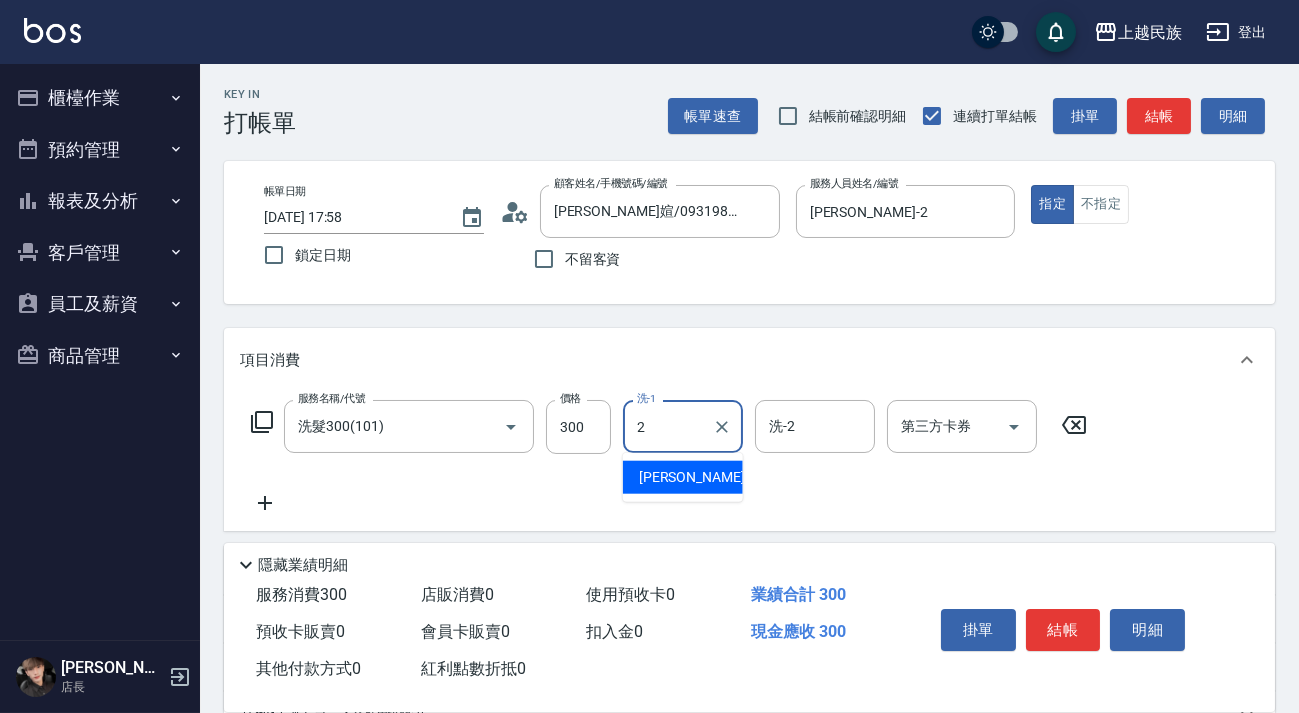 type on "Alan-2" 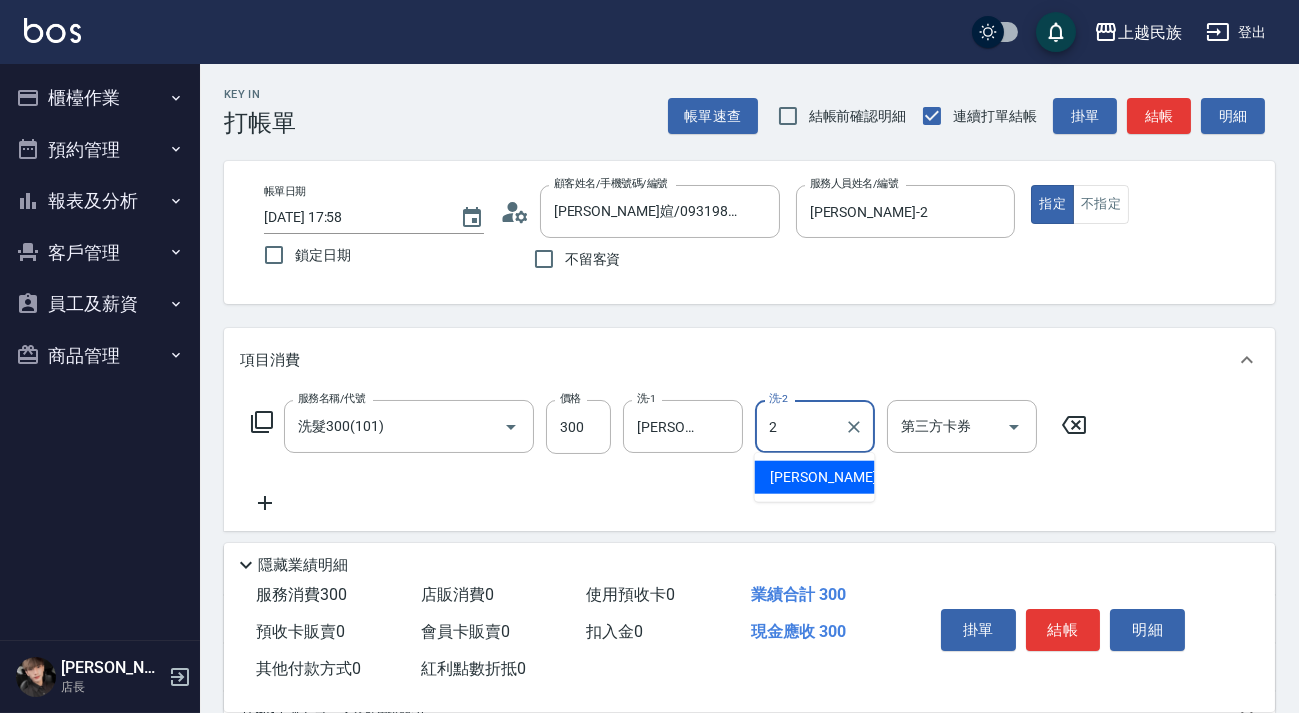 type on "Alan-2" 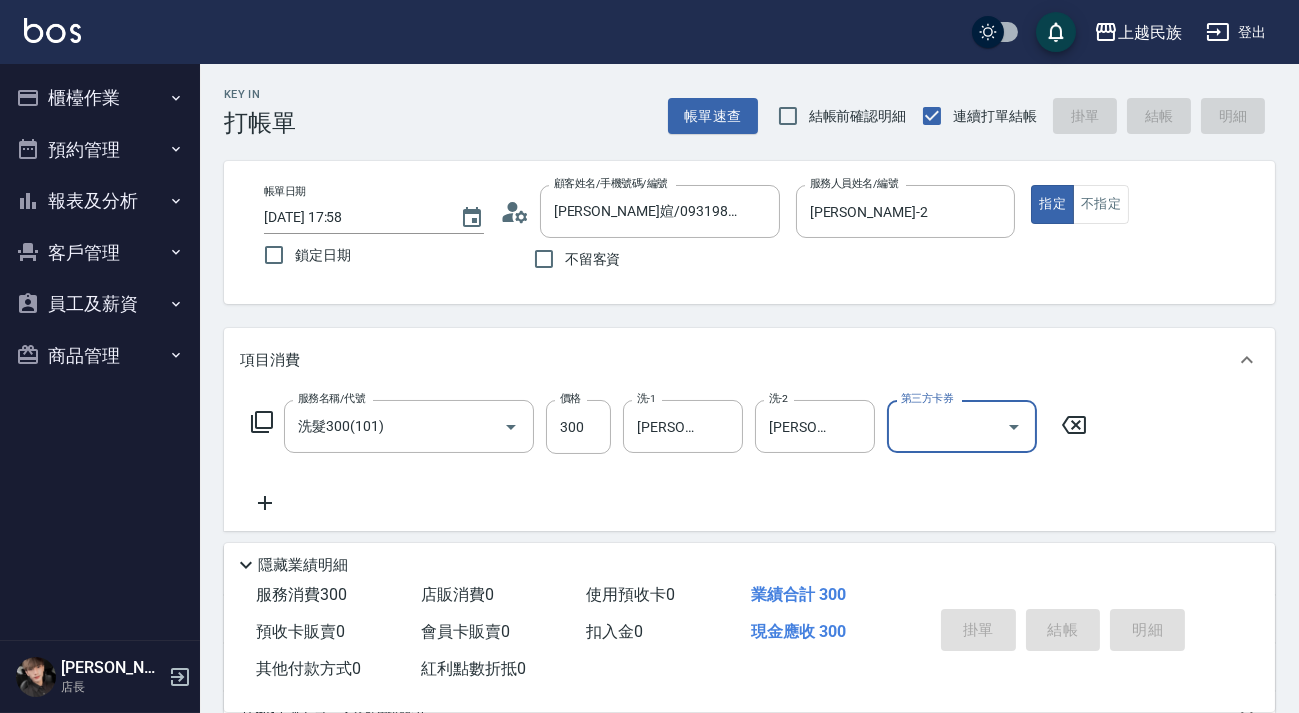 type on "2025/07/12 18:00" 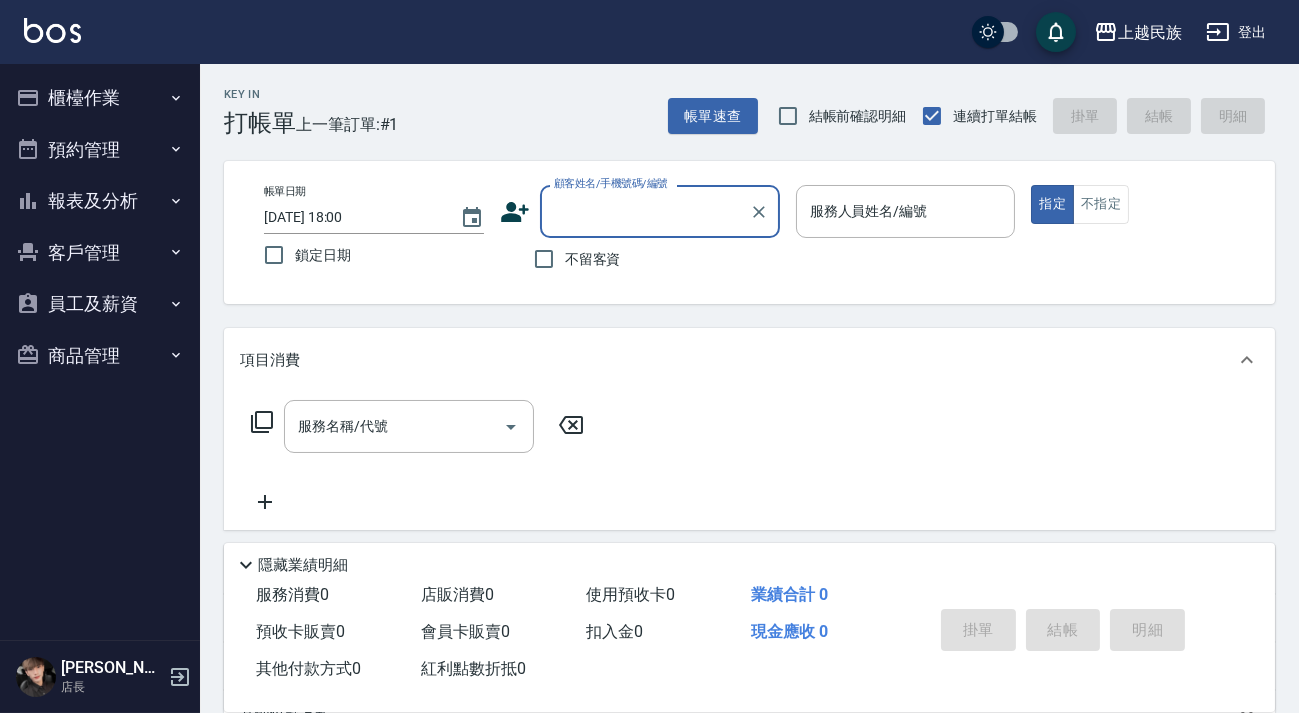 click on "顧客姓名/手機號碼/編號" at bounding box center (660, 211) 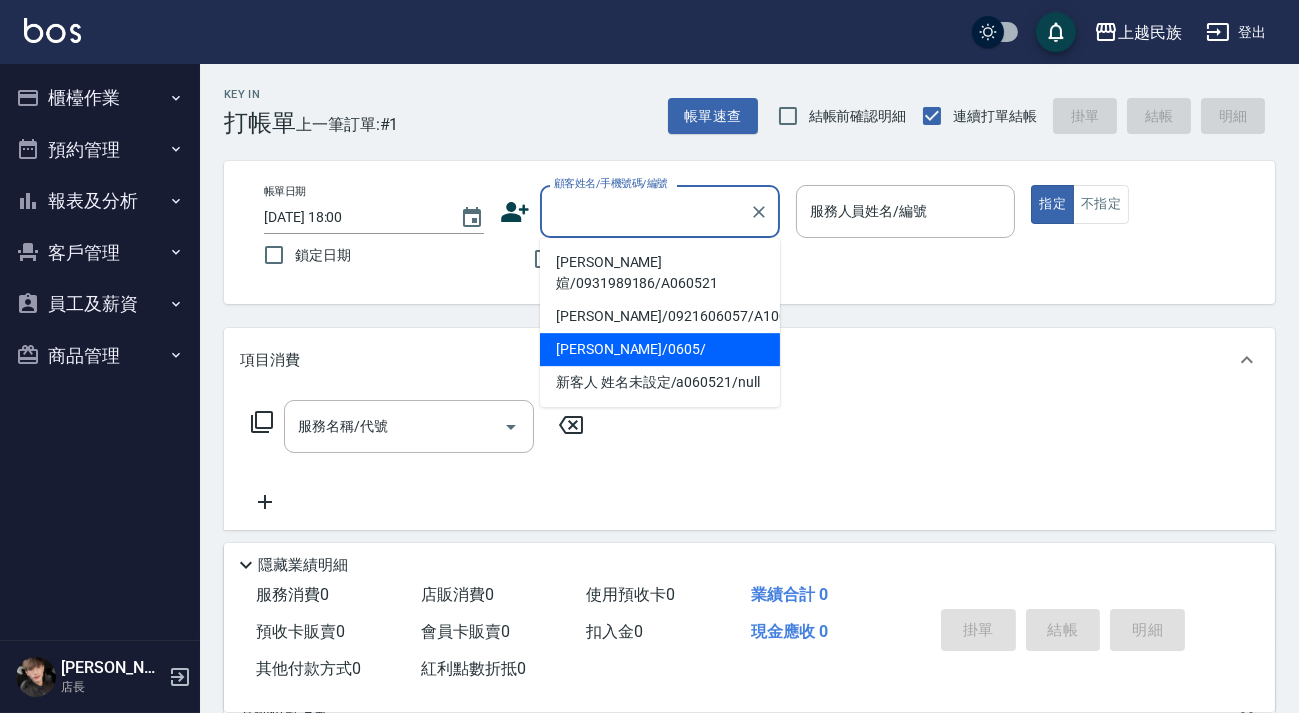 click on "服務名稱/代號 服務名稱/代號" at bounding box center (749, 461) 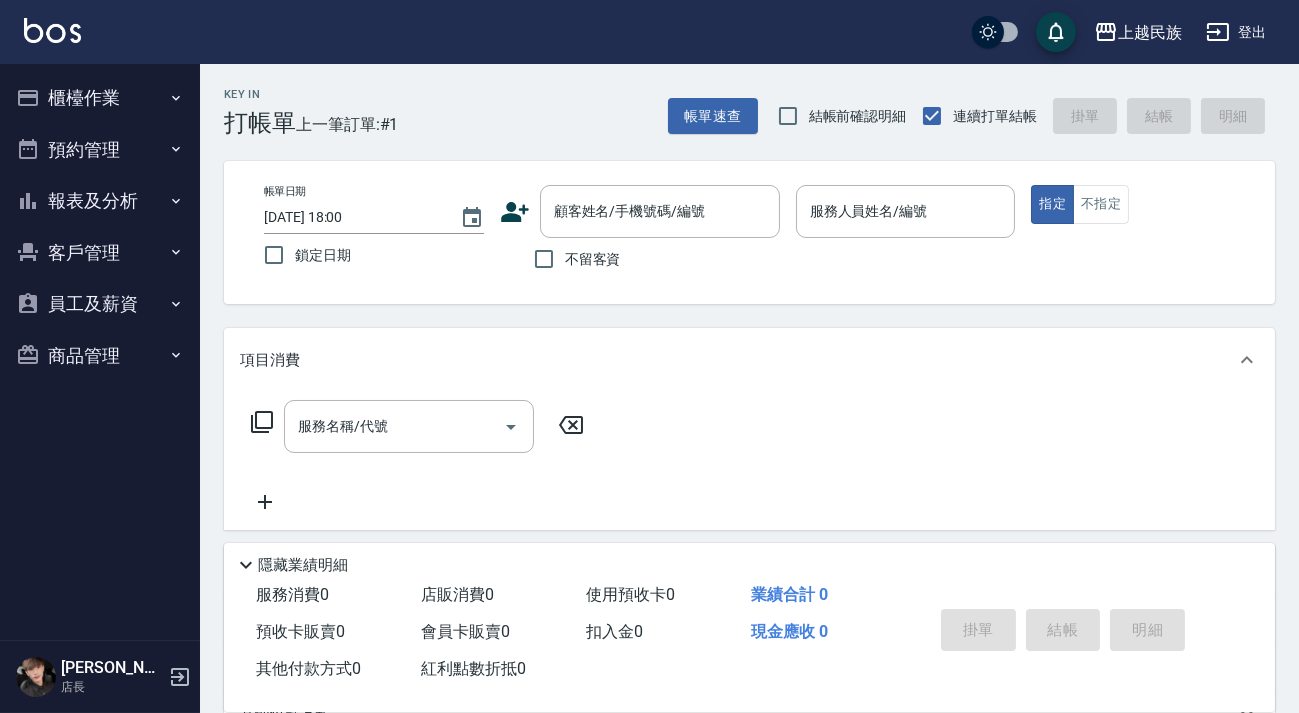 scroll, scrollTop: 260, scrollLeft: 0, axis: vertical 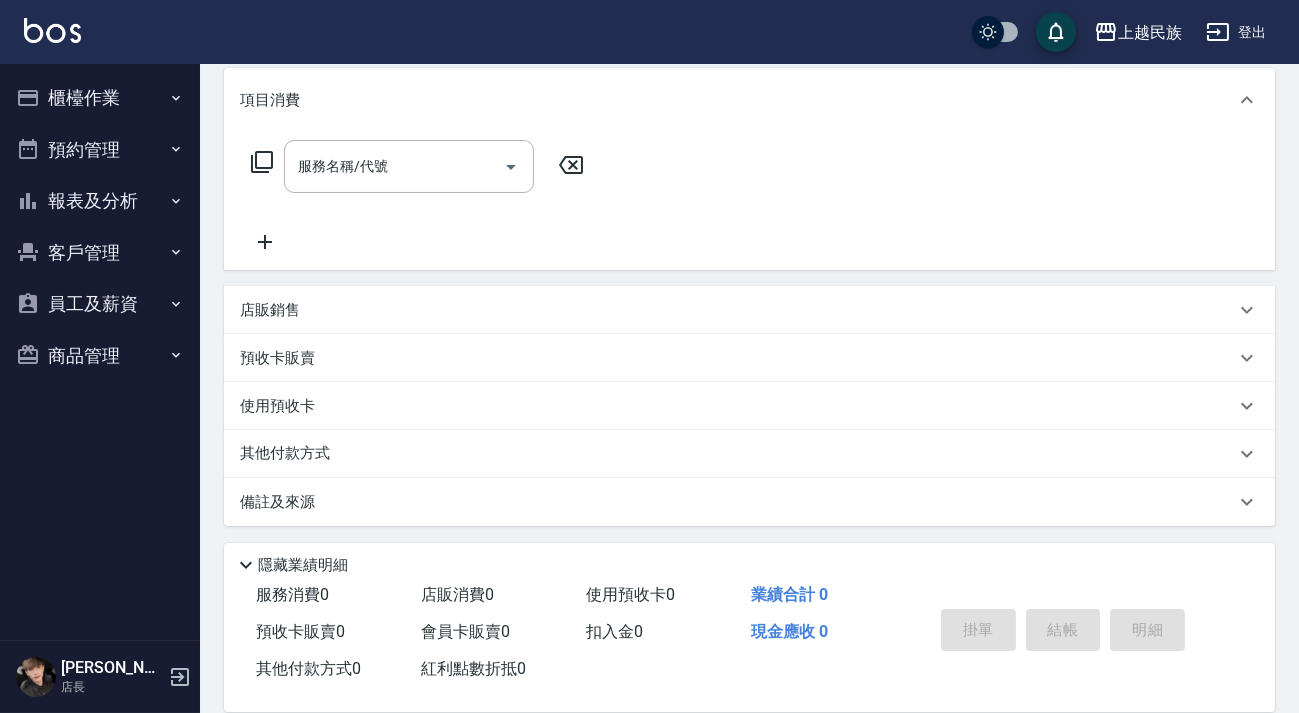 click on "預收卡販賣" at bounding box center (737, 358) 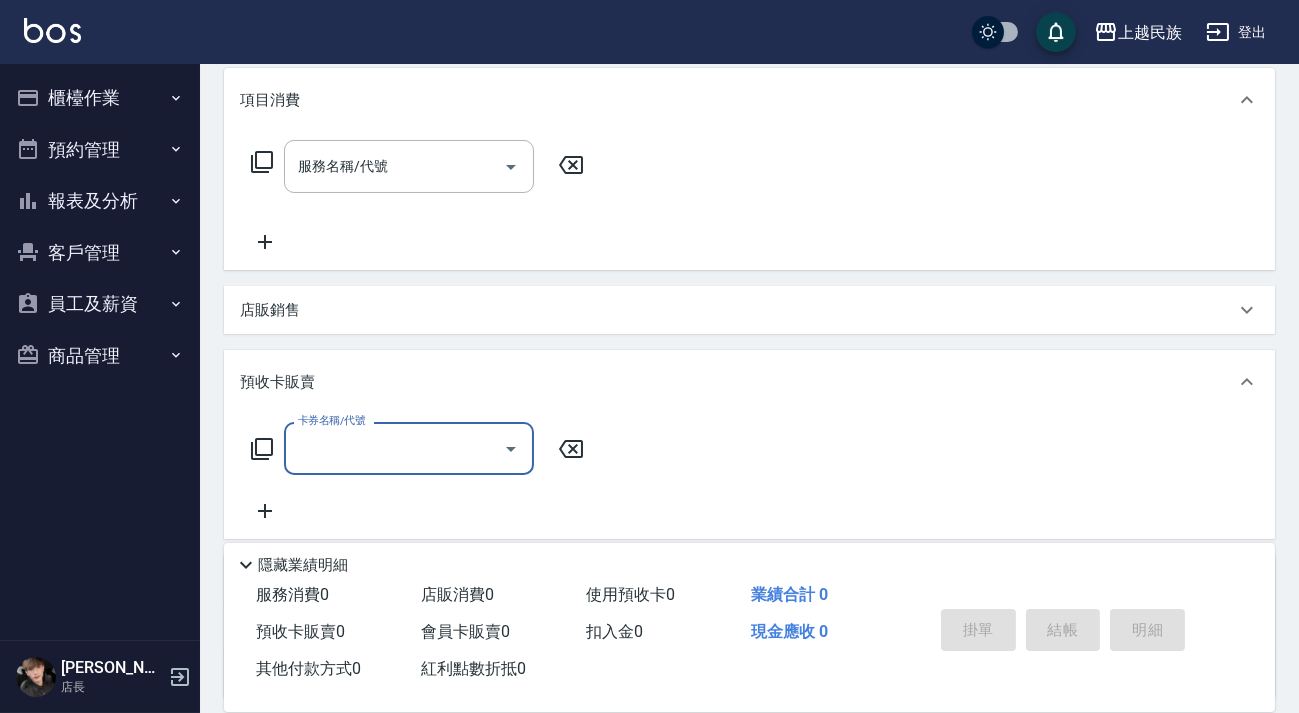 scroll, scrollTop: 0, scrollLeft: 0, axis: both 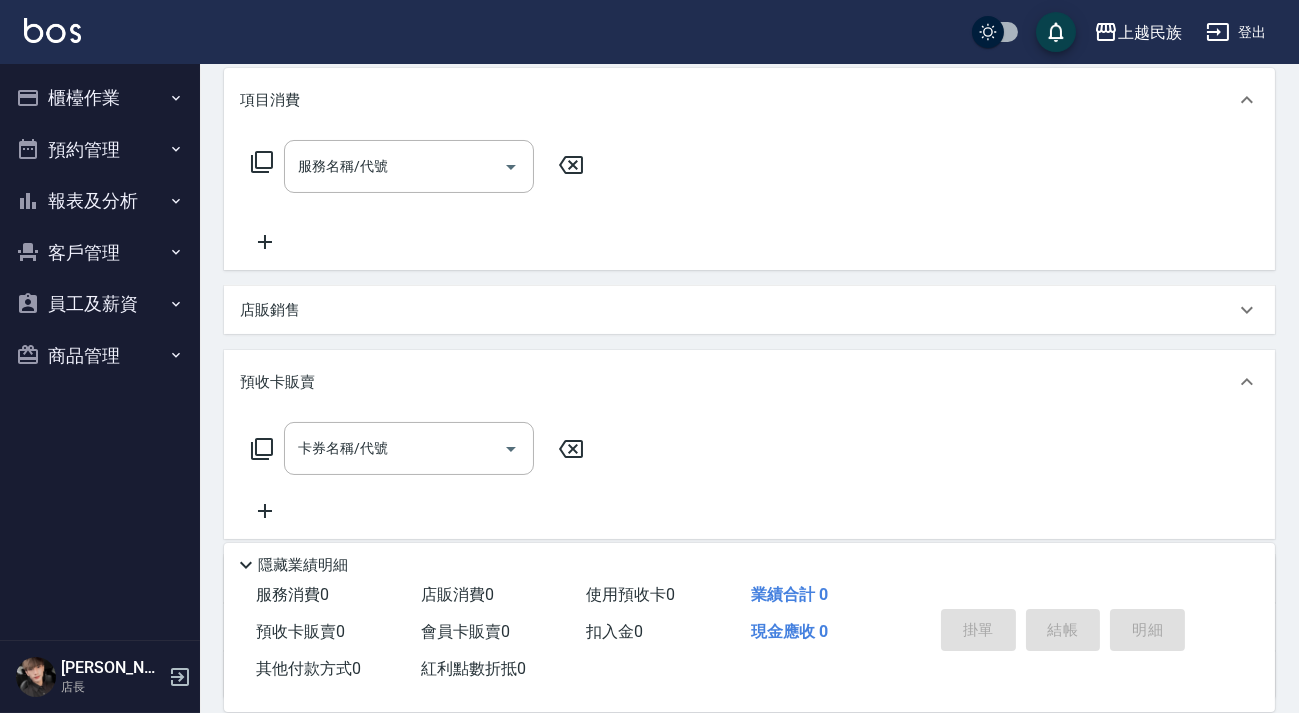 click on "預收卡販賣" at bounding box center (737, 382) 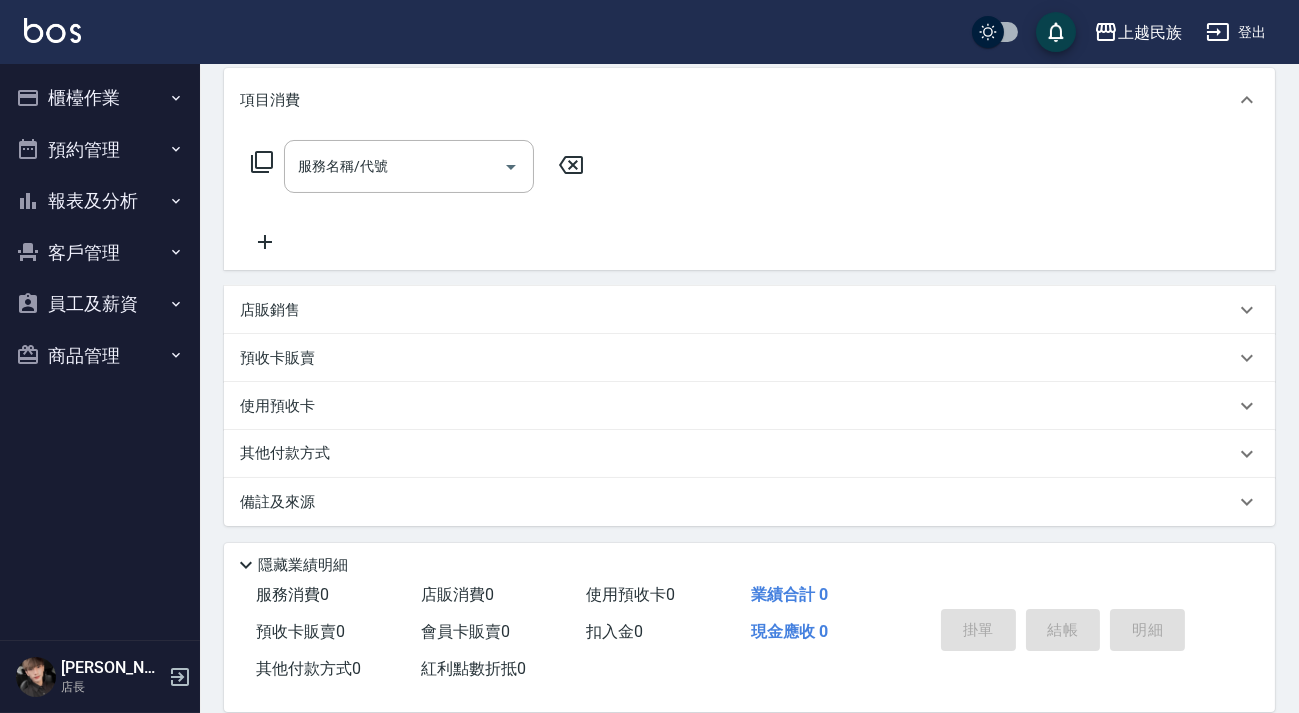 click on "店販銷售" at bounding box center (737, 310) 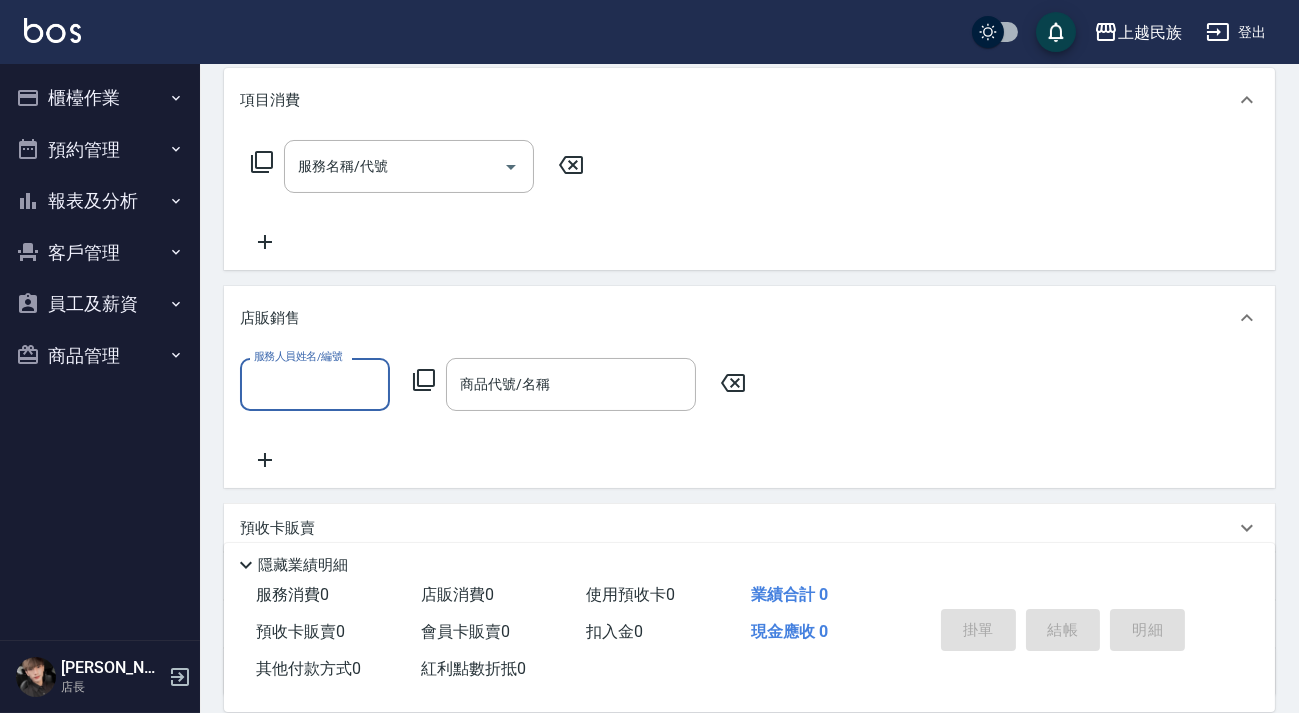 scroll, scrollTop: 0, scrollLeft: 0, axis: both 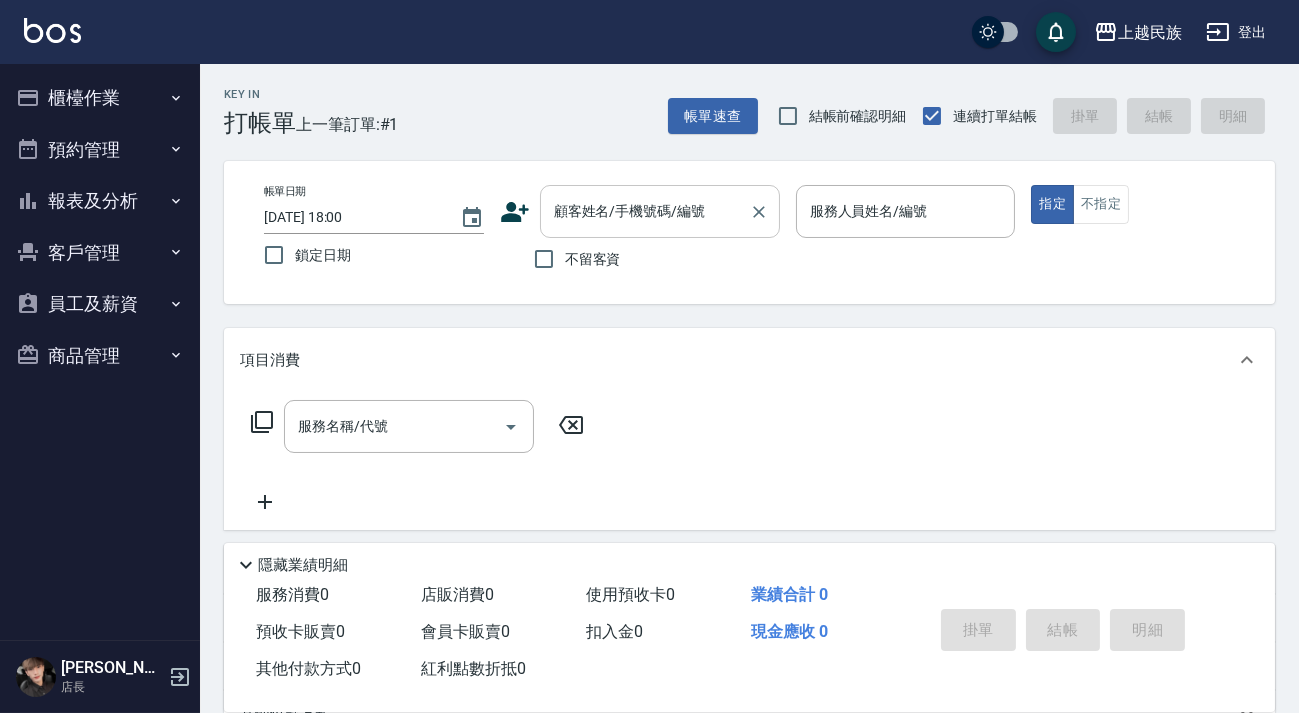click on "顧客姓名/手機號碼/編號" at bounding box center (645, 211) 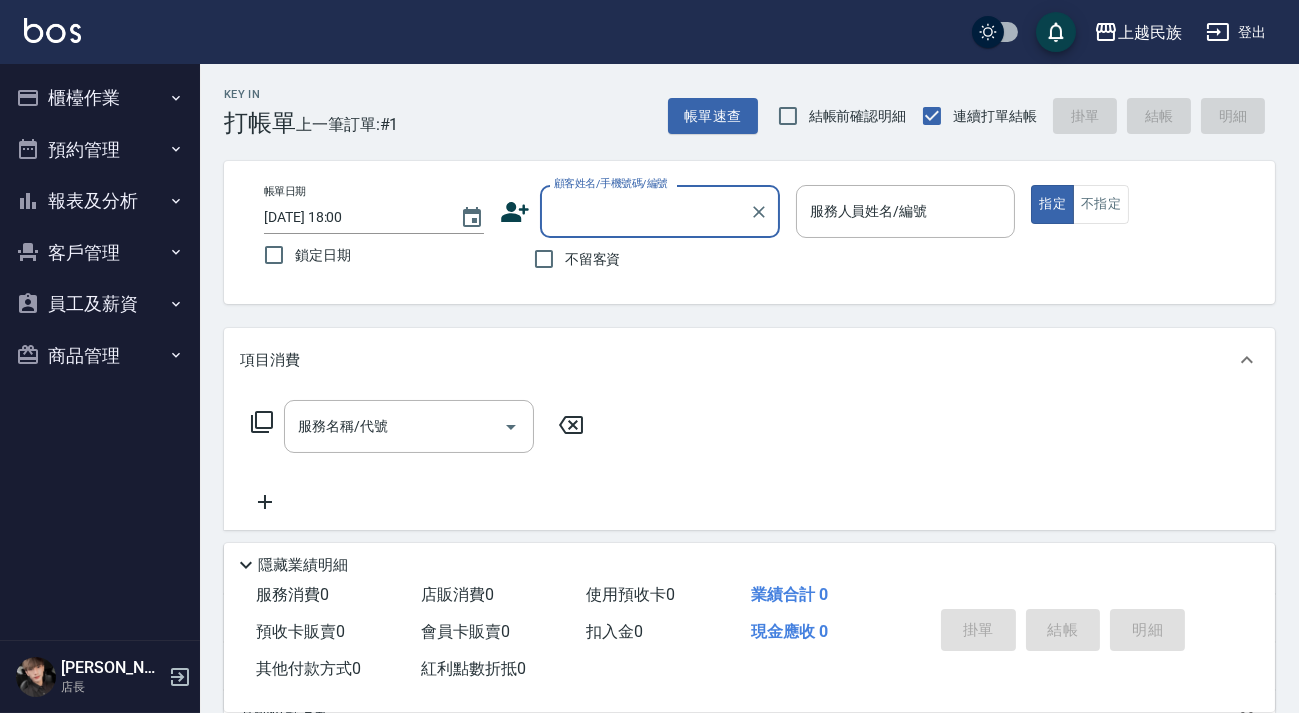 click on "顧客姓名/手機號碼/編號" at bounding box center (645, 211) 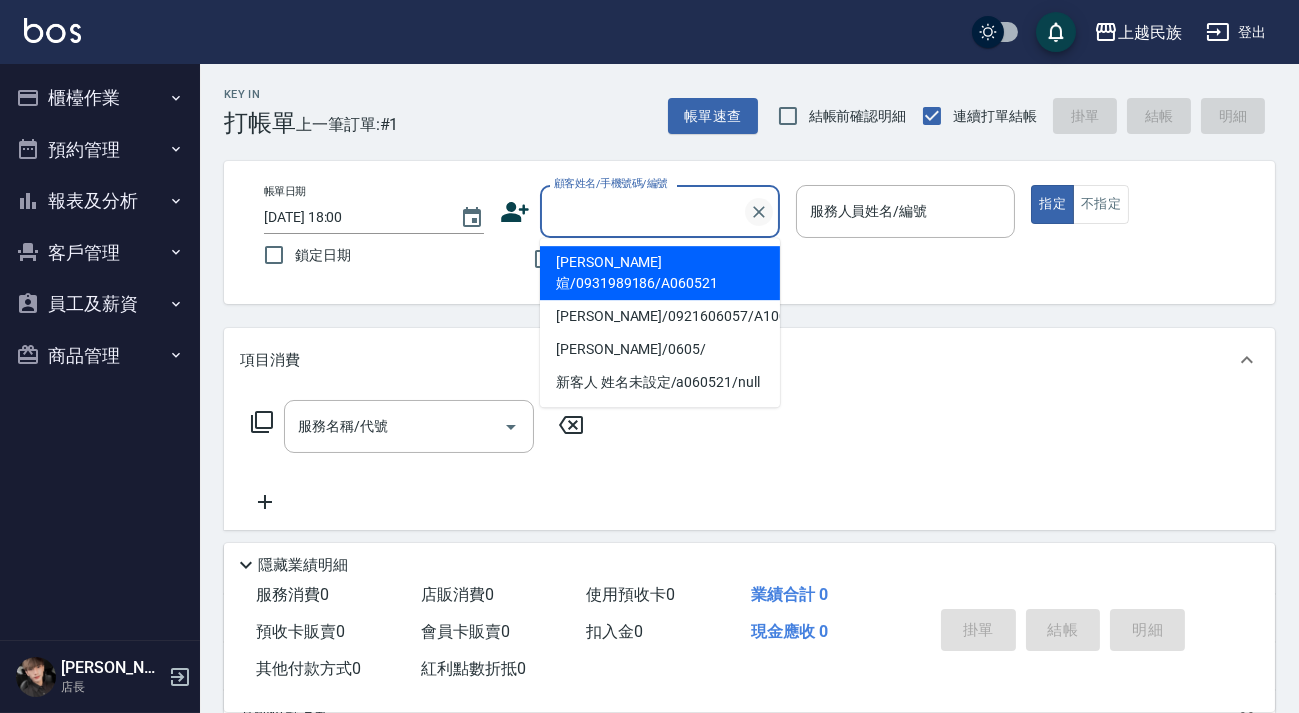 click 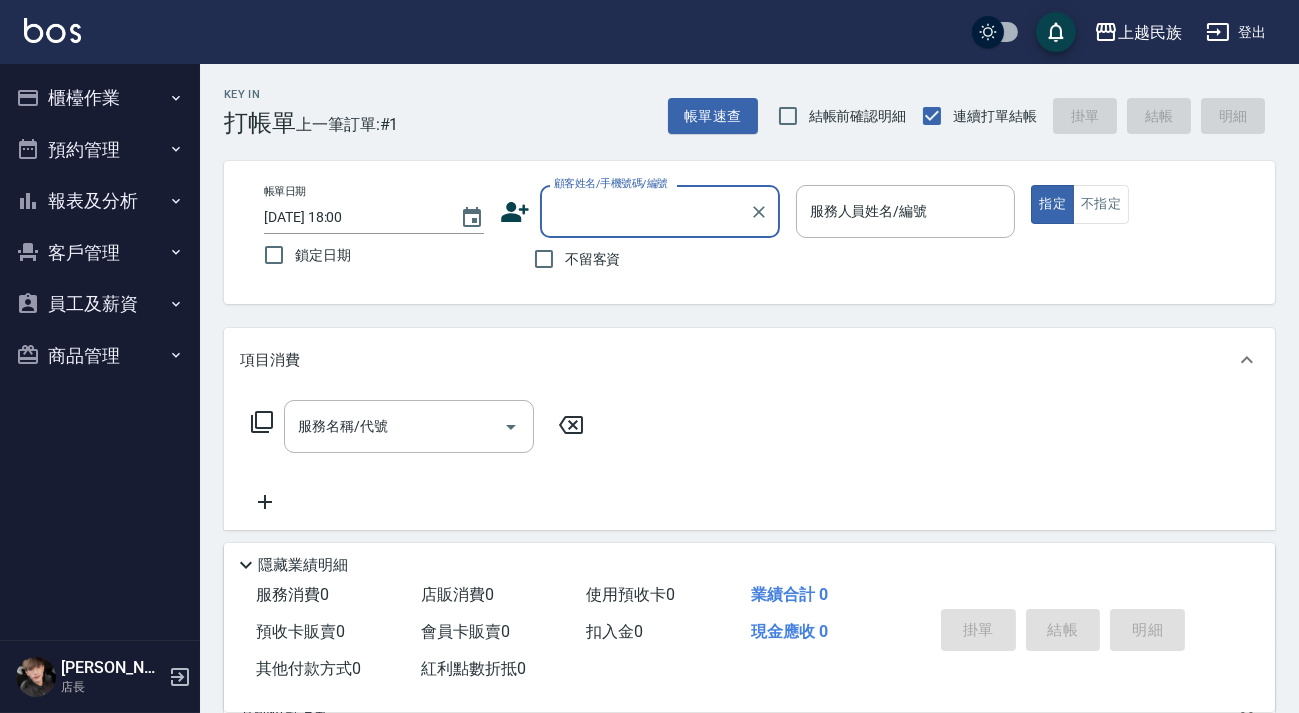 click on "顧客姓名/手機號碼/編號" at bounding box center (645, 211) 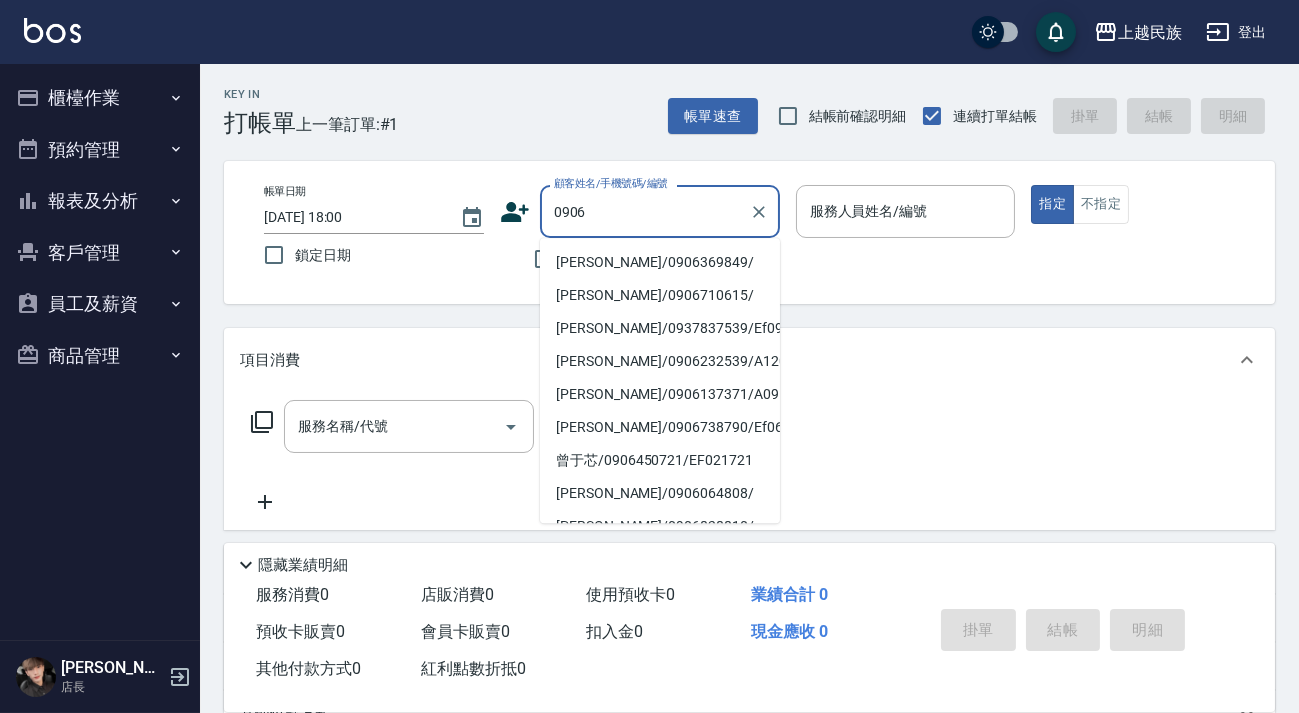 click on "楊心慧/0906369849/" at bounding box center [660, 262] 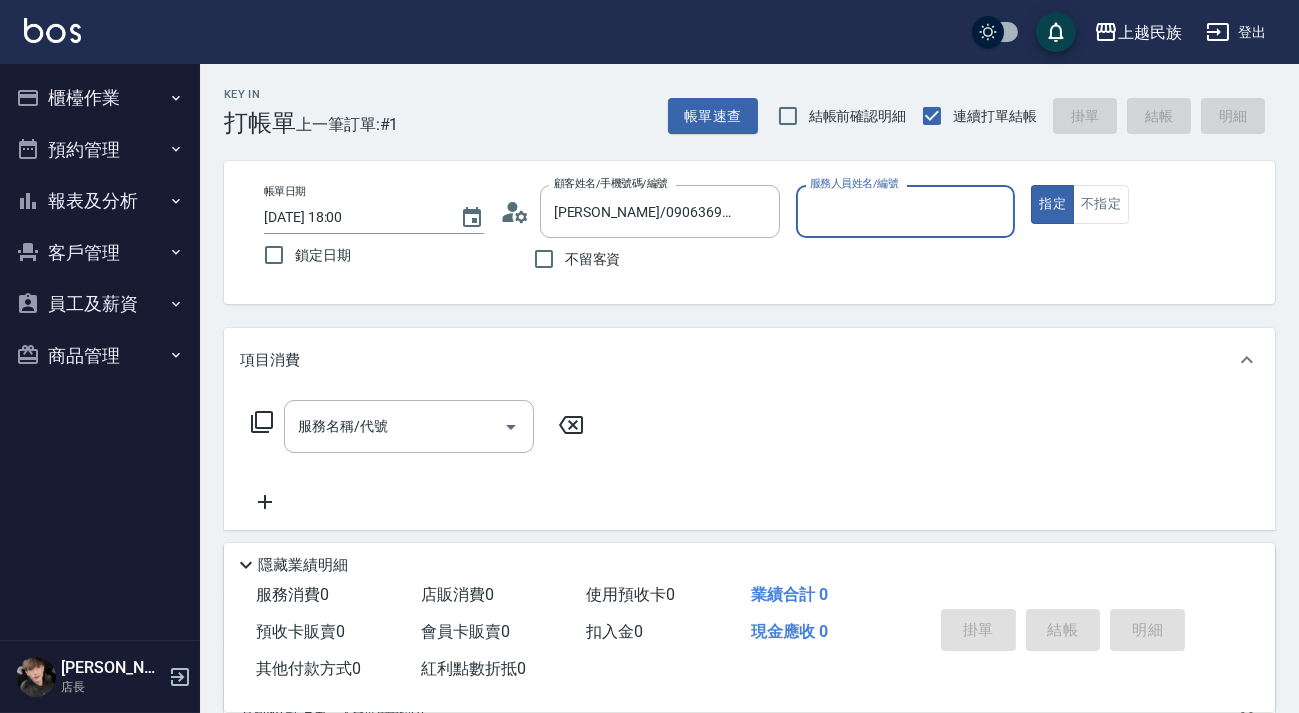 type on "Alan-2" 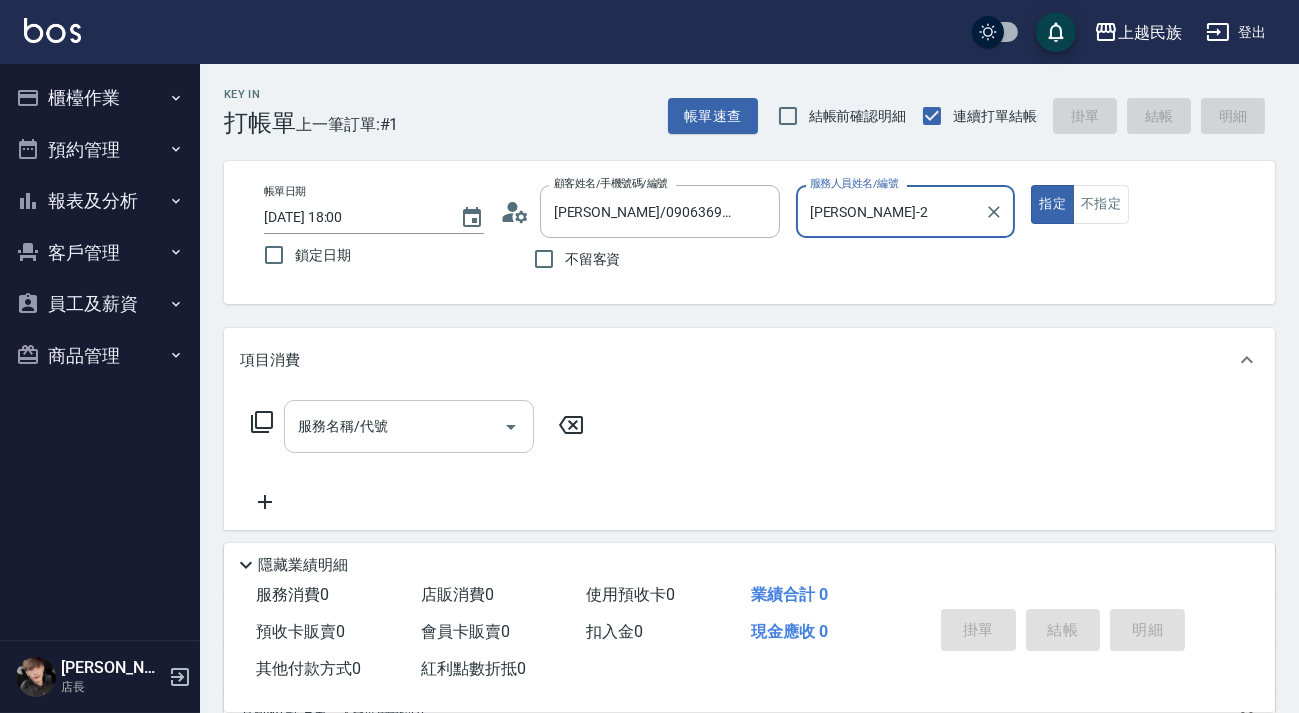 click on "服務名稱/代號" at bounding box center (394, 426) 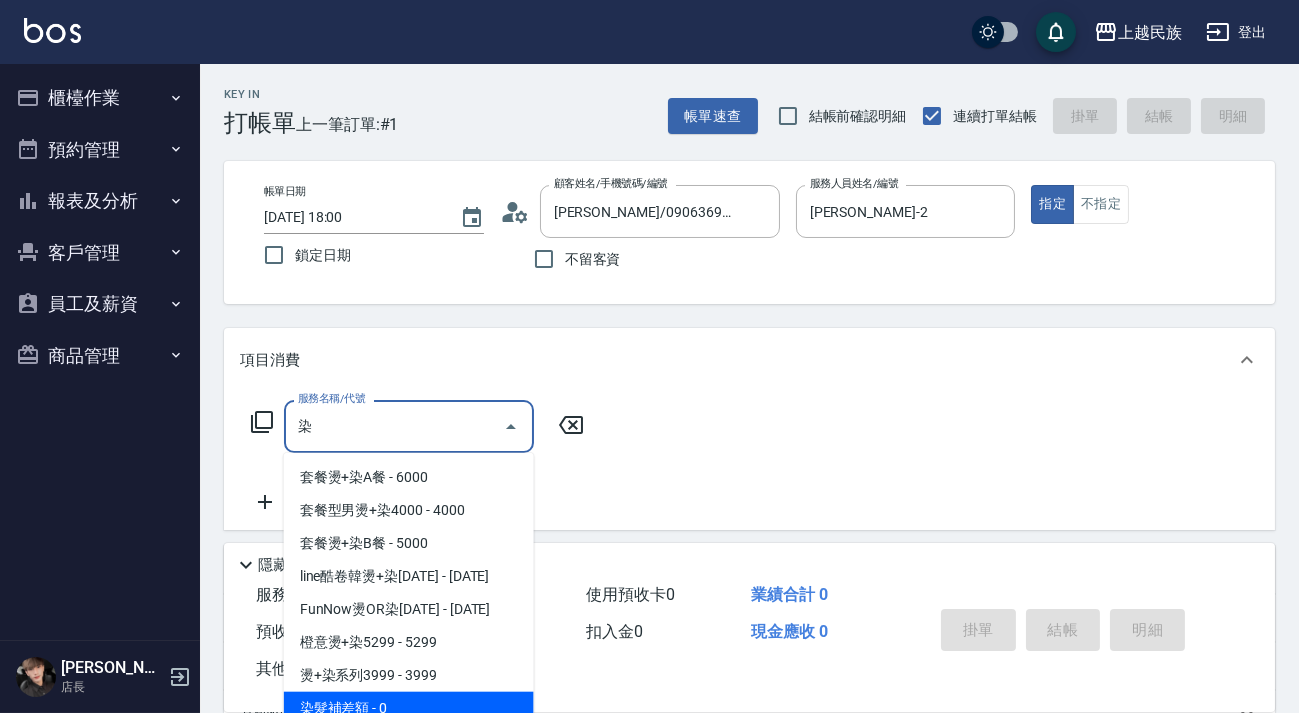 scroll, scrollTop: 260, scrollLeft: 0, axis: vertical 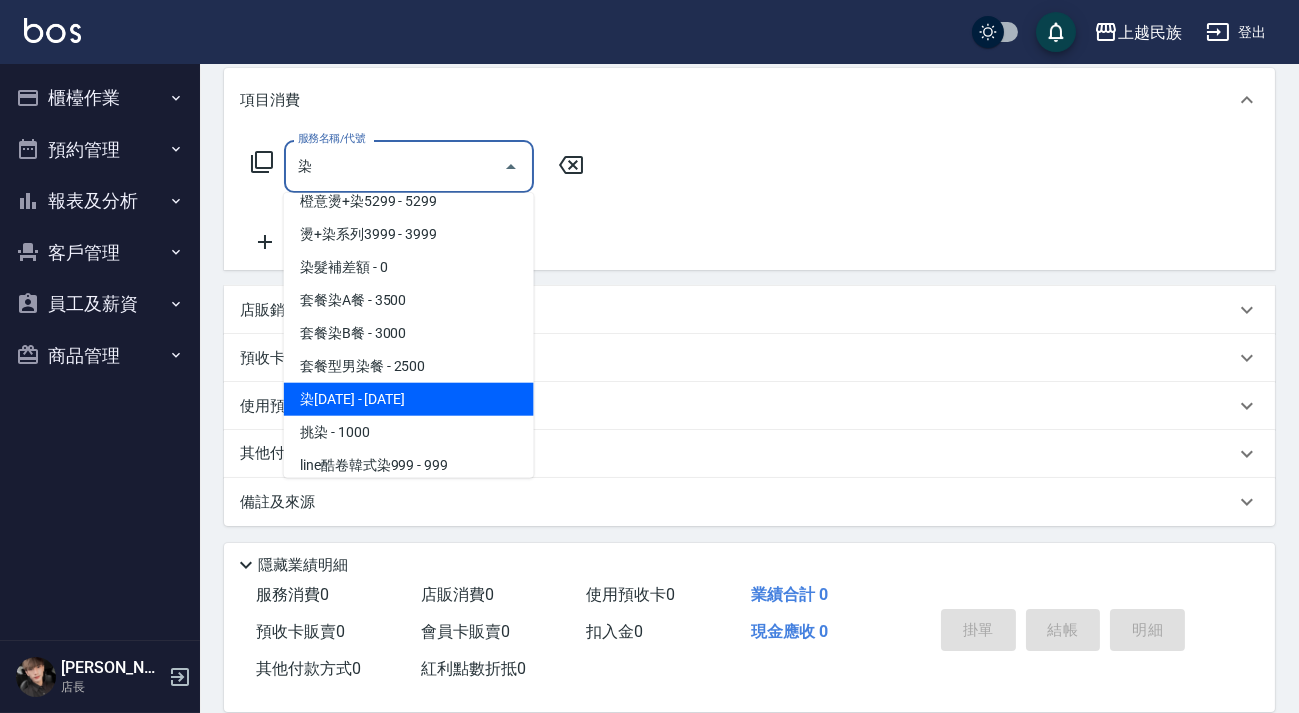 click on "染1500 - 1500" at bounding box center (409, 399) 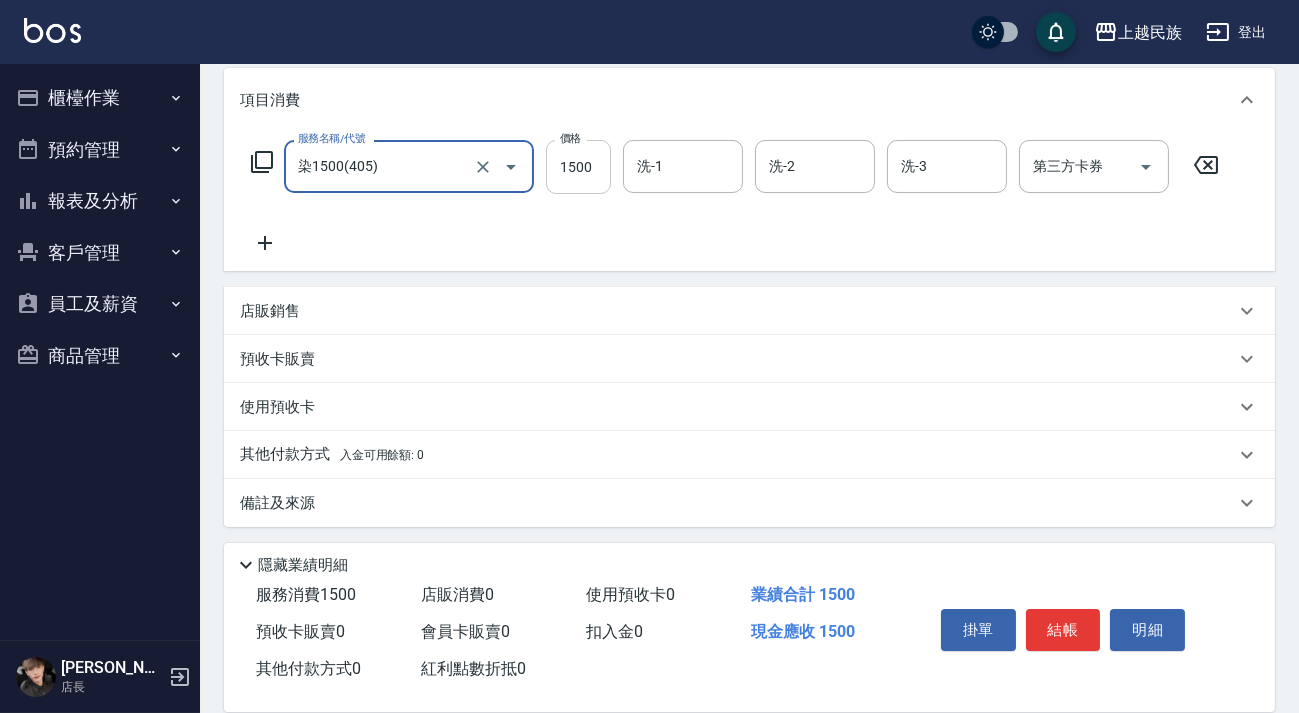 type on "染1500(405)" 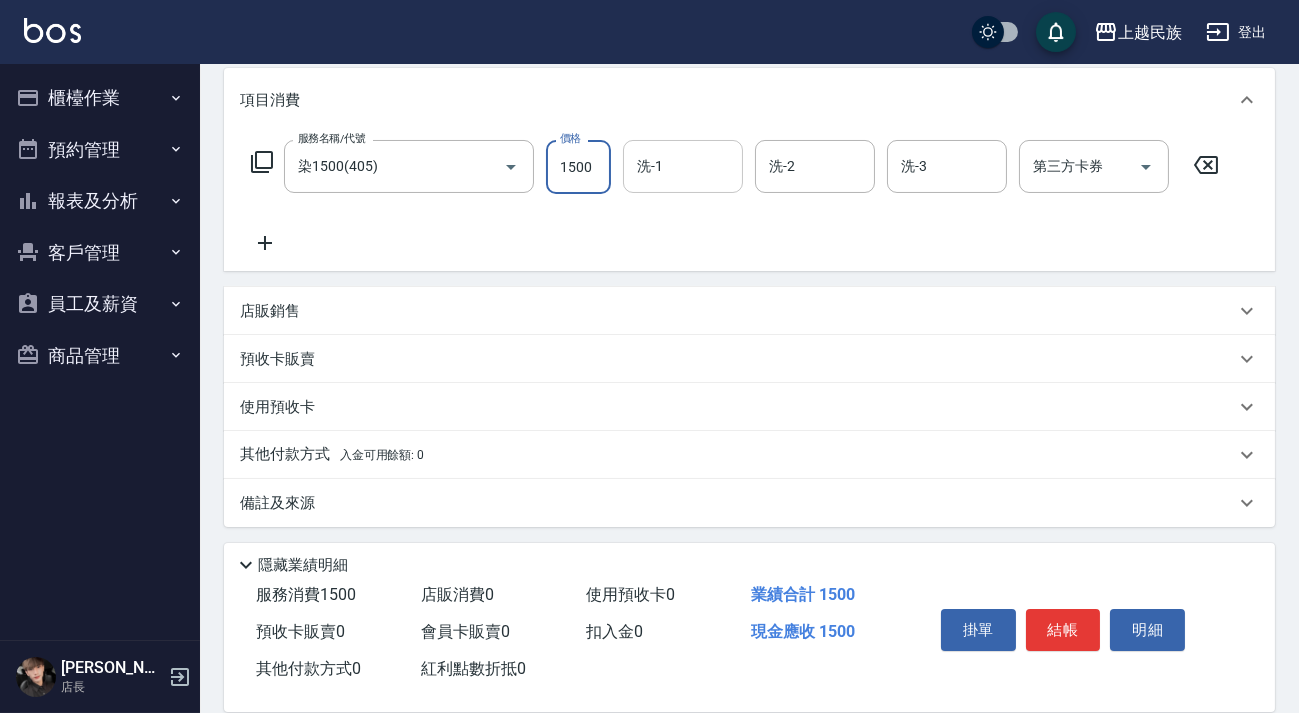 click on "洗-1" at bounding box center (683, 166) 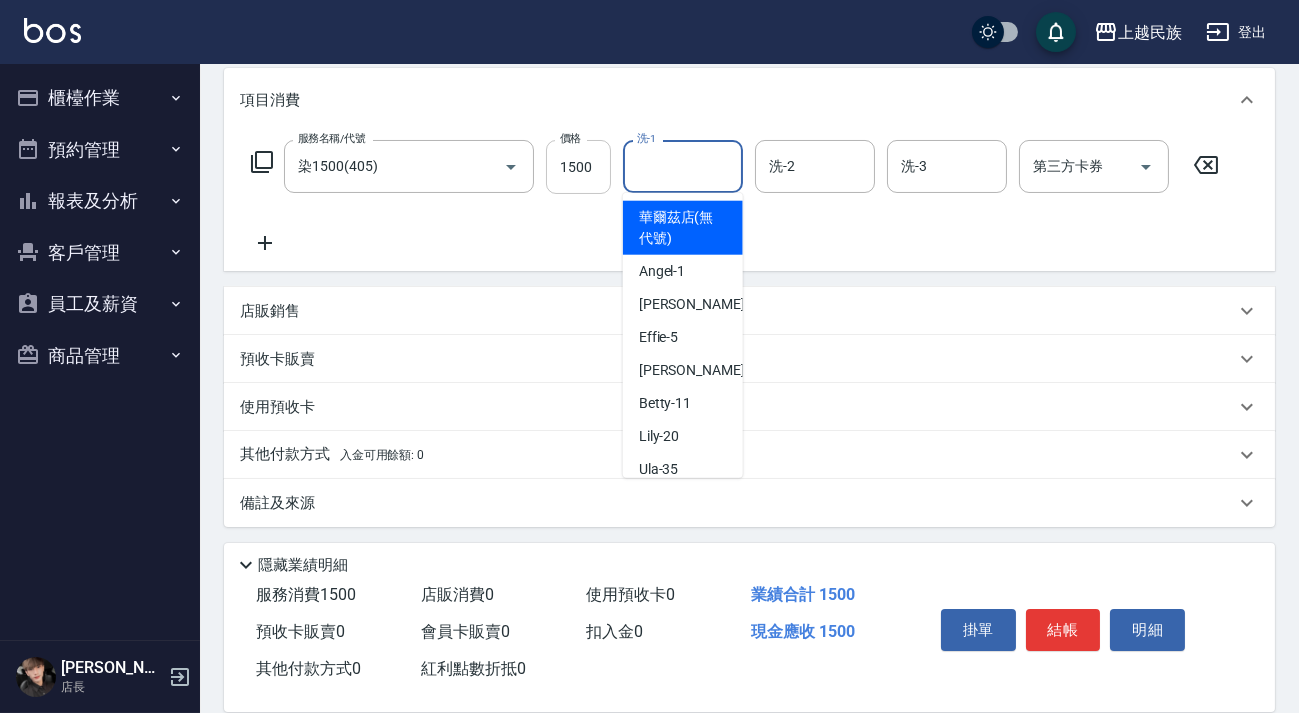 click on "1500" at bounding box center (578, 167) 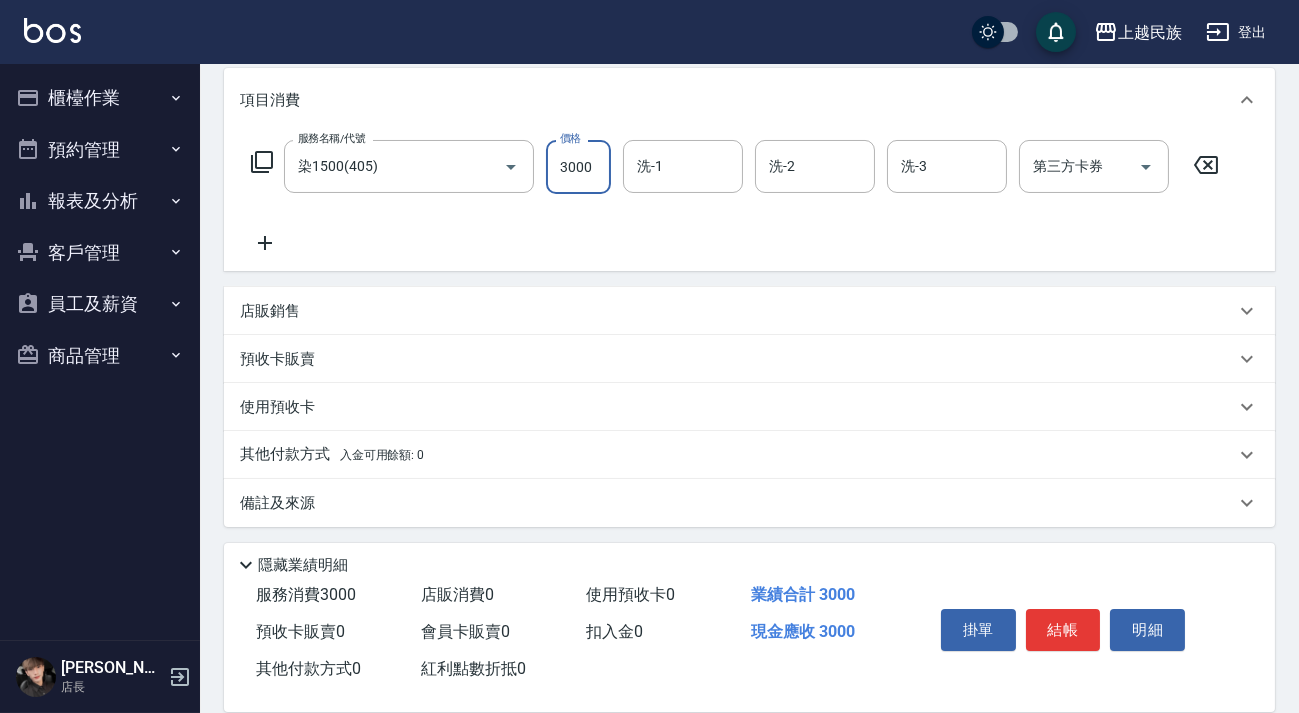 type on "3000" 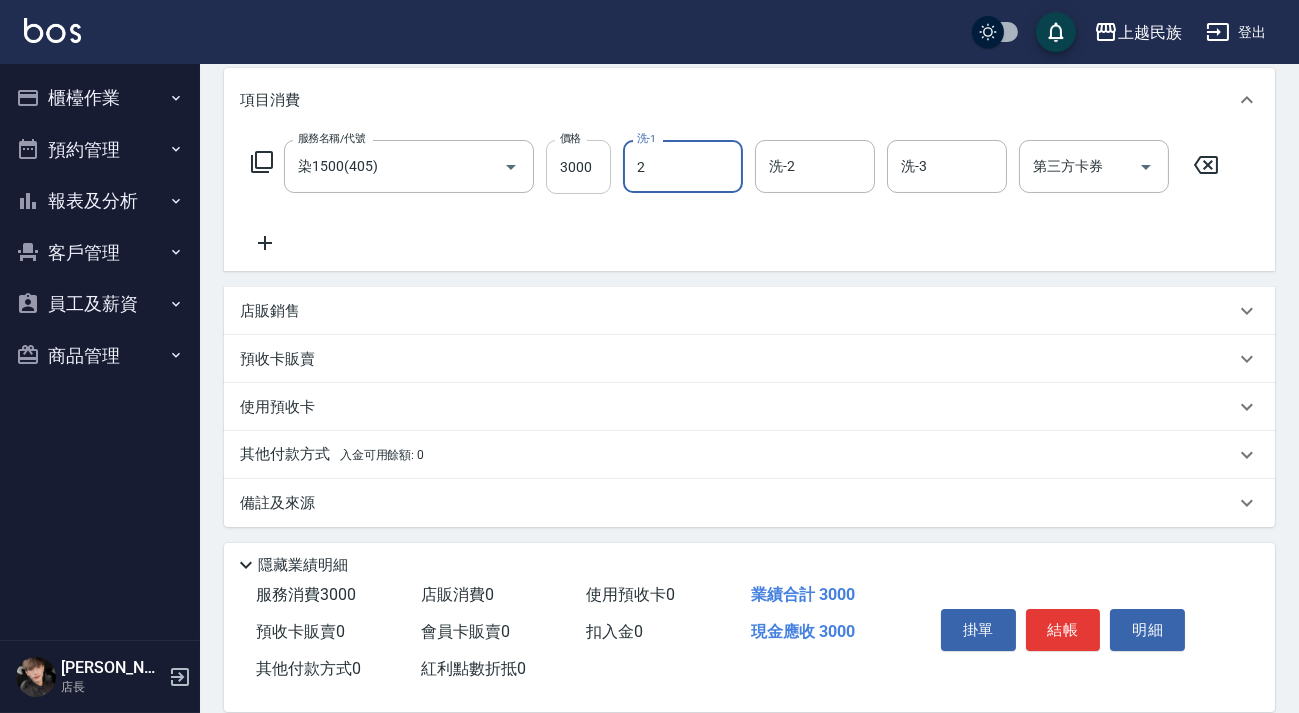 type on "Alan-2" 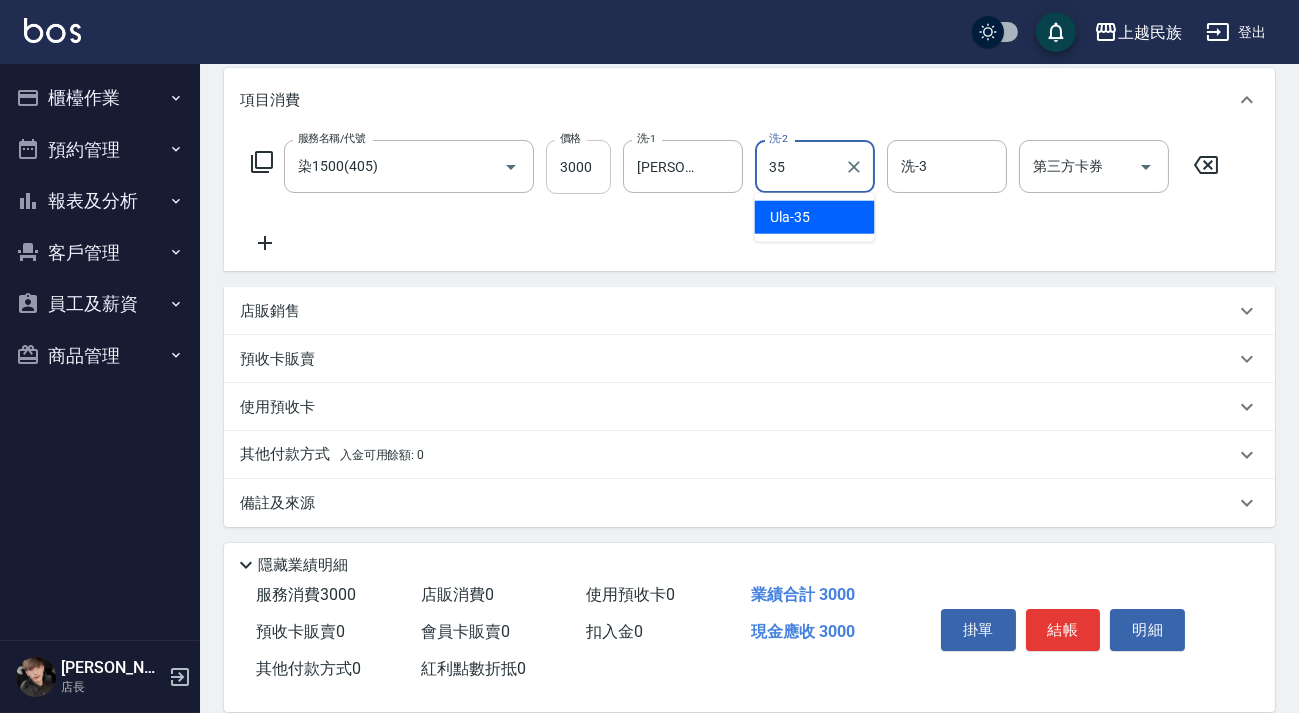 type on "Ula-35" 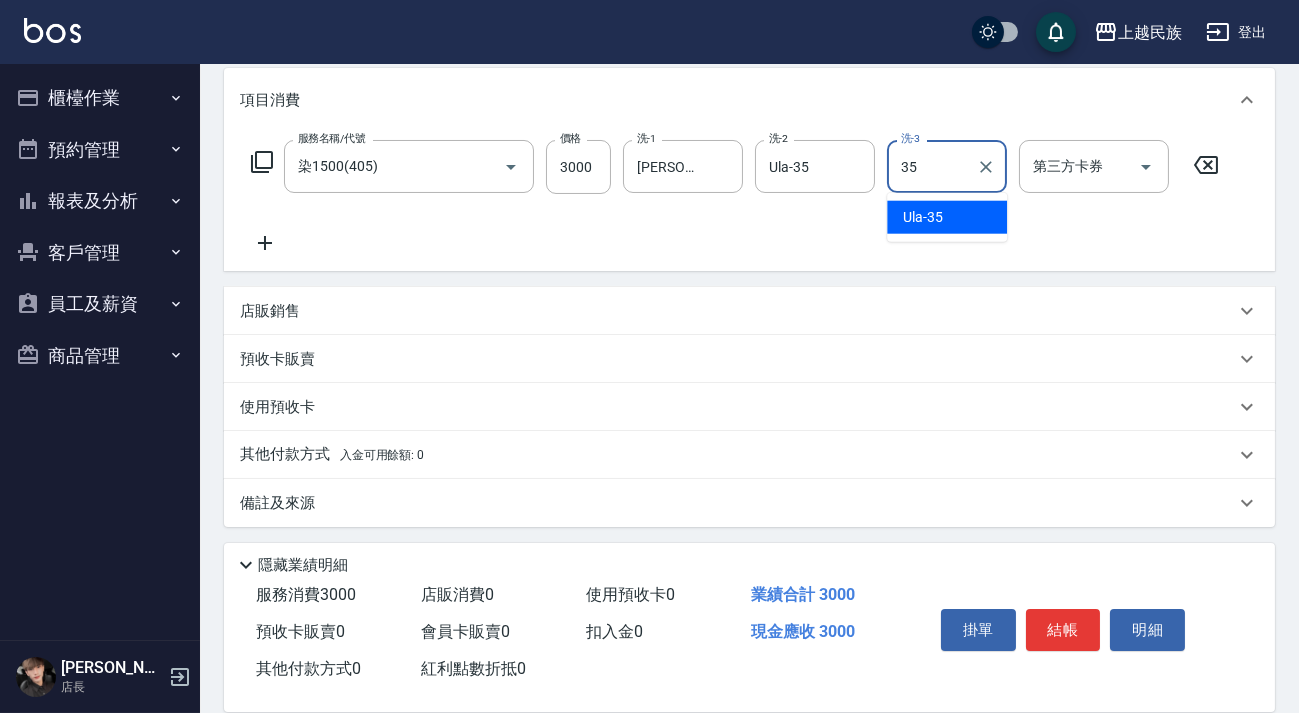 click on "Ula -35" at bounding box center (947, 217) 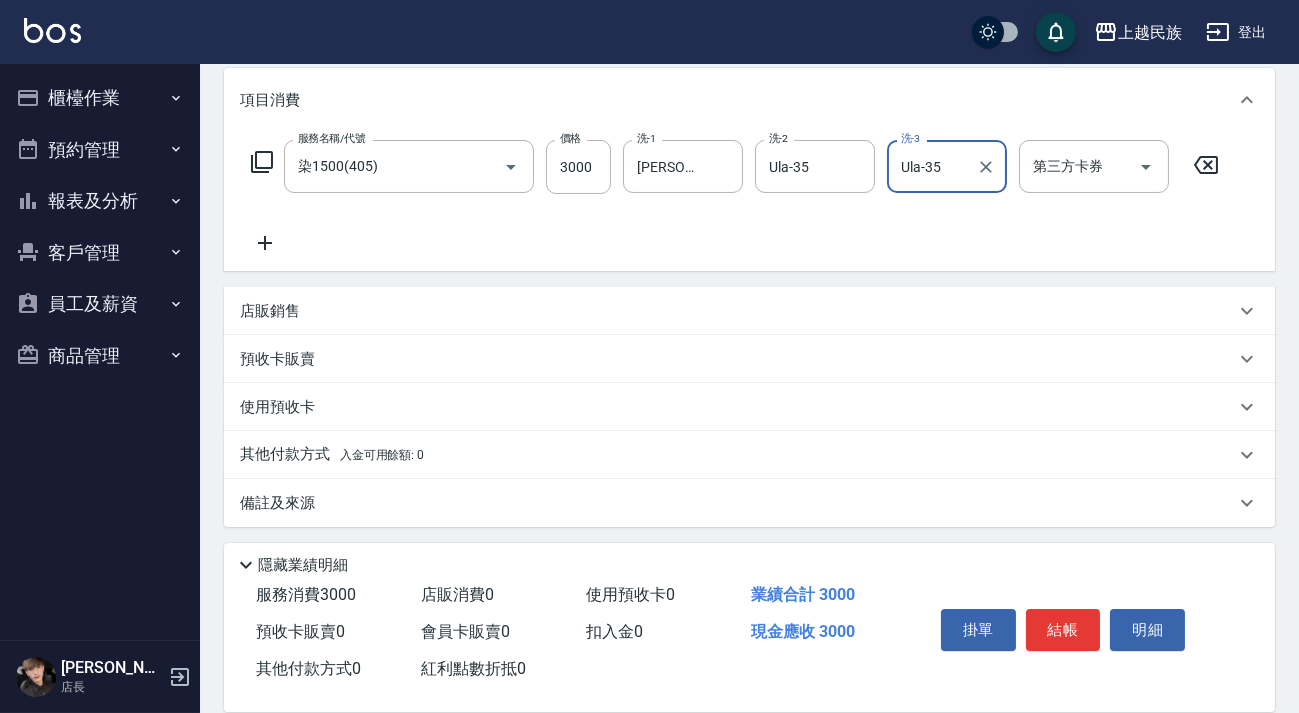 type on "Ula-35" 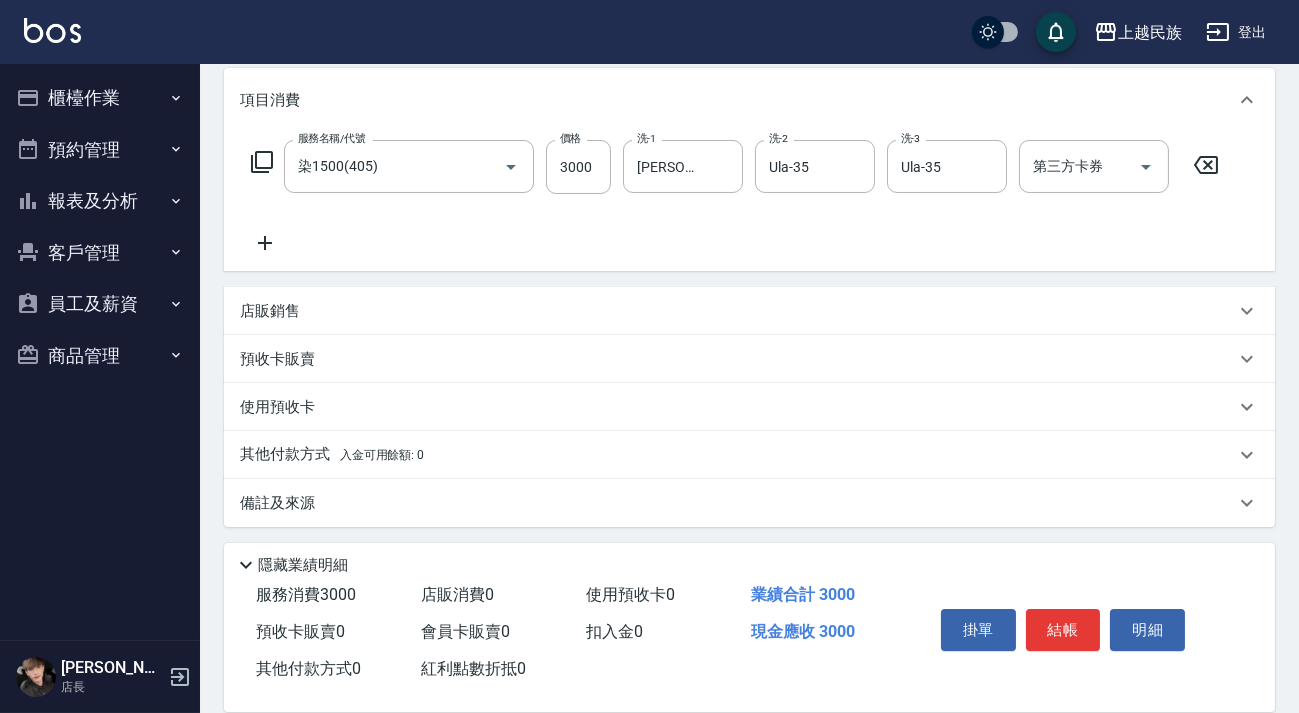 click on "店販銷售" at bounding box center [737, 311] 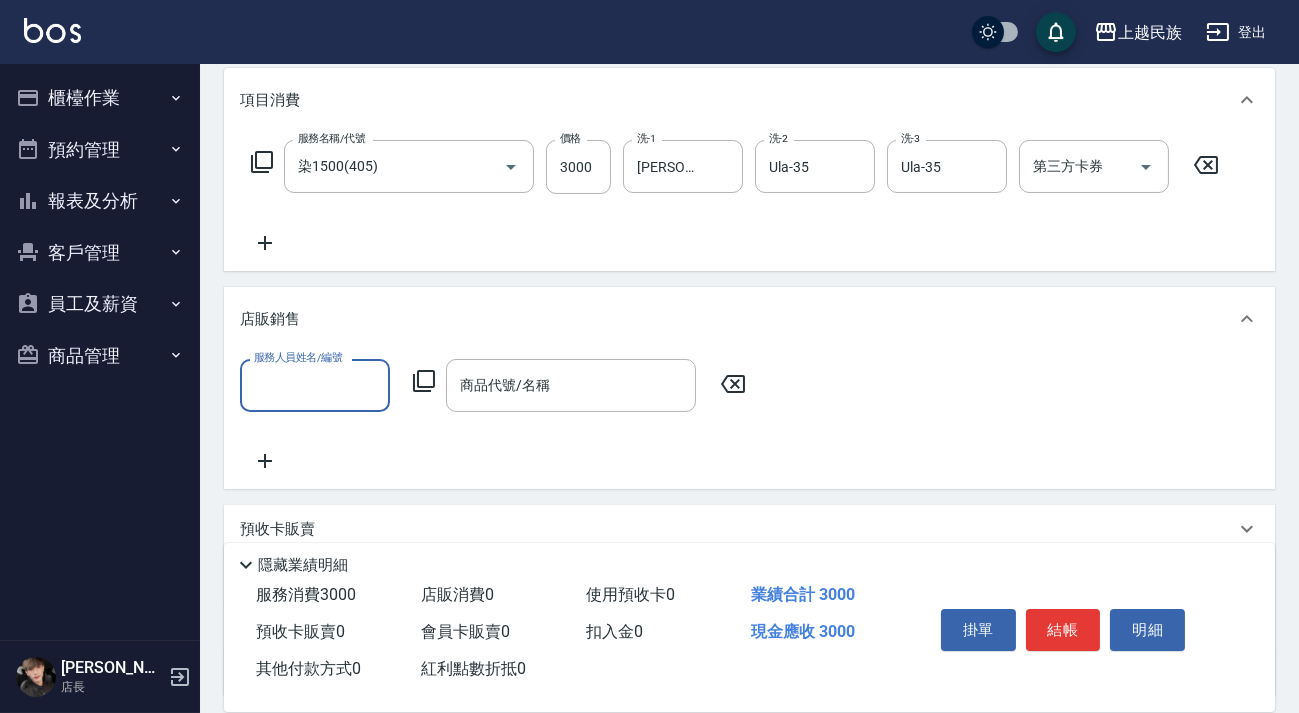 scroll, scrollTop: 0, scrollLeft: 0, axis: both 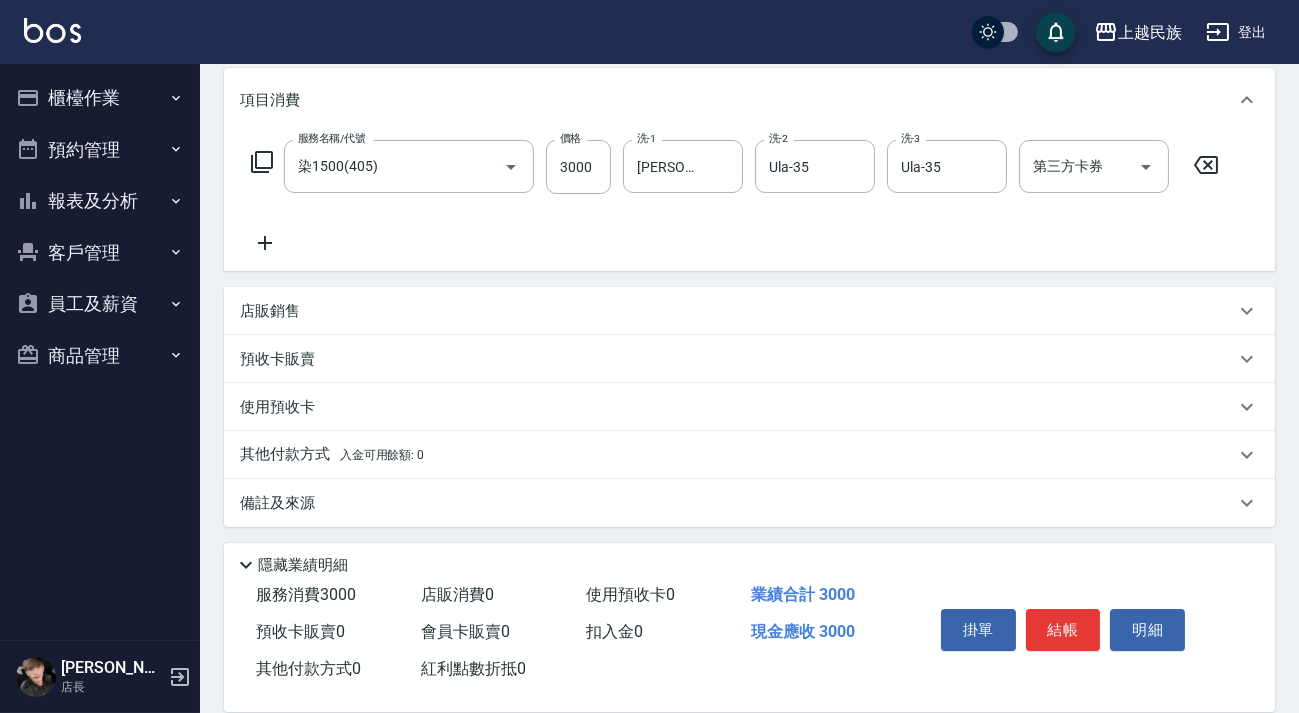 click on "預收卡販賣" at bounding box center (749, 359) 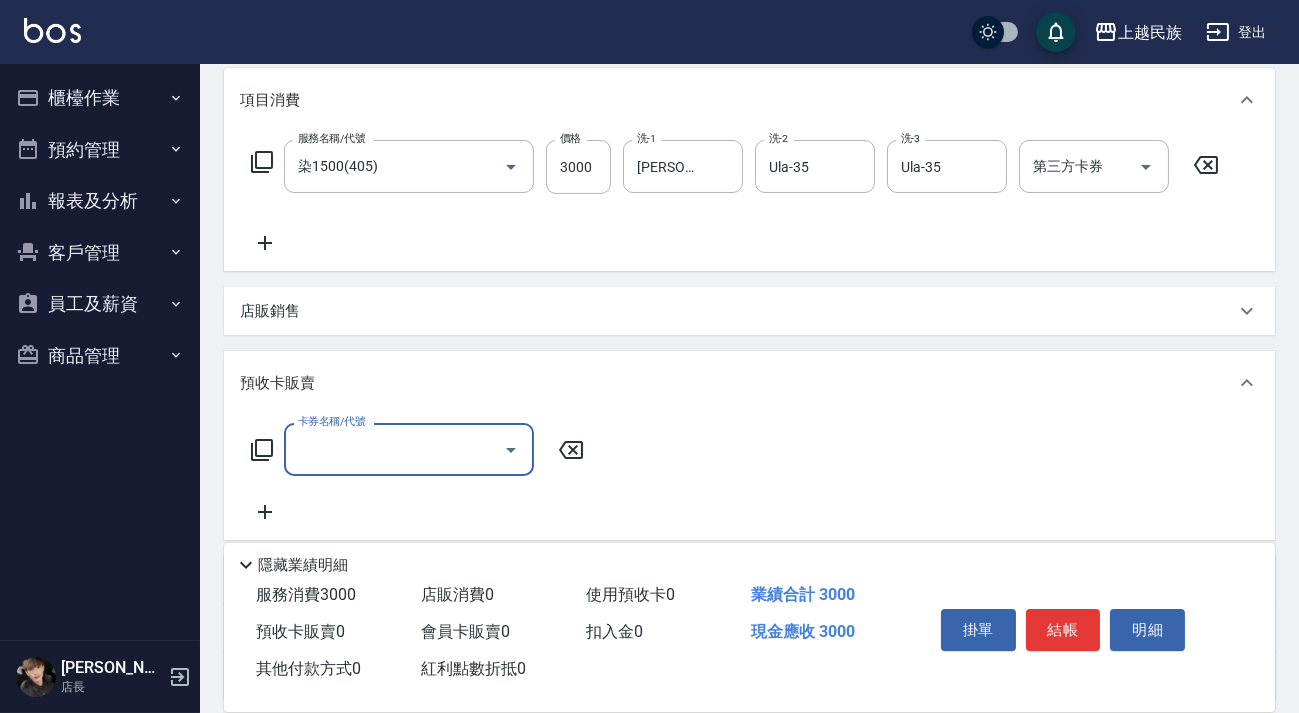 scroll, scrollTop: 170, scrollLeft: 0, axis: vertical 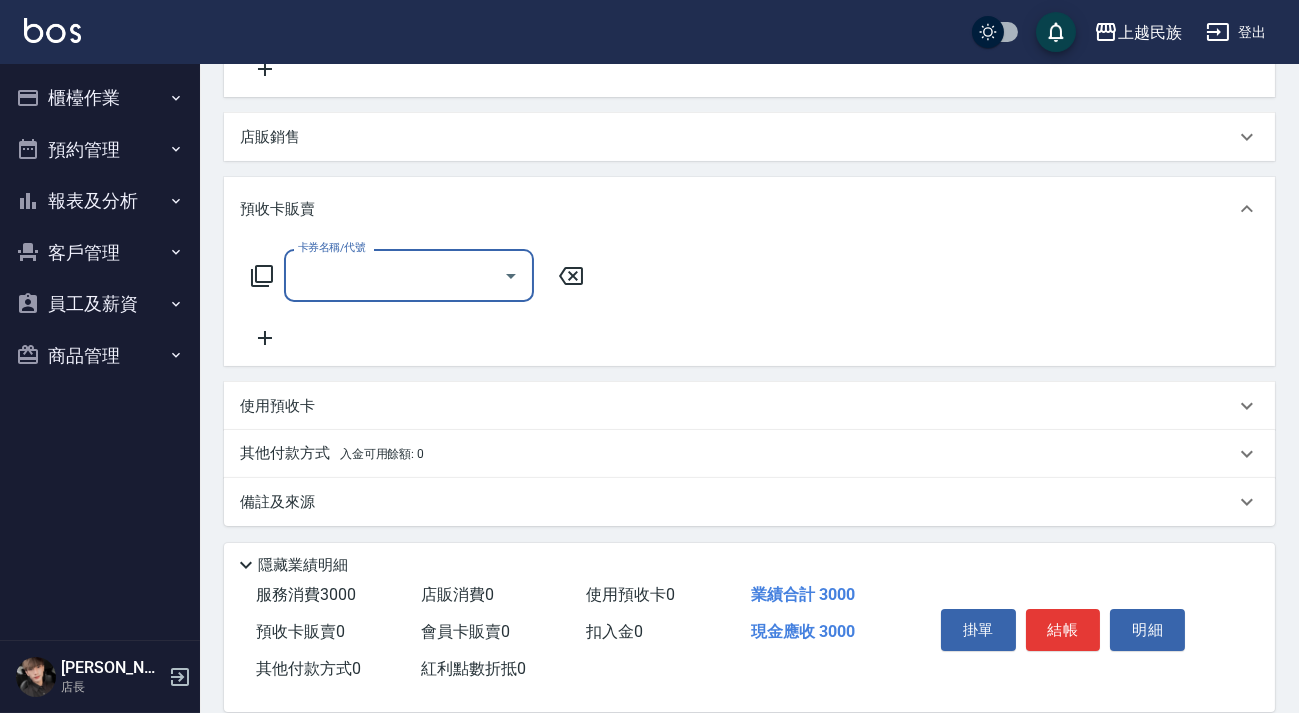 click on "卡券名稱/代號" at bounding box center (394, 275) 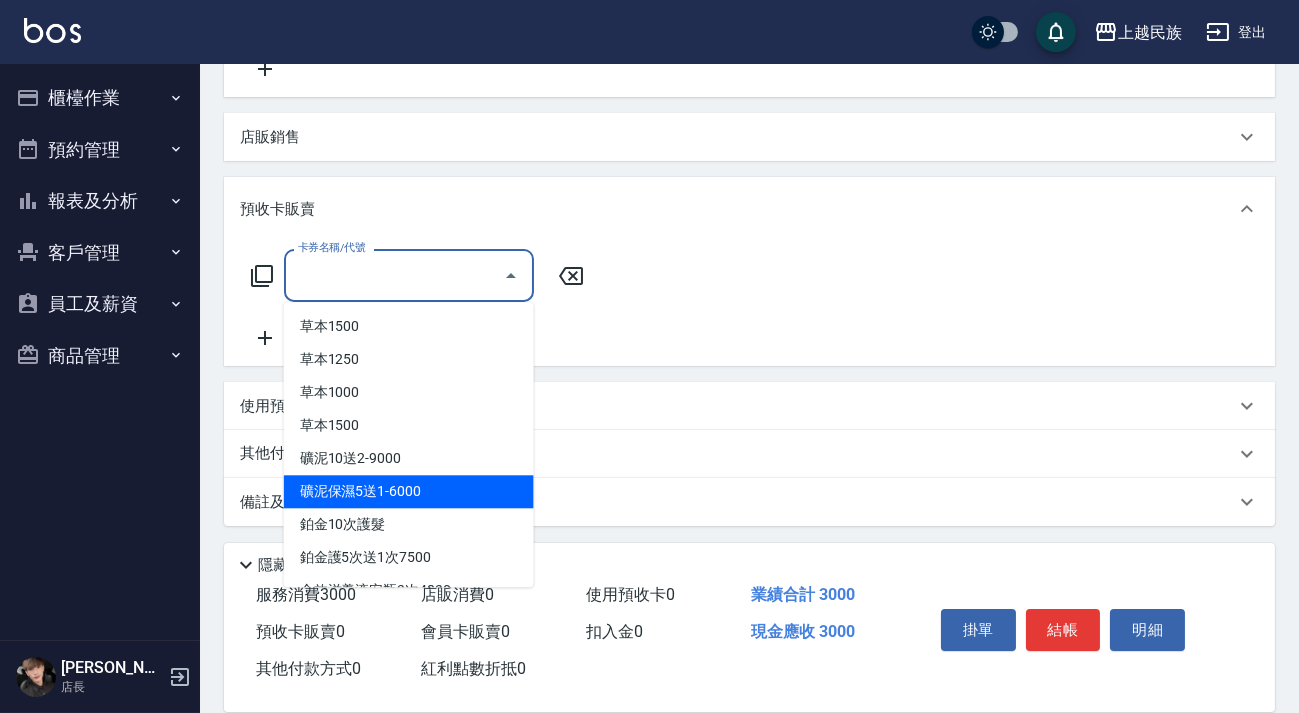 scroll, scrollTop: 390, scrollLeft: 0, axis: vertical 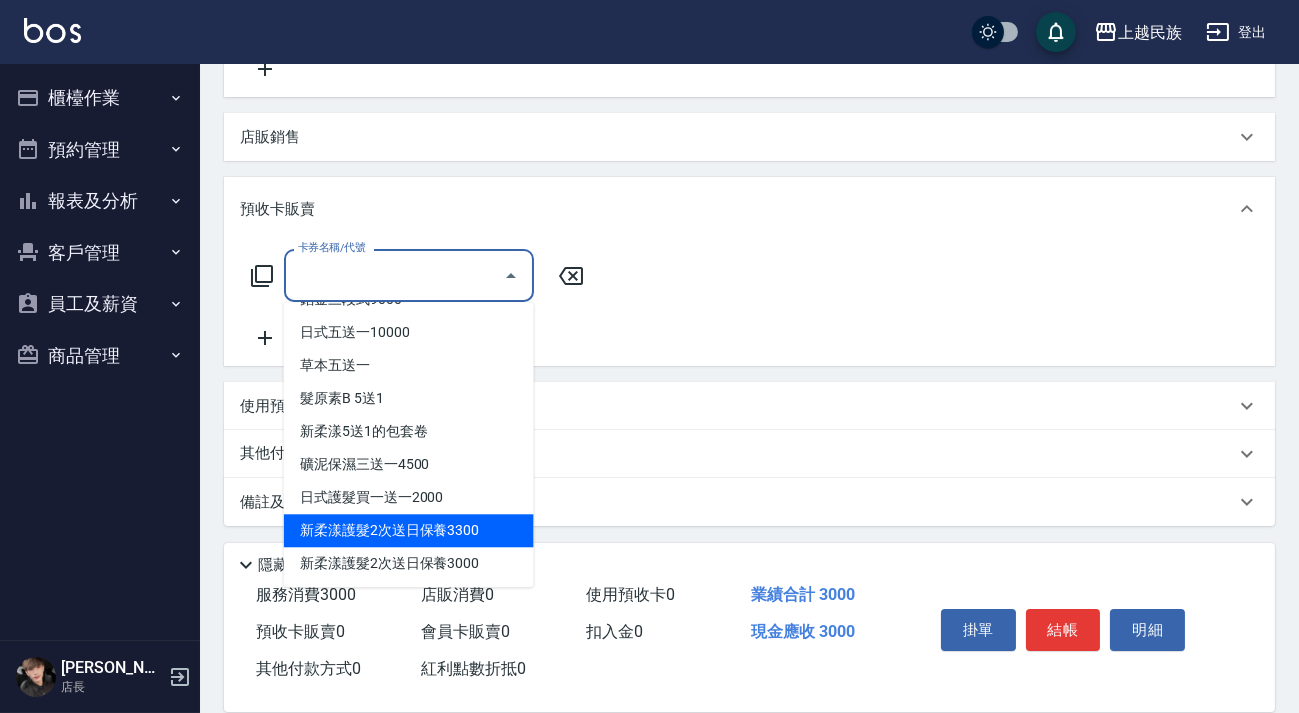 click on "新柔漾護髮2次送日保養3300" at bounding box center (409, 530) 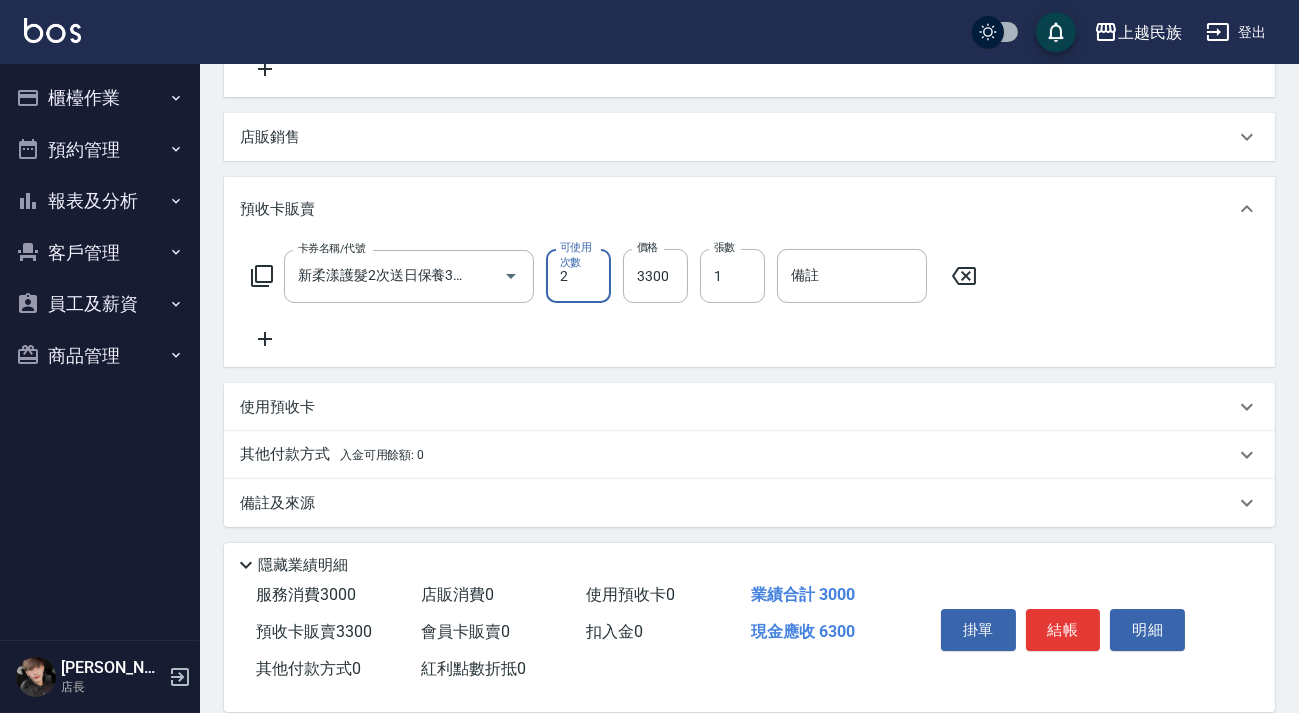 click on "卡券名稱/代號 新柔漾護髮2次送日保養3300(021) 卡券名稱/代號 可使用次數 2 可使用次數 價格 3300 價格 張數 1 張數 備註 備註" at bounding box center (749, 300) 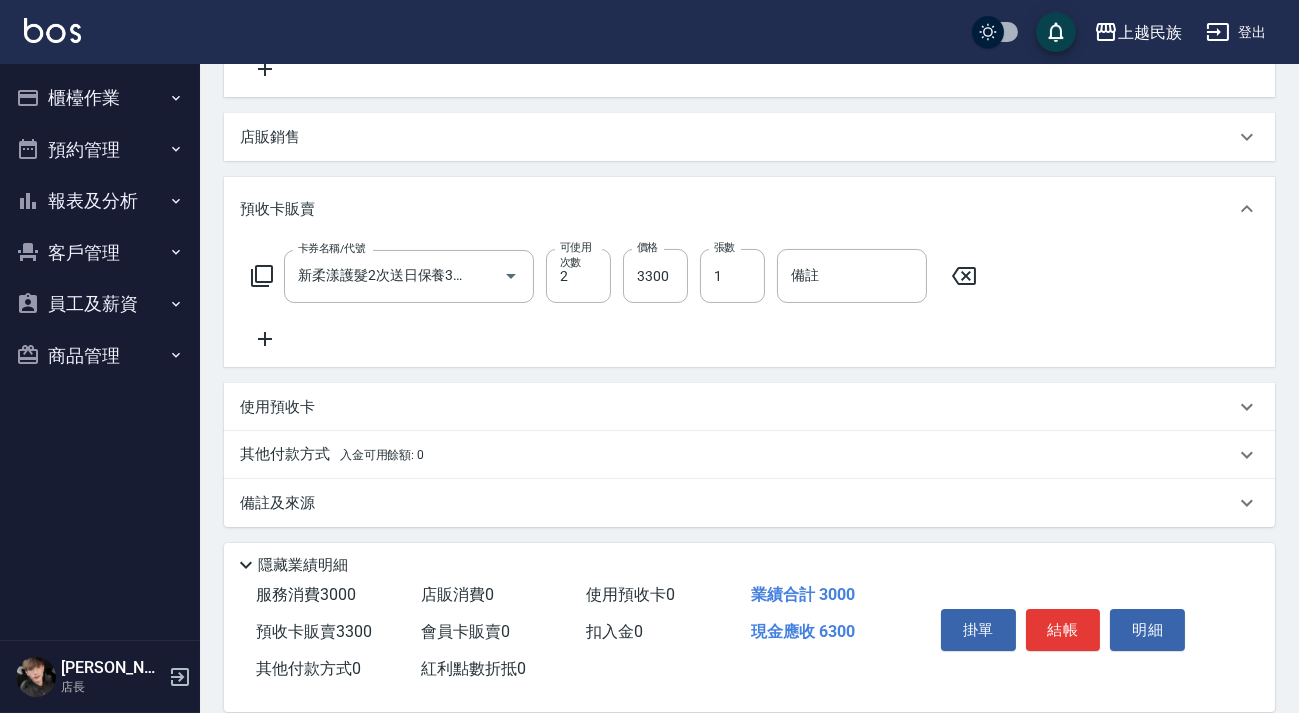 click on "使用預收卡" at bounding box center (737, 407) 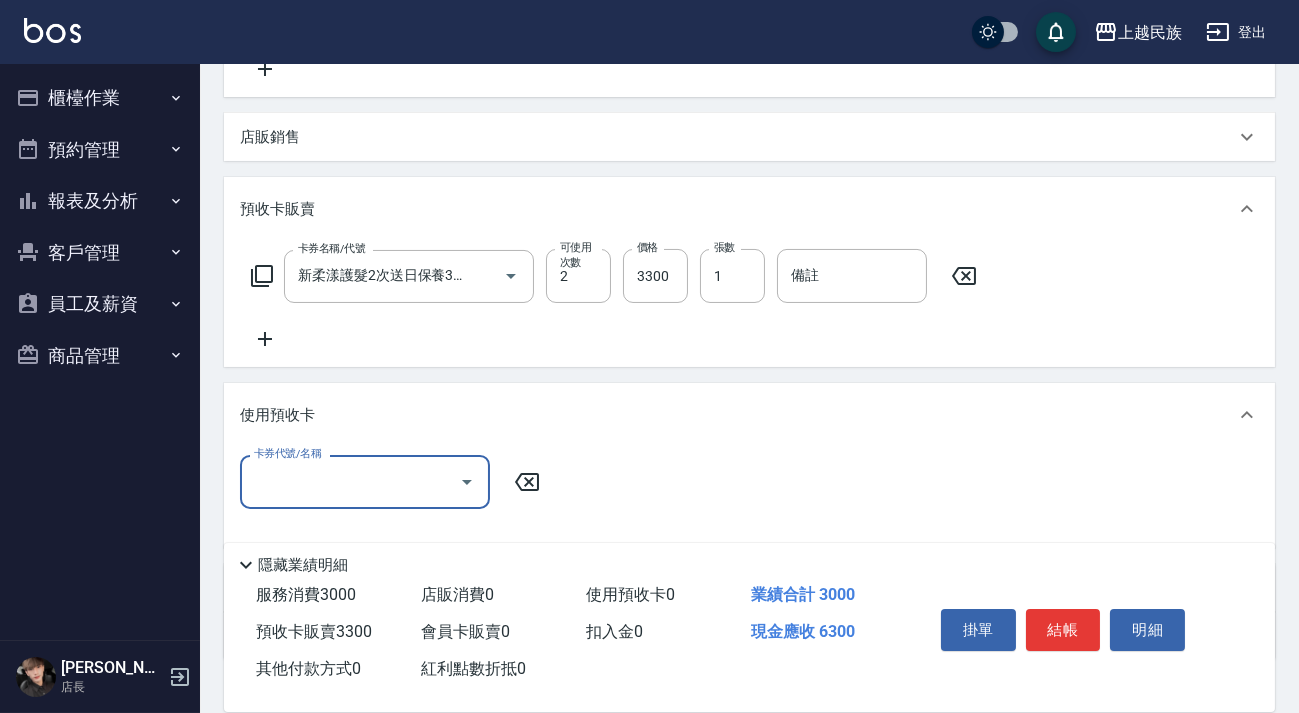 scroll, scrollTop: 0, scrollLeft: 0, axis: both 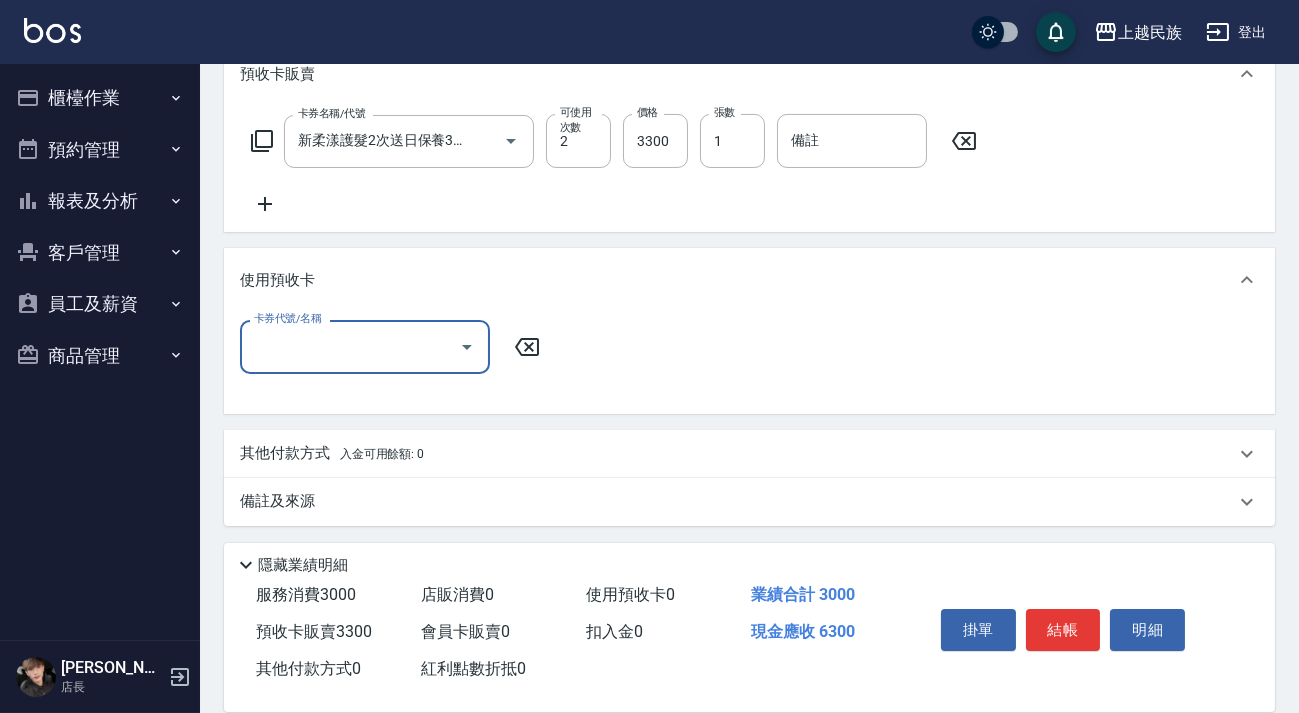click at bounding box center [467, 347] 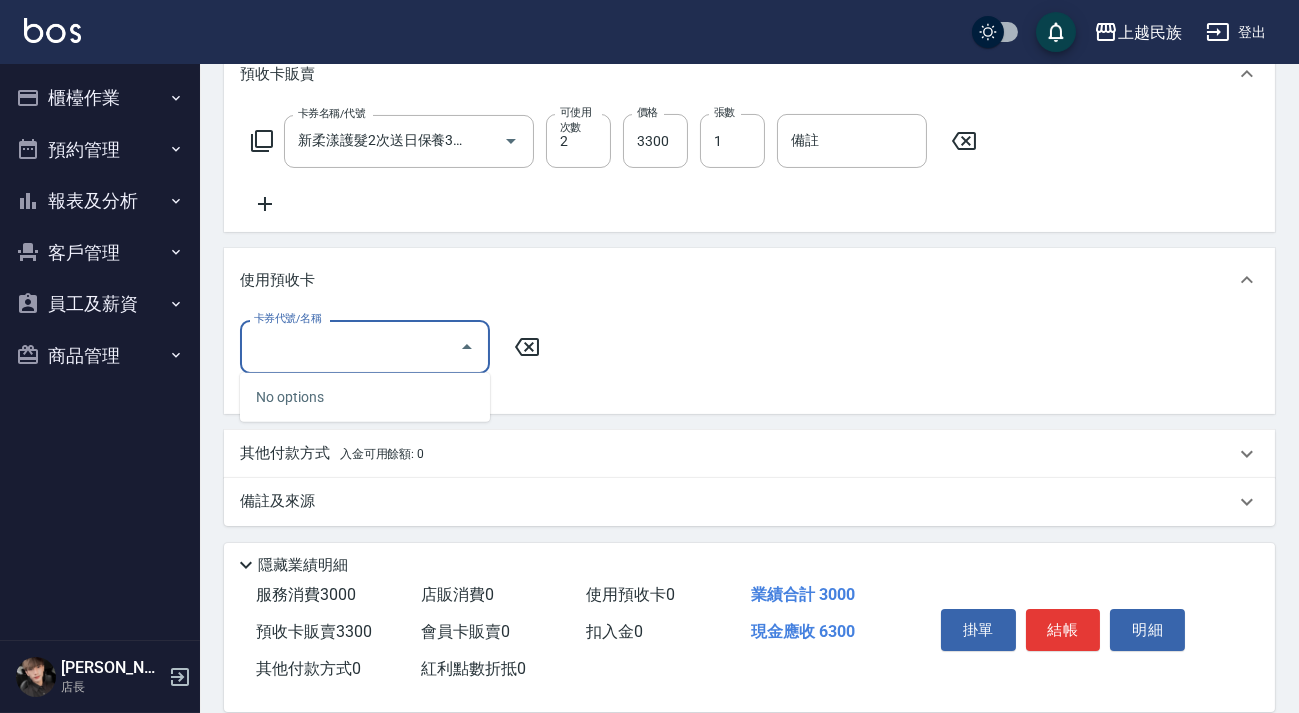 click at bounding box center (467, 347) 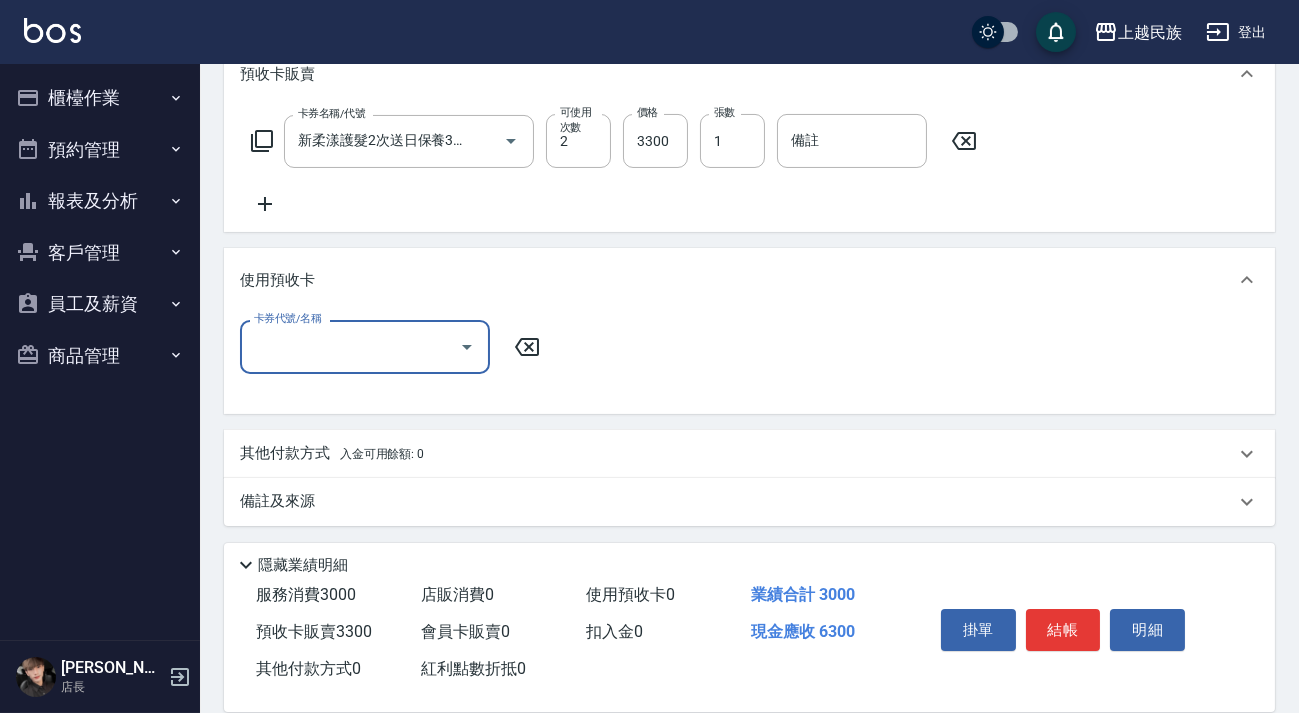 scroll, scrollTop: 23, scrollLeft: 0, axis: vertical 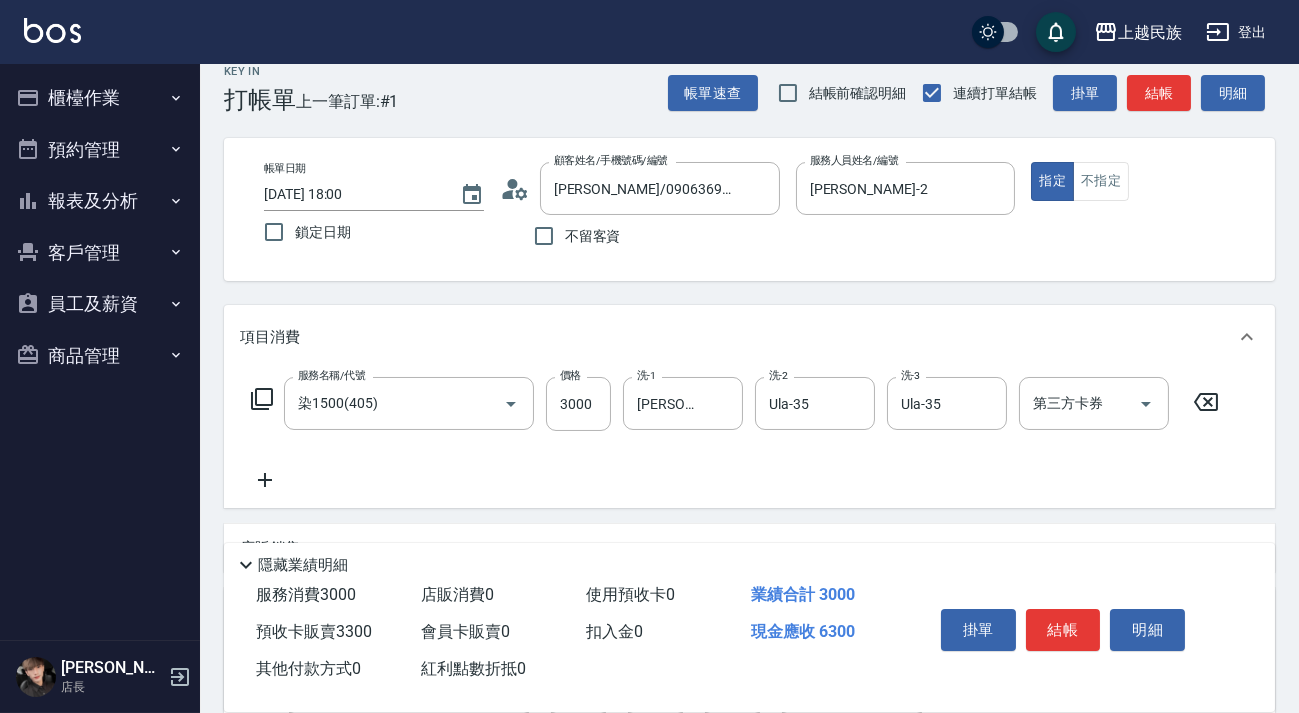 click 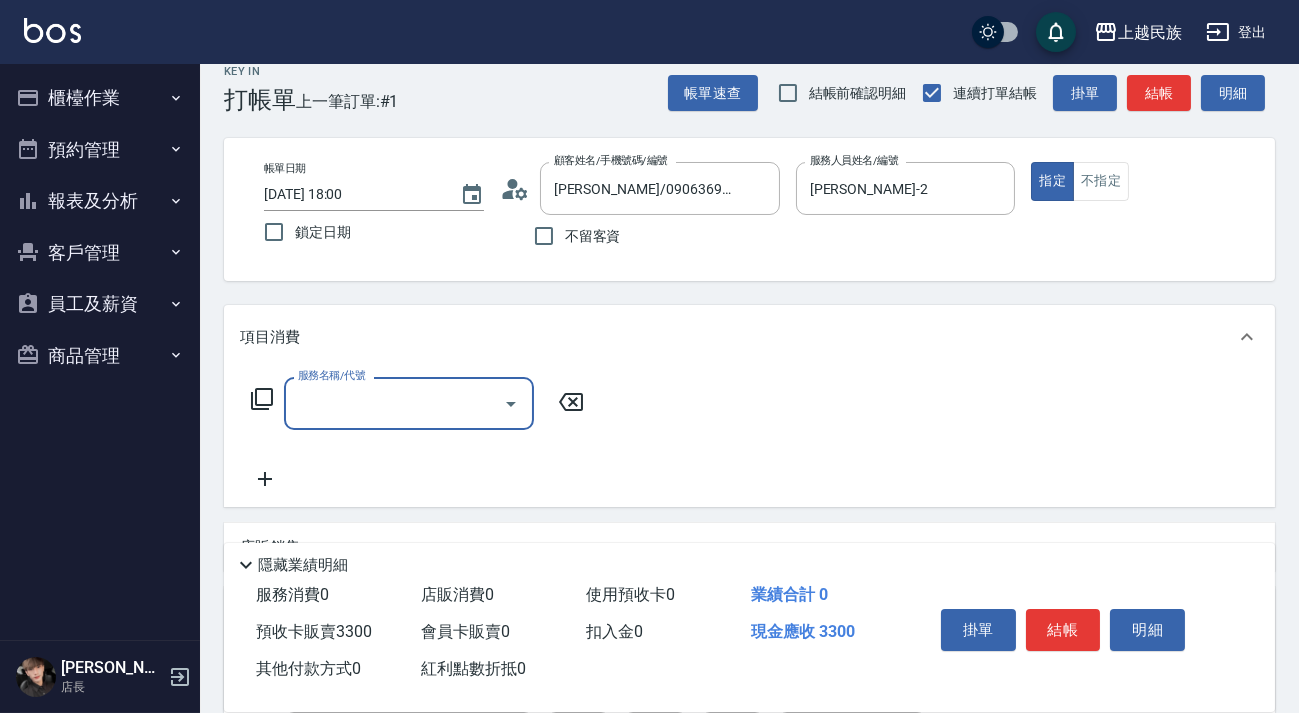 click on "項目消費" at bounding box center [737, 337] 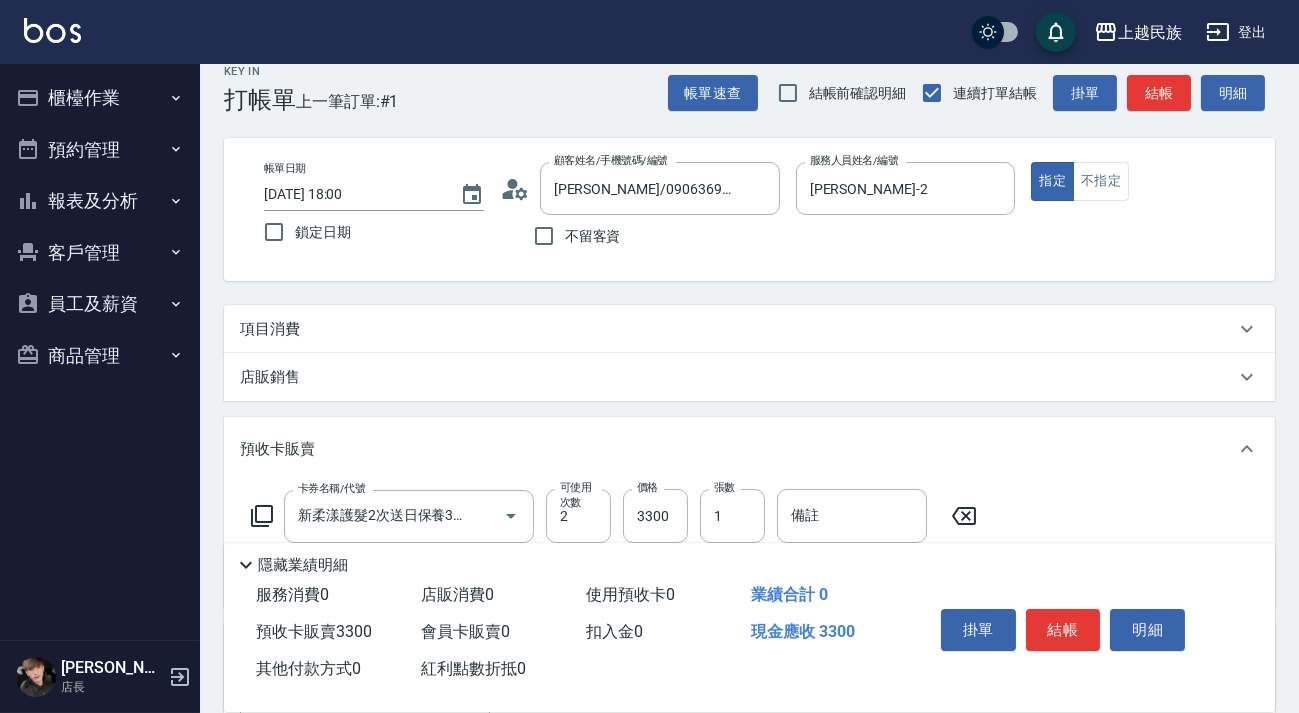 click on "項目消費" at bounding box center (737, 329) 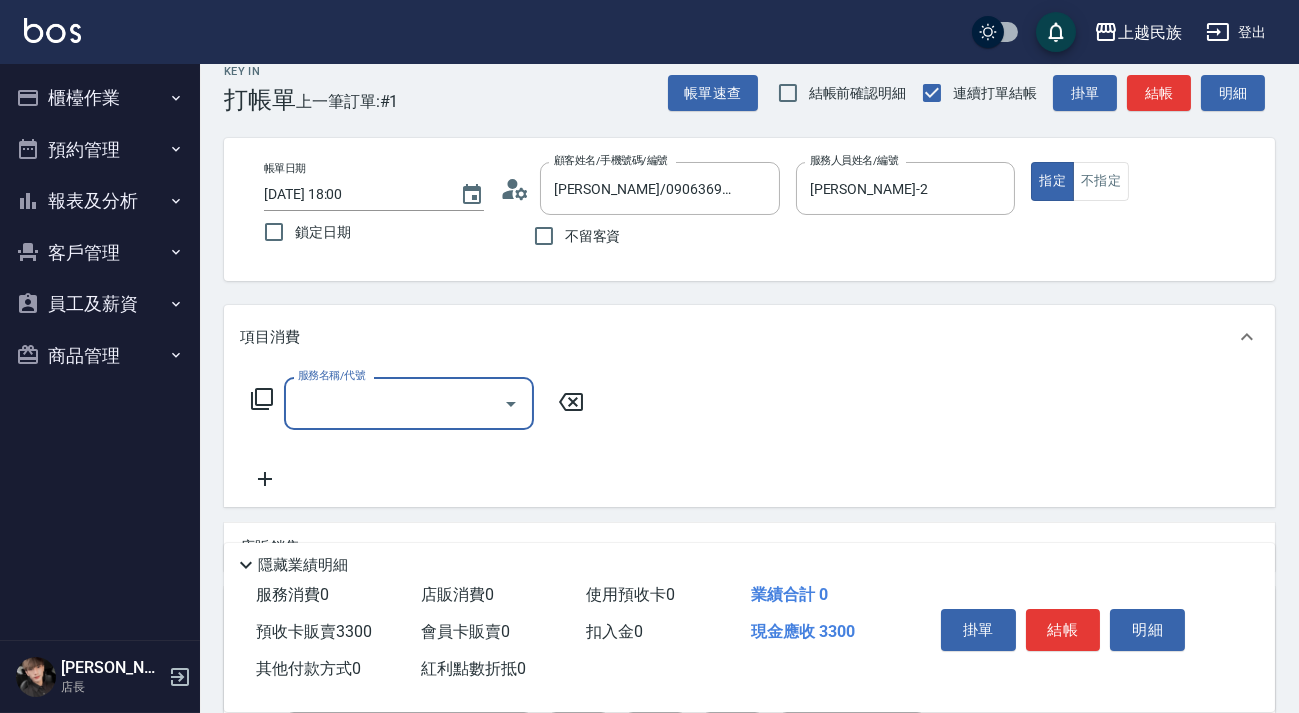 scroll, scrollTop: 0, scrollLeft: 0, axis: both 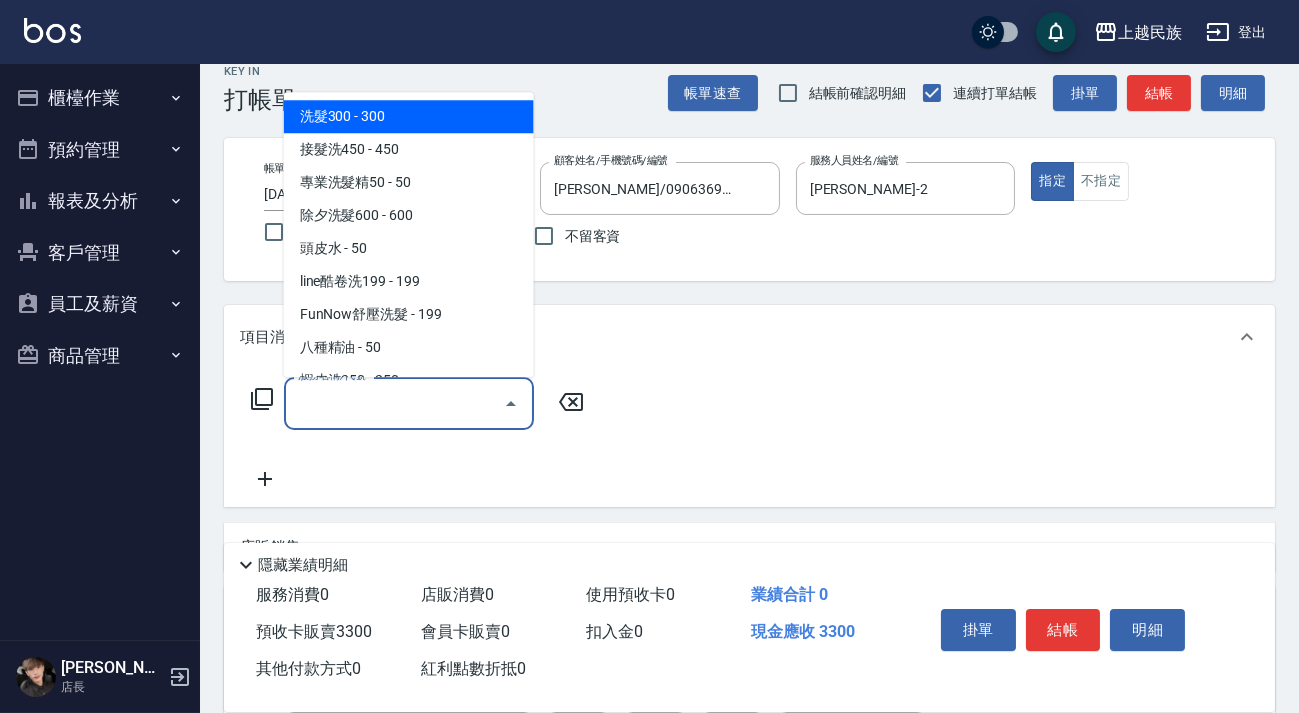 click on "服務名稱/代號" at bounding box center [394, 403] 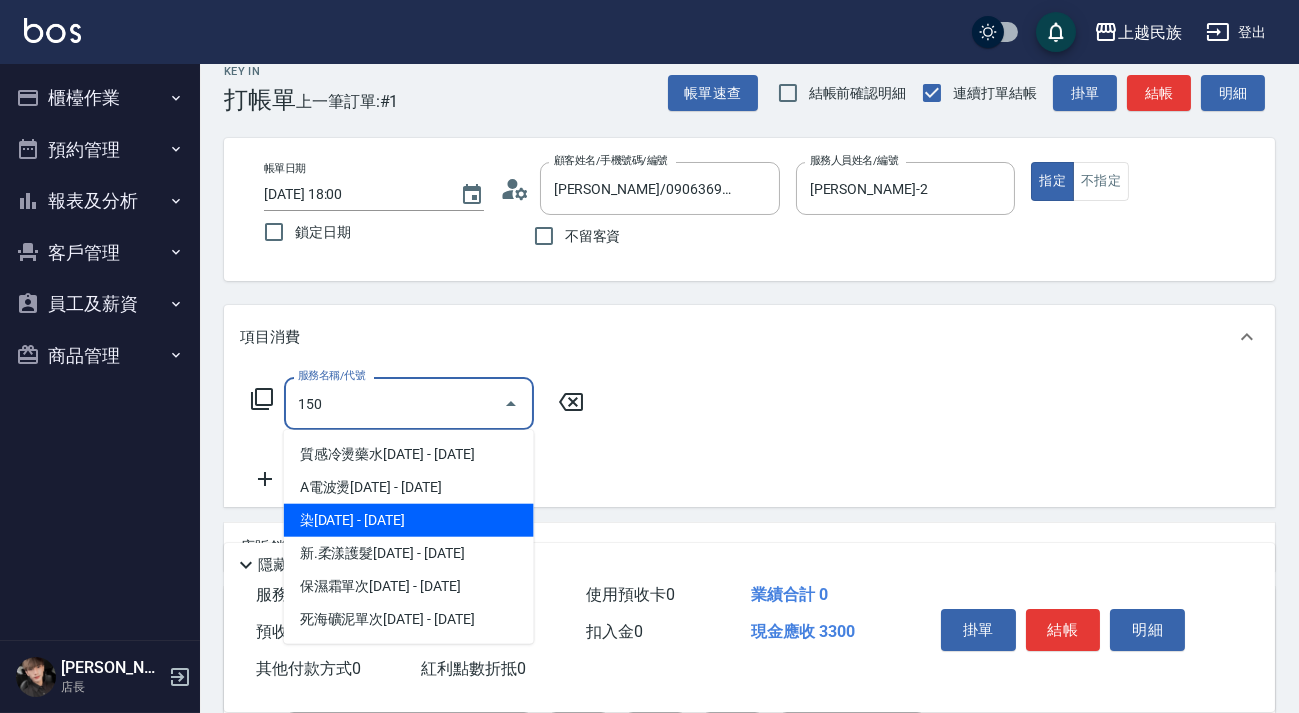 click on "染1500 - 1500" at bounding box center (409, 520) 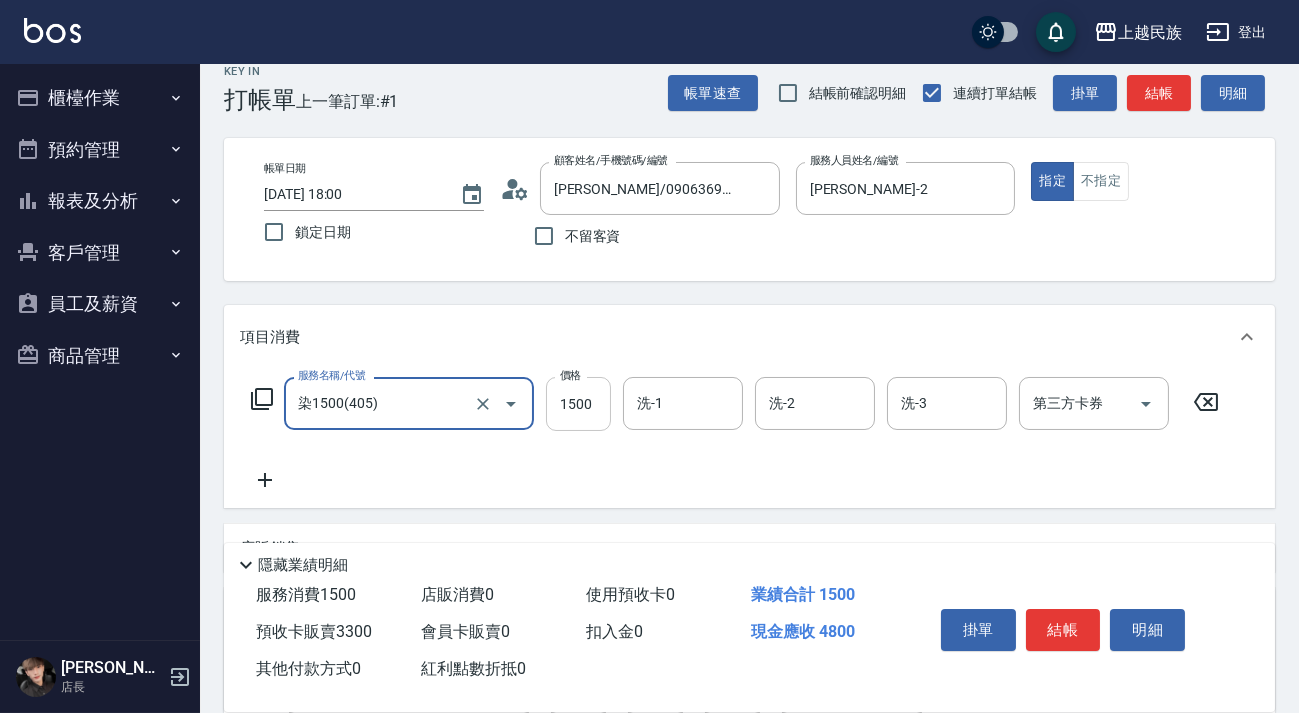 type on "染1500(405)" 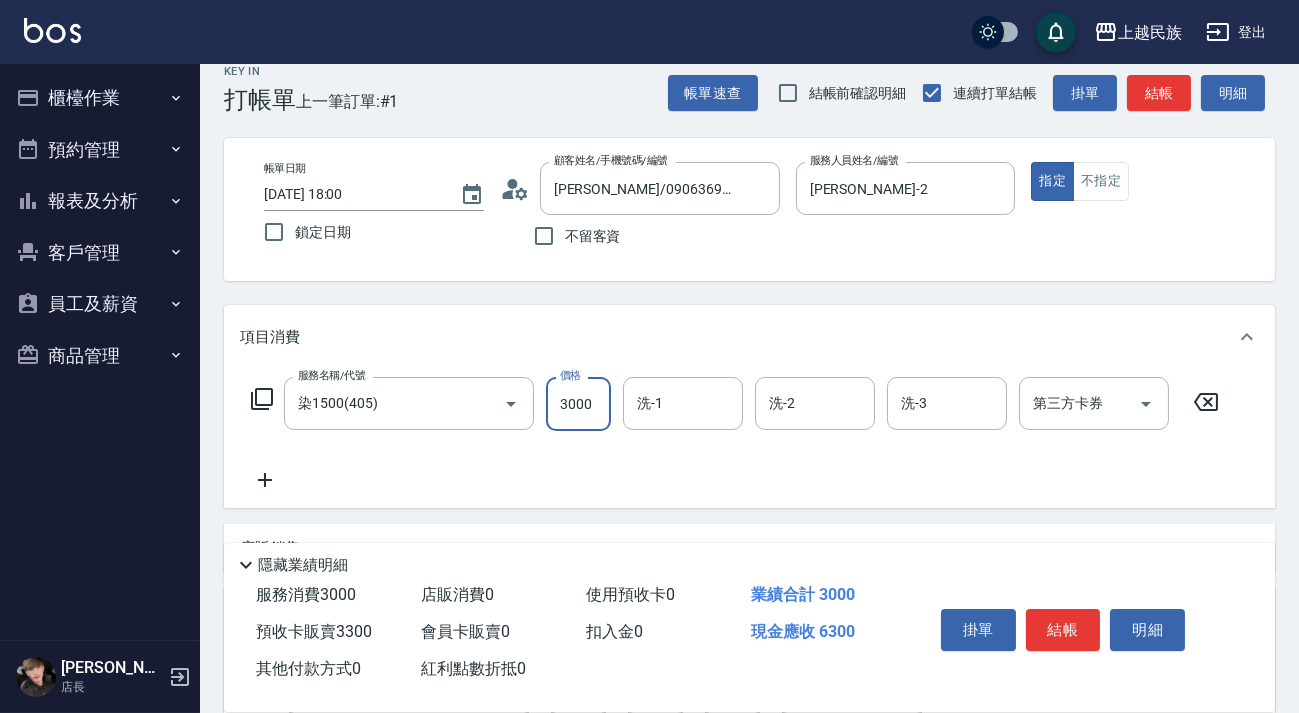 type on "3000" 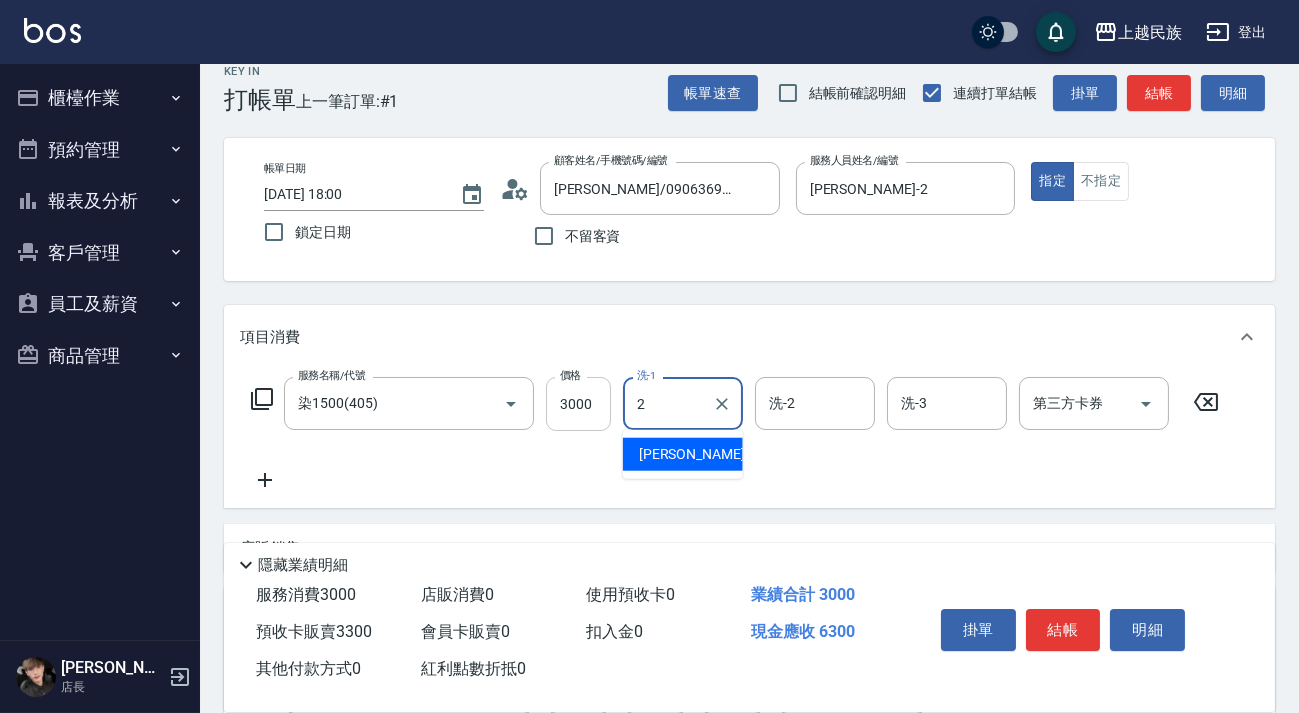 type on "Alan-2" 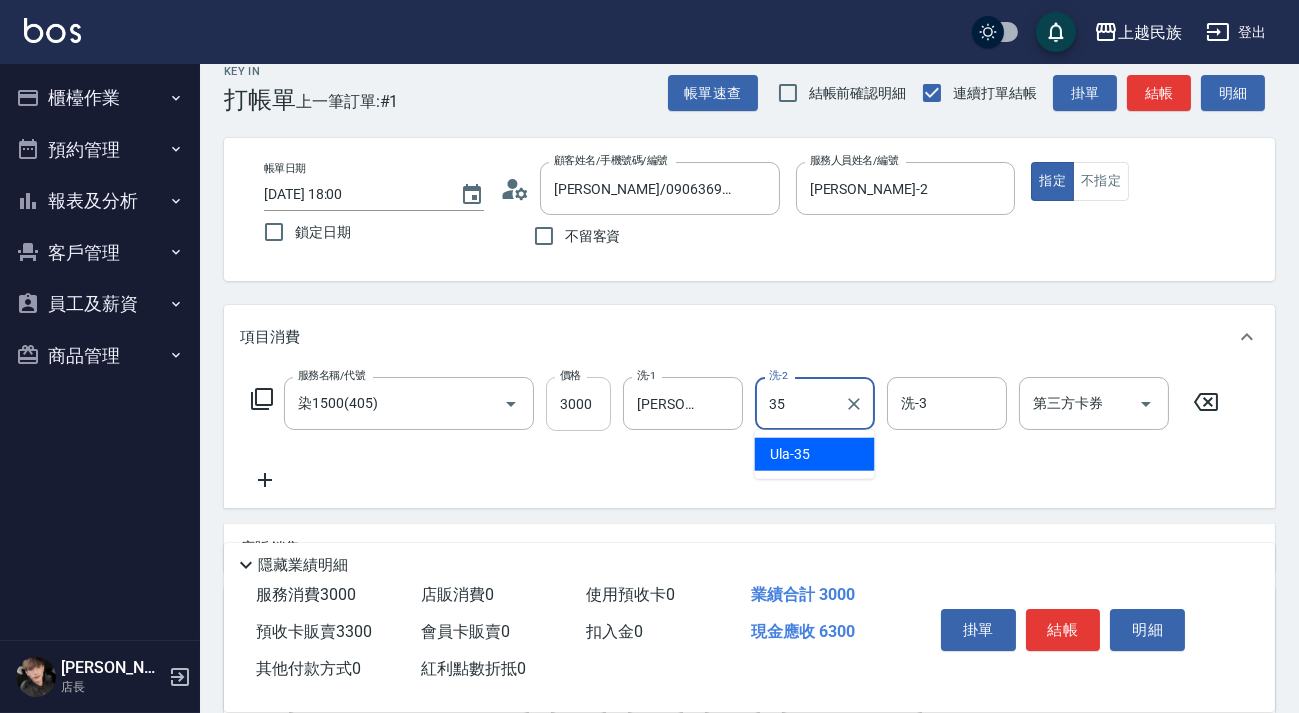 type on "Ula-35" 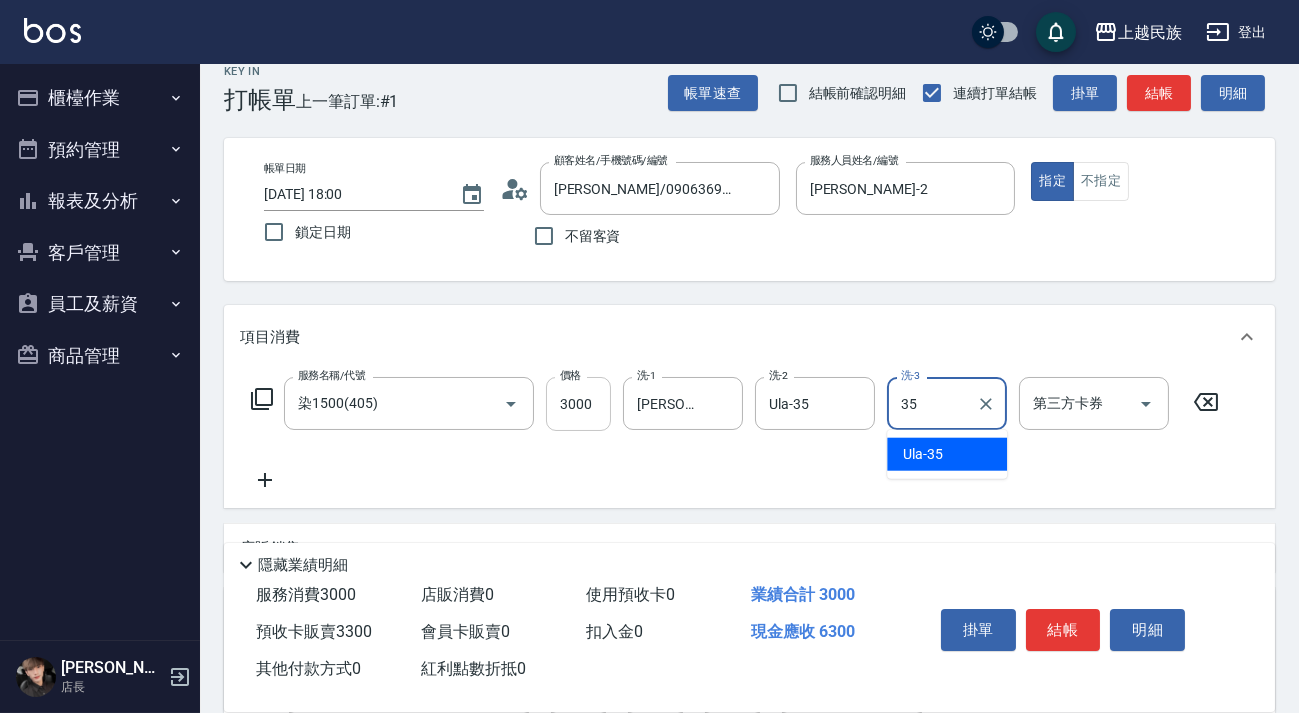 type on "Ula-35" 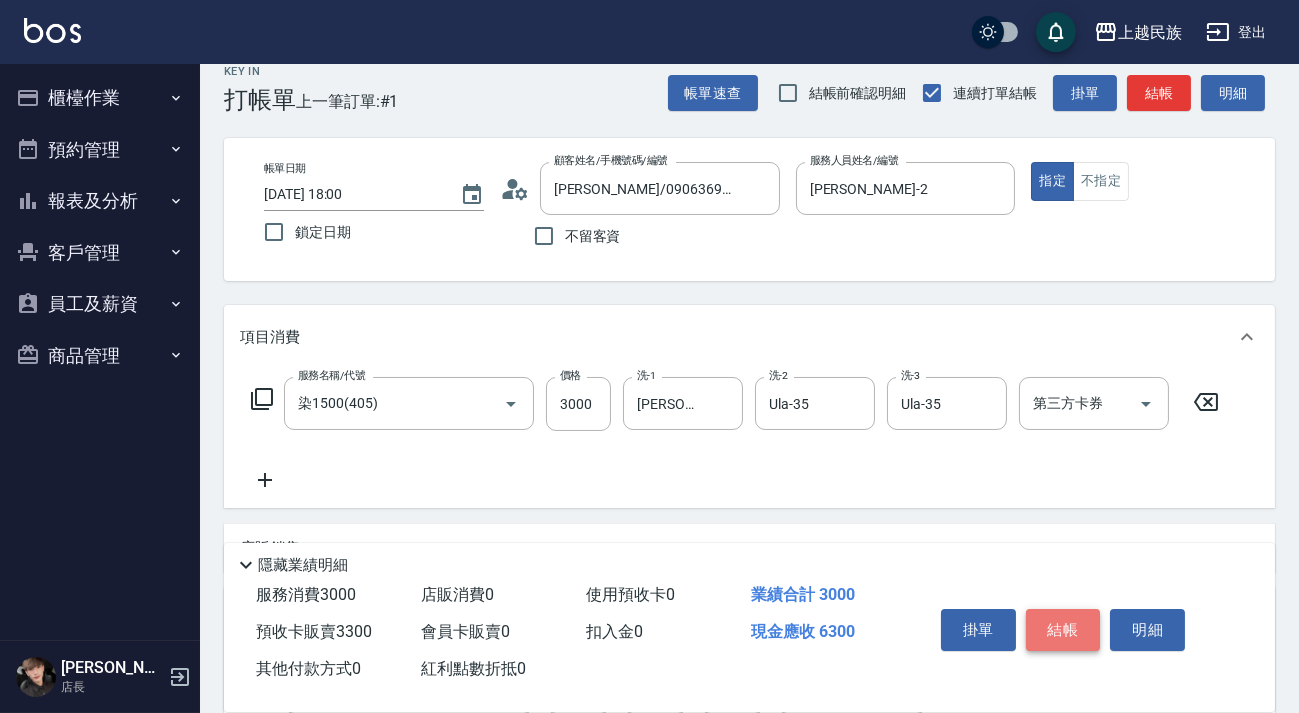 click on "結帳" at bounding box center [1063, 630] 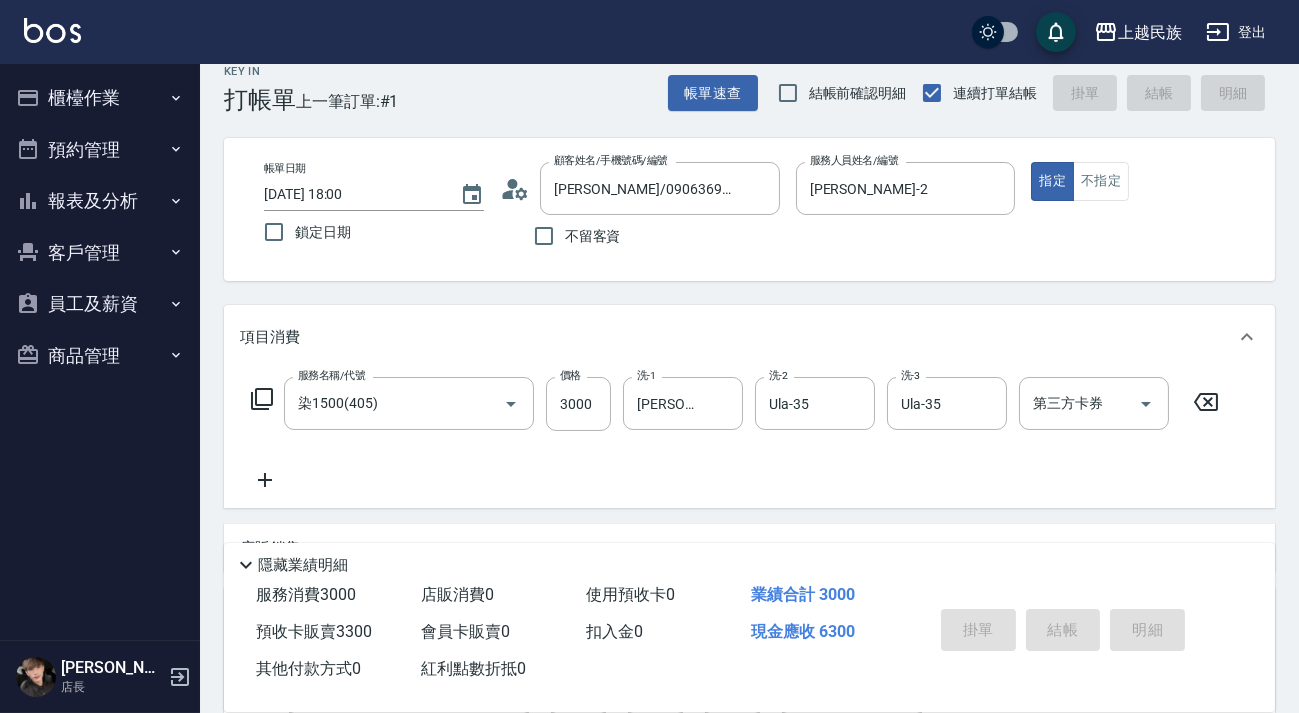 type on "2025/07/12 18:02" 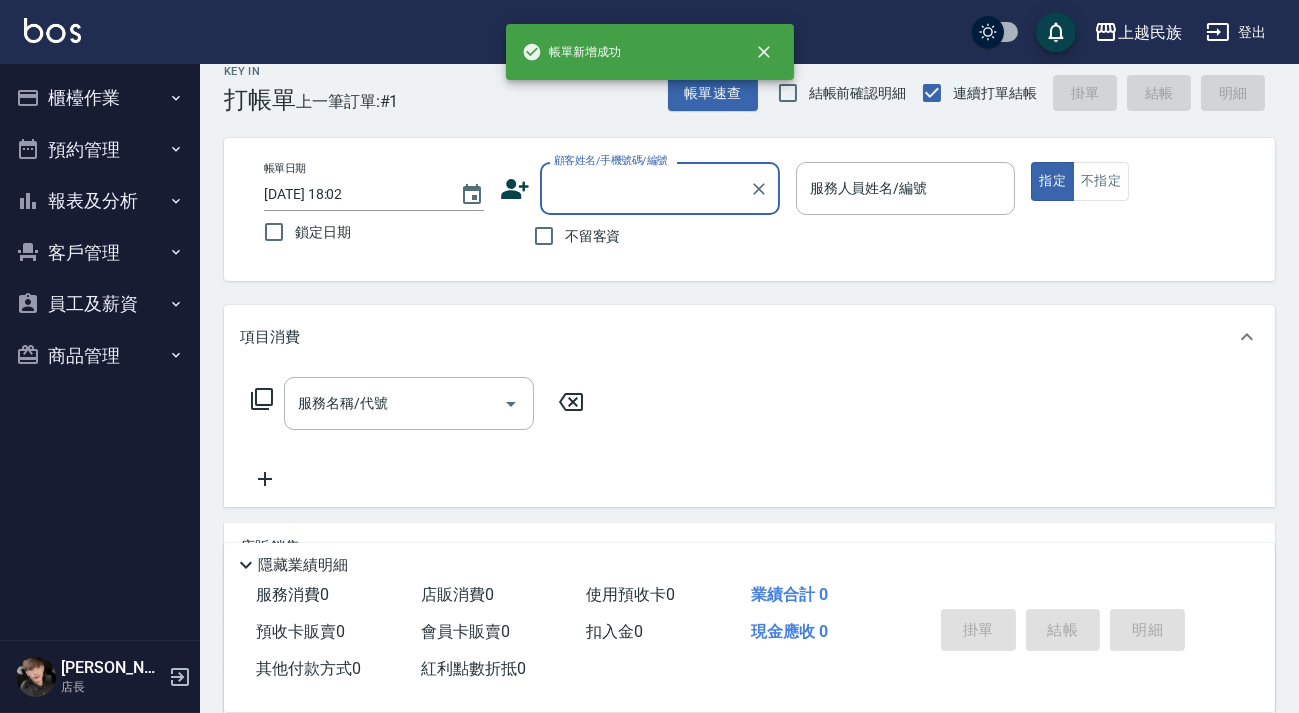 scroll, scrollTop: 0, scrollLeft: 0, axis: both 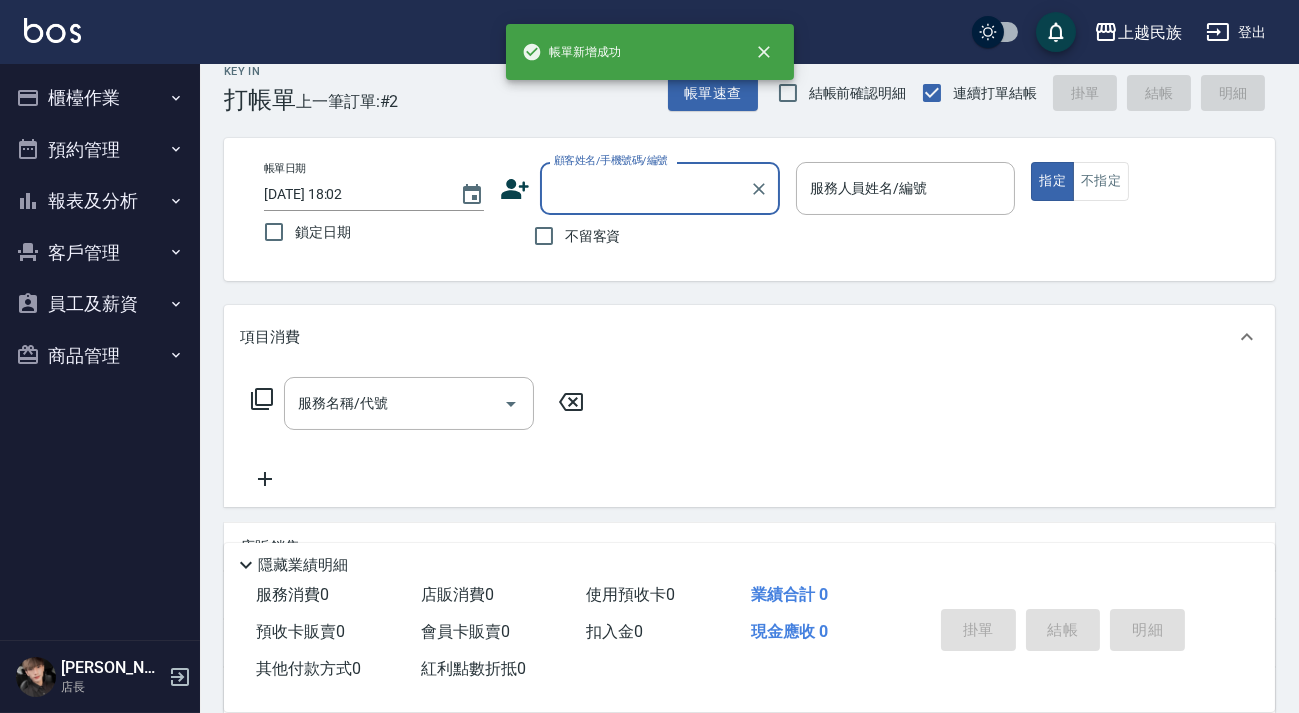 click on "顧客姓名/手機號碼/編號" at bounding box center [645, 188] 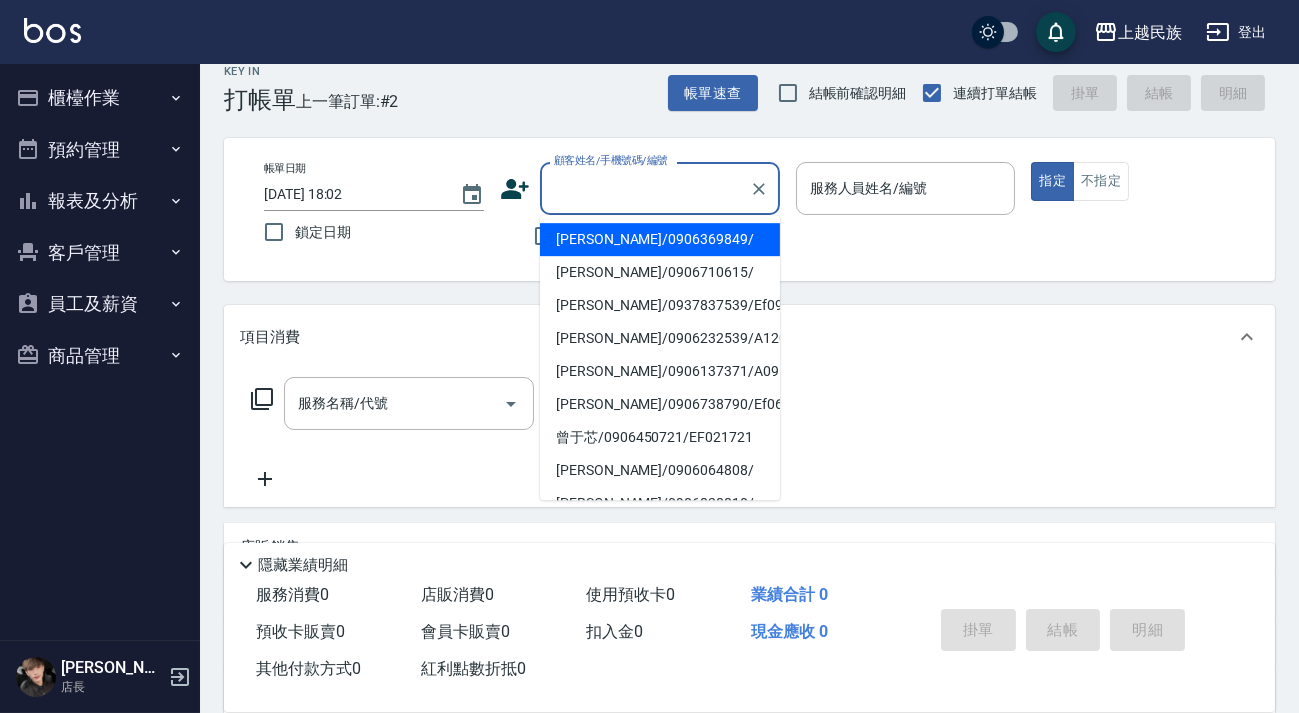 click on "楊心慧/0906369849/" at bounding box center [660, 239] 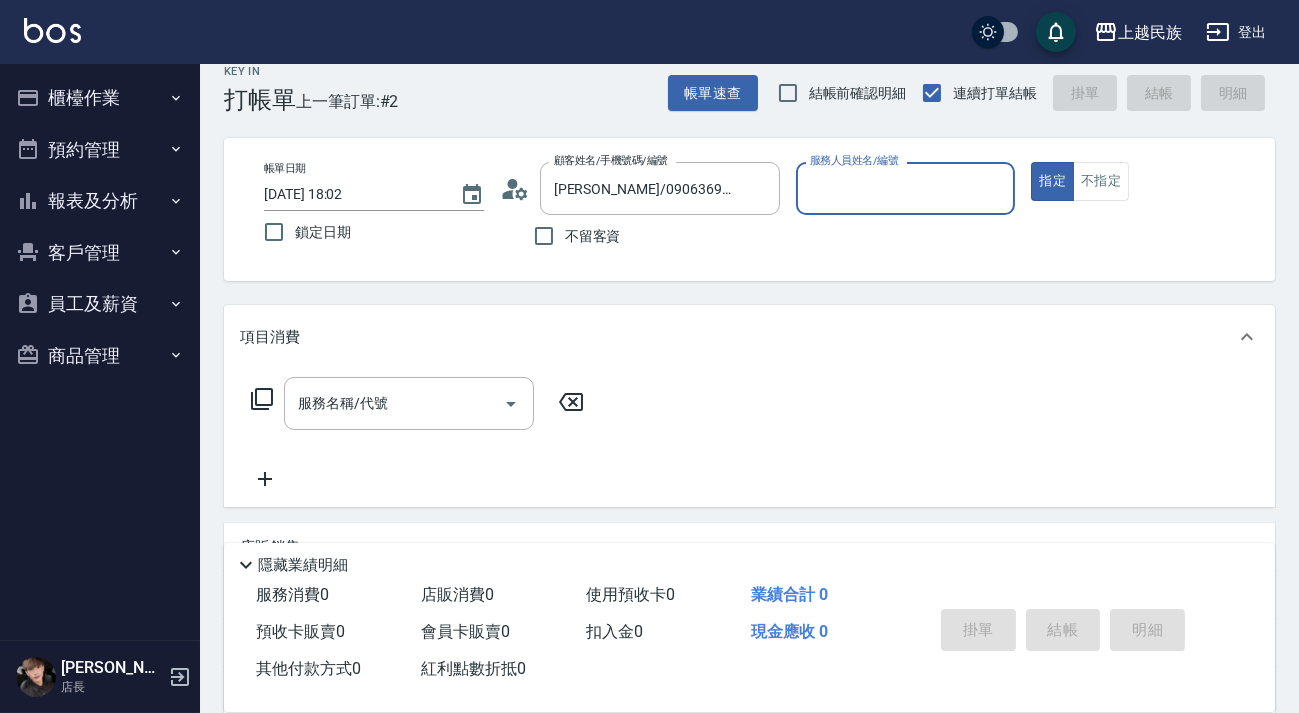 type on "Alan-2" 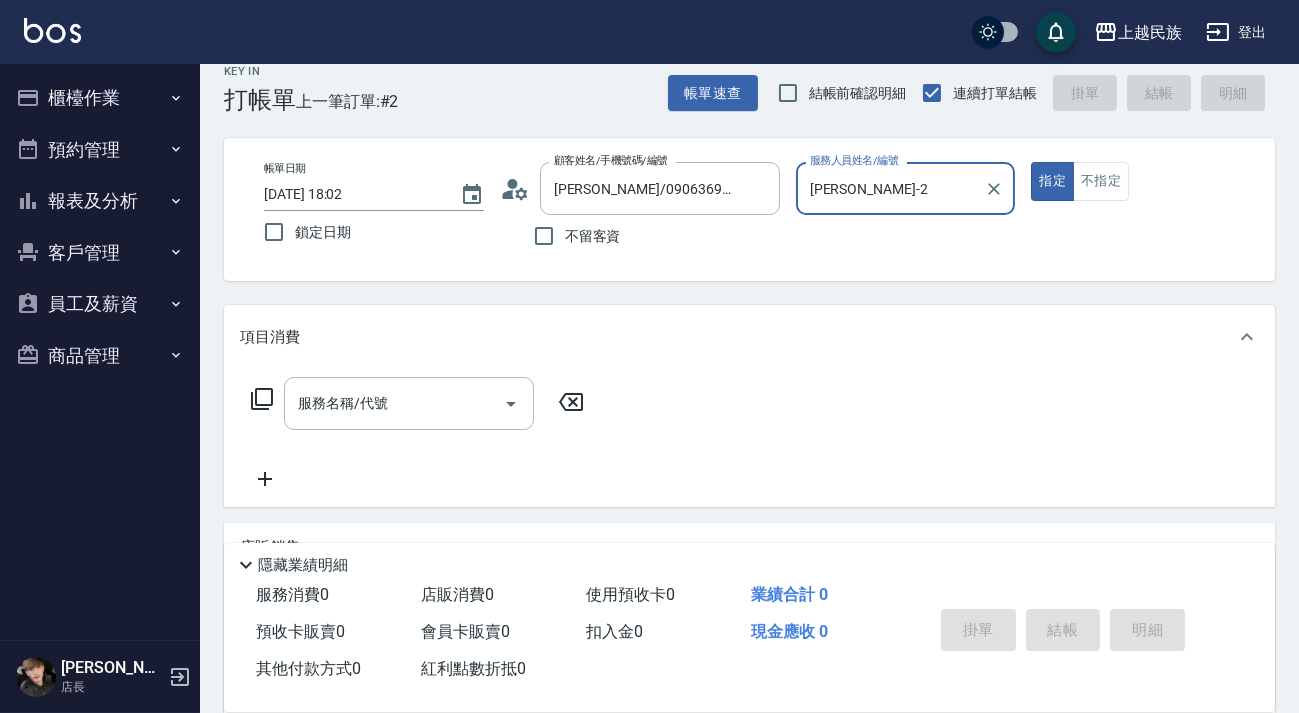 click on "指定" at bounding box center [1052, 181] 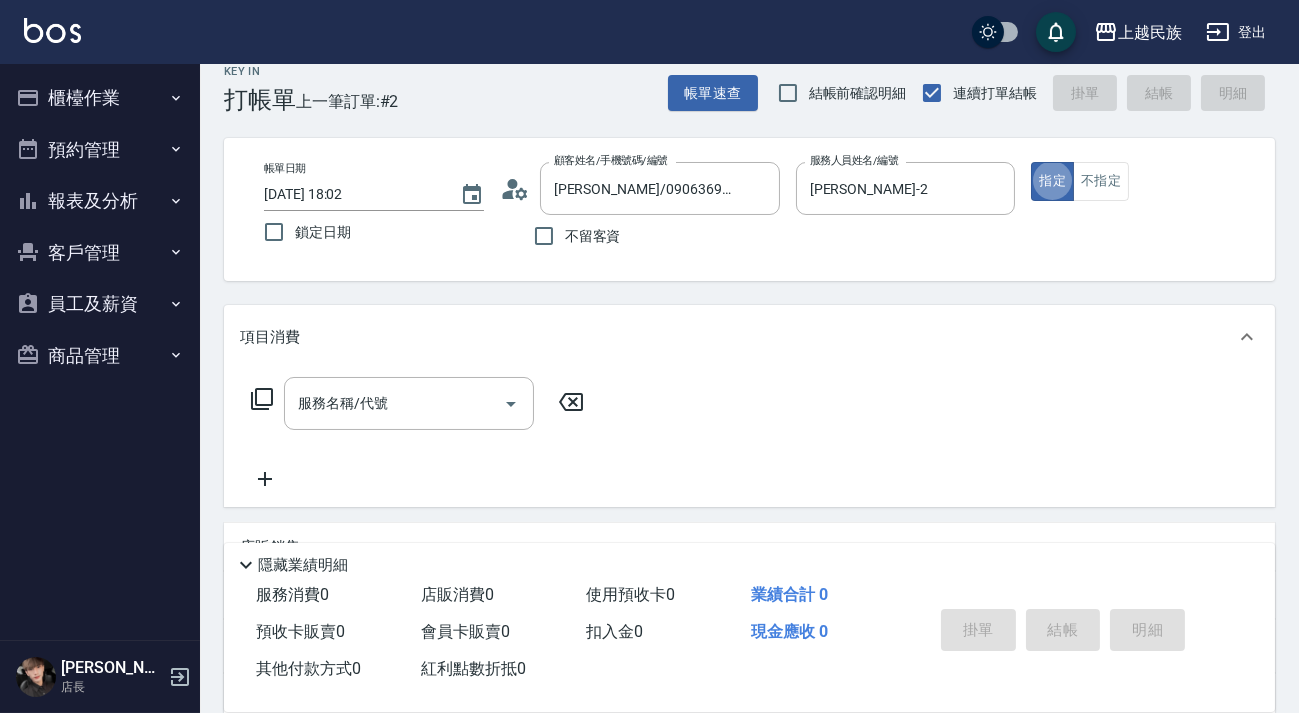 scroll, scrollTop: 267, scrollLeft: 0, axis: vertical 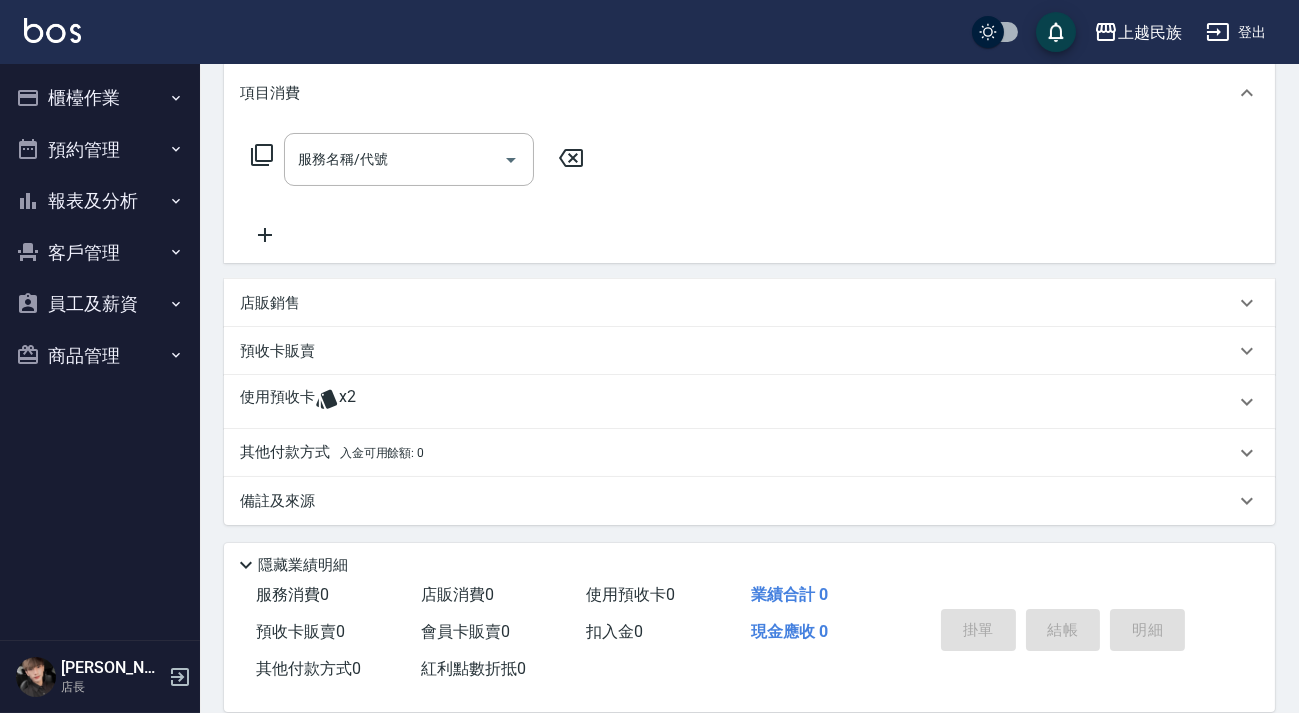 click on "使用預收卡 x2" at bounding box center [737, 402] 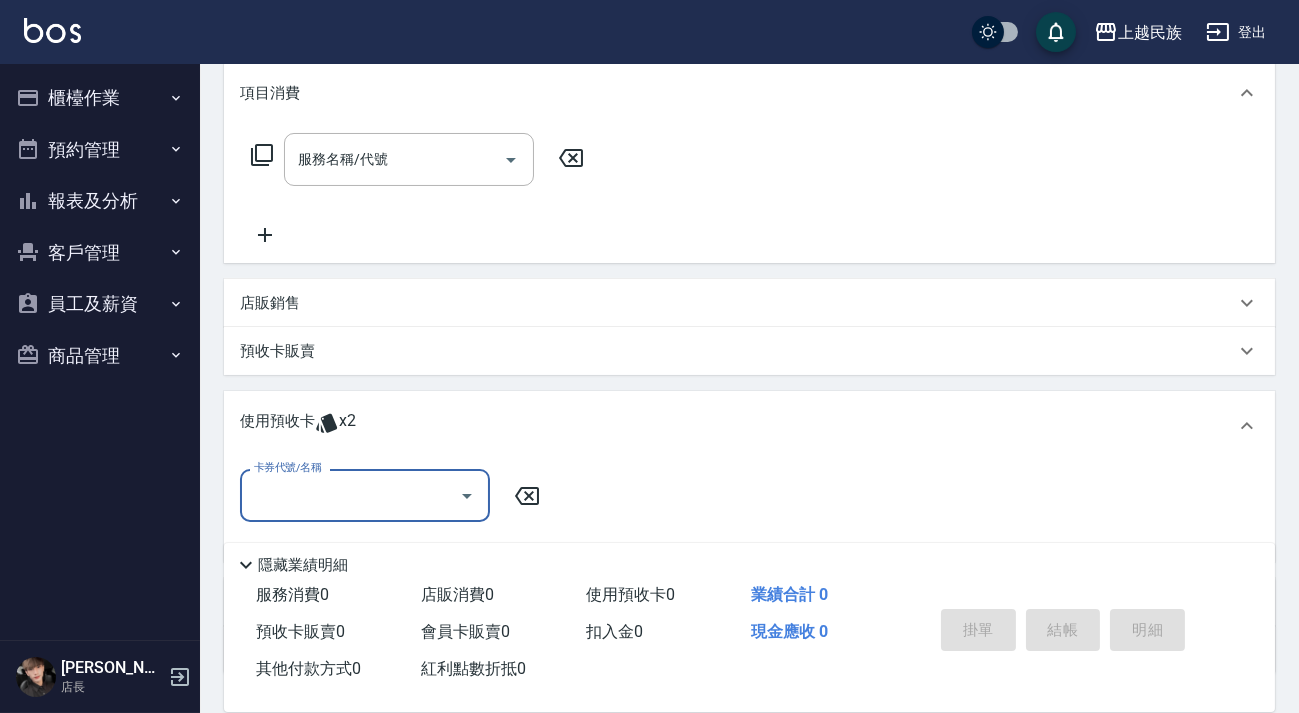 scroll, scrollTop: 0, scrollLeft: 0, axis: both 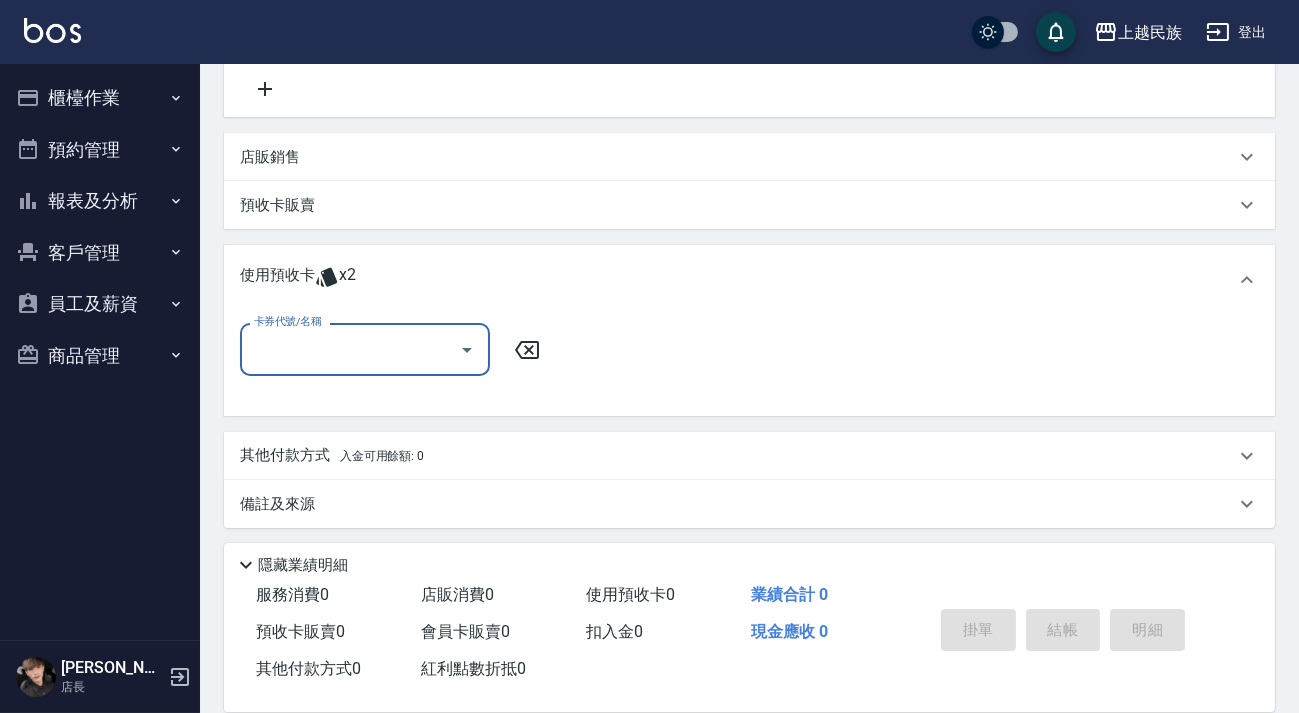click on "卡券代號/名稱" at bounding box center [350, 349] 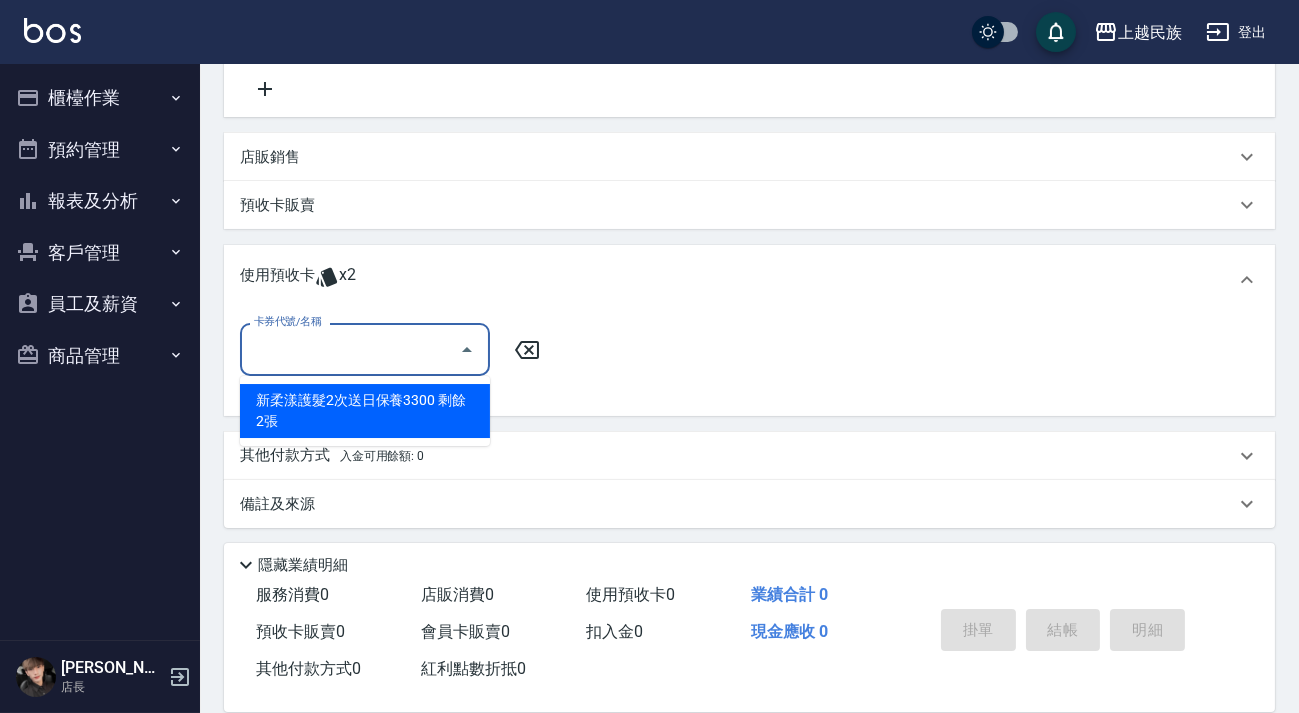 click on "新柔漾護髮2次送日保養3300 剩餘2張" at bounding box center (365, 411) 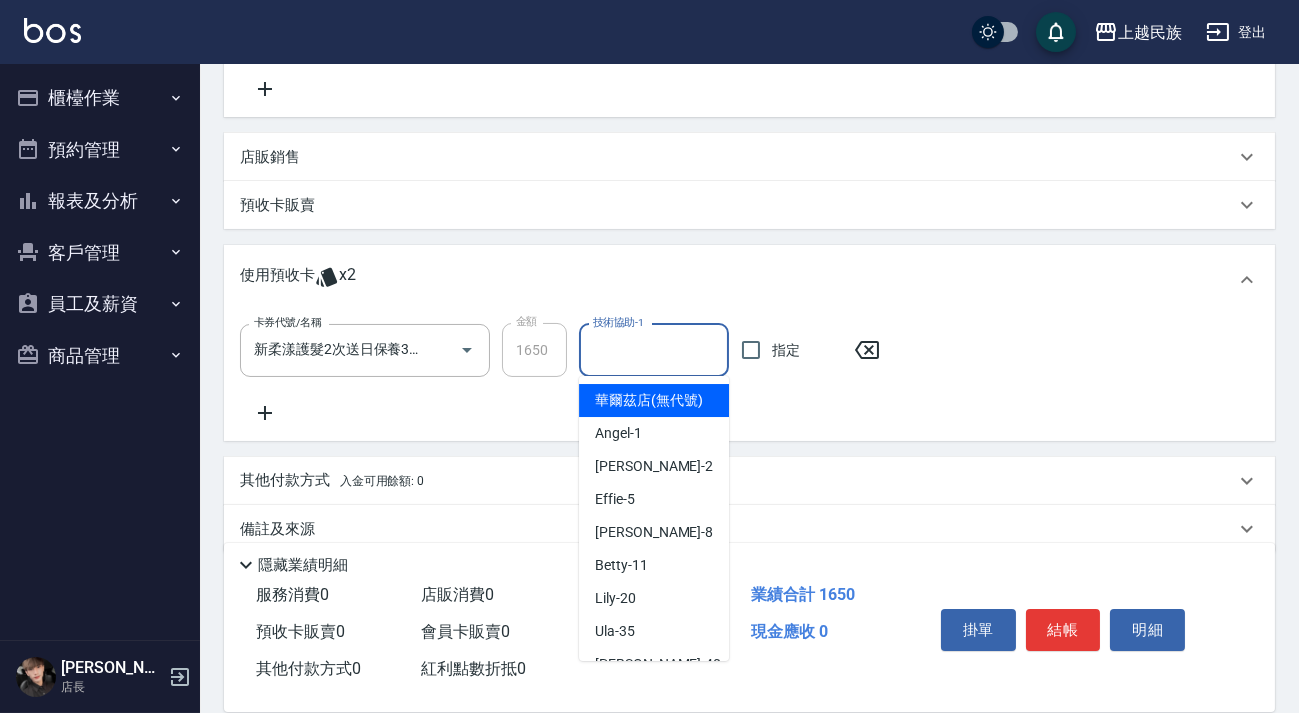 click on "技術協助-1 技術協助-1" at bounding box center [654, 350] 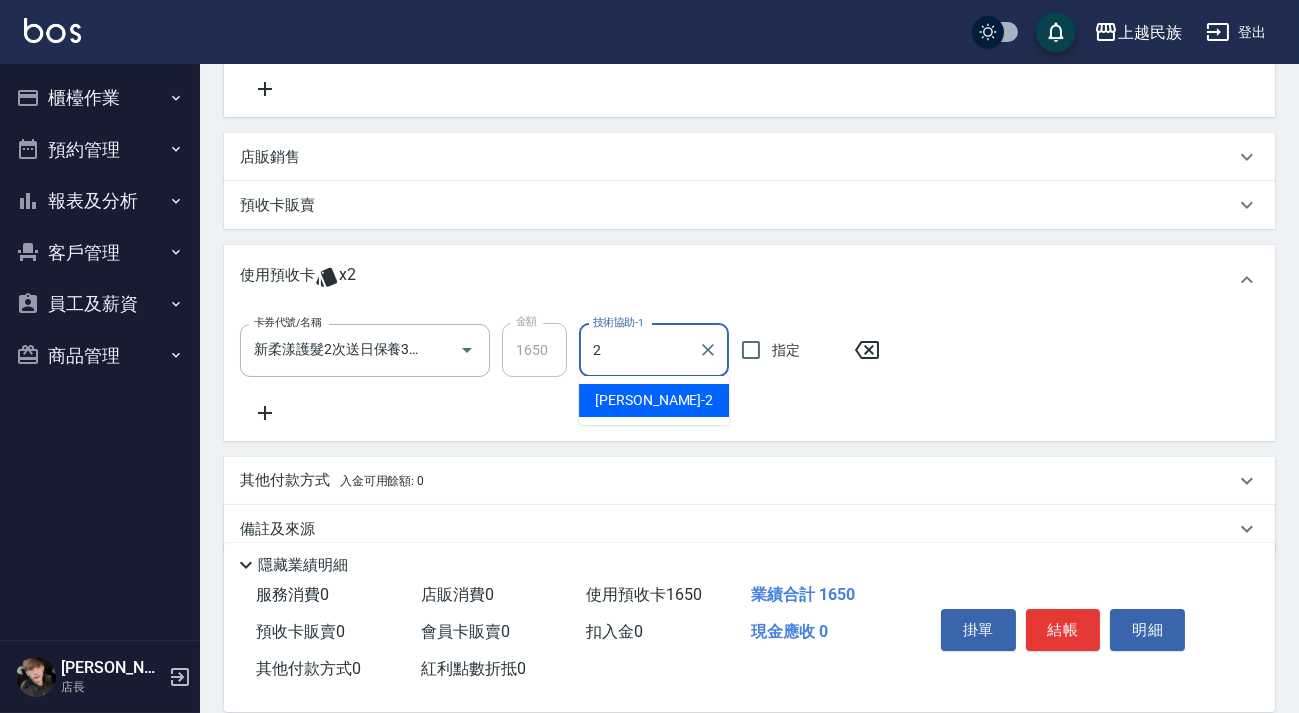 type on "Alan-2" 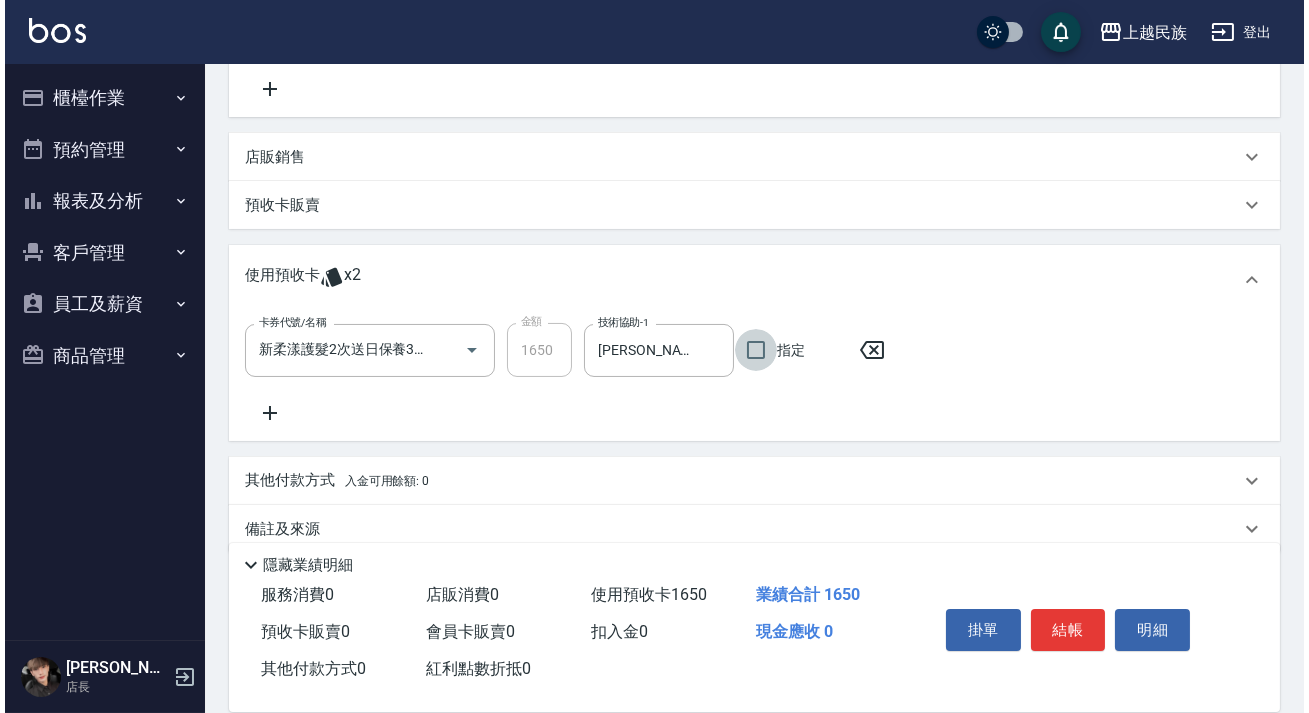 scroll, scrollTop: 0, scrollLeft: 0, axis: both 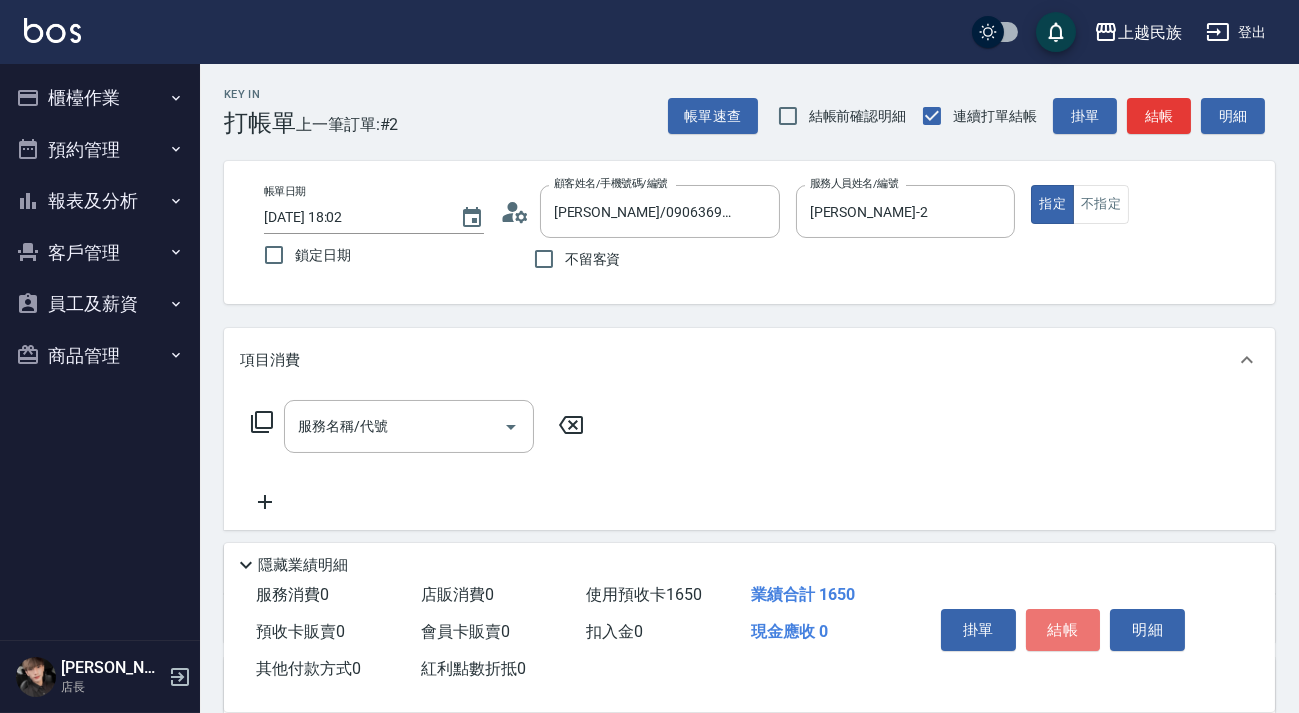 drag, startPoint x: 1064, startPoint y: 635, endPoint x: 1023, endPoint y: 534, distance: 109.004585 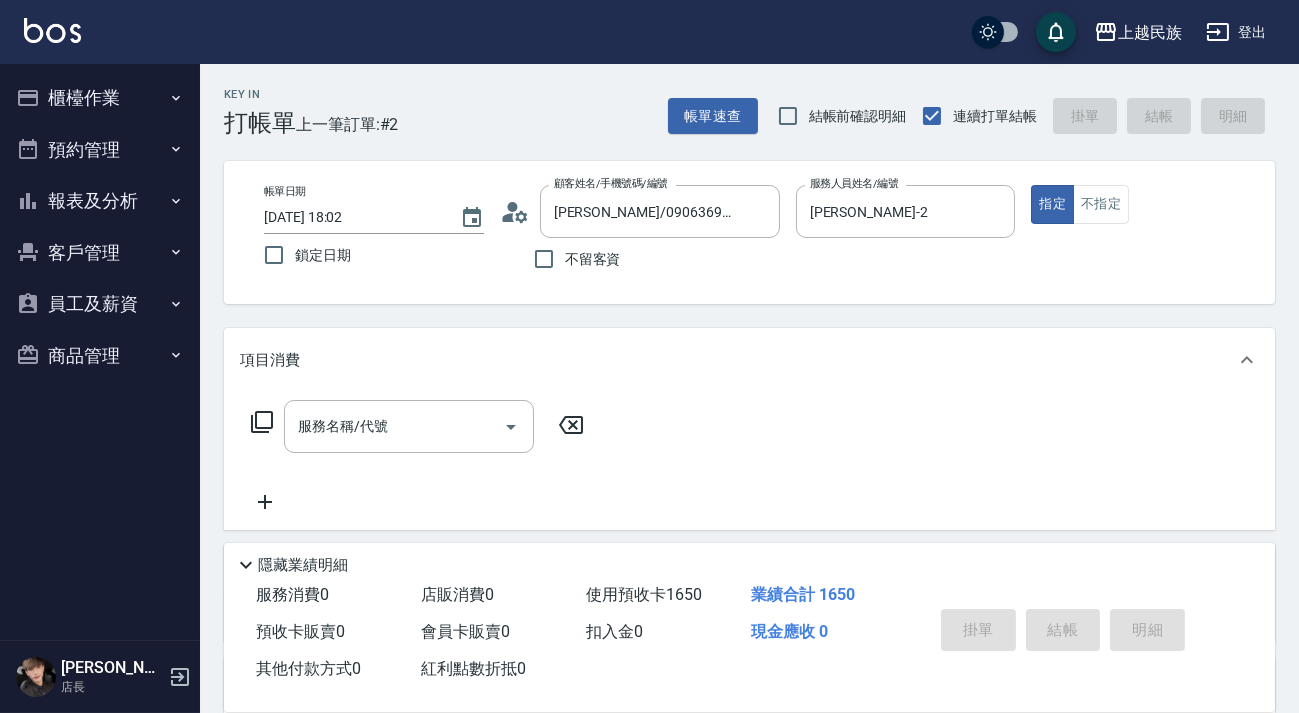 type 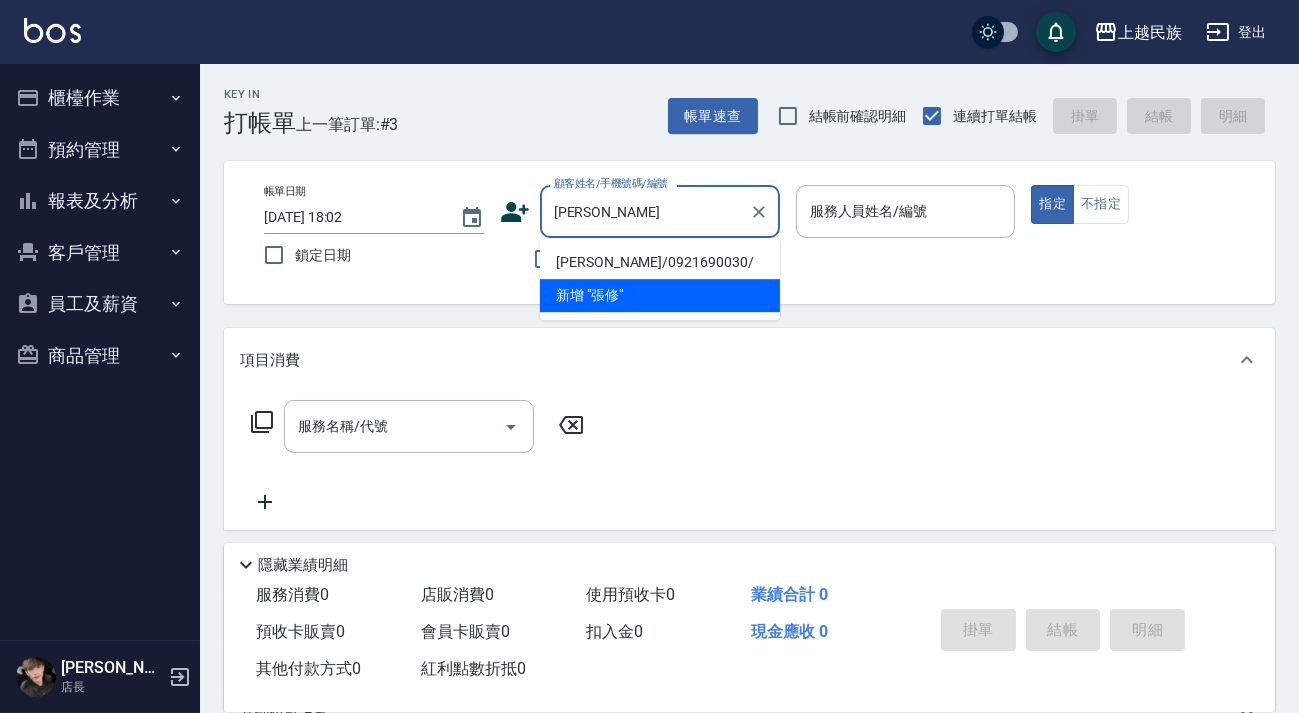 click on "張修瑋/0921690030/" at bounding box center (660, 262) 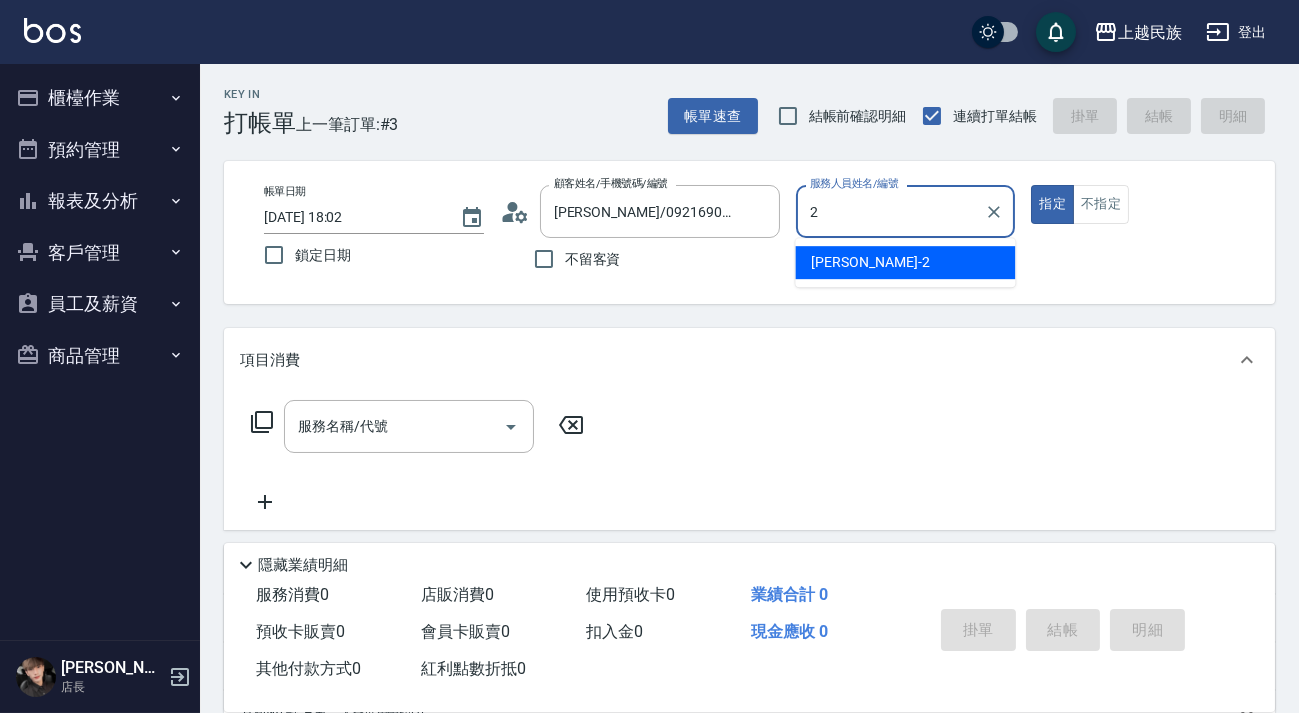 type on "Alan-2" 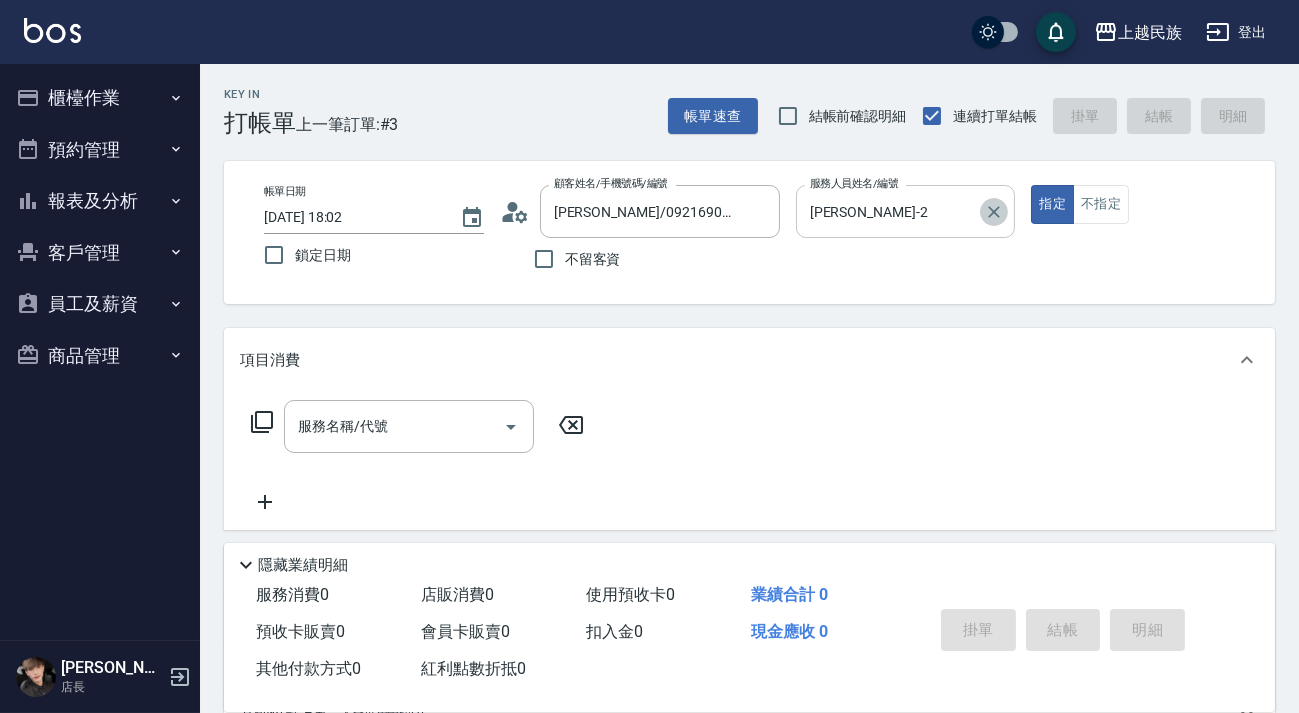 click 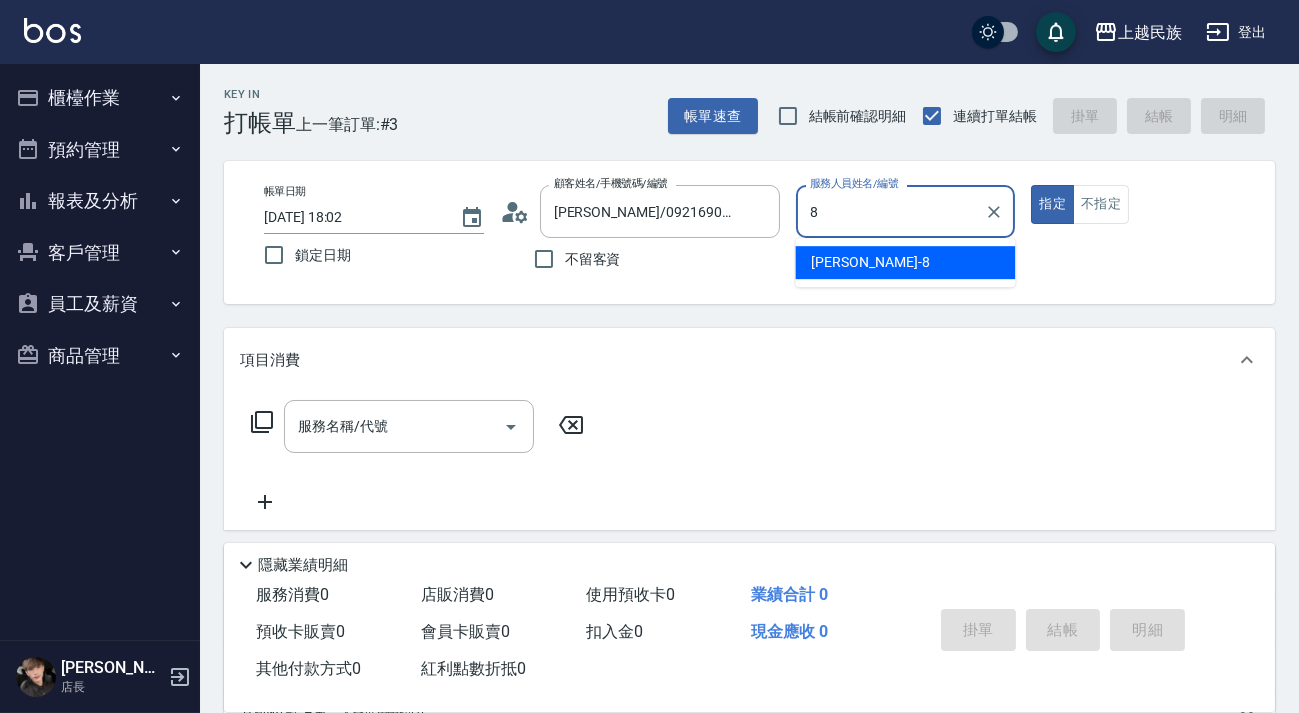 type on "Stella-8" 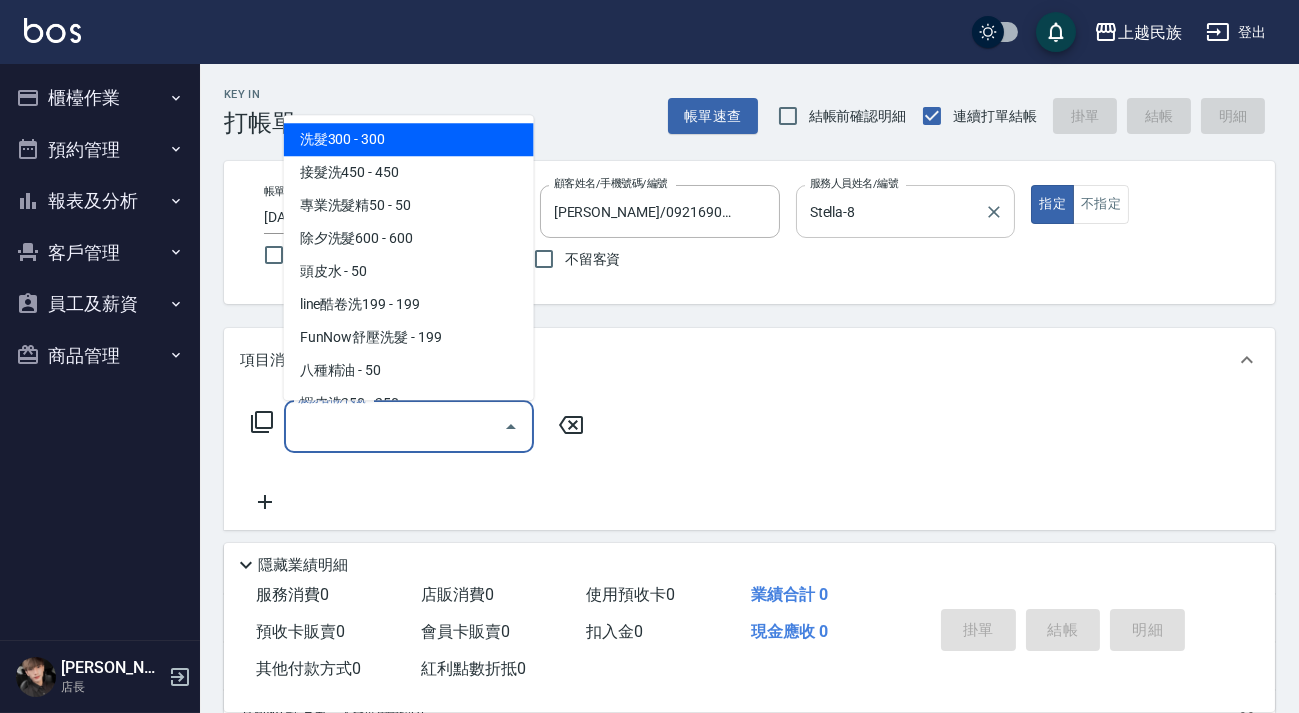 click on "服務名稱/代號" at bounding box center [394, 426] 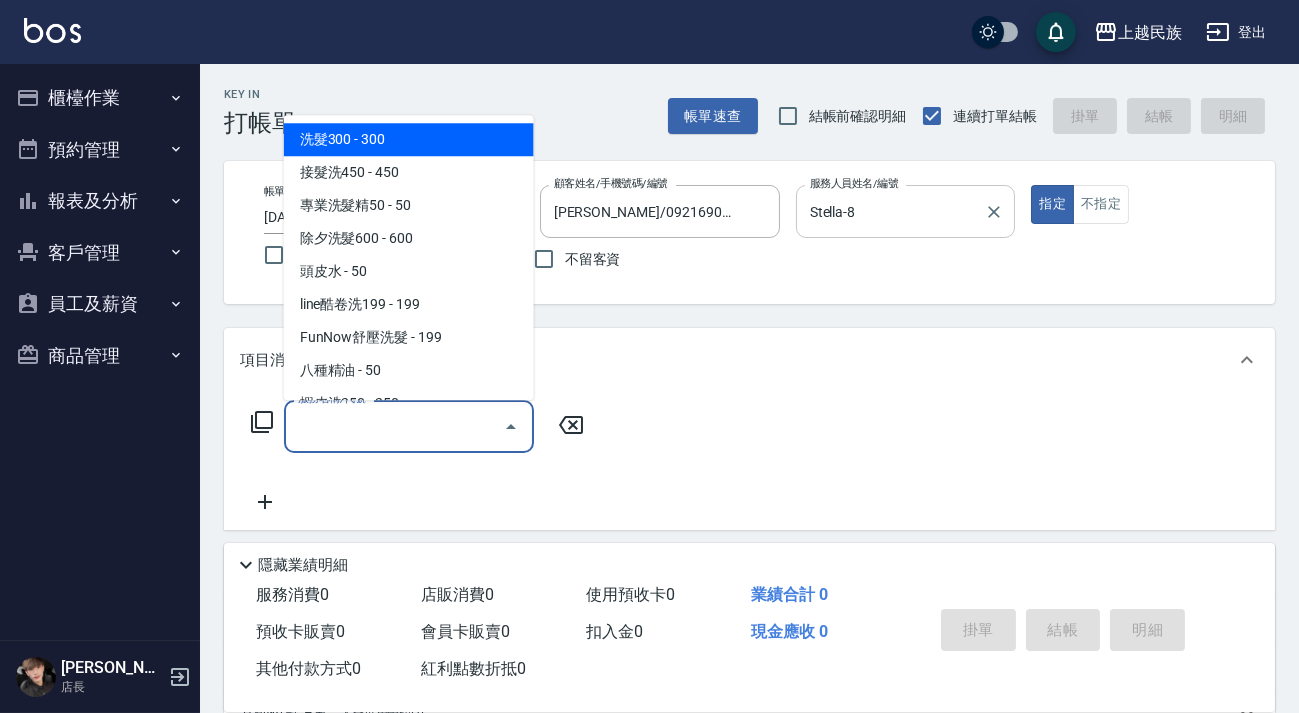 click on "洗髮300 - 300 接髮洗450 - 450 專業洗髮精50 - 50 除夕洗髮600 - 600 頭皮水 - 50 line酷卷洗199 - 199 FunNow舒壓洗髮 - 199 八種精油 - 50 蝦皮洗250 - 250 補差額 - 0 洗劵170 - 170 洗劵送蜂膠170 - 170 FunNow清涼洗399 - 399 套餐型男燙3000 - 3000 套餐燙A餐 - 4500 套餐燙B餐 - 4000 調配燙3000 - 3000 3D生化燙3000 - 3000 套餐燙+染A餐 - 6000 套餐型男燙+染4000 - 4000 學生套餐1899 - 1899 套餐燙+染B餐 - 5000 line酷卷韓式燙999 - 999 line酷卷溫塑燙1999 - 1999 line酷卷韓燙+染1899 - 1899 質感(補燙) - 300 區塊燙 - 500 區塊生化燙 - 1200 CYA燙2500 - 2500 質感冷燙藥水1500 - 1500 水光感燙 - 2000 A電波燙1500 - 1500 員工家屬燙髮600 - 600 FunNow燙OR染1899 - 1899 橙意燙+染5299 - 5299 CYA(補燙)500 - 500 區塊自購燙 - 500 造型燙2499 - 2499 燙+染系列3999 - 3999 橙意燙套餐3499 - 3499 網路2499 - 2499 GOMAJI冷燙999 - 999 GOMAJI溫塑1499 - 1499 快速燙2999 - 2999 Kori韓國藥水 - 3500" at bounding box center [409, 257] 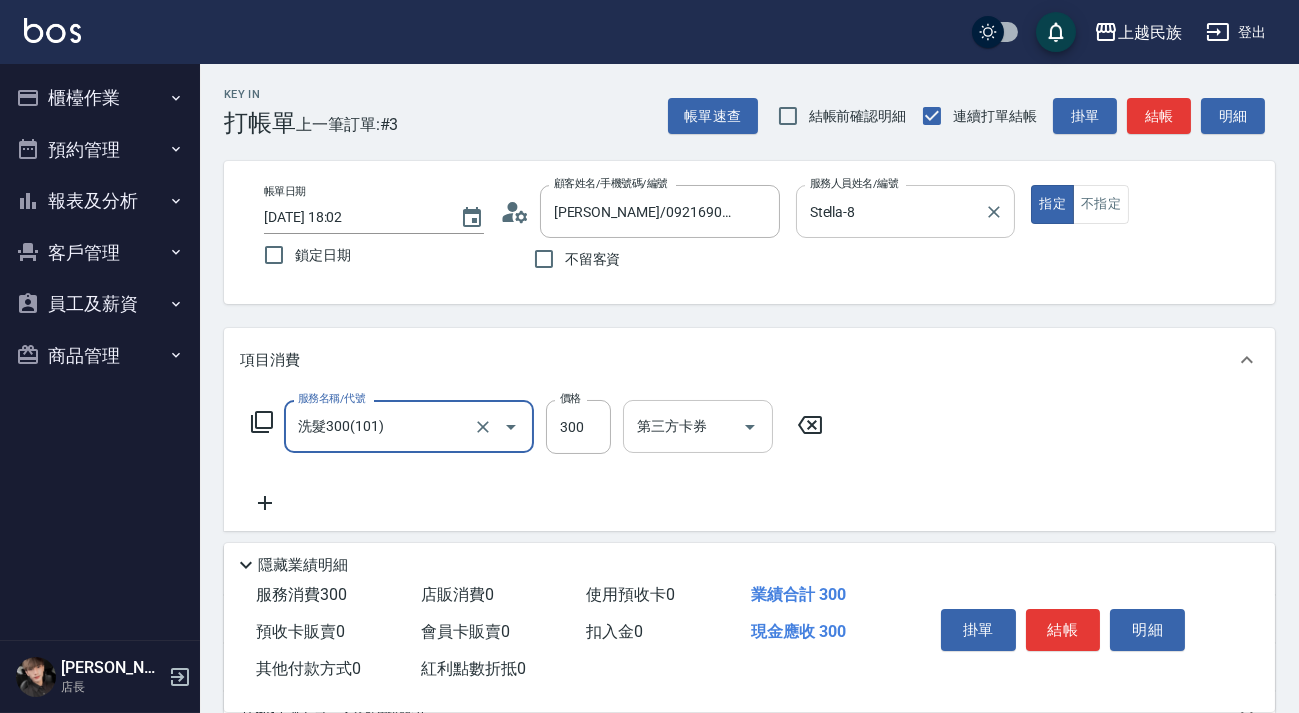 click on "第三方卡券 第三方卡券" at bounding box center [698, 426] 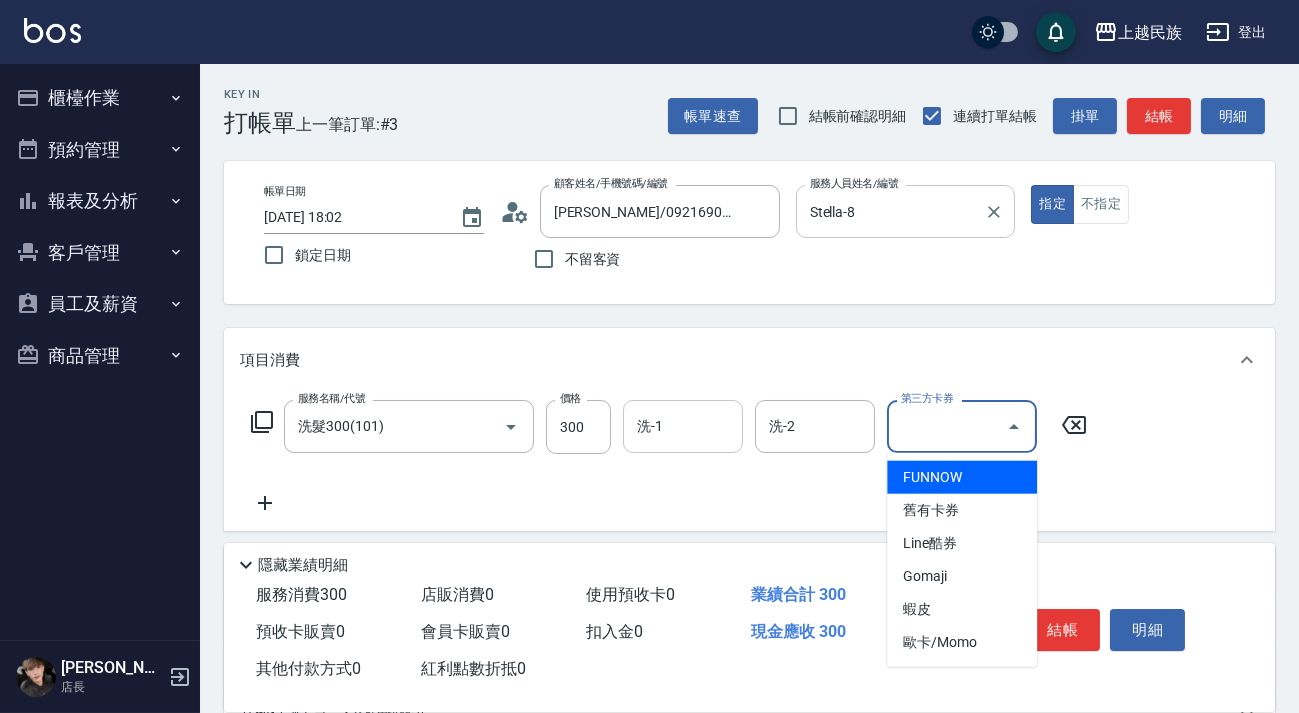click on "洗-1" at bounding box center [683, 426] 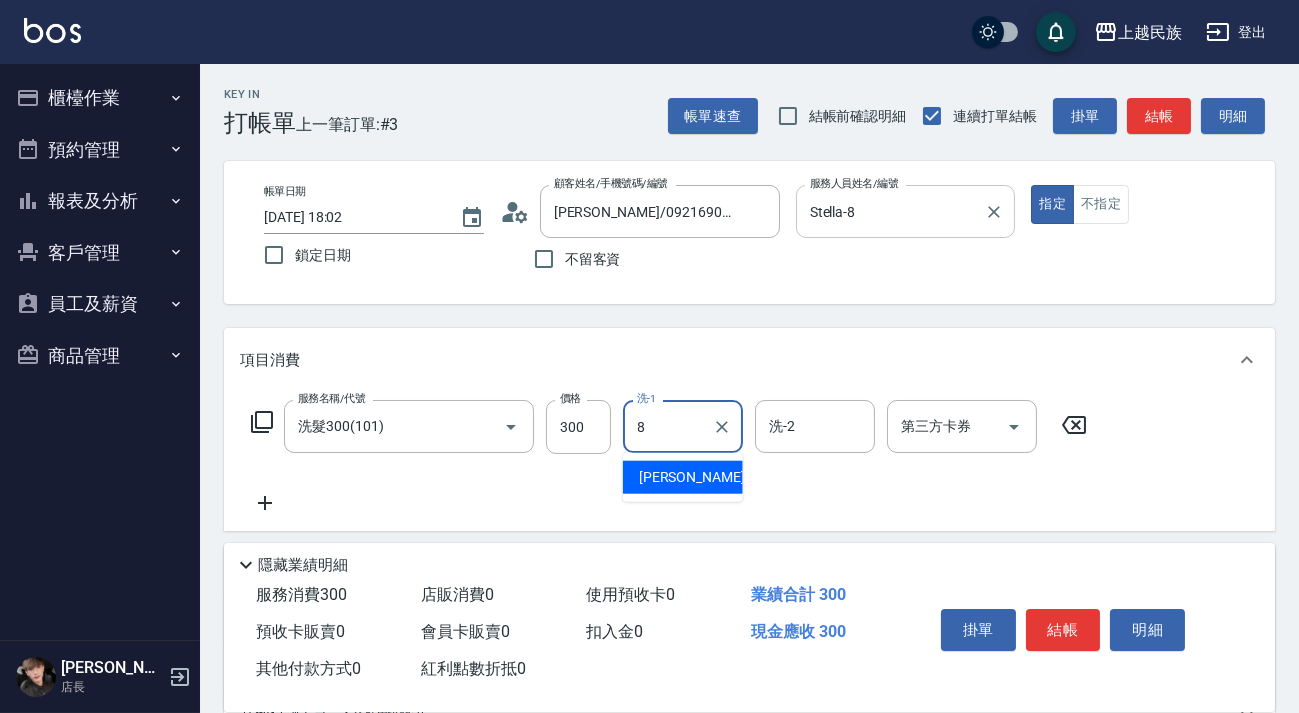 type on "Stella-8" 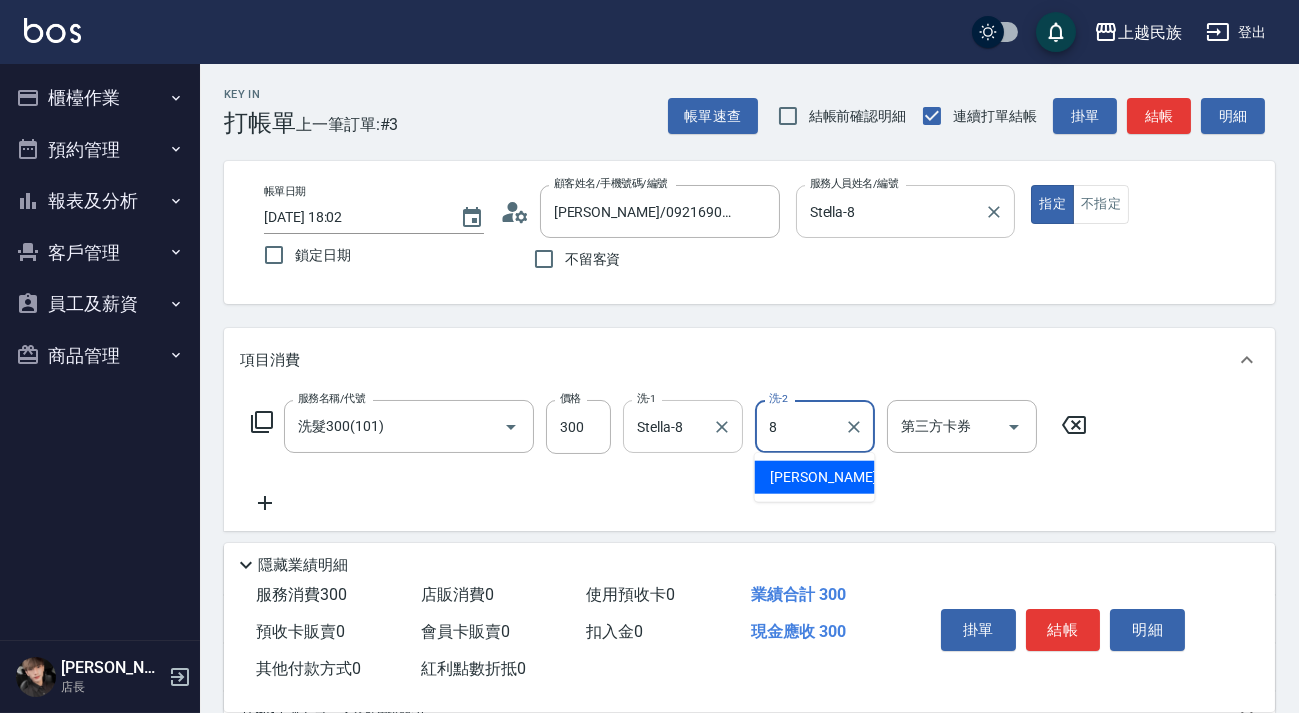 type on "Stella-8" 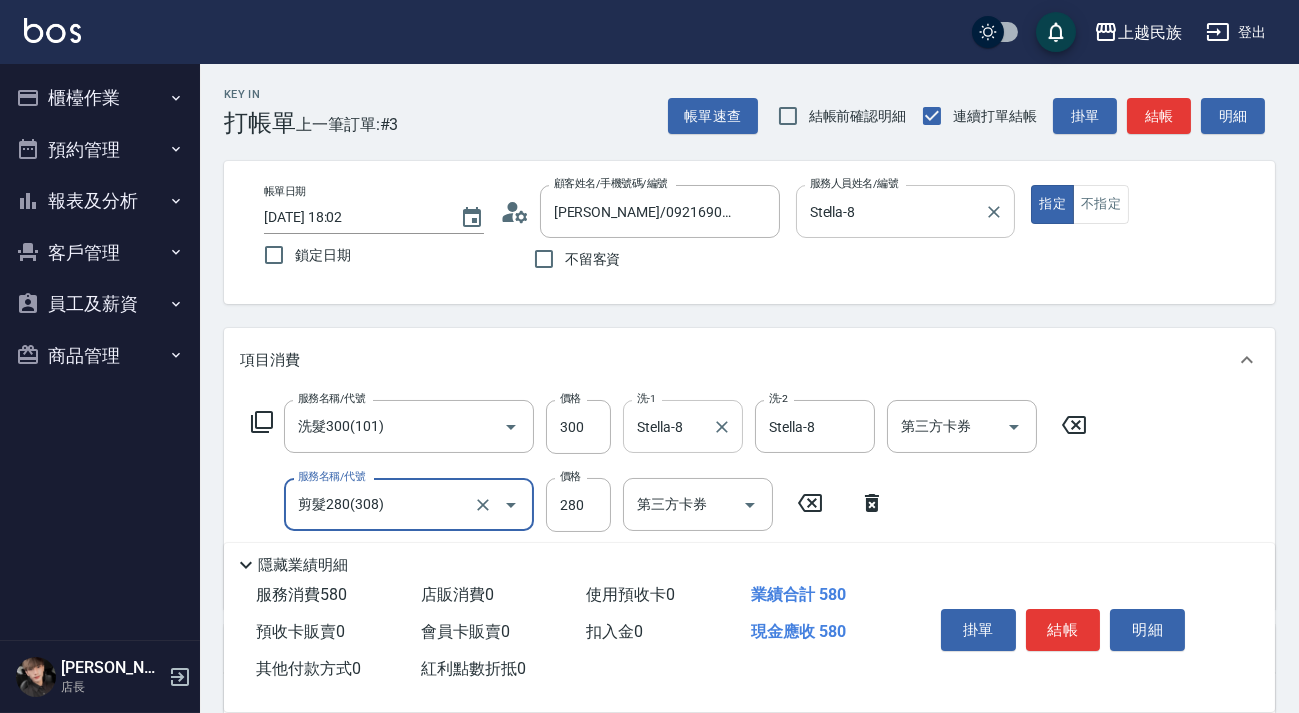 type on "剪髮280(308)" 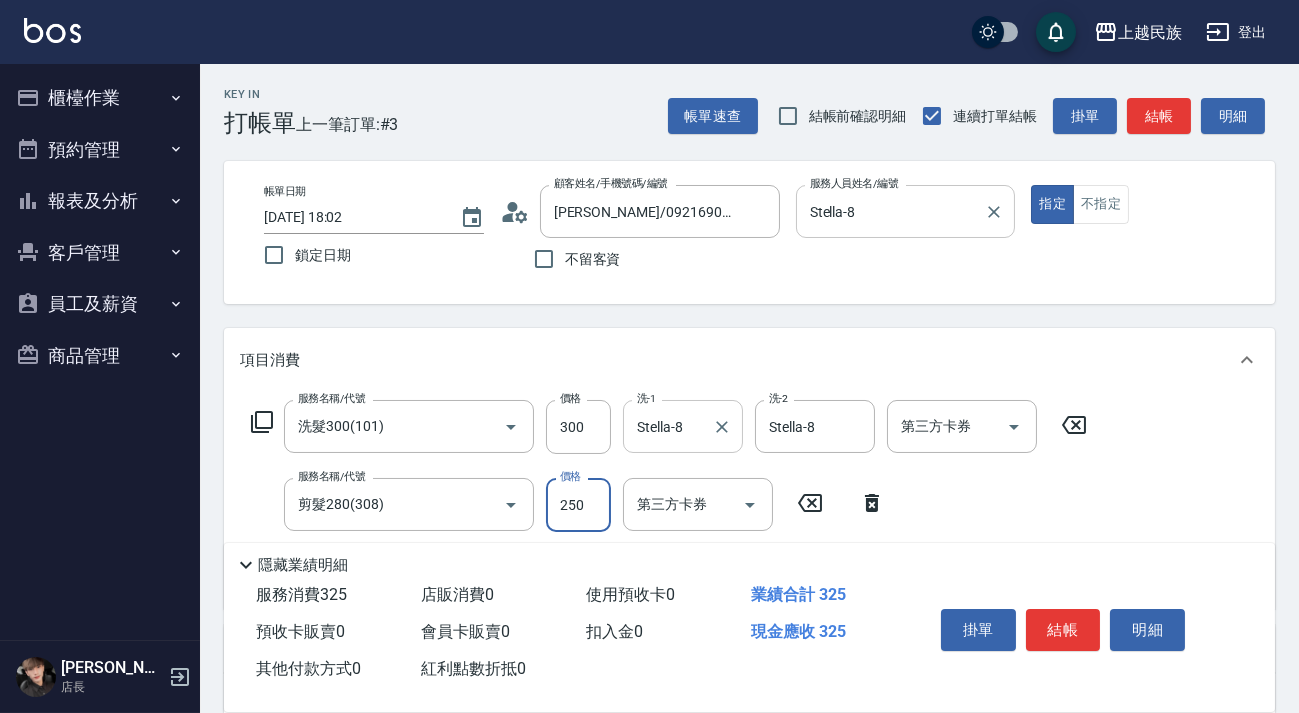 type on "250" 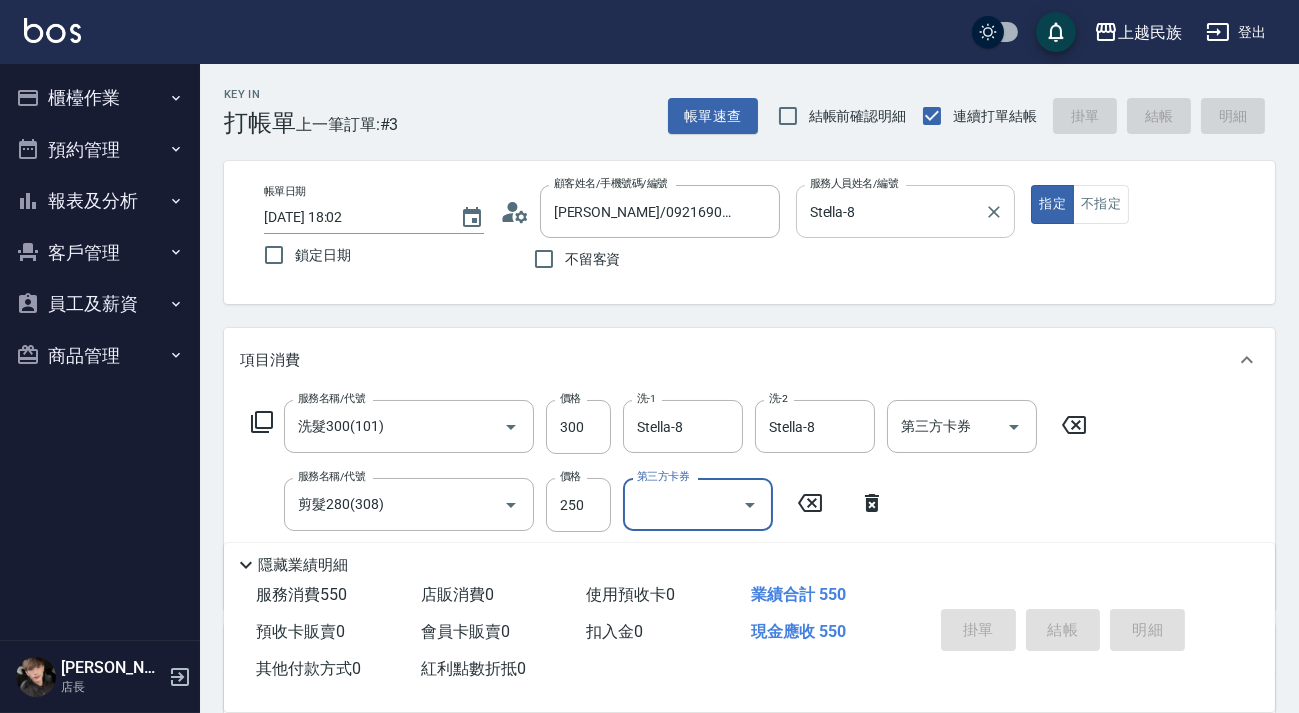 type on "2025/07/12 18:06" 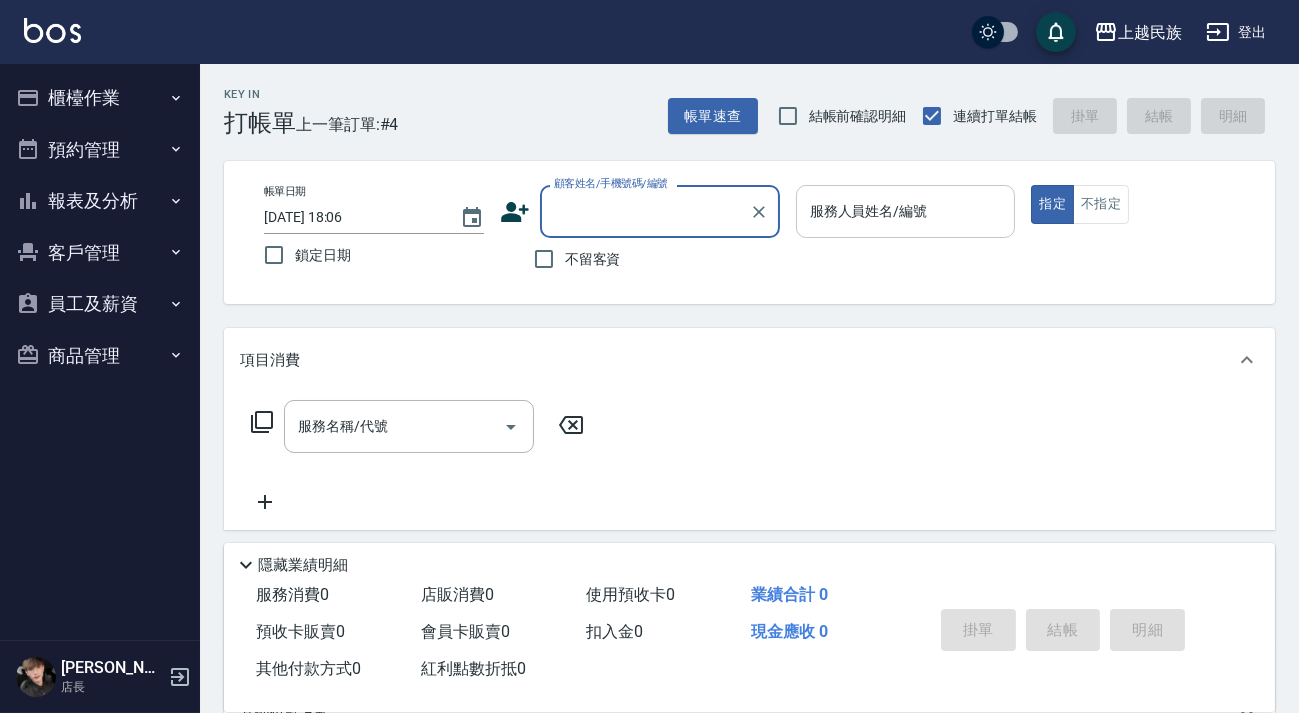 click on "不留客資" at bounding box center (572, 259) 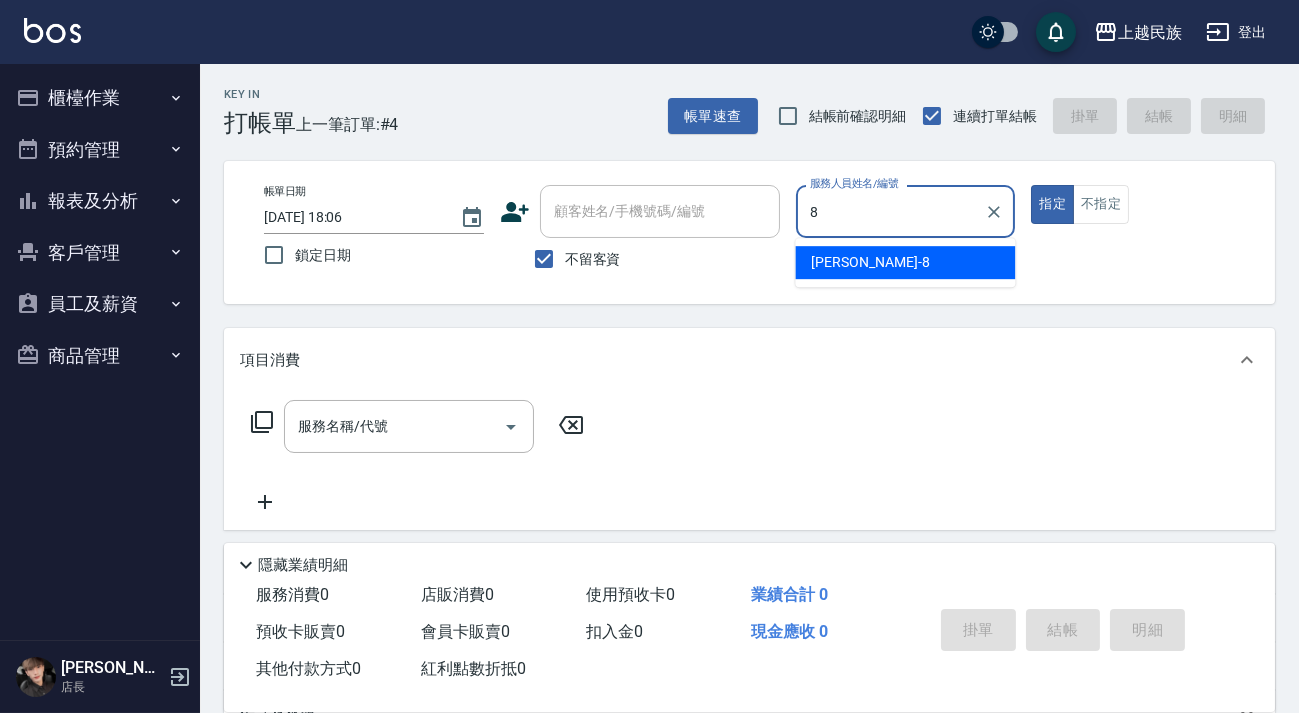 type on "Stella-8" 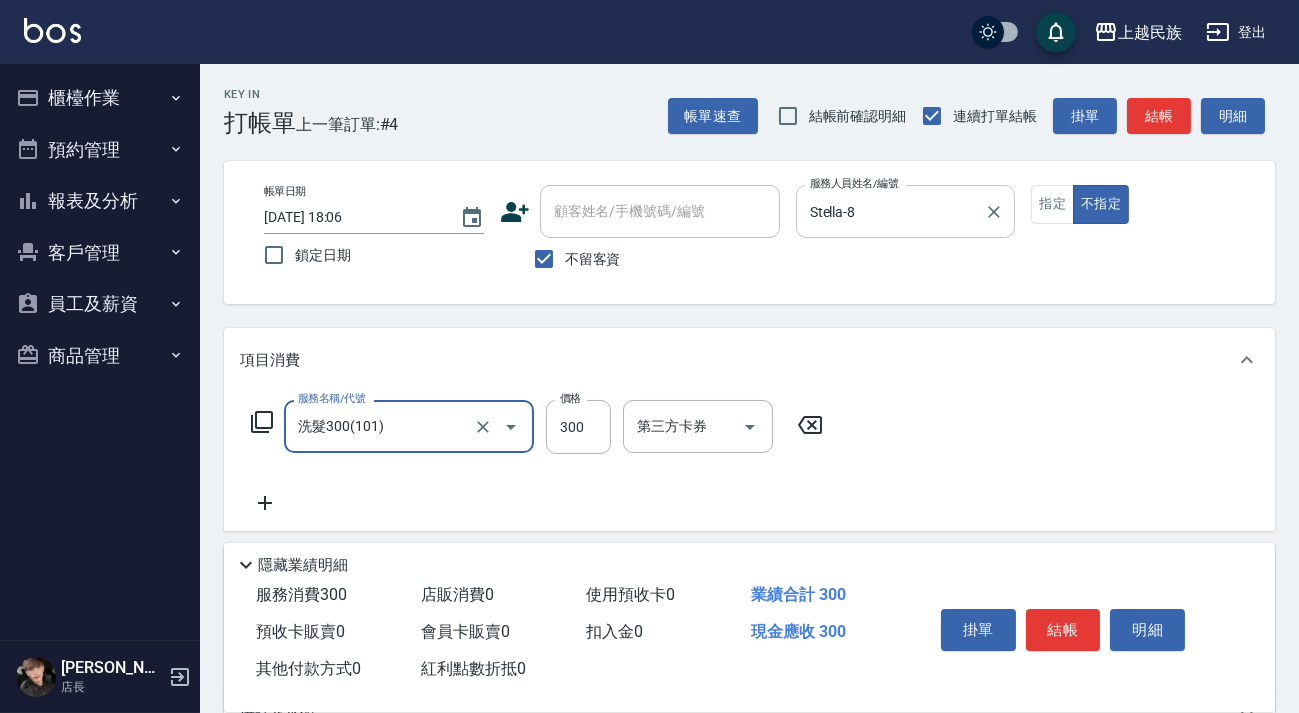 type on "洗髮300(101)" 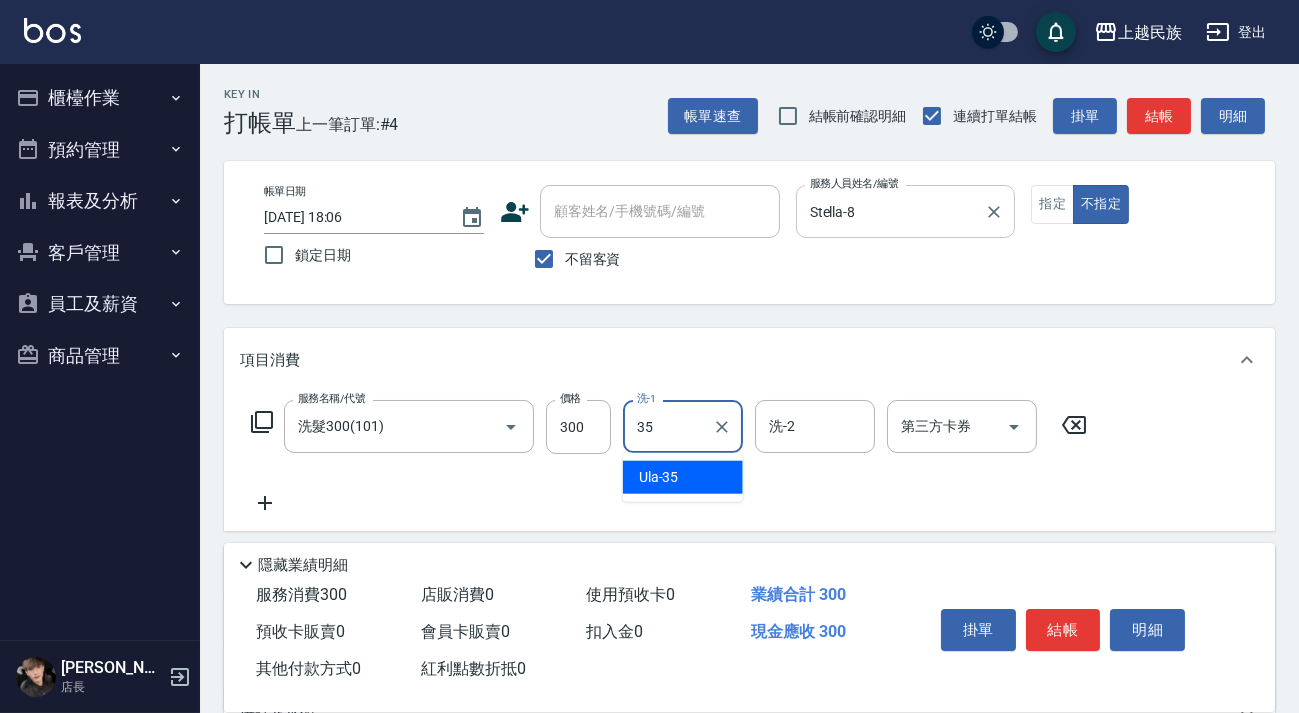 type on "Ula-35" 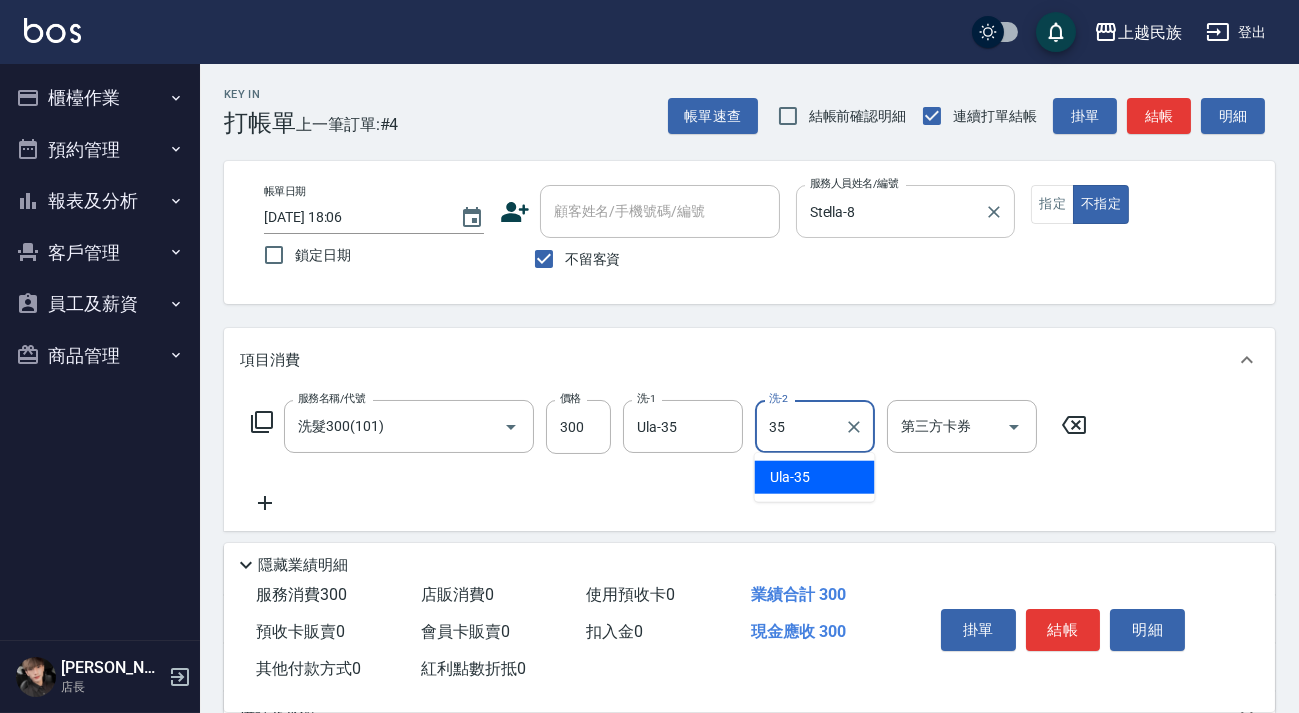 type on "Ula-35" 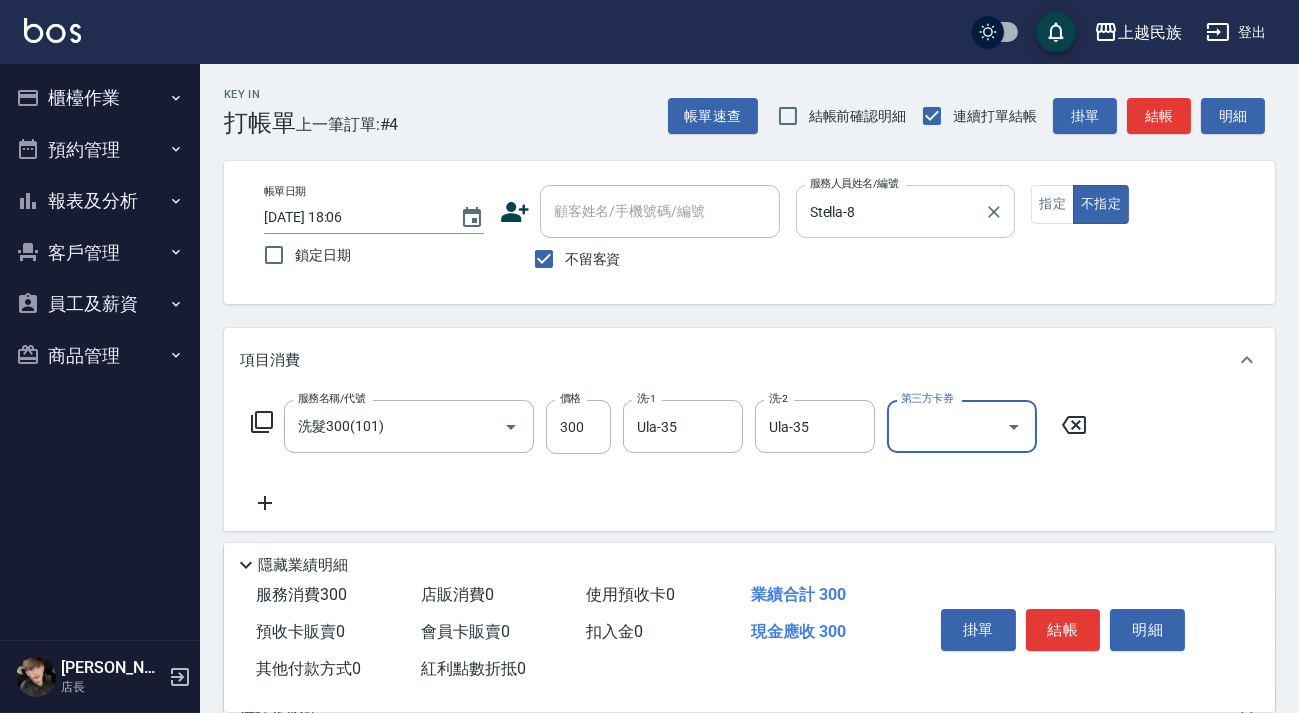 click 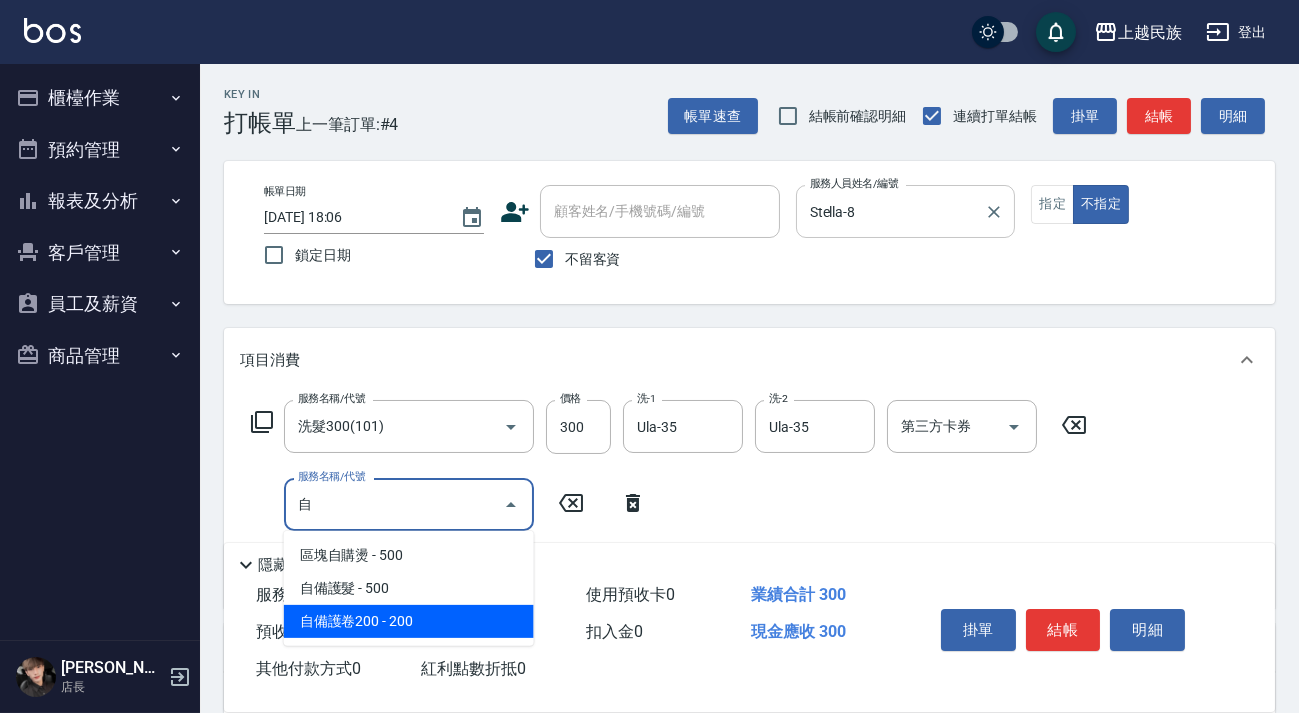 click on "自備護髮 - 500" at bounding box center [409, 588] 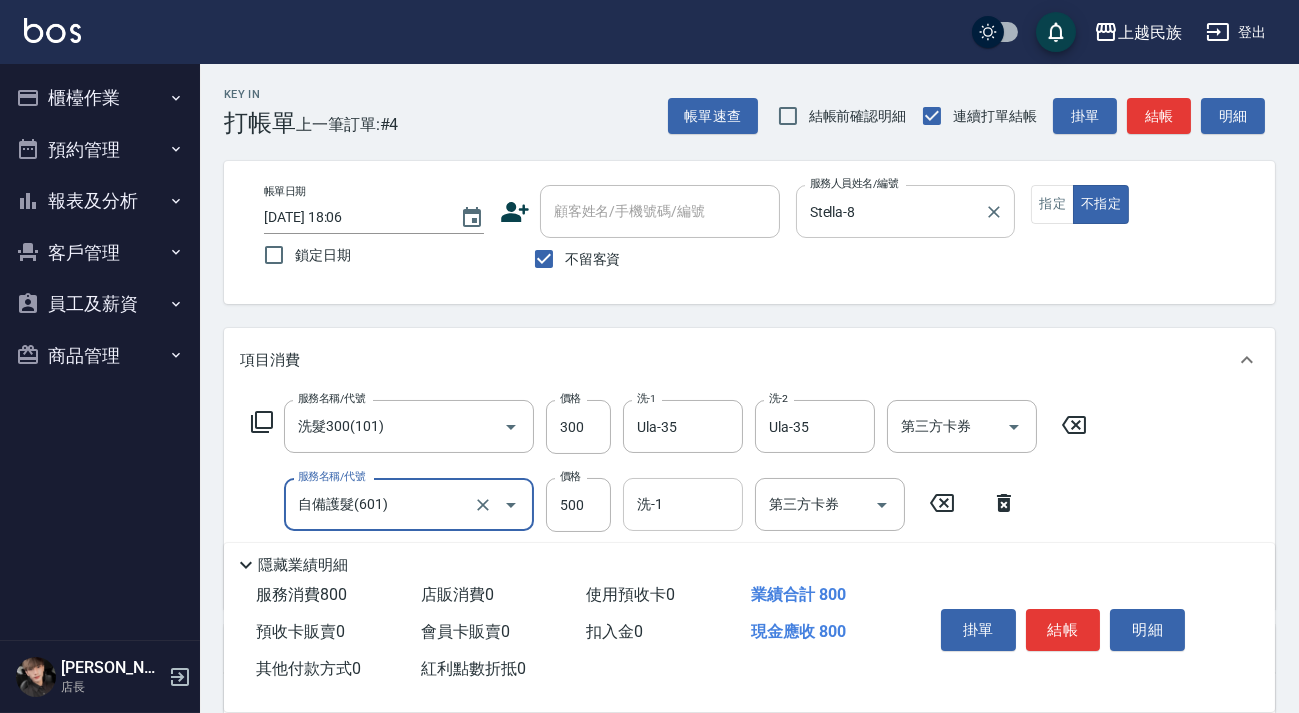 type on "自備護髮(601)" 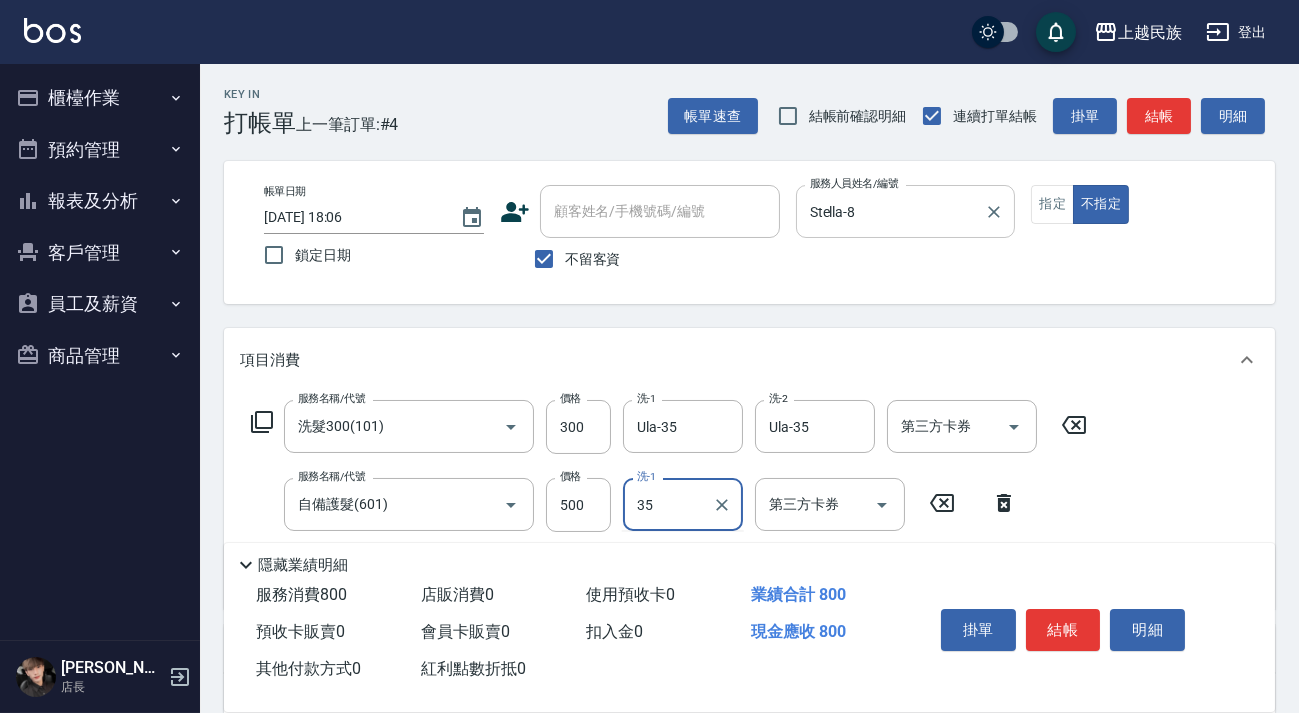 type on "Ula-35" 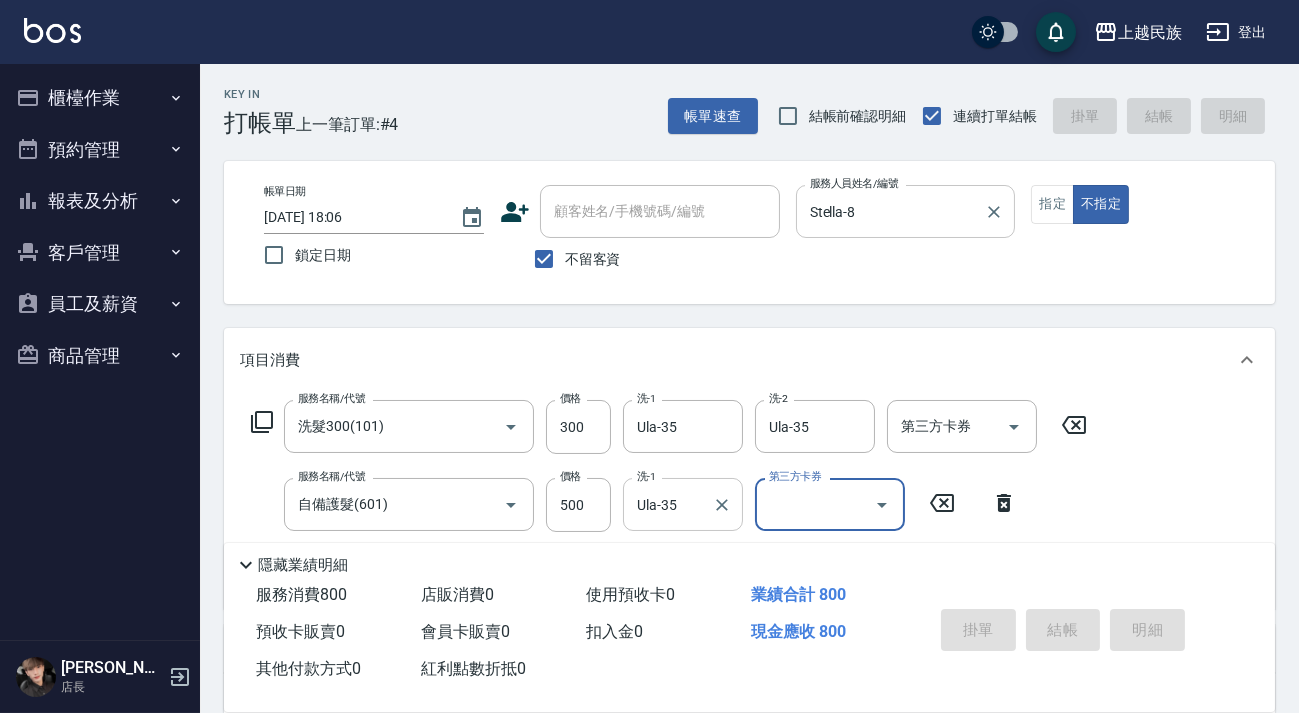 type 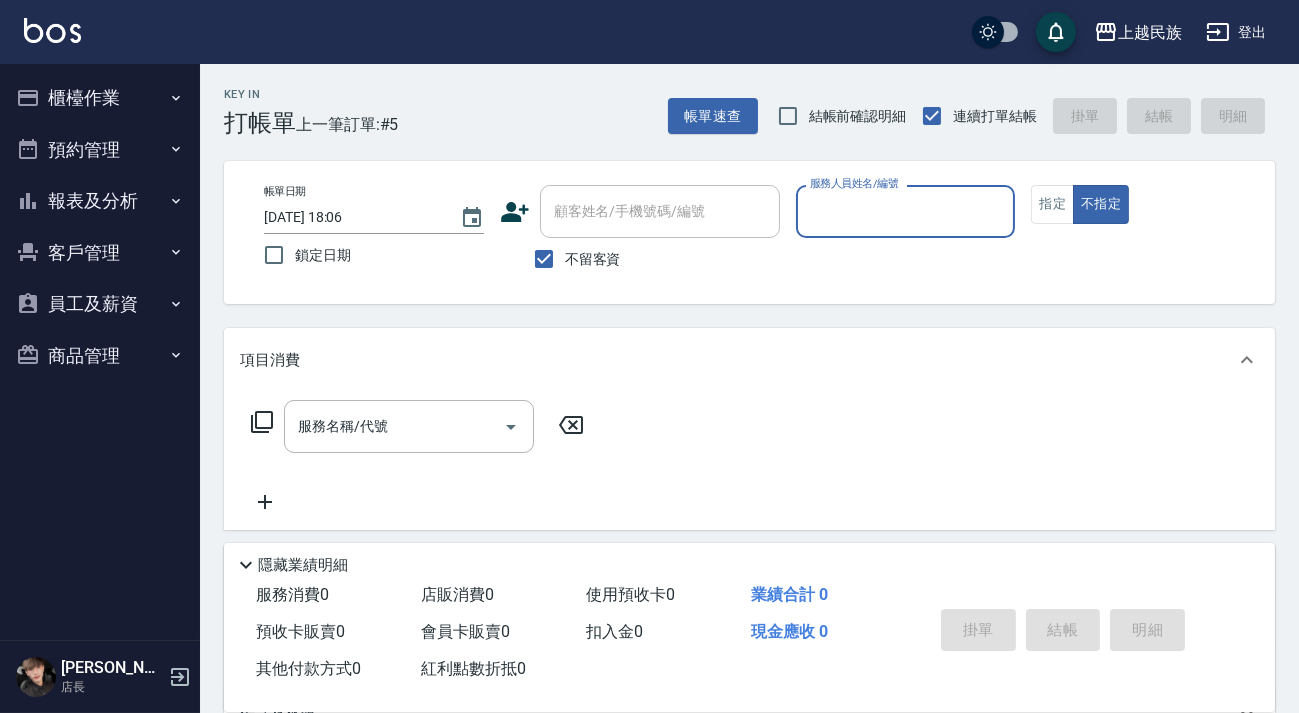 click on "顧客姓名/手機號碼/編號 顧客姓名/手機號碼/編號" at bounding box center [640, 211] 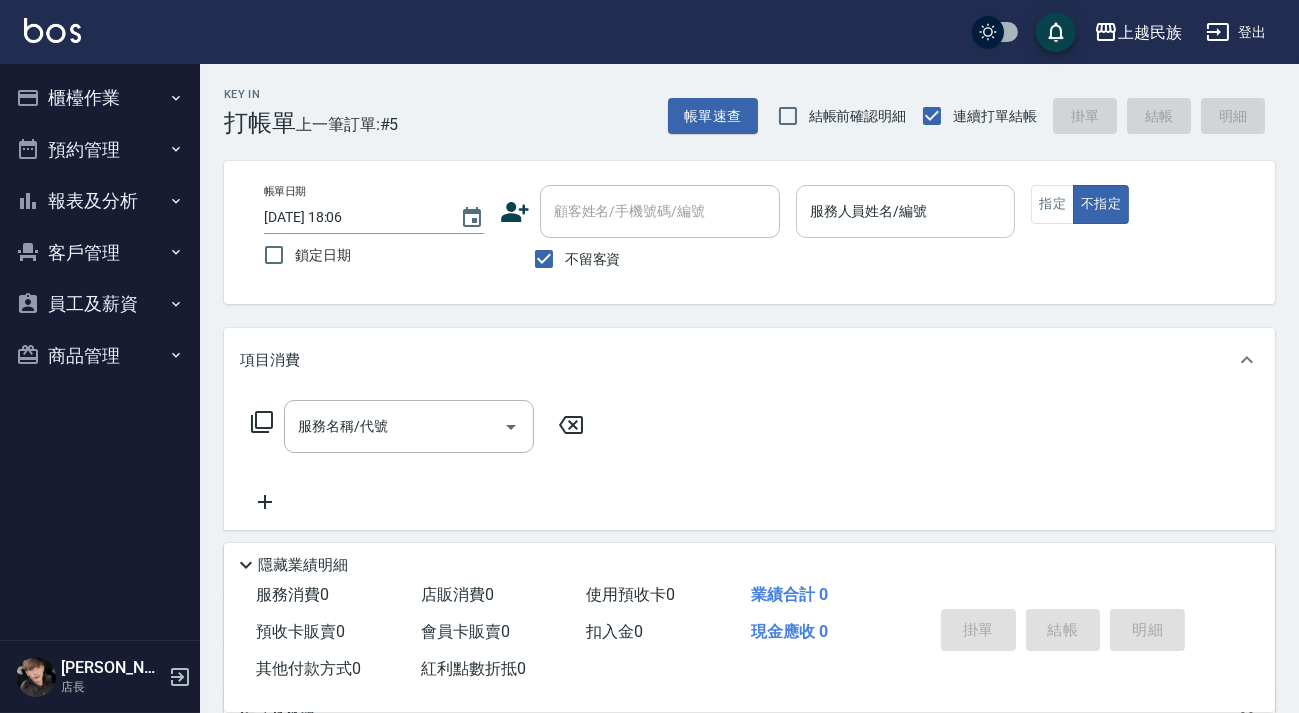 click 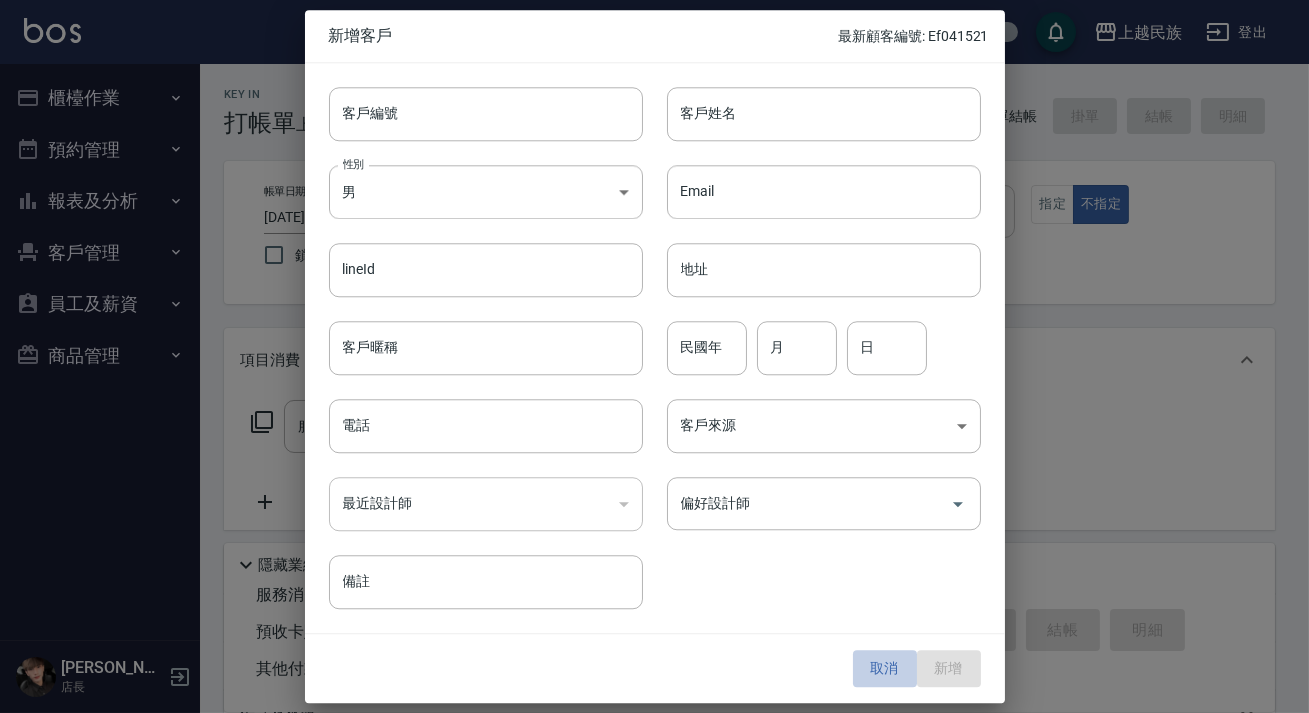 click on "取消" at bounding box center [885, 669] 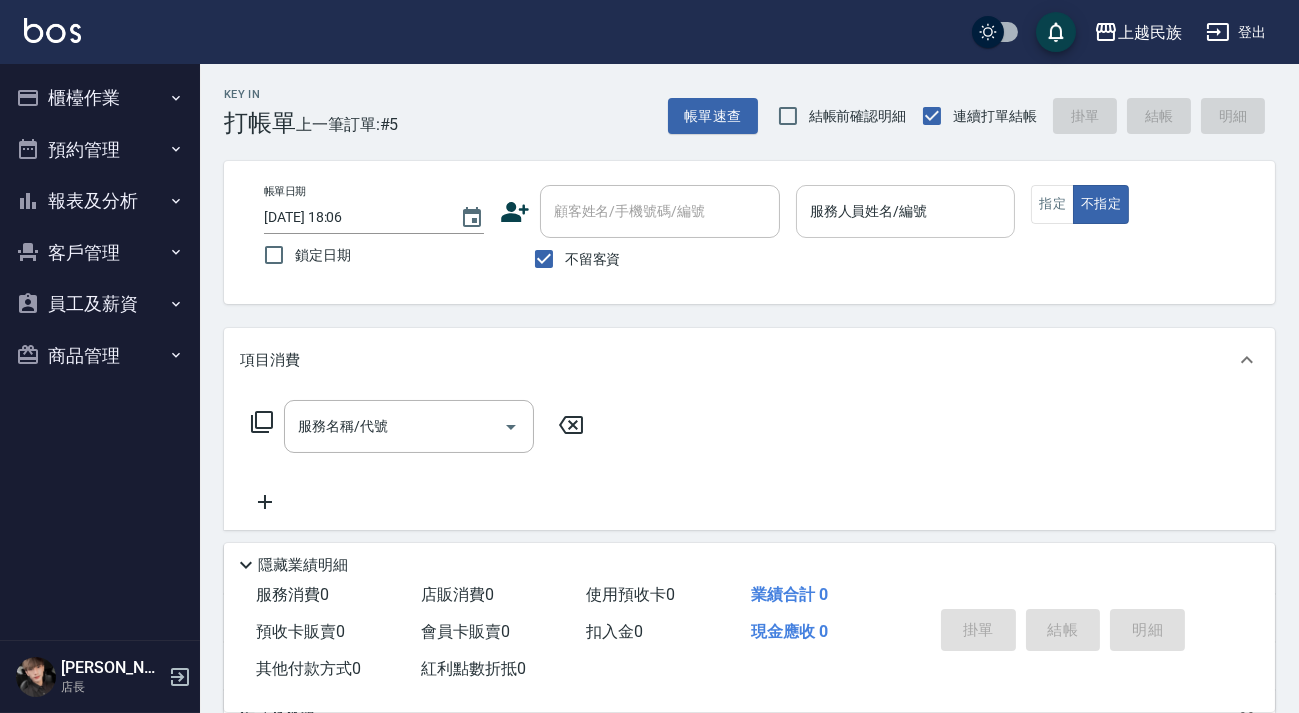 click on "顧客姓名/手機號碼/編號" at bounding box center (660, 211) 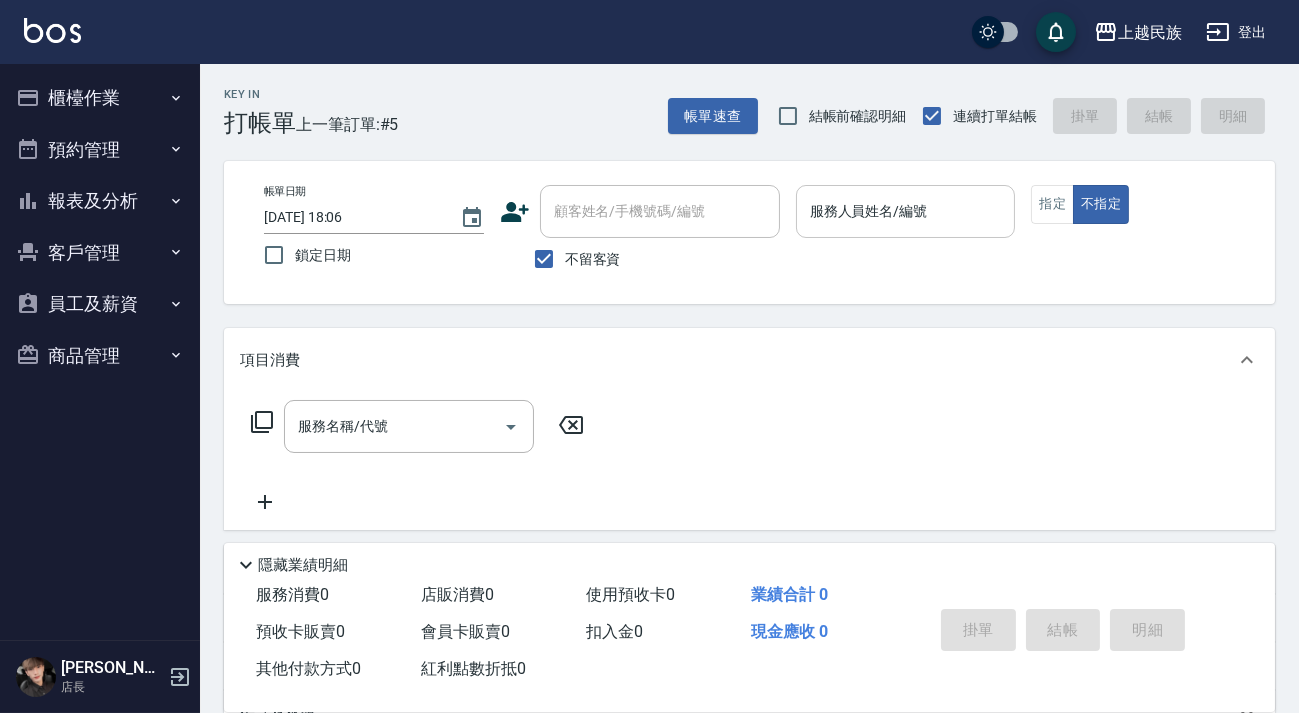 click on "客戶管理" at bounding box center [100, 253] 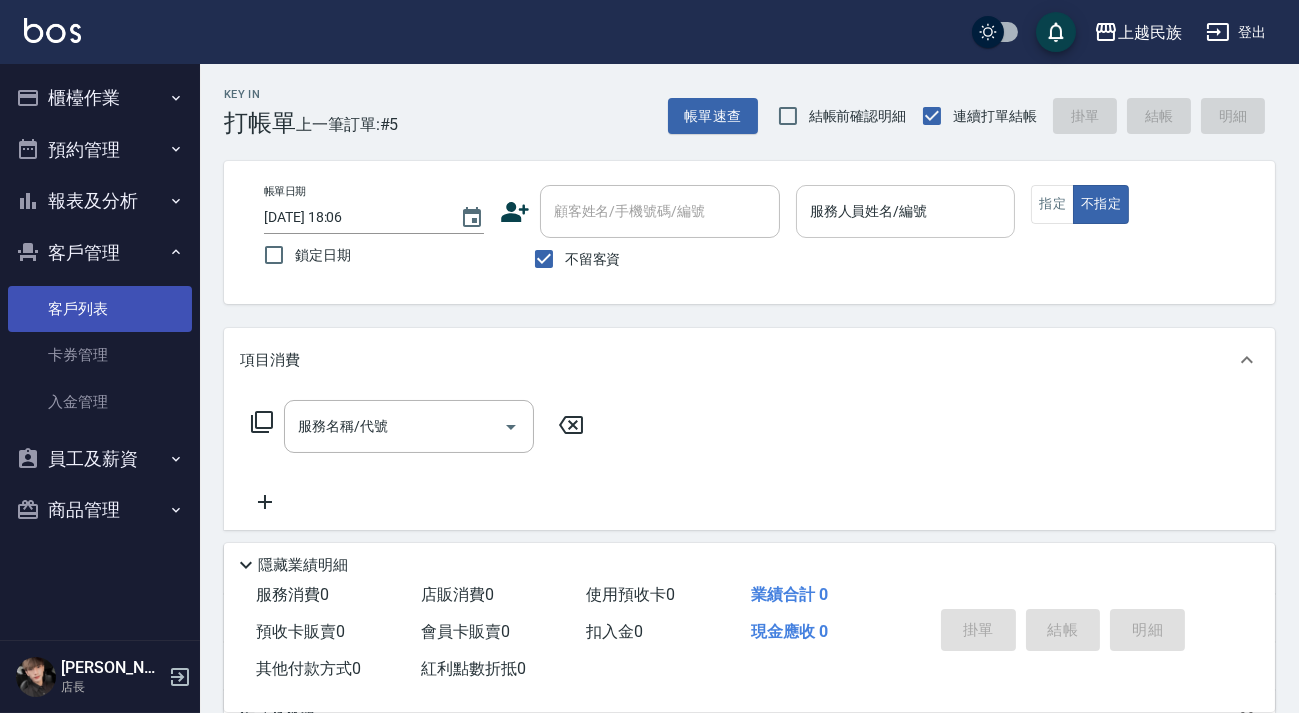 click on "客戶列表" at bounding box center [100, 309] 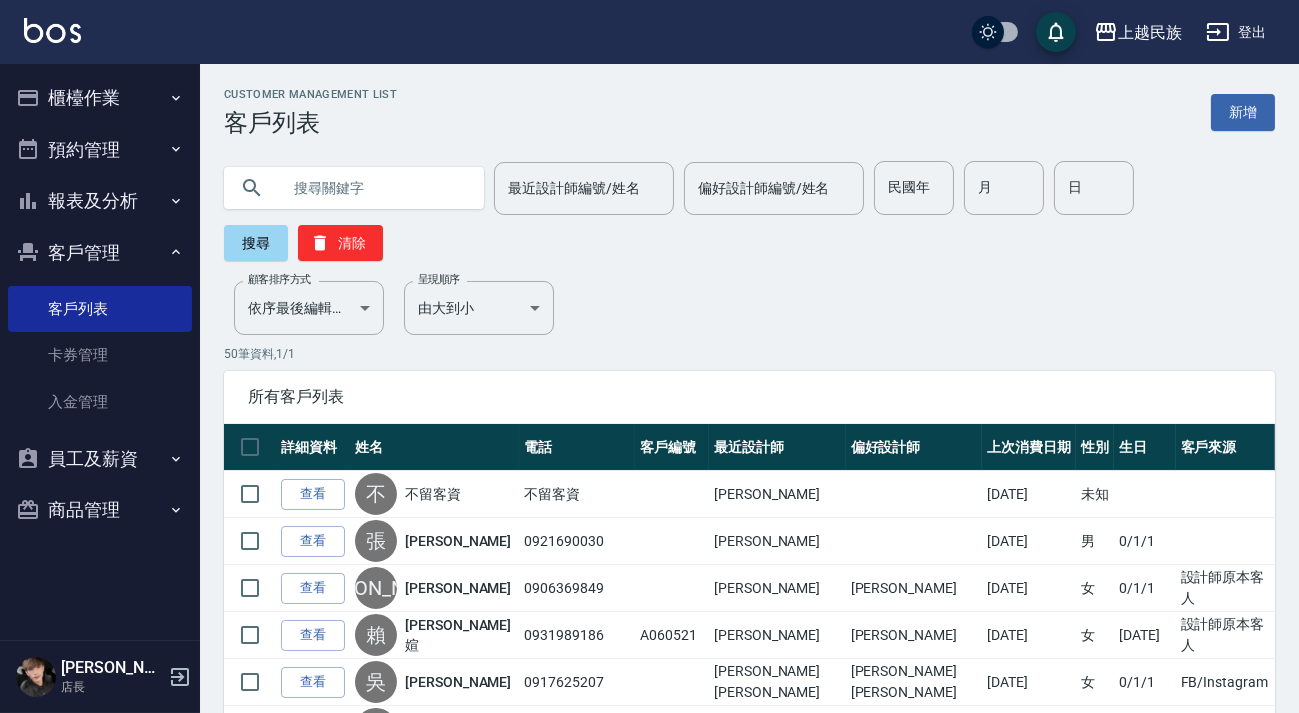 click on "查看" at bounding box center [313, 588] 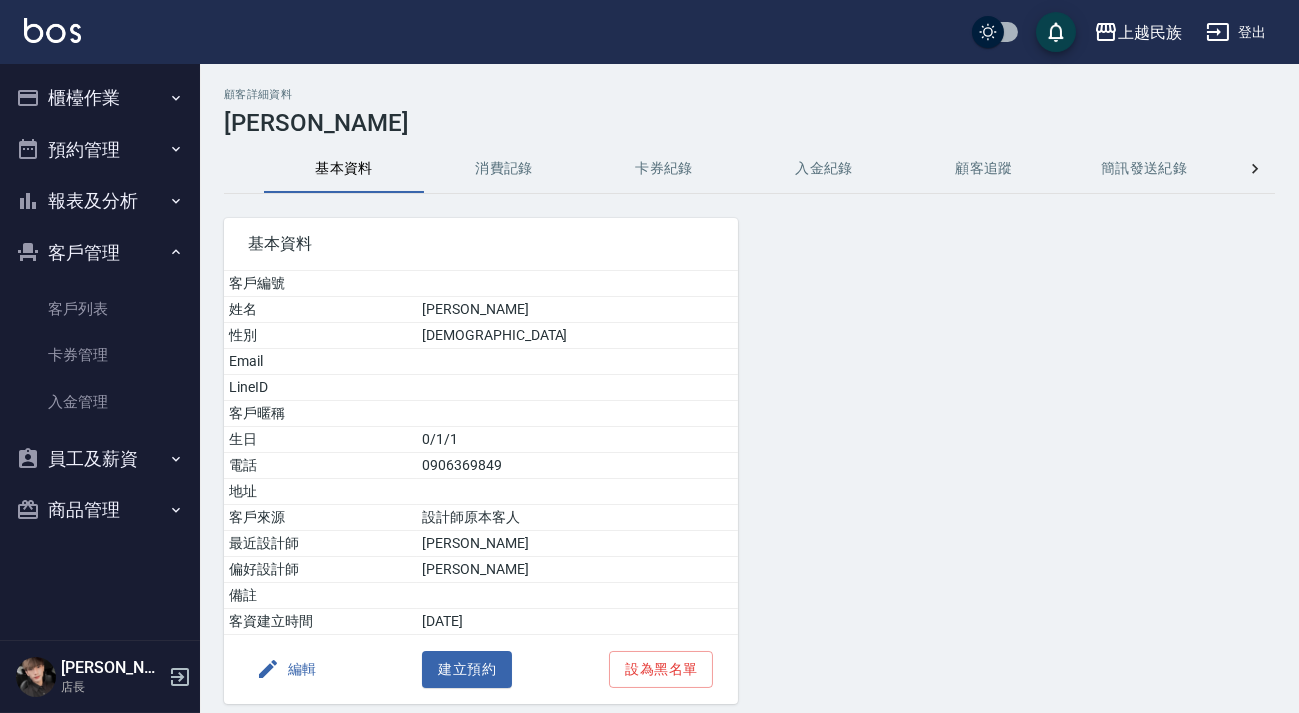 click on "編輯" at bounding box center (286, 669) 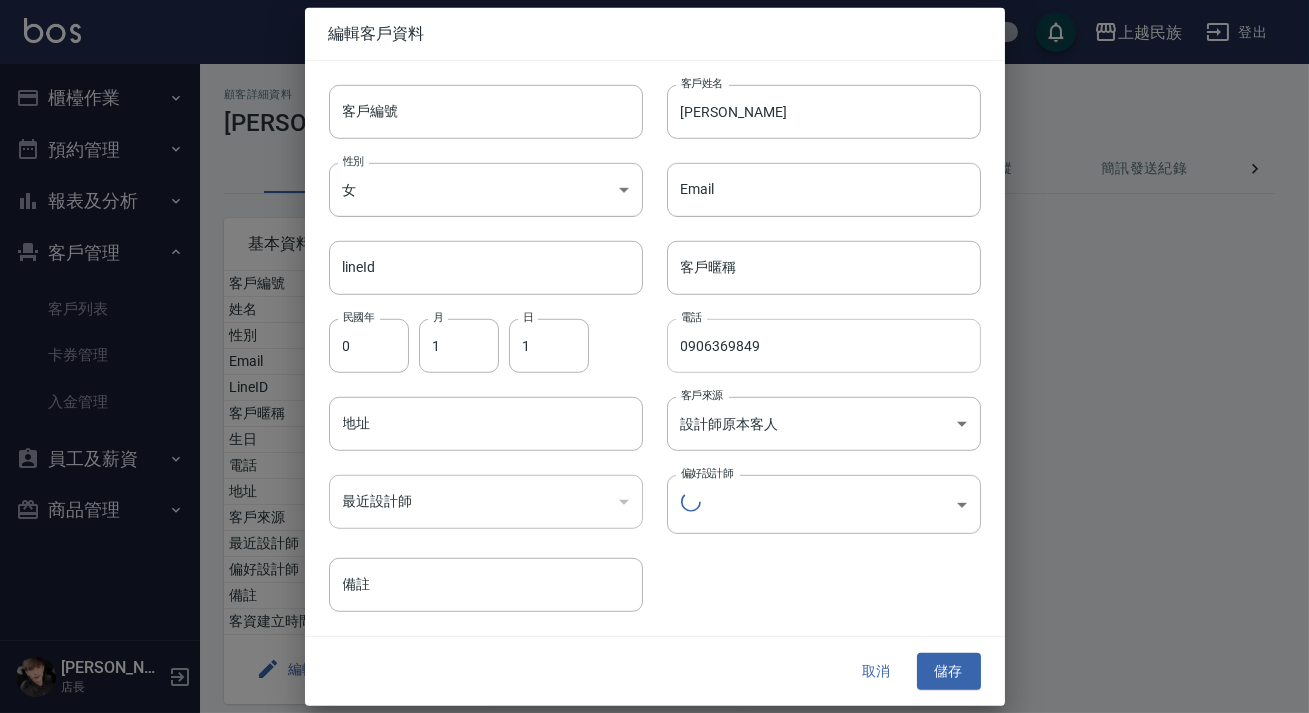 type 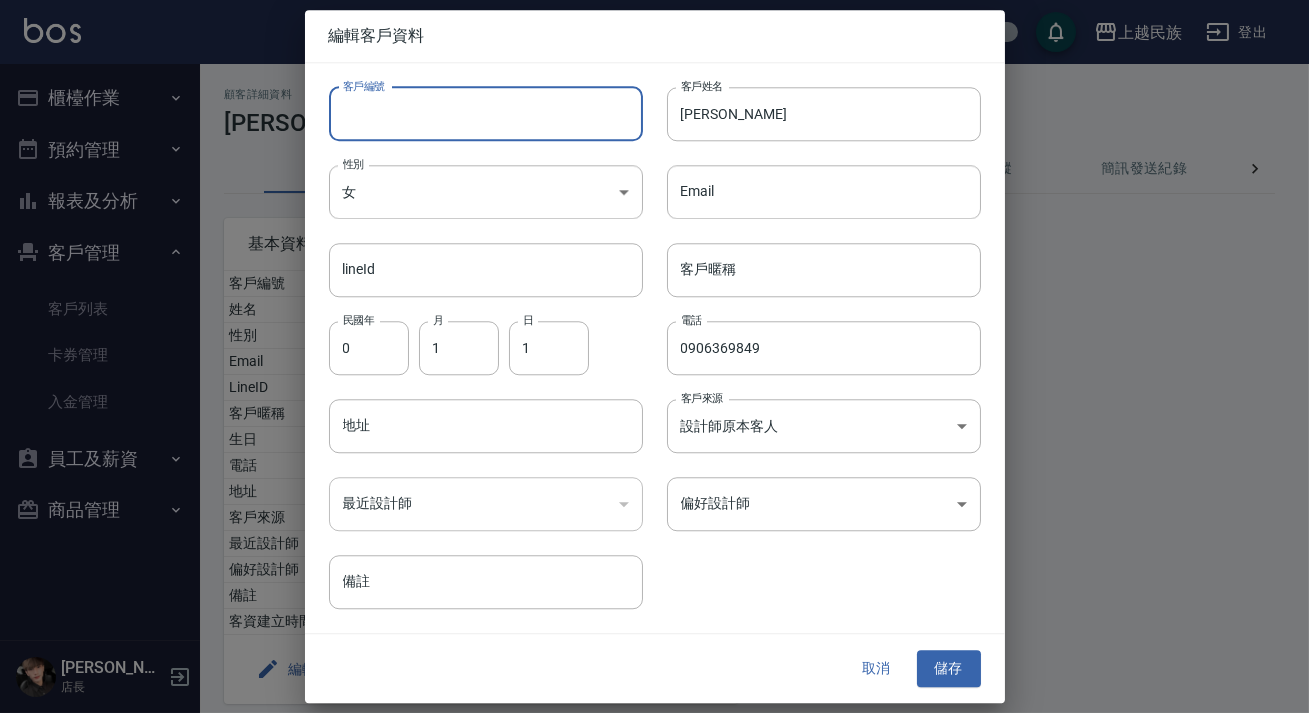 click on "客戶編號" at bounding box center (486, 114) 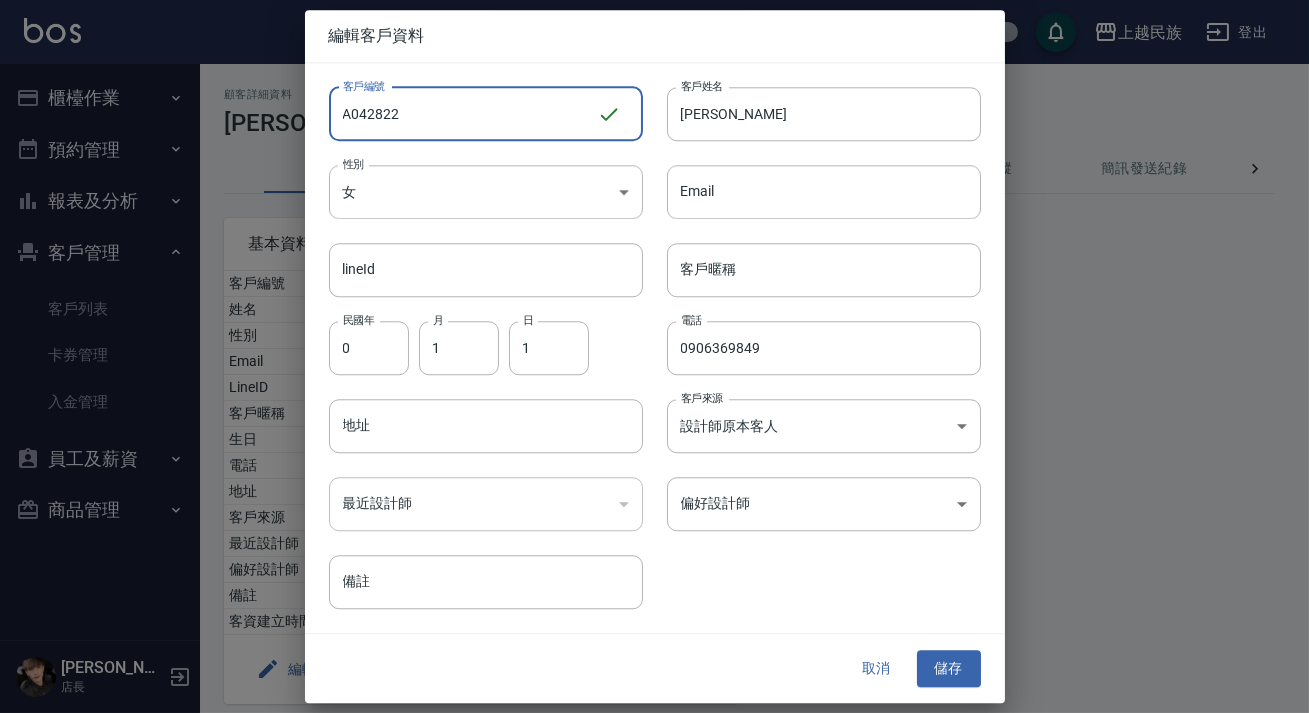 type on "A042822" 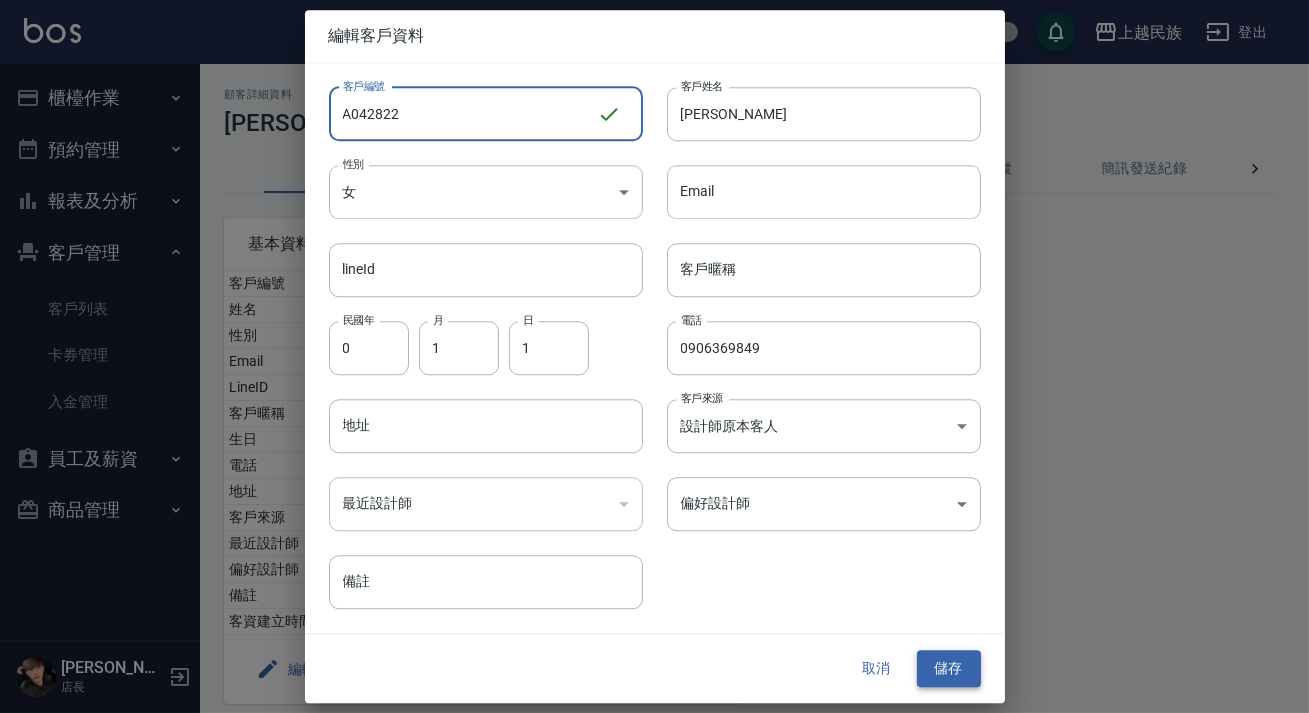 click on "儲存" at bounding box center [949, 669] 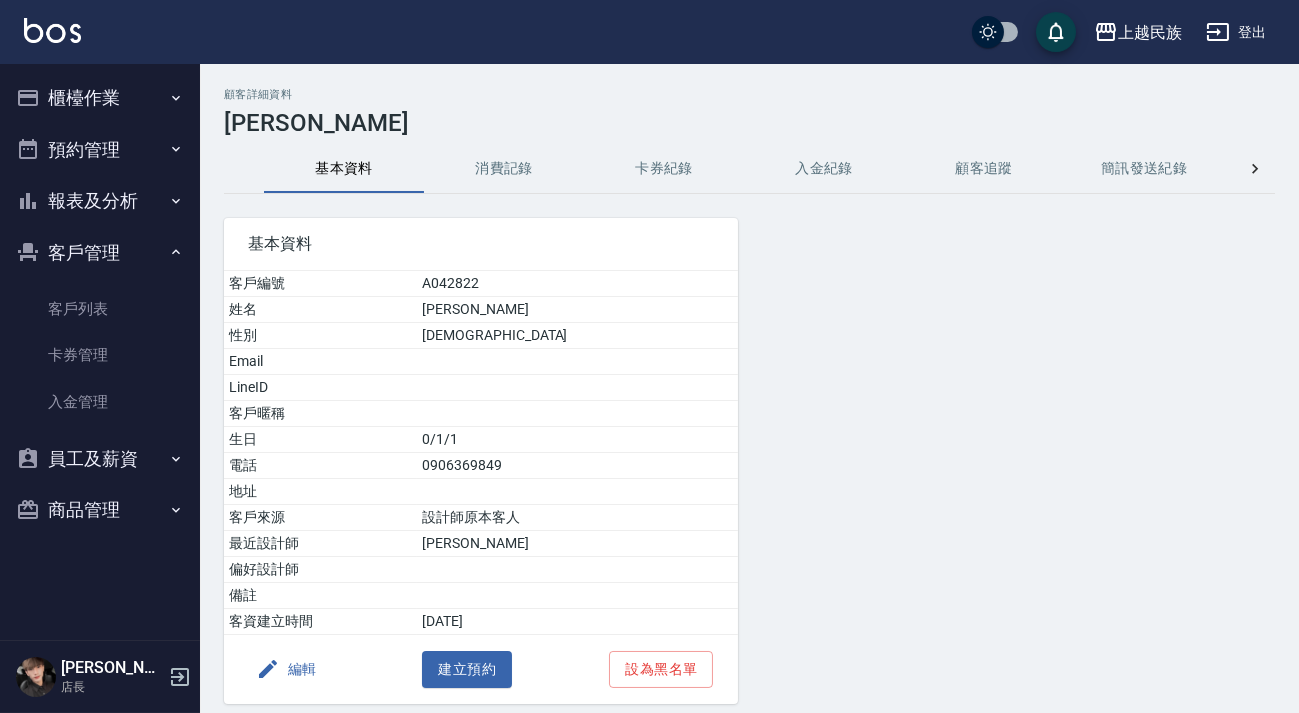 click on "櫃檯作業" at bounding box center (100, 98) 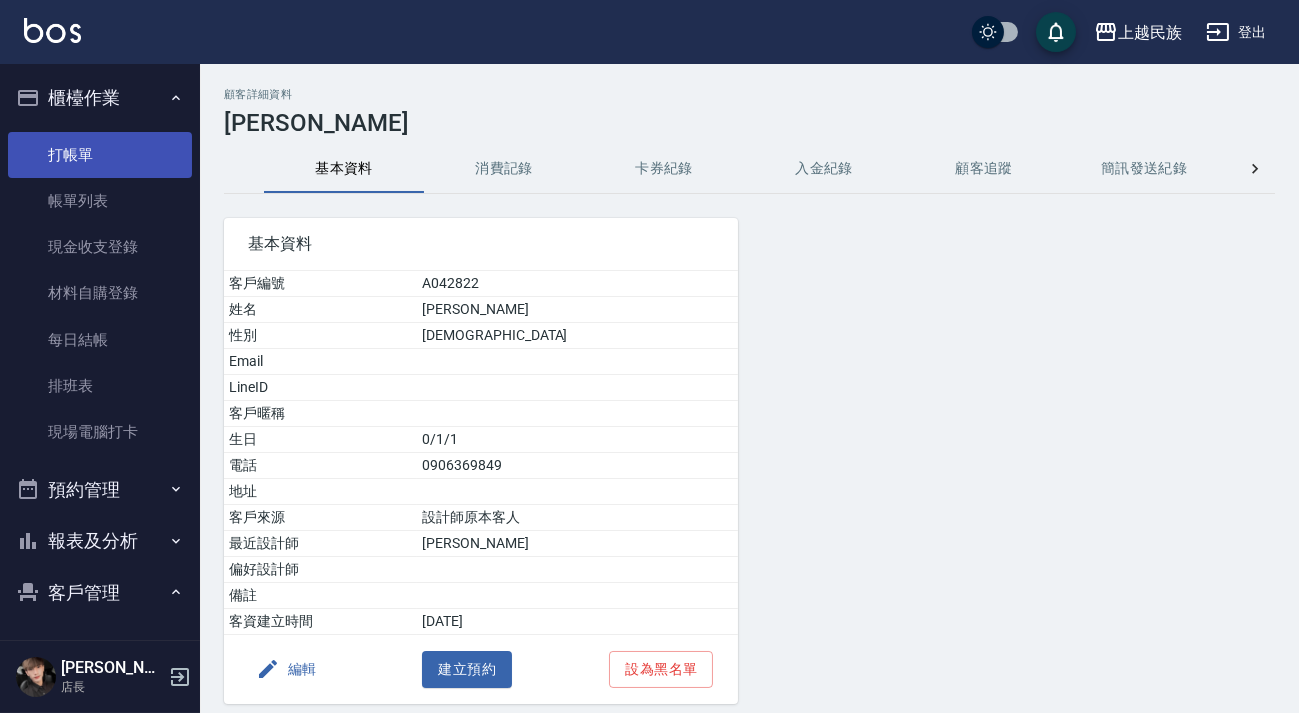 click on "打帳單" at bounding box center [100, 155] 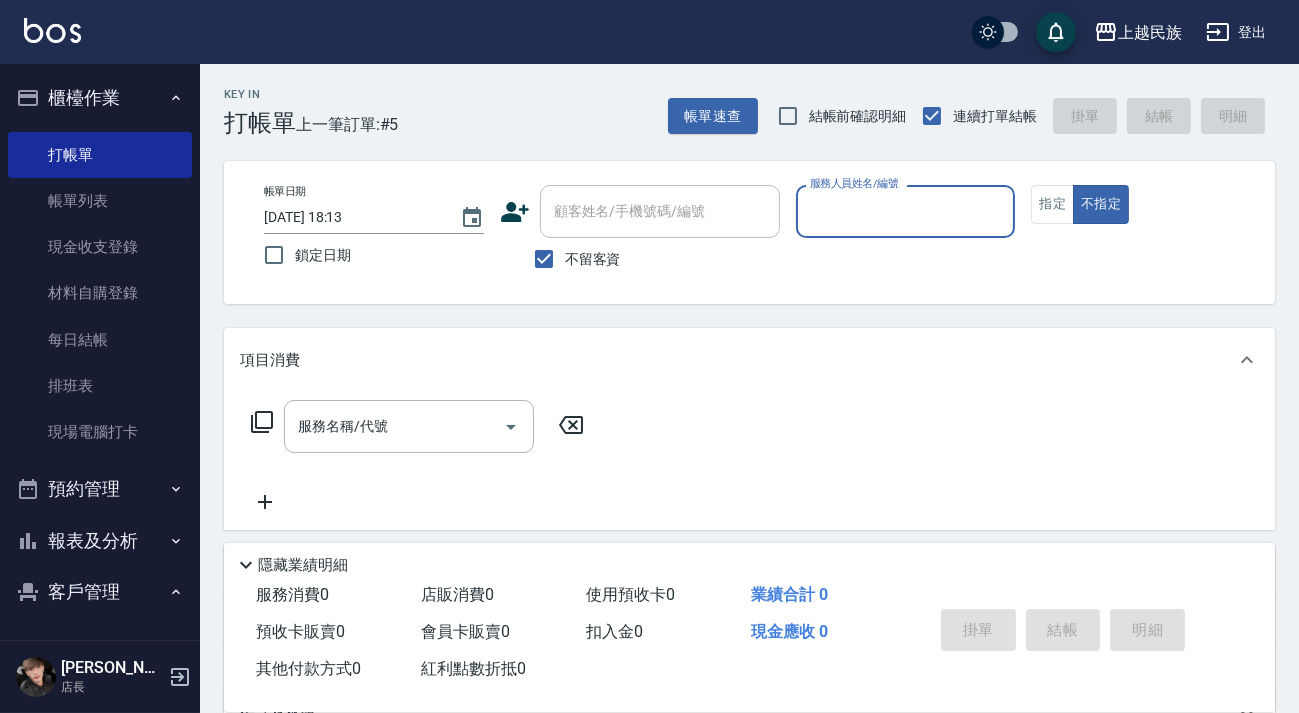 click on "不留客資" at bounding box center (593, 259) 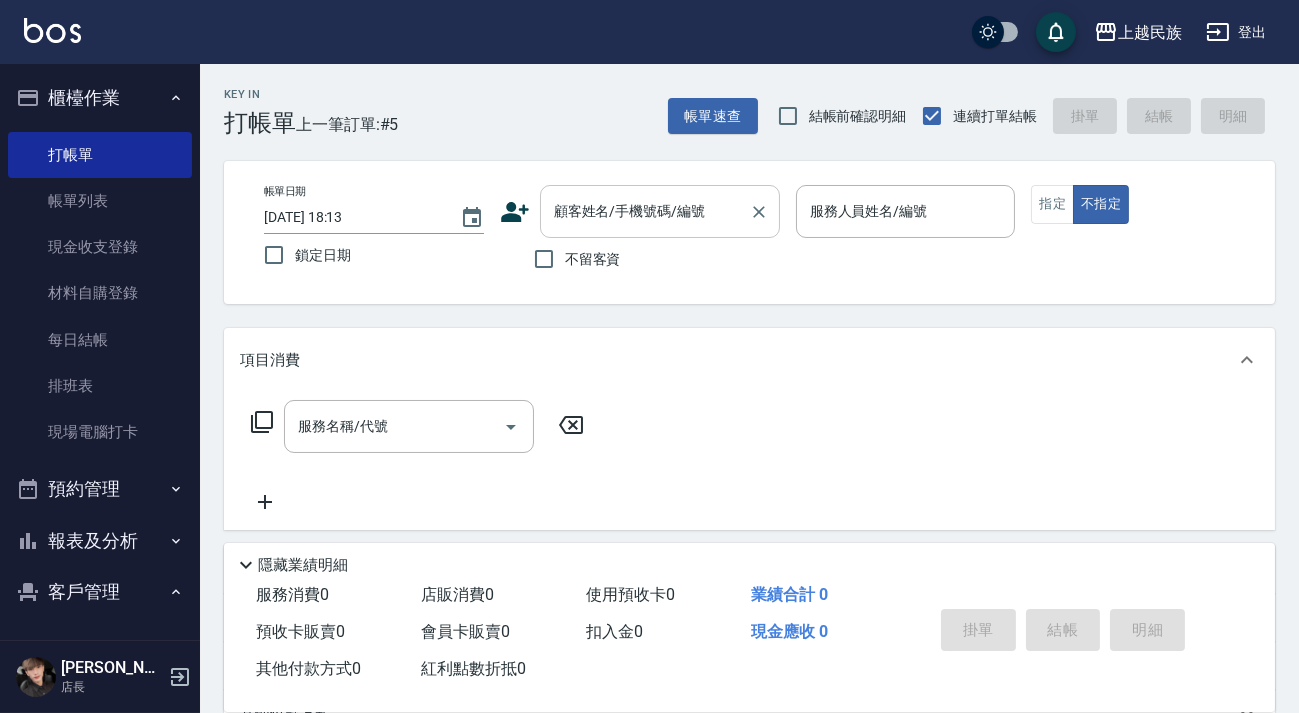 click on "顧客姓名/手機號碼/編號 顧客姓名/手機號碼/編號" at bounding box center [660, 211] 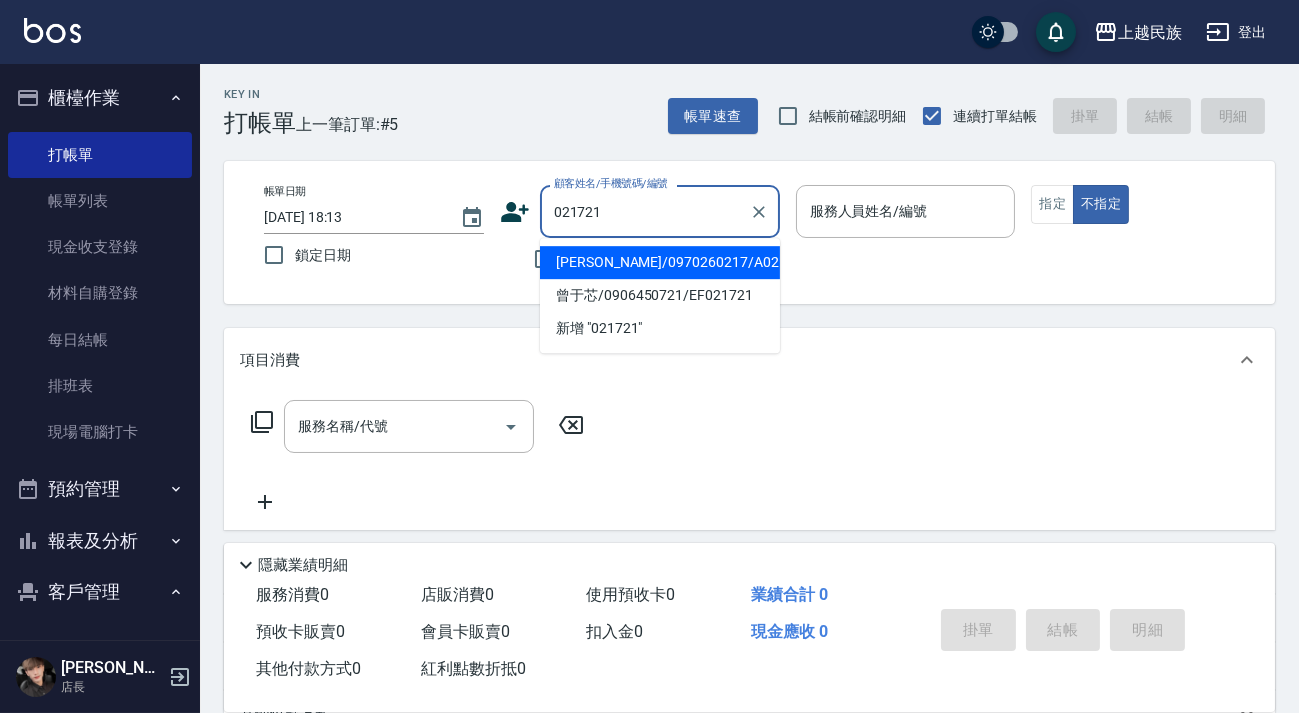 click on "陳嘉玲/0970260217/A021721" at bounding box center (660, 262) 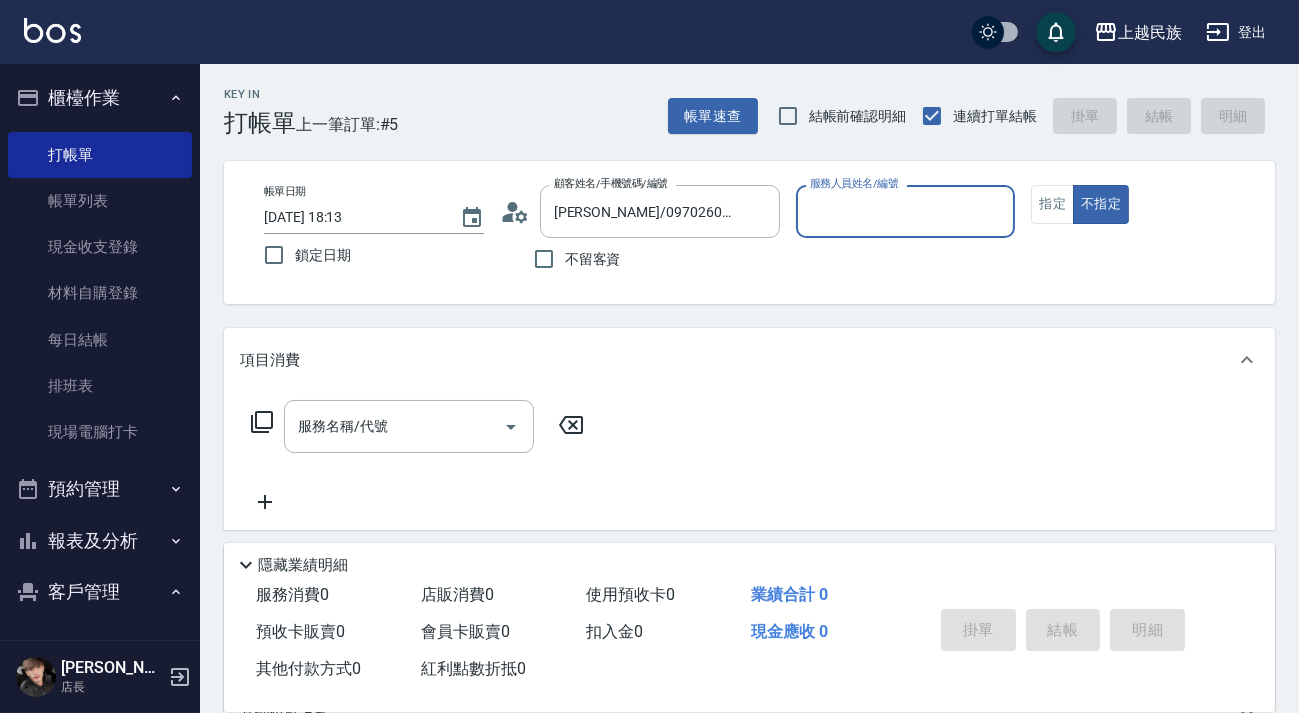 type on "Alan-2" 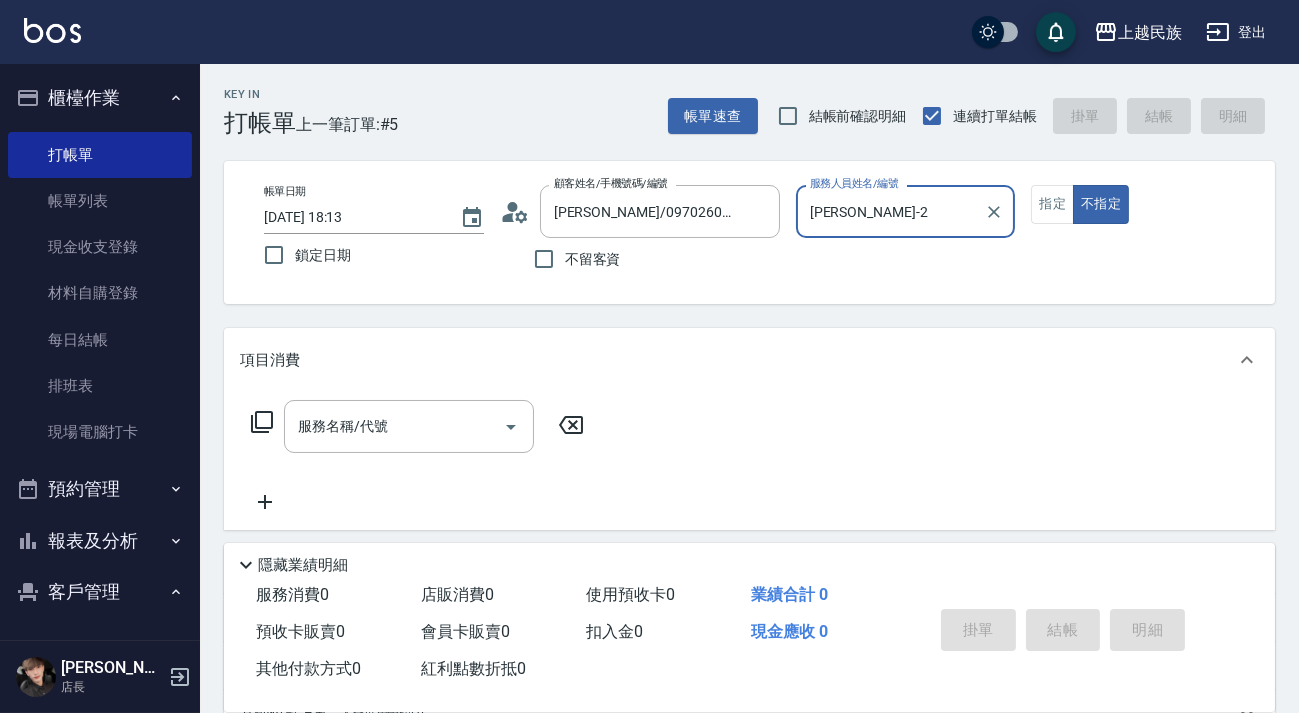 click on "不指定" at bounding box center [1101, 204] 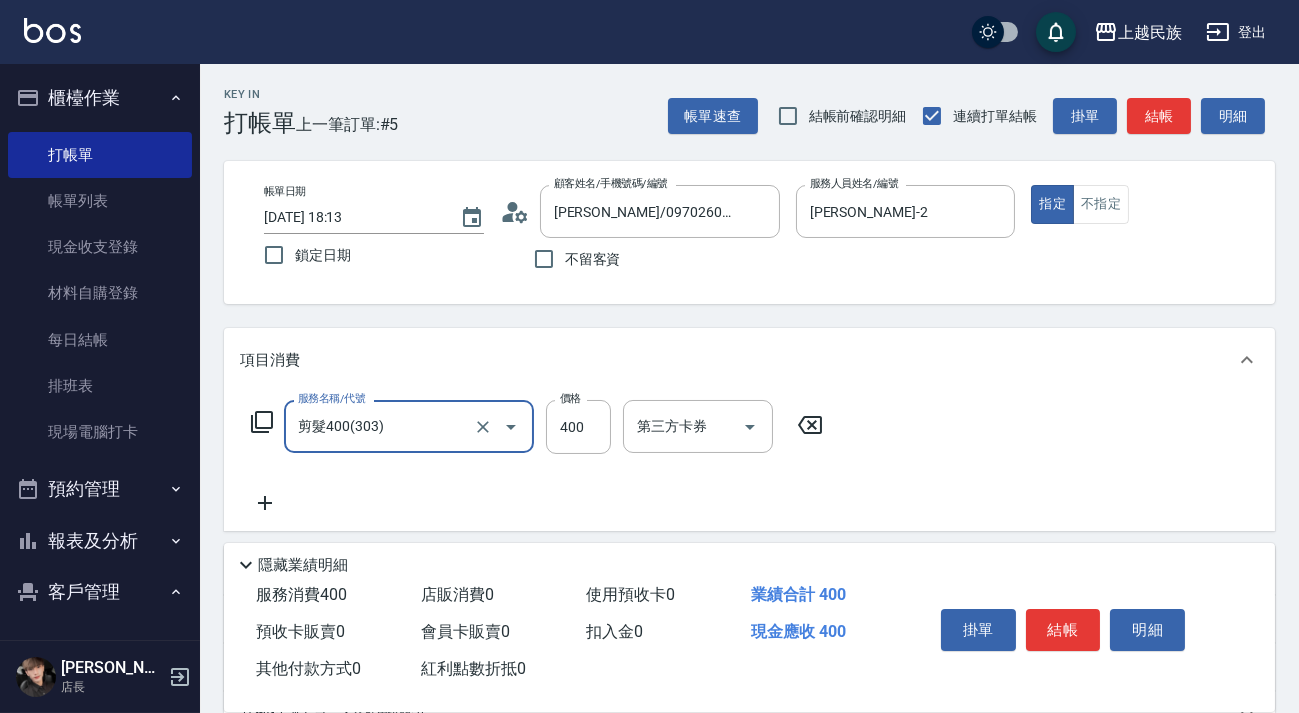type on "剪髮400(303)" 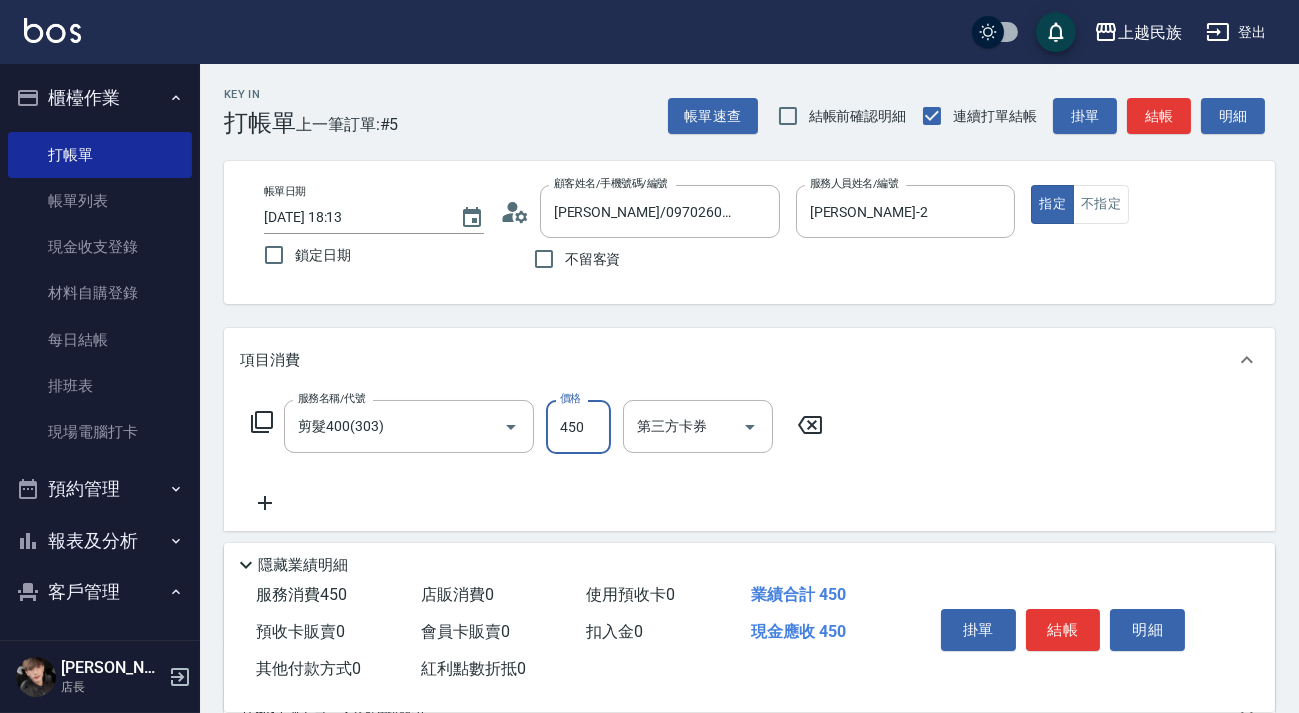 type on "450" 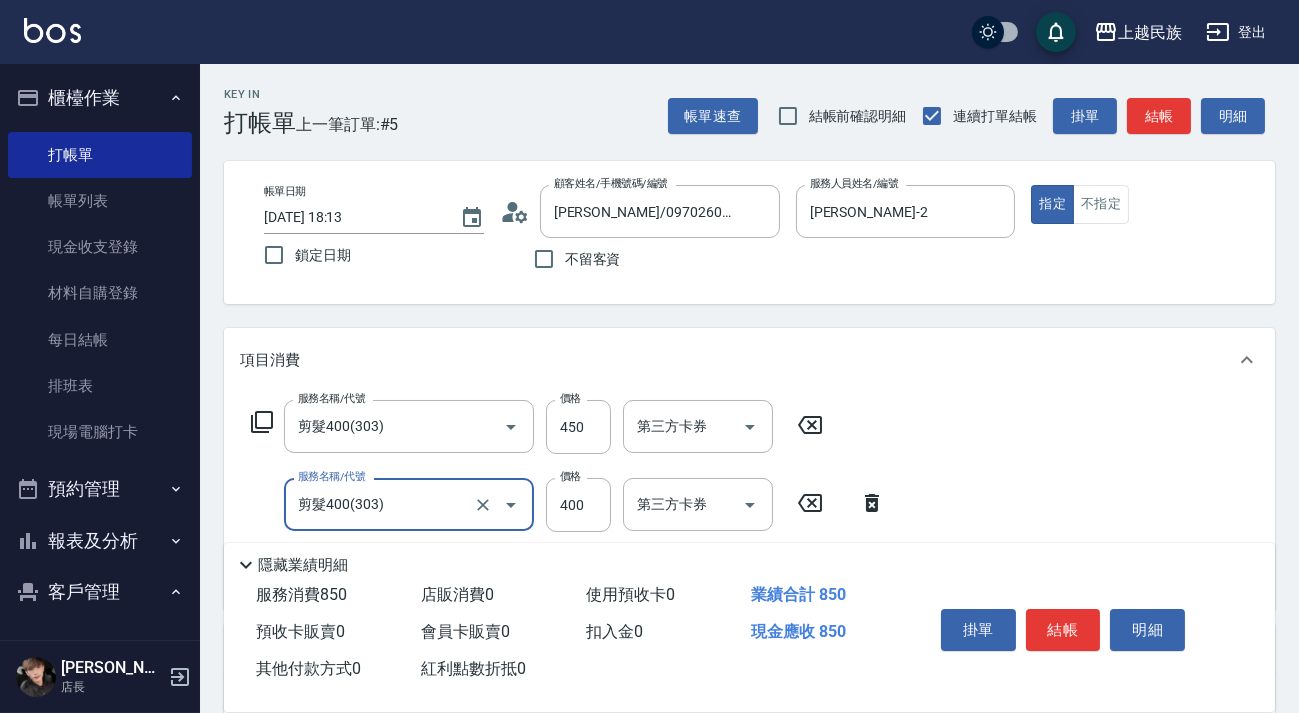 type on "剪髮400(303)" 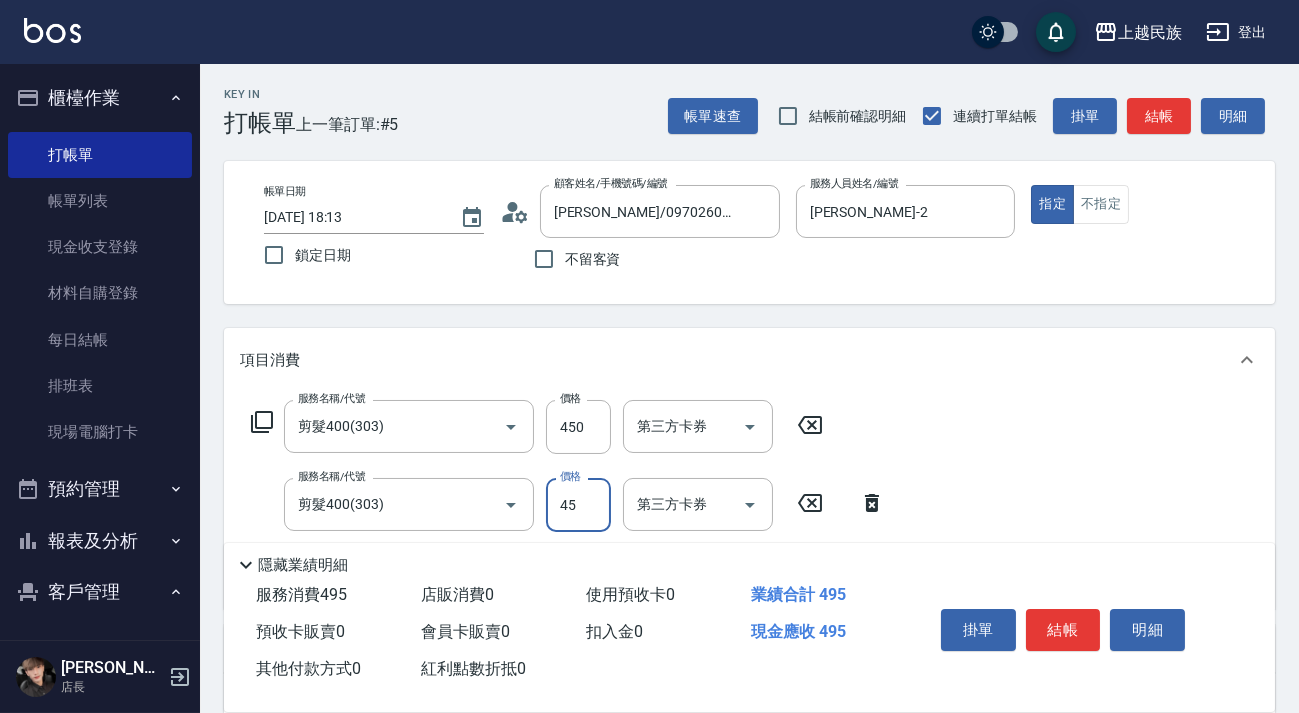 type on "450" 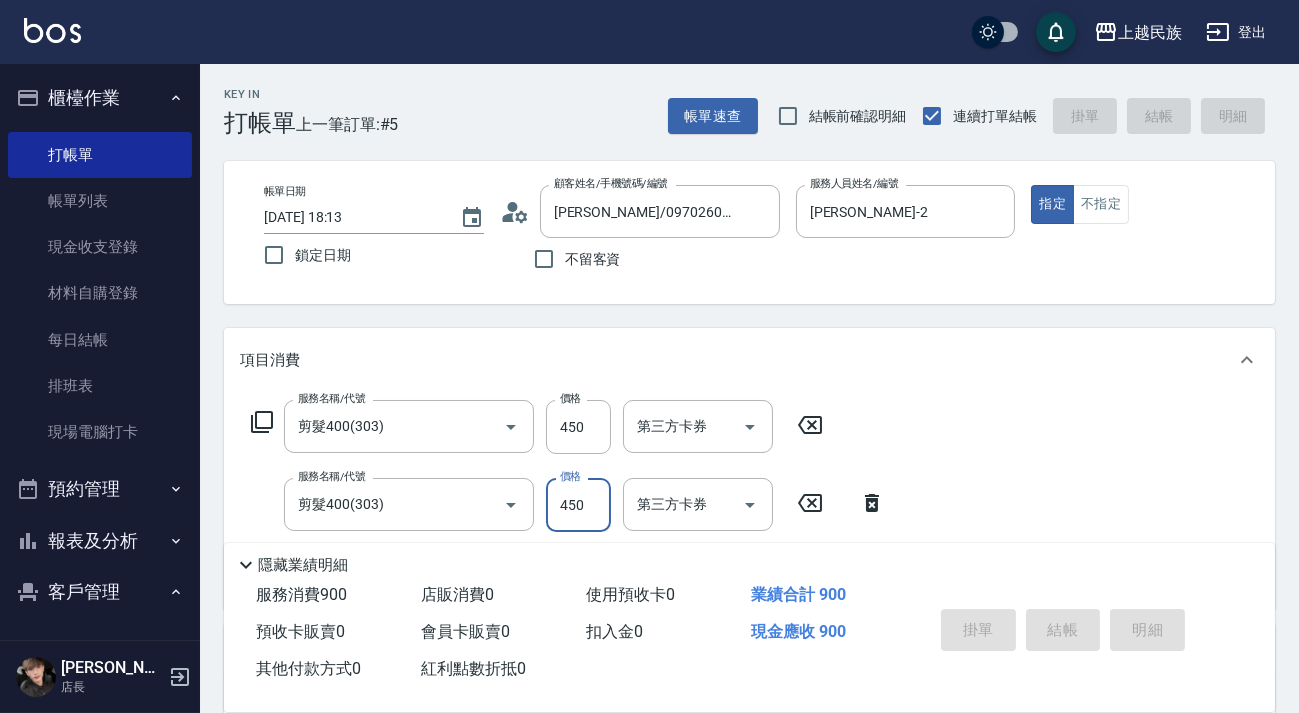 type 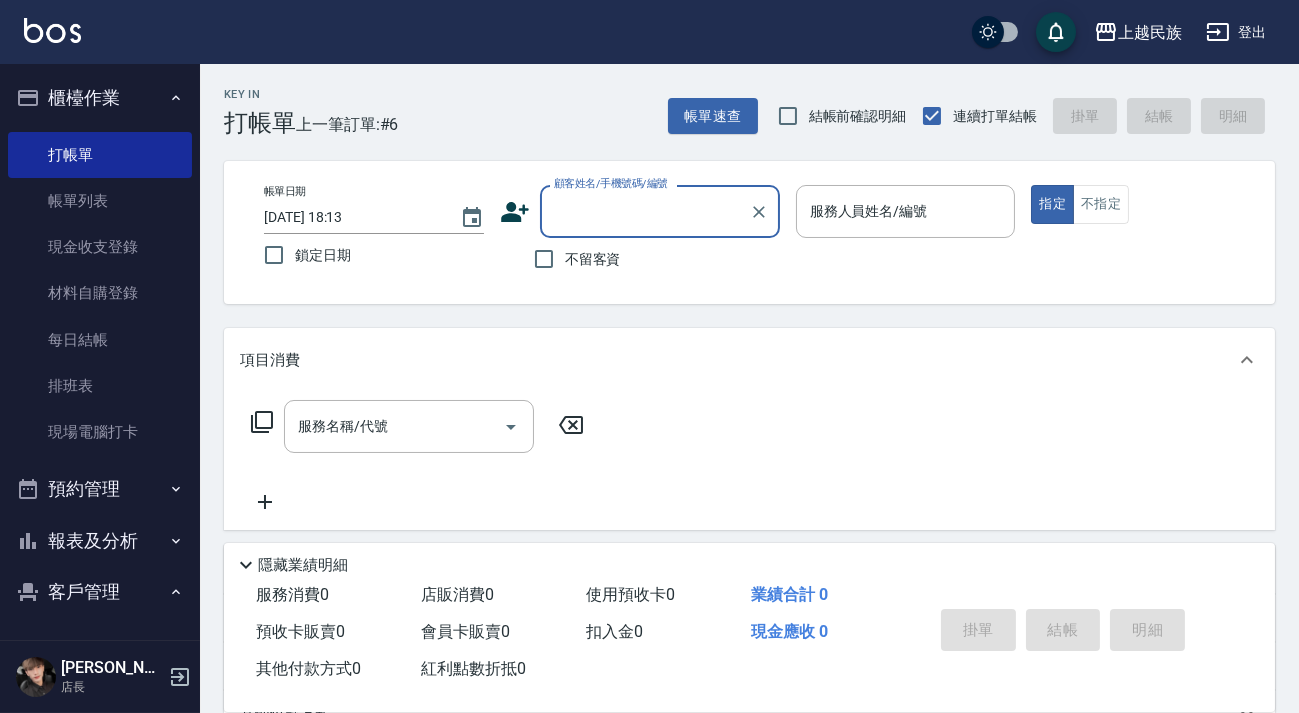 click on "不留客資" at bounding box center (593, 259) 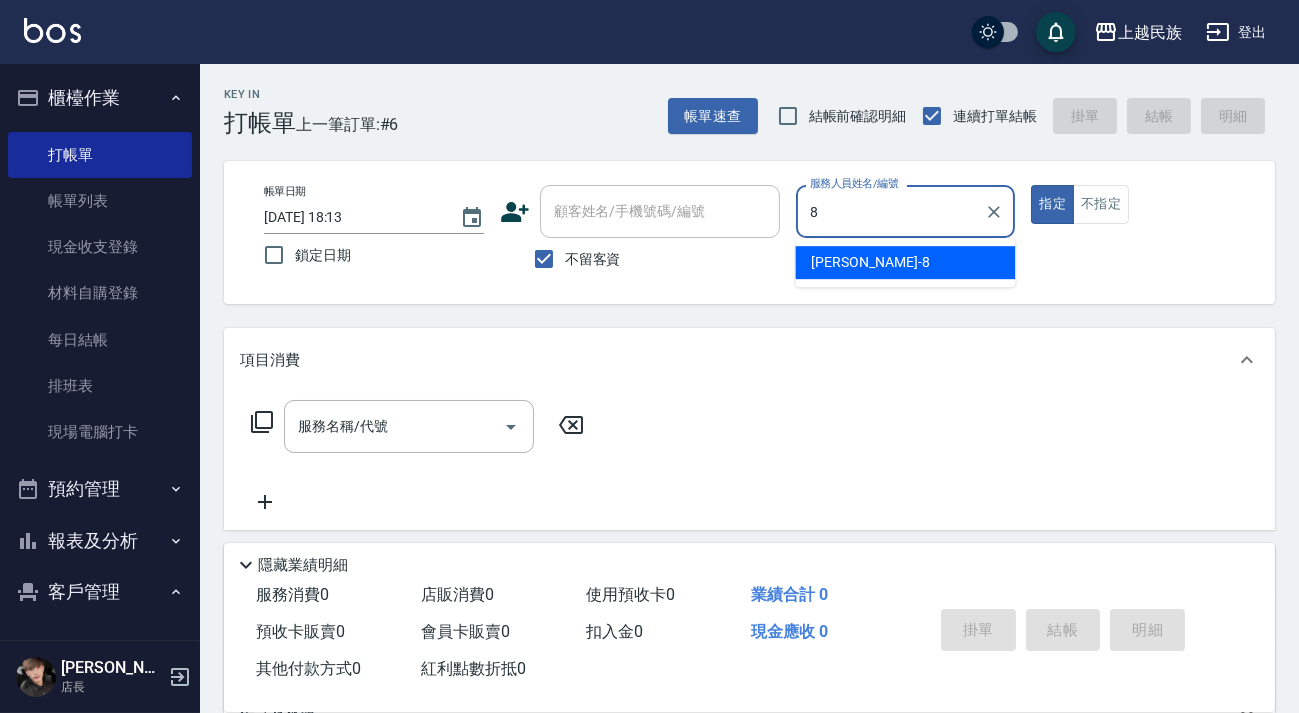 type on "Stella-8" 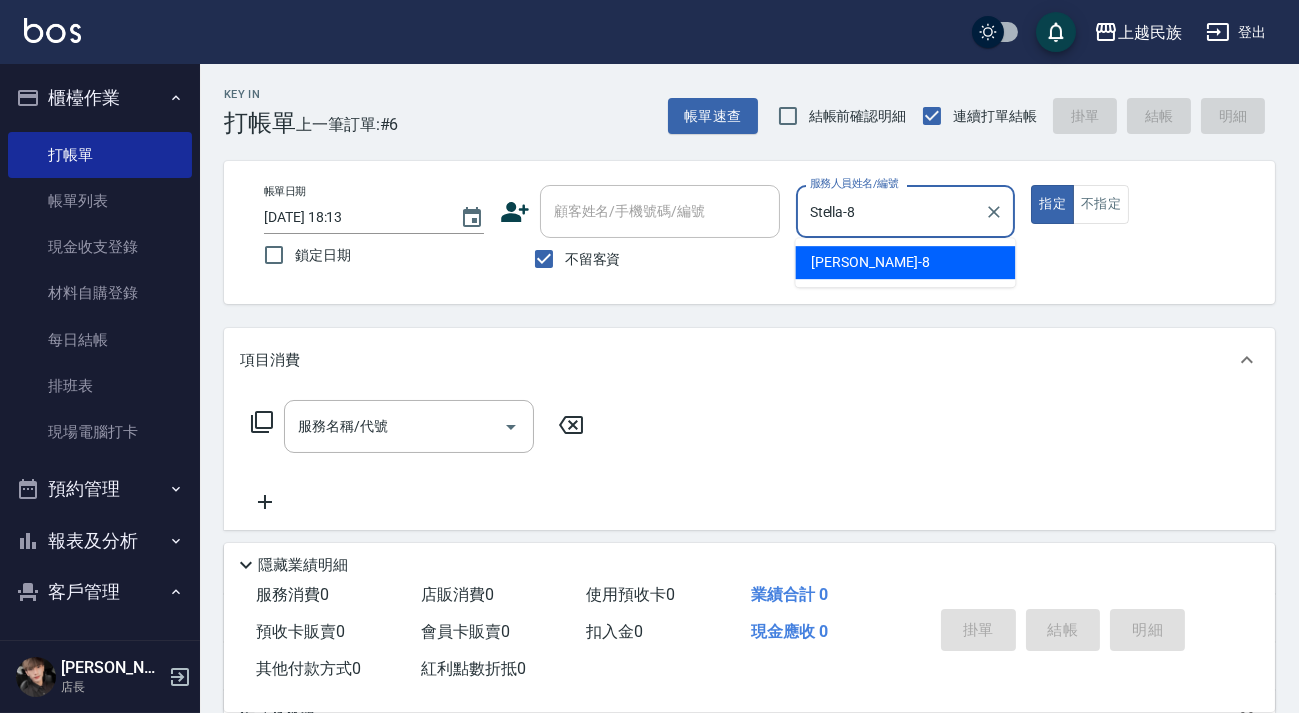 type on "true" 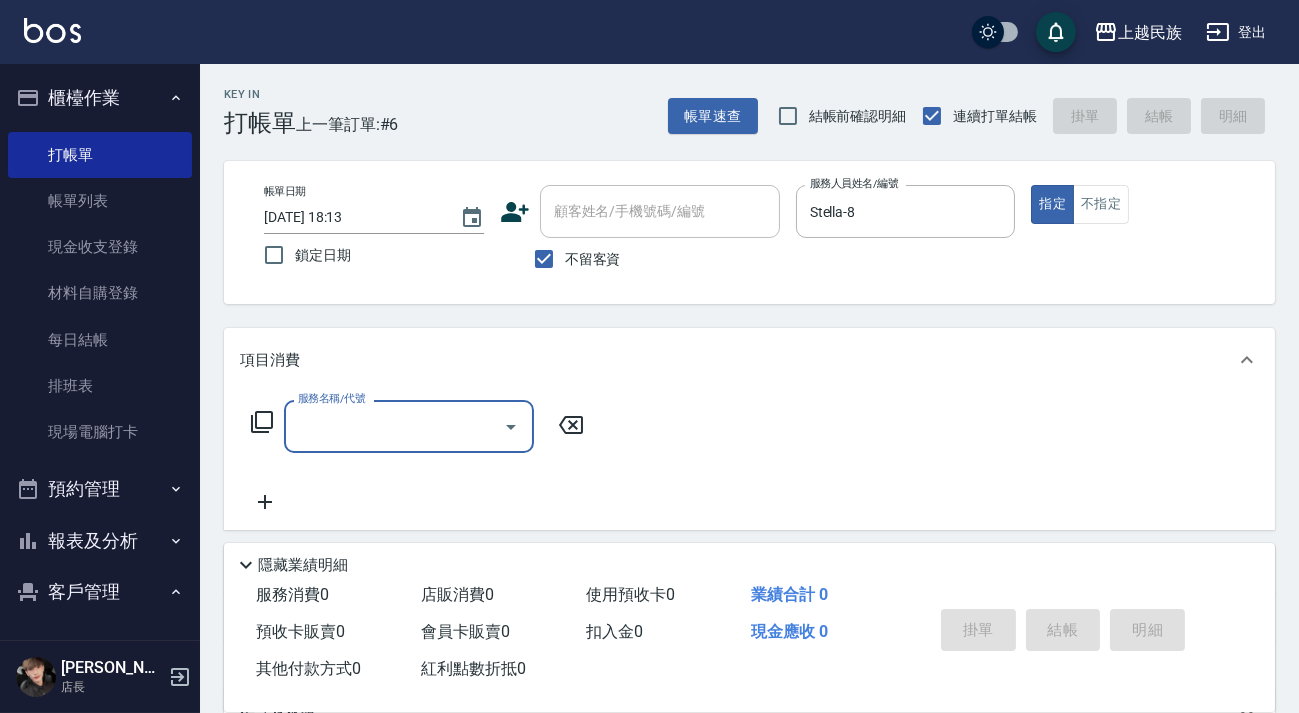 drag, startPoint x: 609, startPoint y: 274, endPoint x: 599, endPoint y: 260, distance: 17.20465 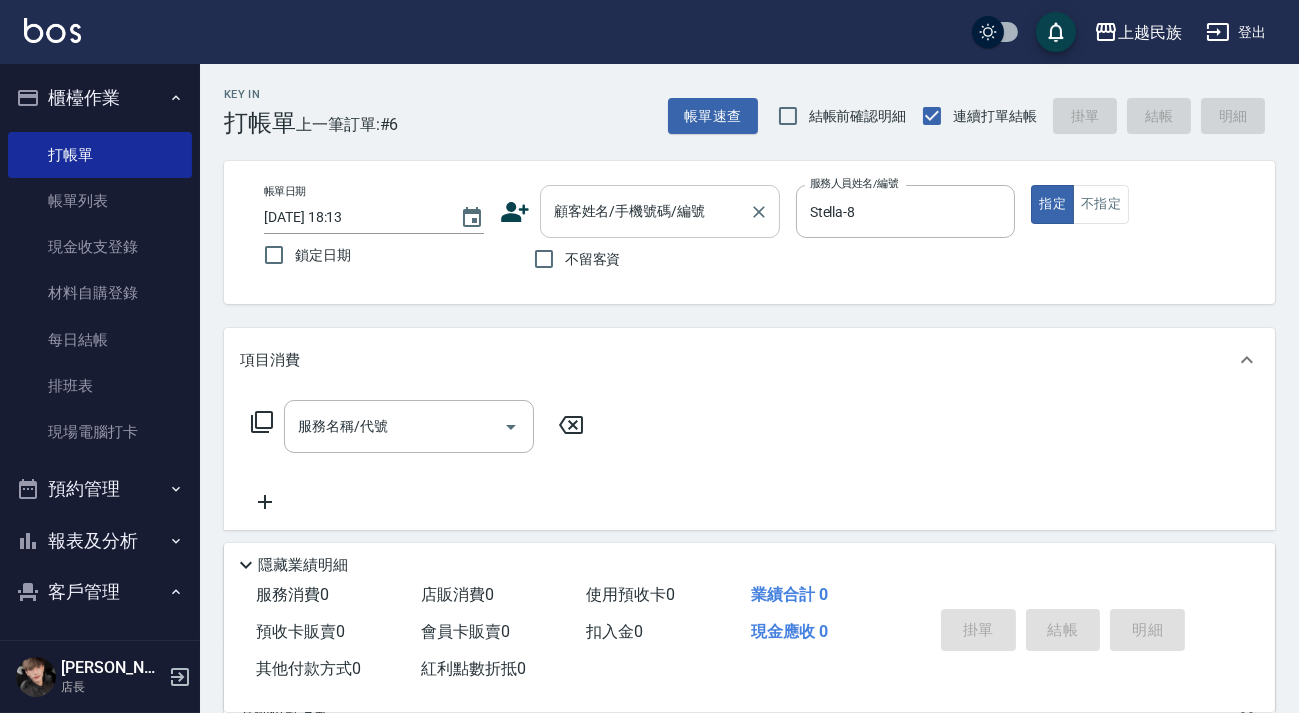 click on "顧客姓名/手機號碼/編號" at bounding box center [660, 211] 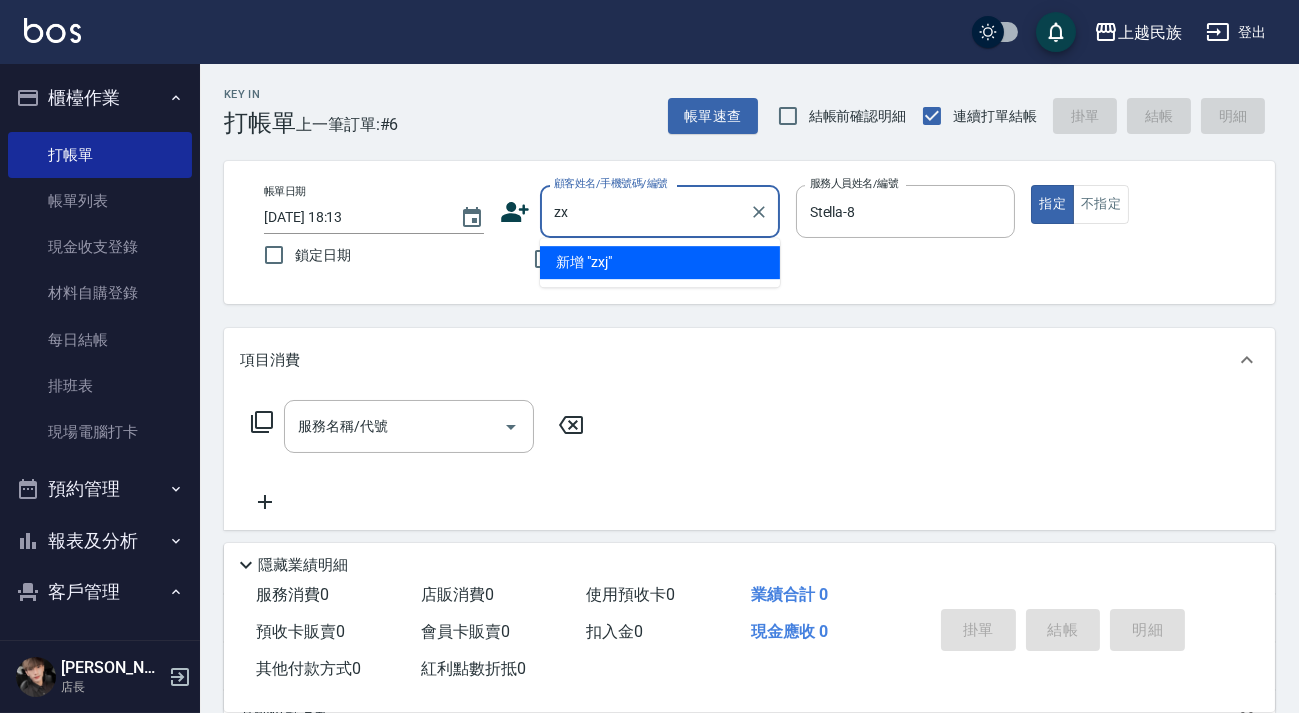 type on "z" 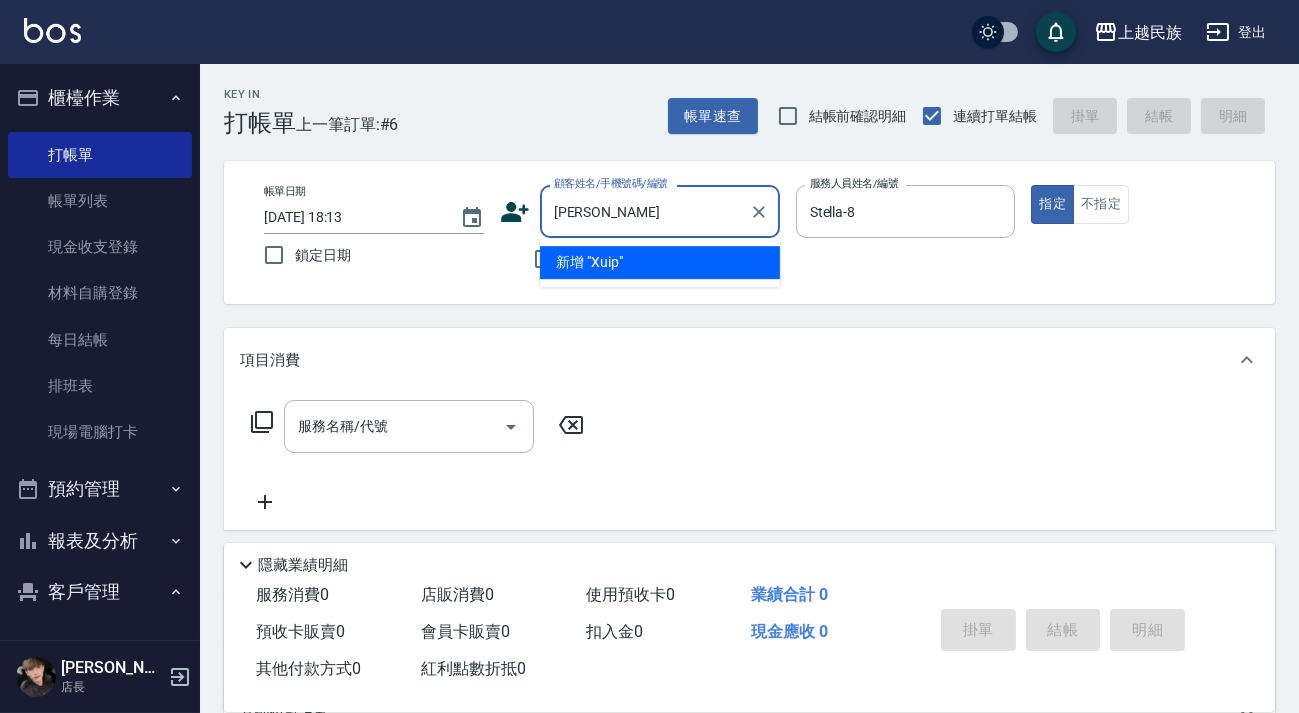 type on "X" 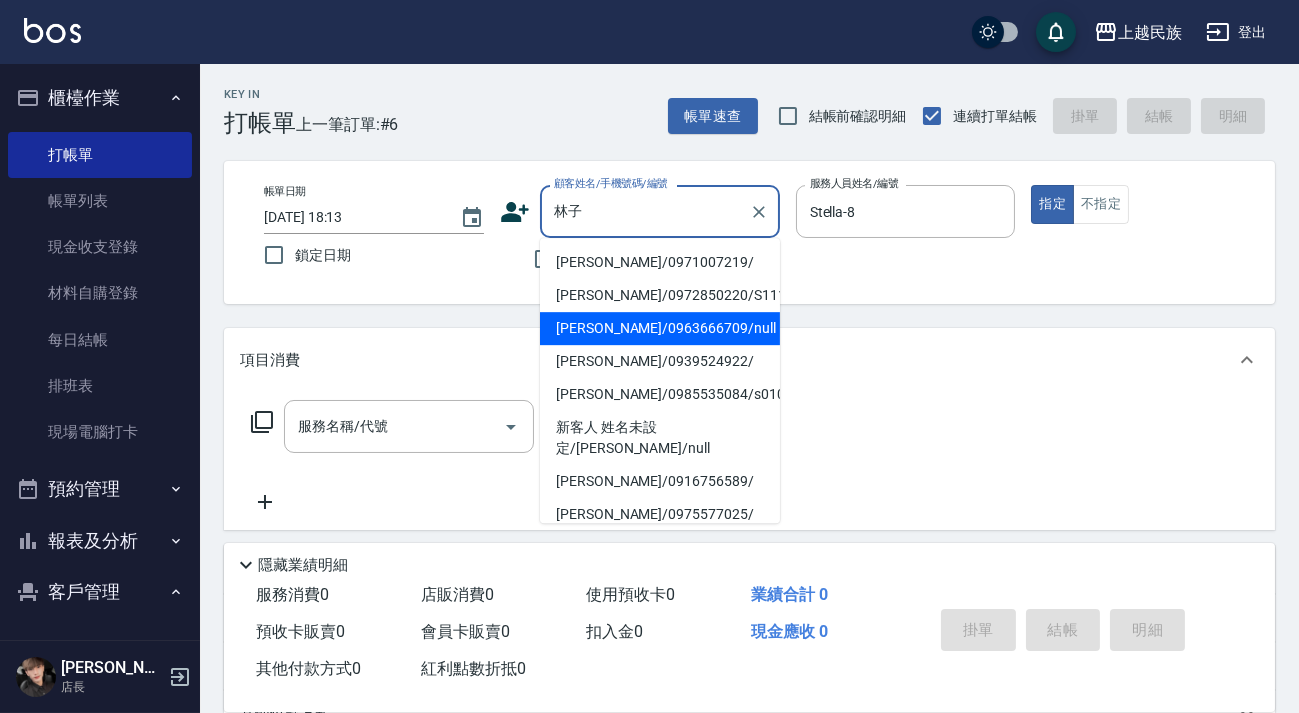 click on "林子權/0963666709/null" at bounding box center [660, 328] 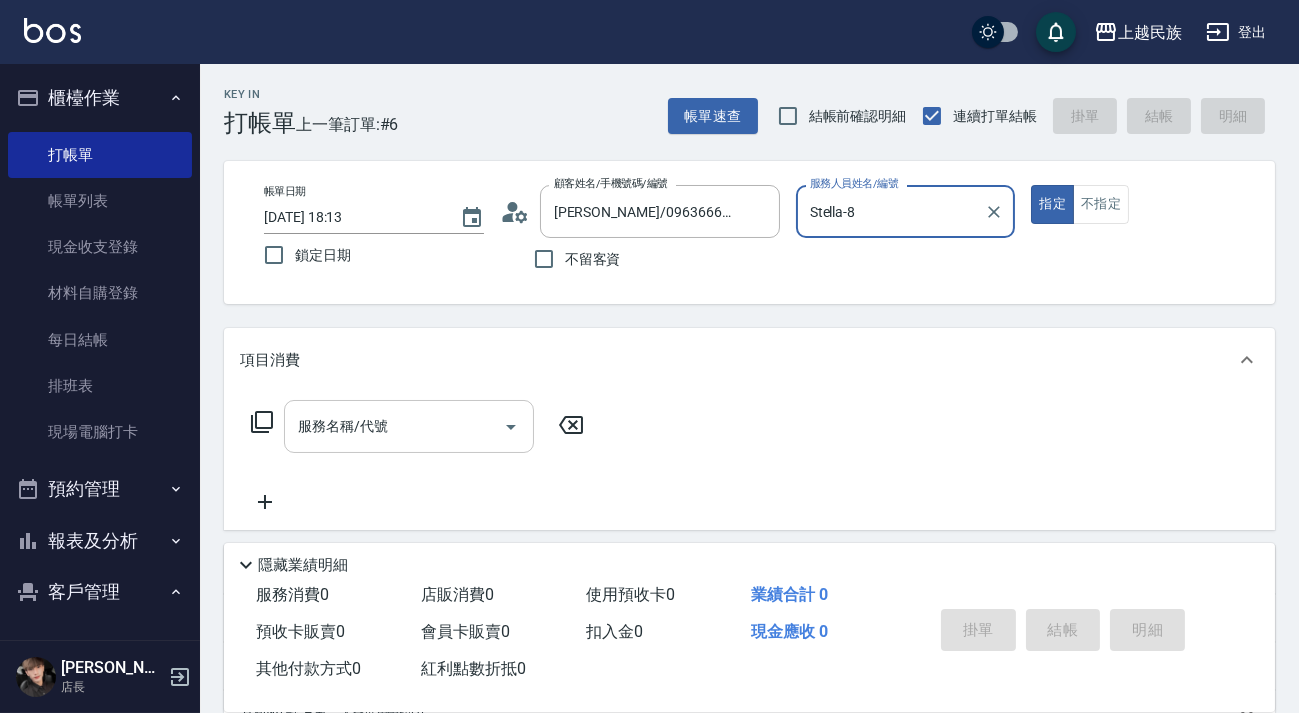 click on "服務名稱/代號" at bounding box center [409, 426] 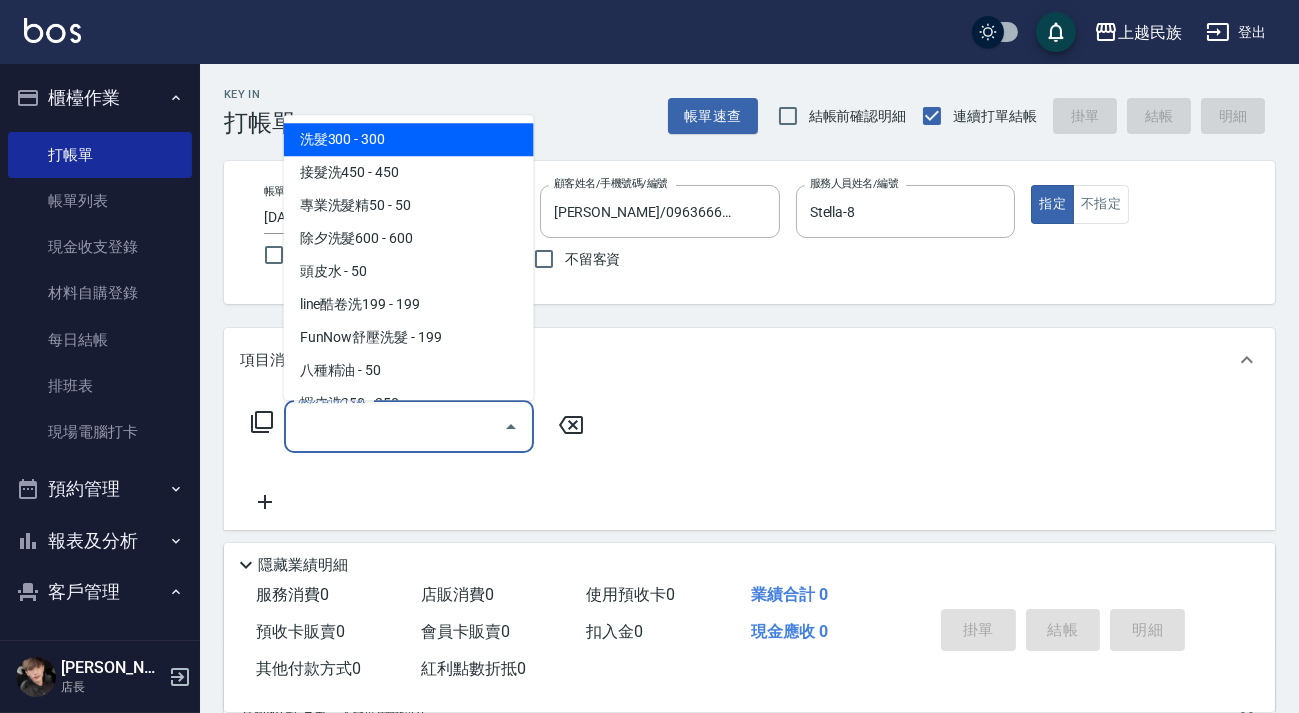 click on "洗髮300 - 300" at bounding box center (409, 139) 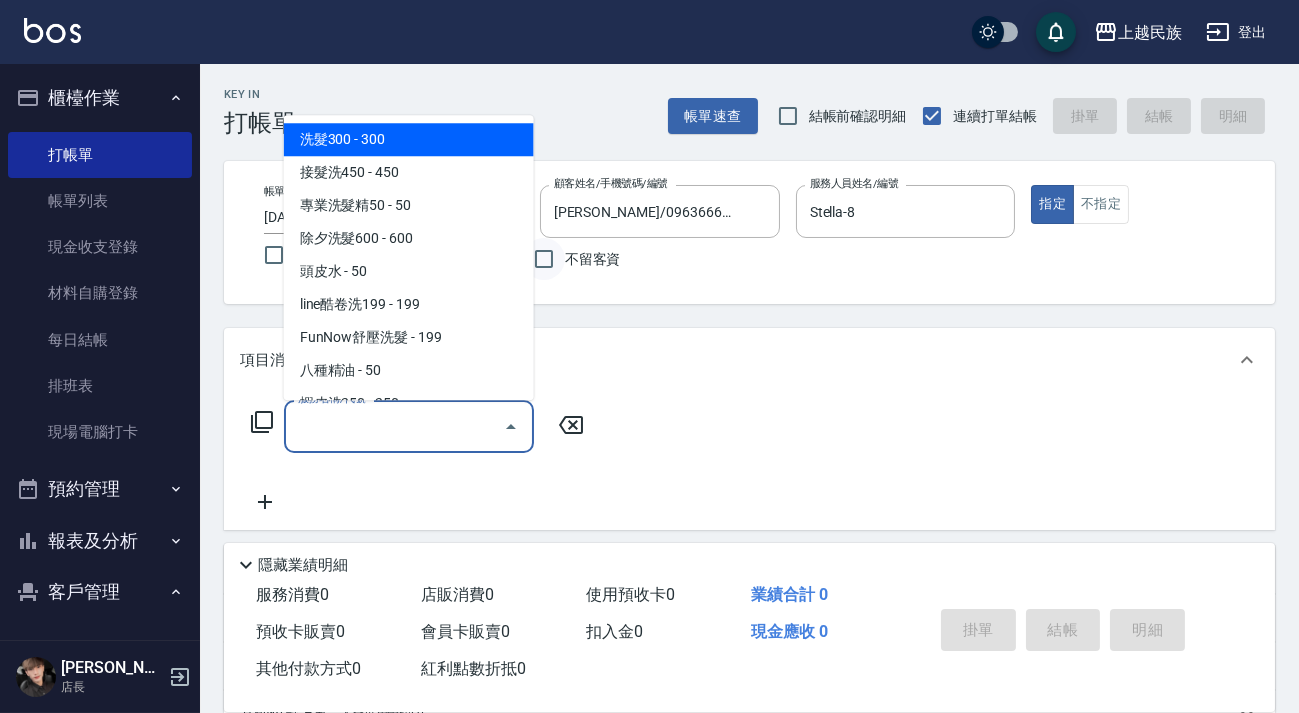 type on "洗髮300(101)" 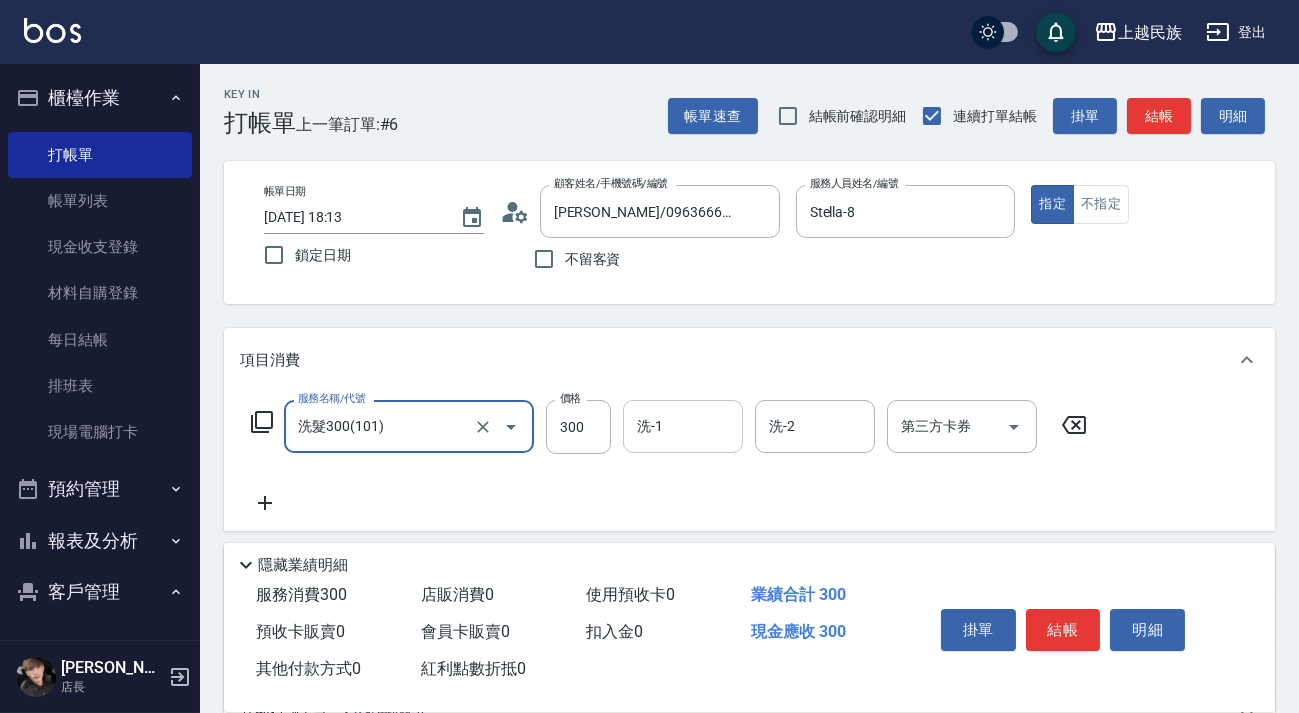 click on "洗-1" at bounding box center [683, 426] 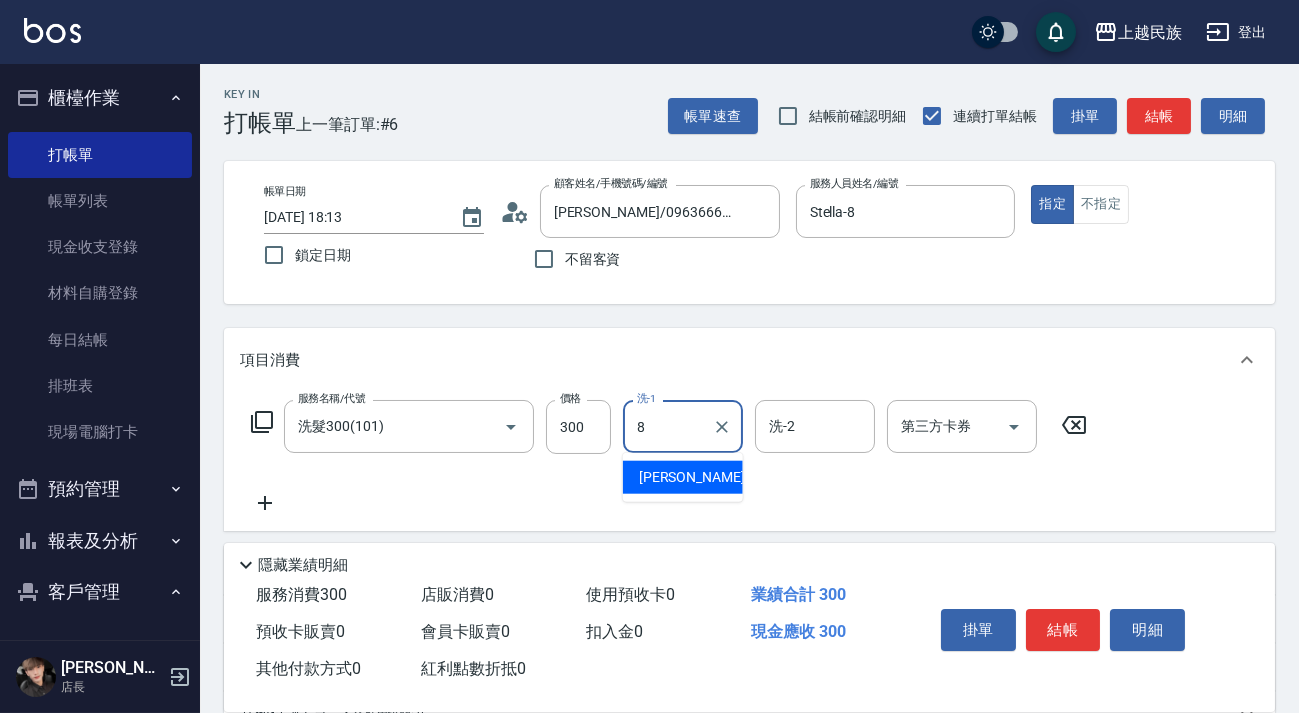 type on "Stella-8" 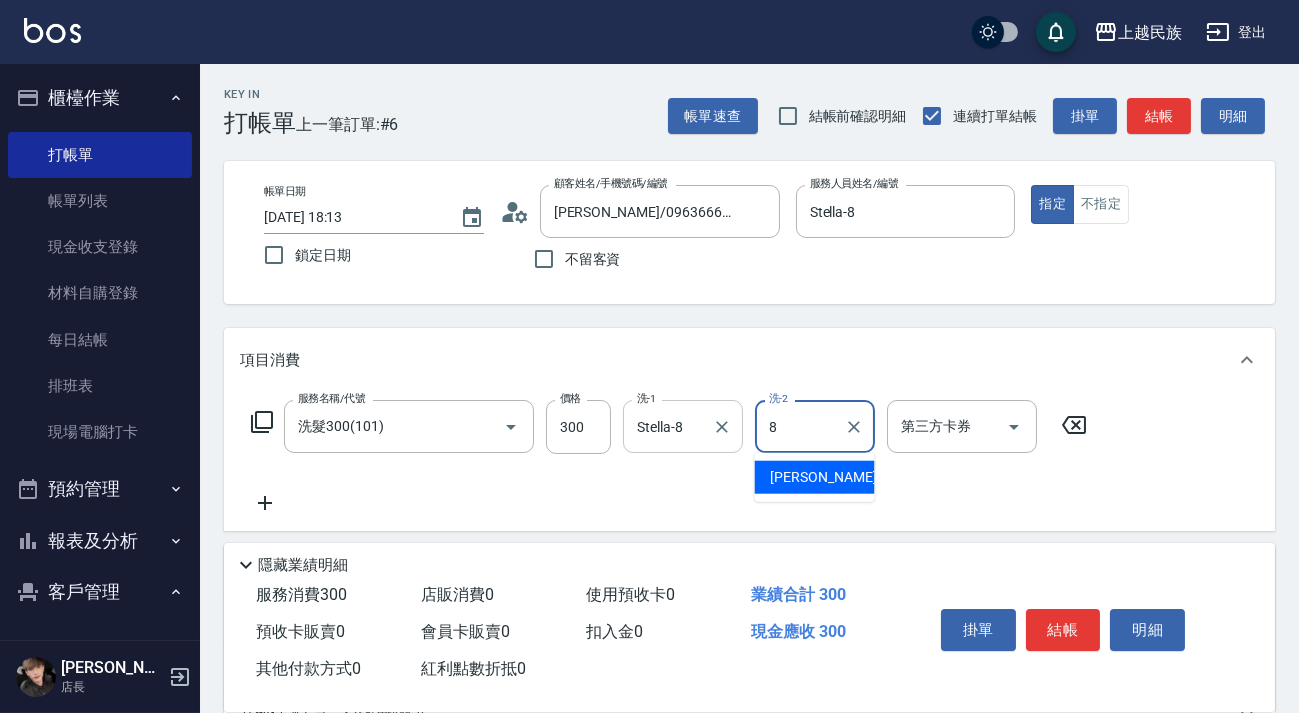 type on "Stella-8" 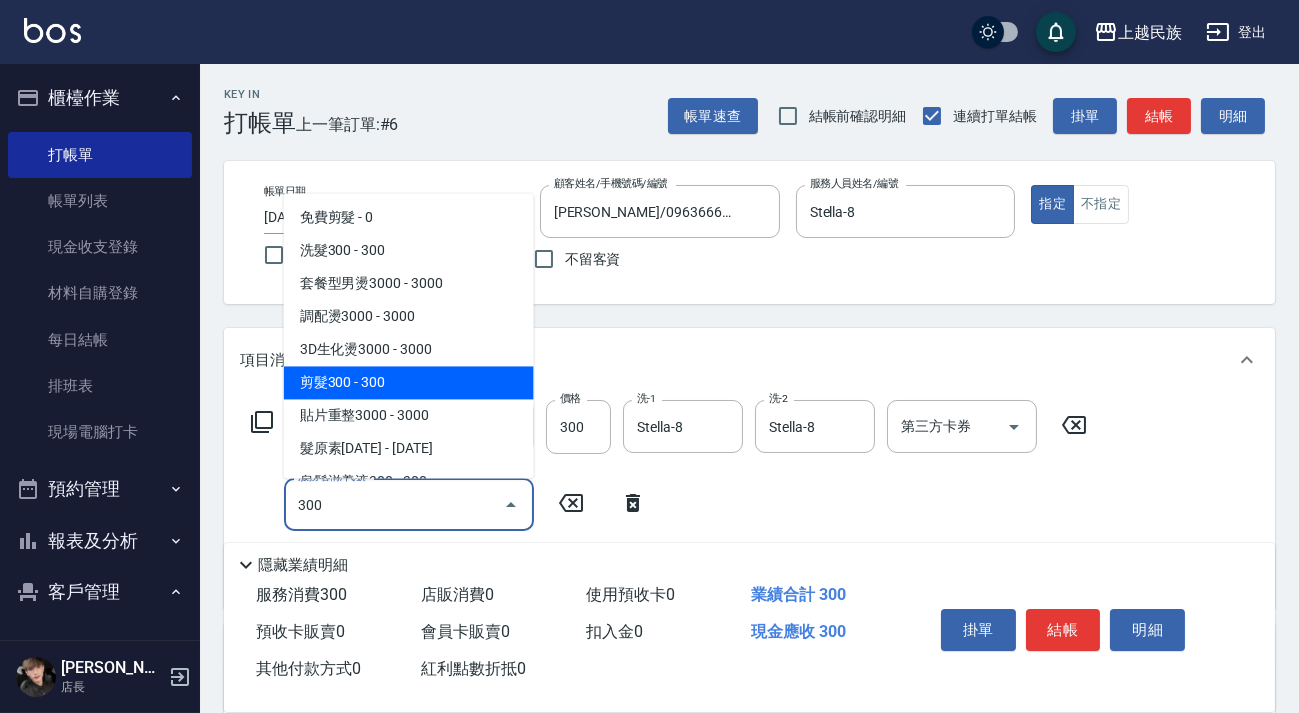 click on "剪髮300 - 300" at bounding box center (409, 382) 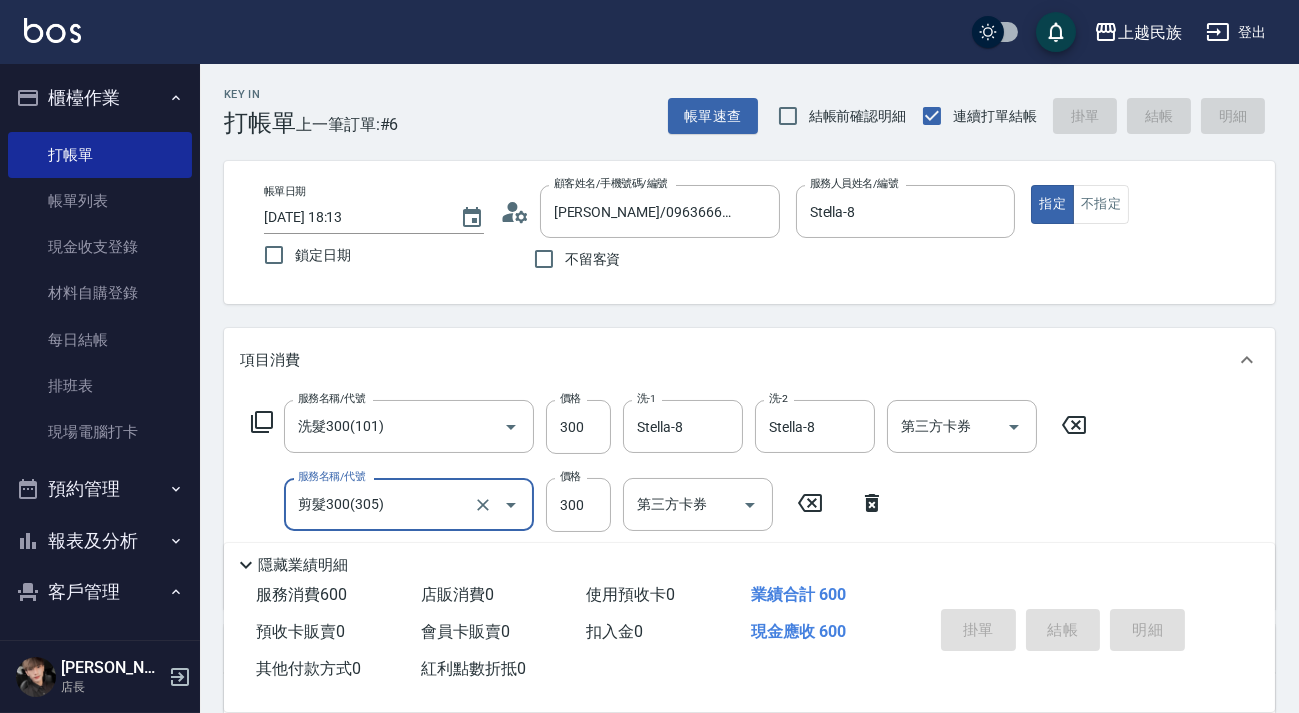 type on "2025/07/12 18:17" 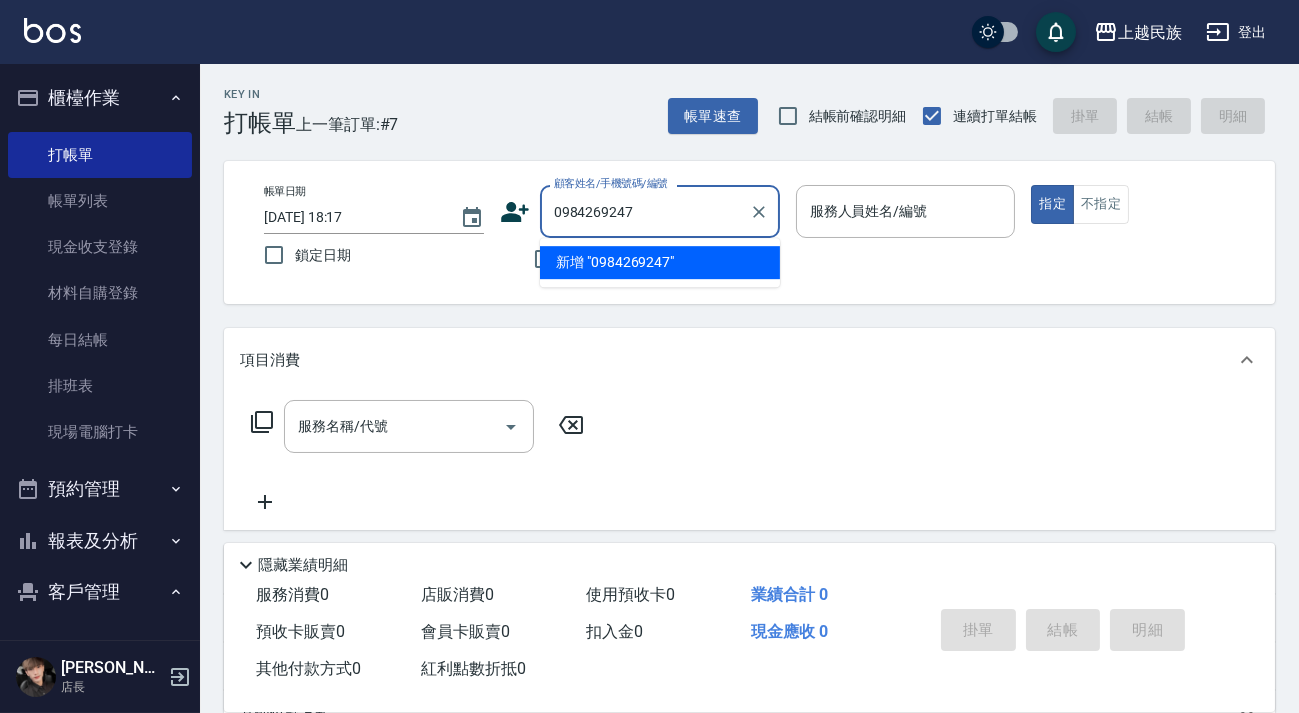 click on "新增 "0984269247"" at bounding box center (660, 262) 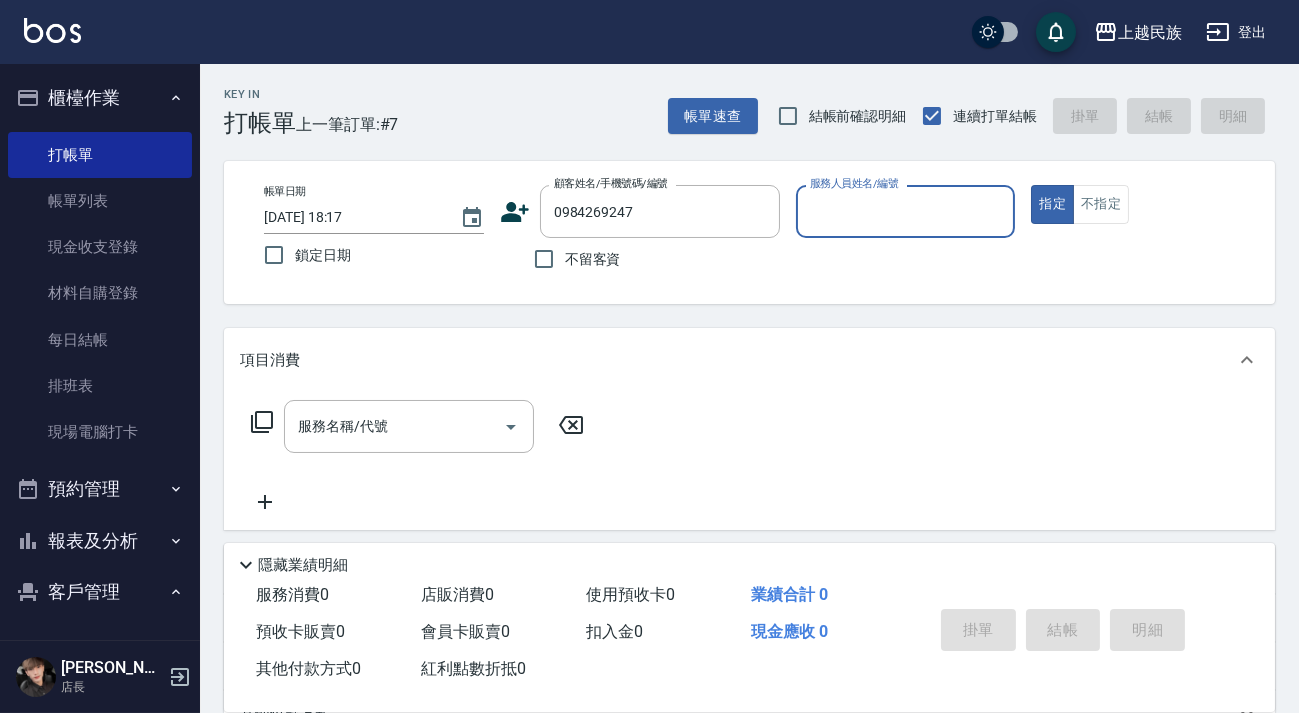 click 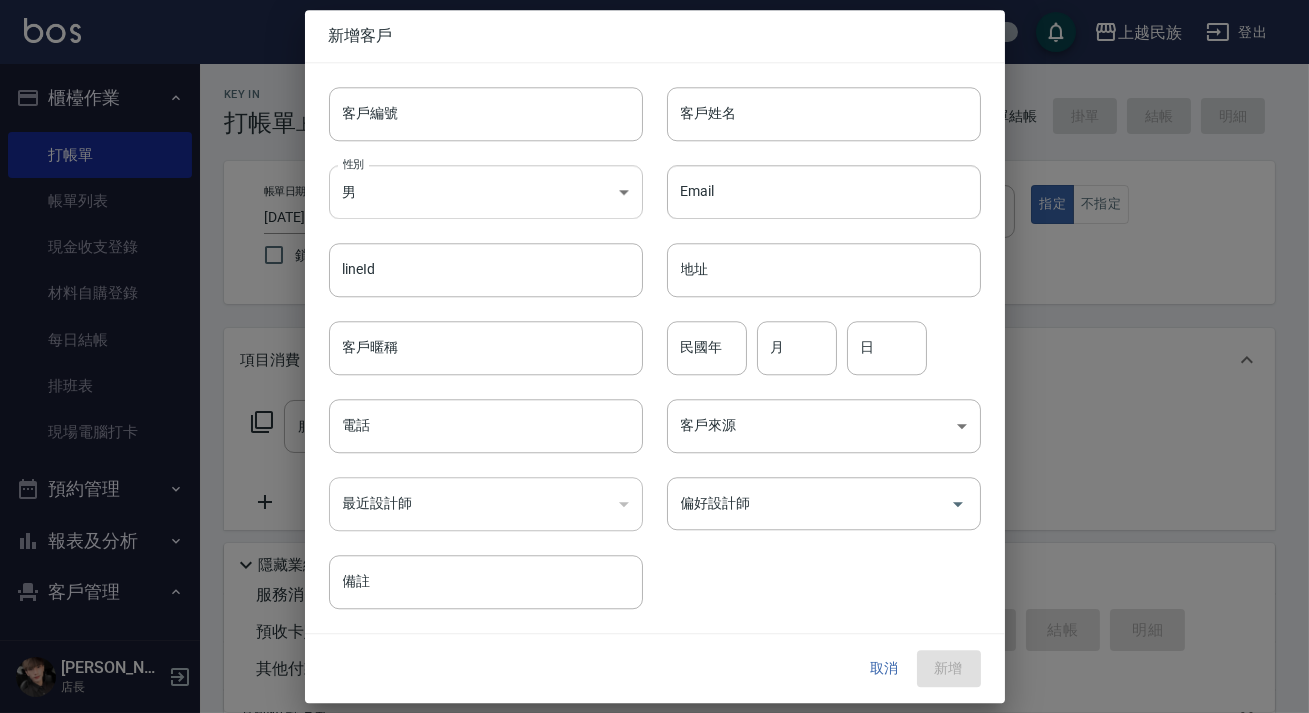 type on "0984269247" 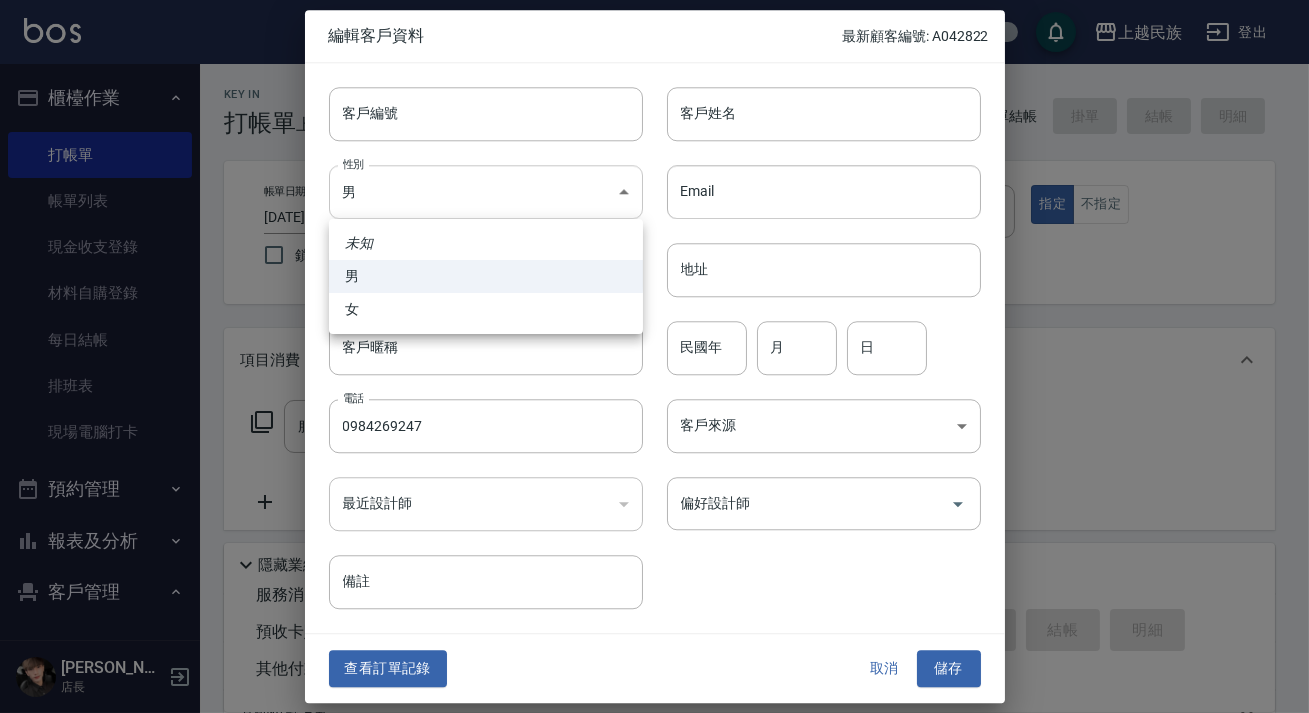 click on "上越民族 登出 櫃檯作業 打帳單 帳單列表 現金收支登錄 材料自購登錄 每日結帳 排班表 現場電腦打卡 預約管理 預約管理 單日預約紀錄 單週預約紀錄 報表及分析 報表目錄 消費分析儀表板 店家日報表 營業統計分析表 設計師業績表 設計師日報表 設計師排行榜 商品銷售排行榜 商品消耗明細 單一服務項目查詢 店販分類抽成明細 顧客入金餘額表 顧客卡券餘額表 收支分類明細表 非現金明細對帳單 客戶管理 客戶列表 卡券管理 入金管理 員工及薪資 員工列表 全店打卡記錄 考勤排班總表 商品管理 商品列表 Alan 店長 Key In 打帳單 上一筆訂單:#7 帳單速查 結帳前確認明細 連續打單結帳 掛單 結帳 明細 帳單日期 2025/07/12 18:17 鎖定日期 顧客姓名/手機號碼/編號 0984269247 顧客姓名/手機號碼/編號 不留客資 服務人員姓名/編號 服務人員姓名/編號 指定 不指定 項目消費 店販銷售" at bounding box center (654, 487) 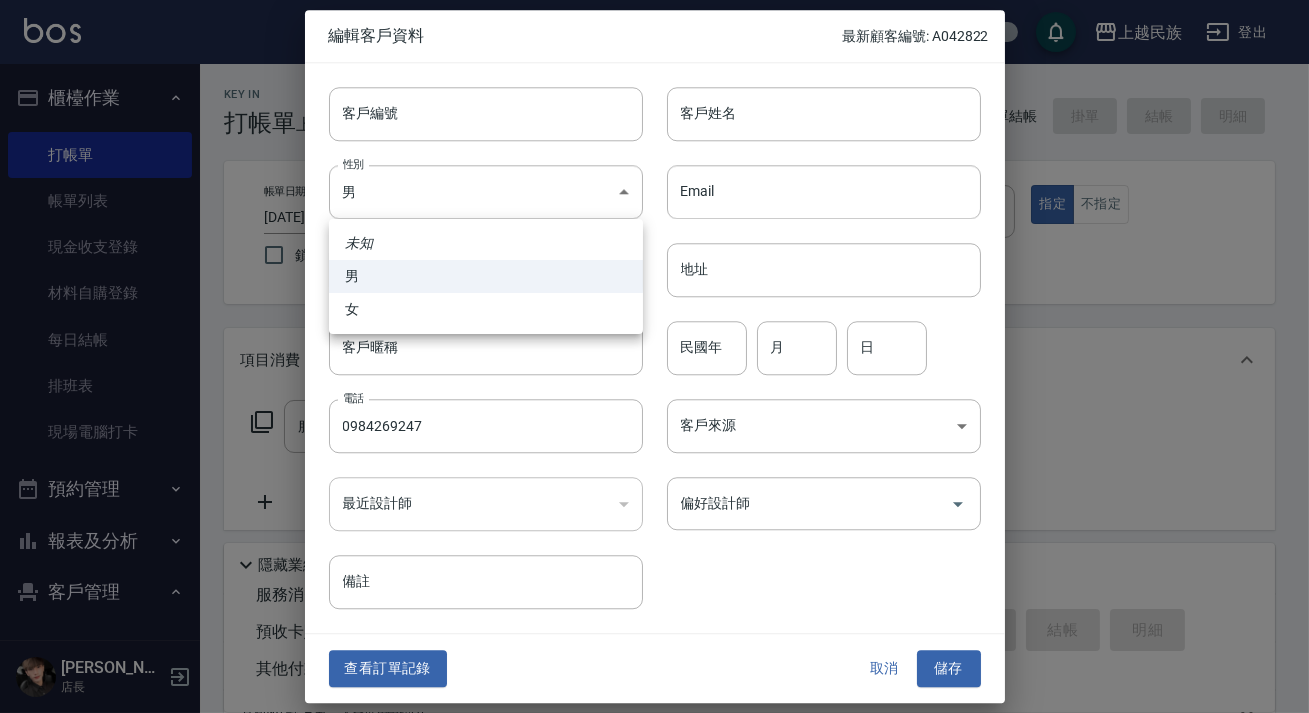 click at bounding box center (654, 356) 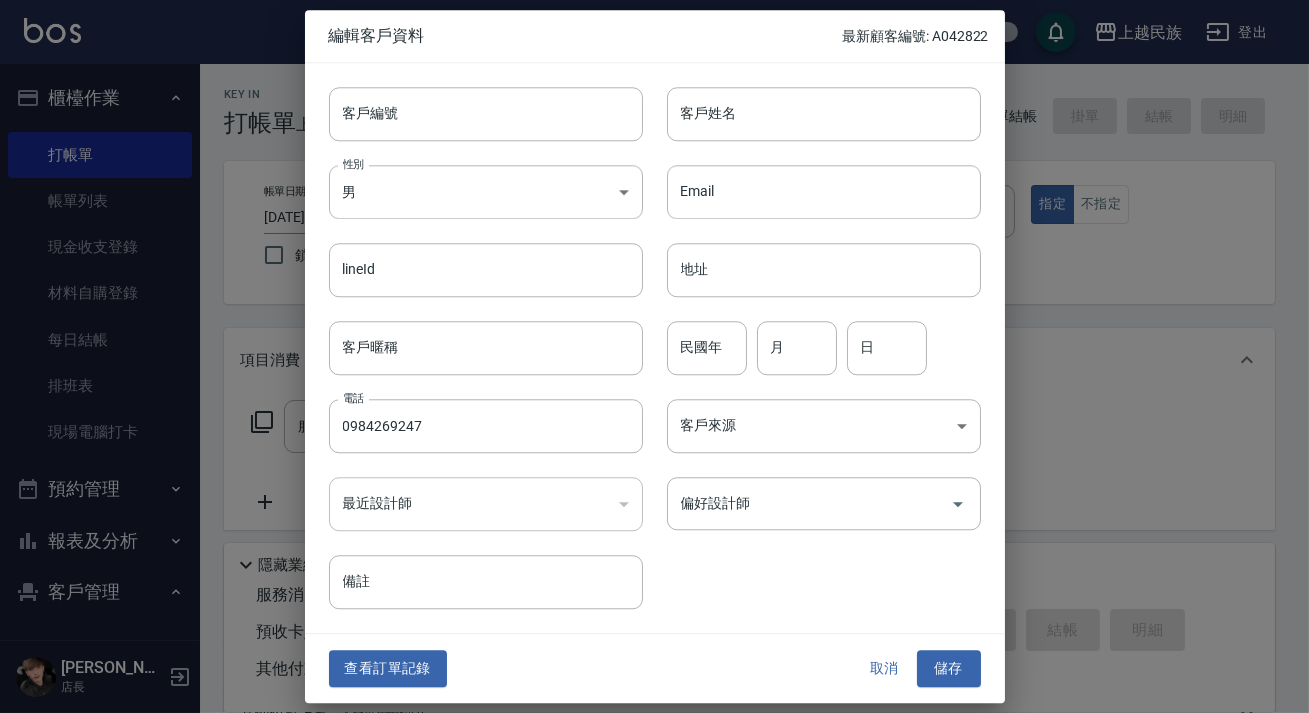 click at bounding box center [654, 356] 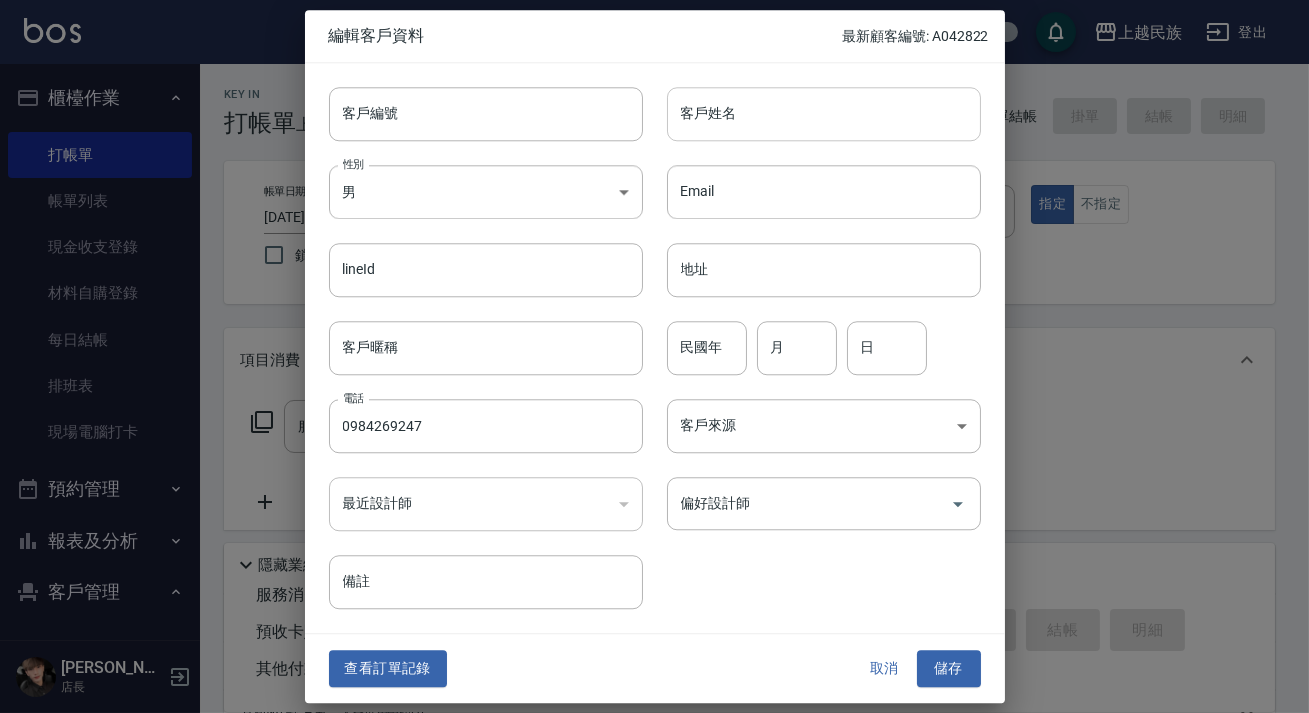 click on "客戶姓名" at bounding box center (824, 114) 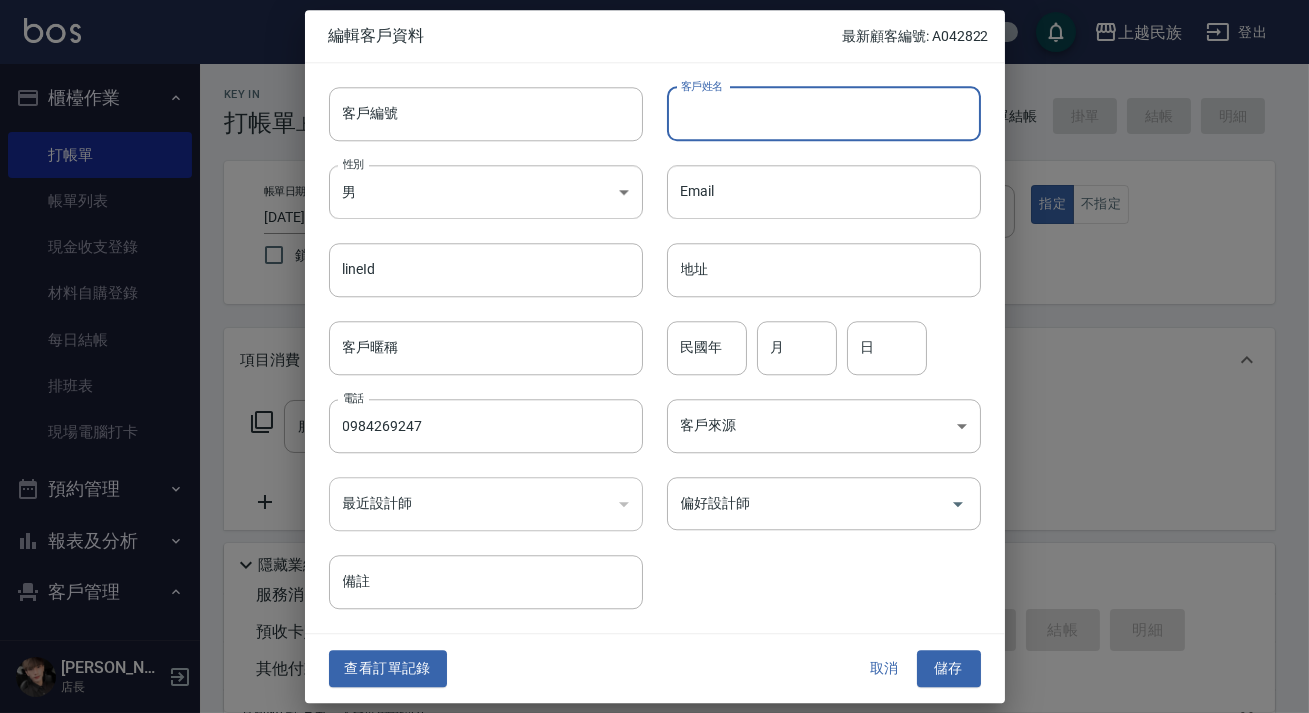 click on "客戶姓名" at bounding box center (824, 114) 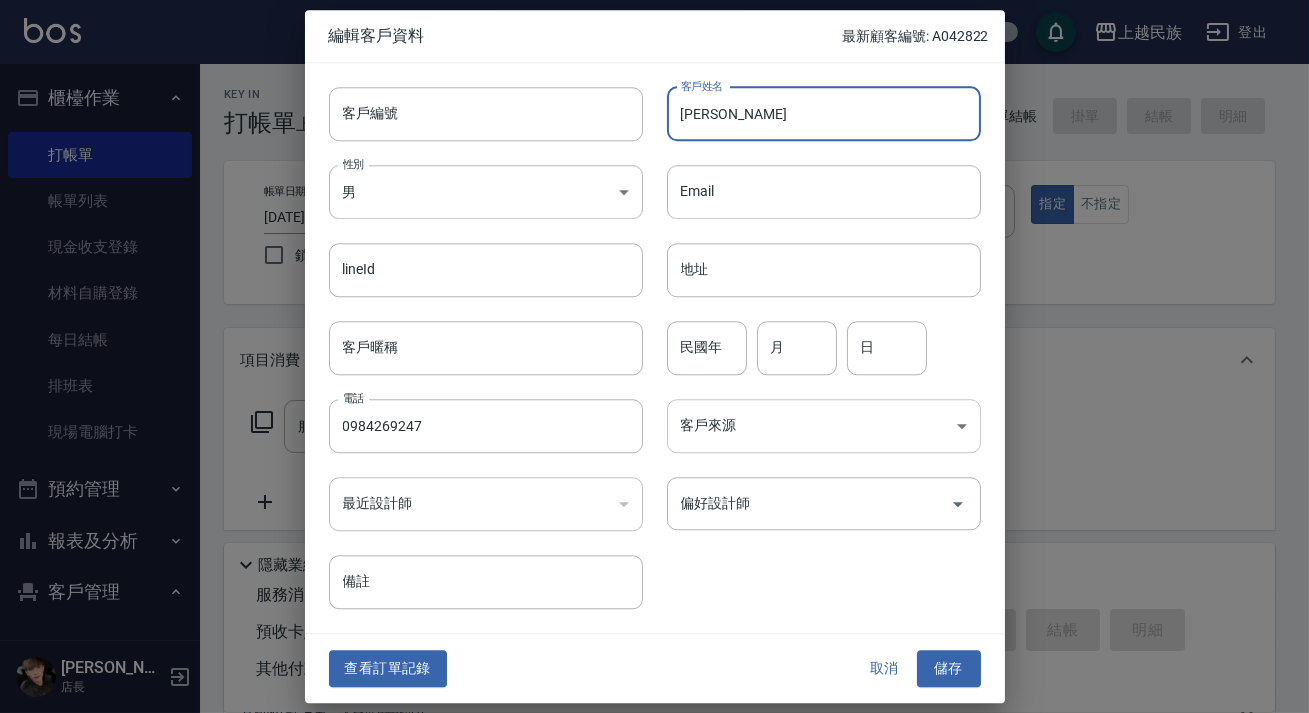 type on "游曜銘" 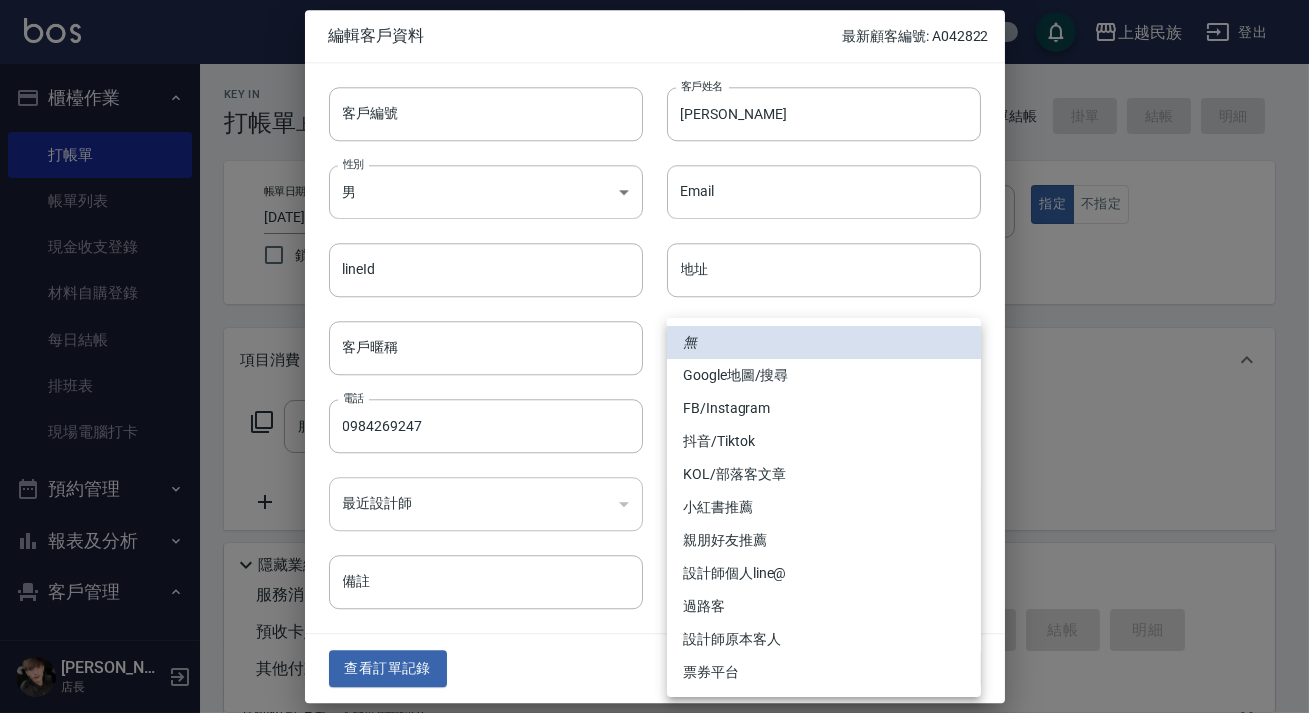 click on "上越民族 登出 櫃檯作業 打帳單 帳單列表 現金收支登錄 材料自購登錄 每日結帳 排班表 現場電腦打卡 預約管理 預約管理 單日預約紀錄 單週預約紀錄 報表及分析 報表目錄 消費分析儀表板 店家日報表 營業統計分析表 設計師業績表 設計師日報表 設計師排行榜 商品銷售排行榜 商品消耗明細 單一服務項目查詢 店販分類抽成明細 顧客入金餘額表 顧客卡券餘額表 收支分類明細表 非現金明細對帳單 客戶管理 客戶列表 卡券管理 入金管理 員工及薪資 員工列表 全店打卡記錄 考勤排班總表 商品管理 商品列表 Alan 店長 Key In 打帳單 上一筆訂單:#7 帳單速查 結帳前確認明細 連續打單結帳 掛單 結帳 明細 帳單日期 2025/07/12 18:17 鎖定日期 顧客姓名/手機號碼/編號 0984269247 顧客姓名/手機號碼/編號 不留客資 服務人員姓名/編號 服務人員姓名/編號 指定 不指定 項目消費 店販銷售" at bounding box center (654, 487) 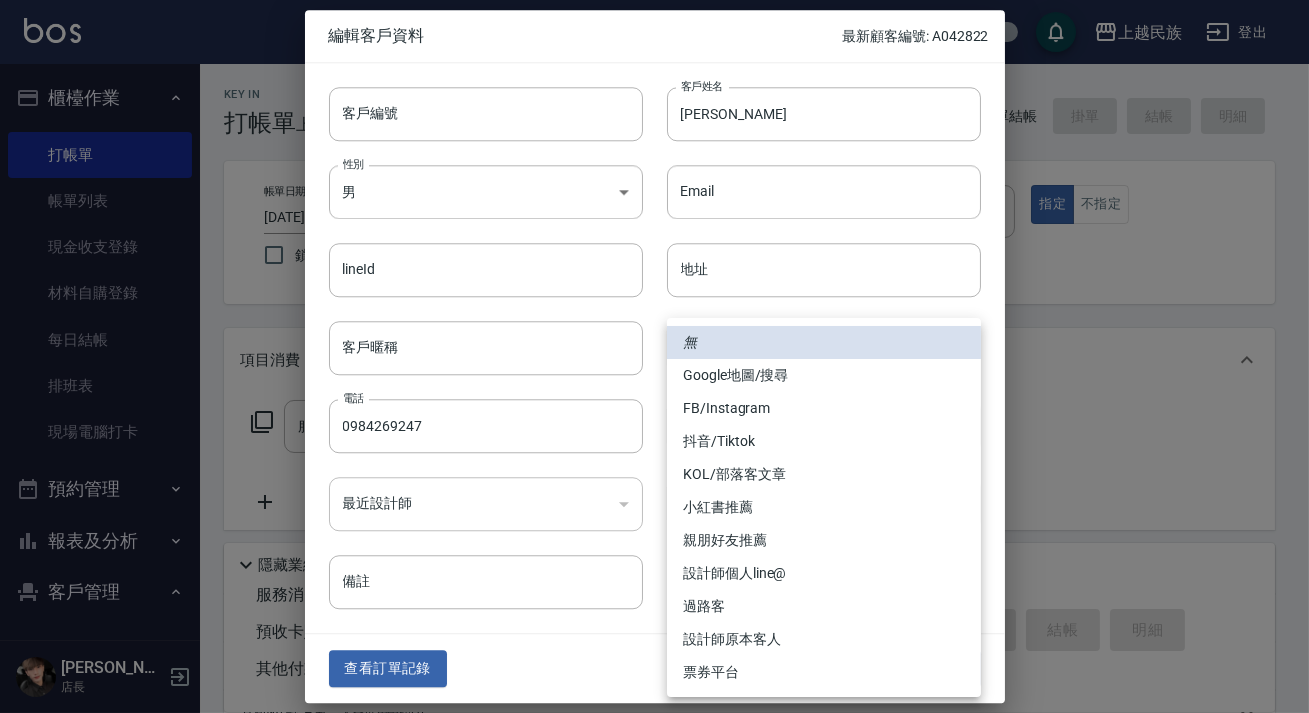 click on "親朋好友推薦" at bounding box center (824, 540) 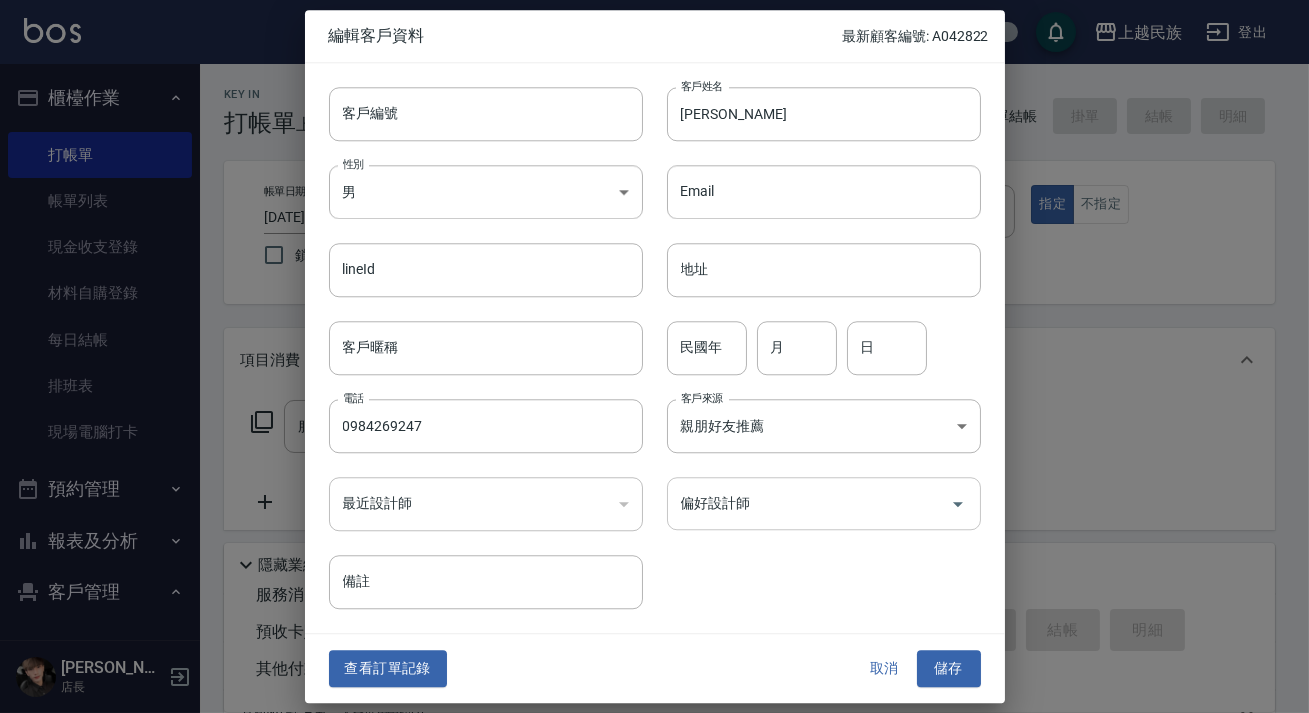 click on "偏好設計師" at bounding box center [809, 503] 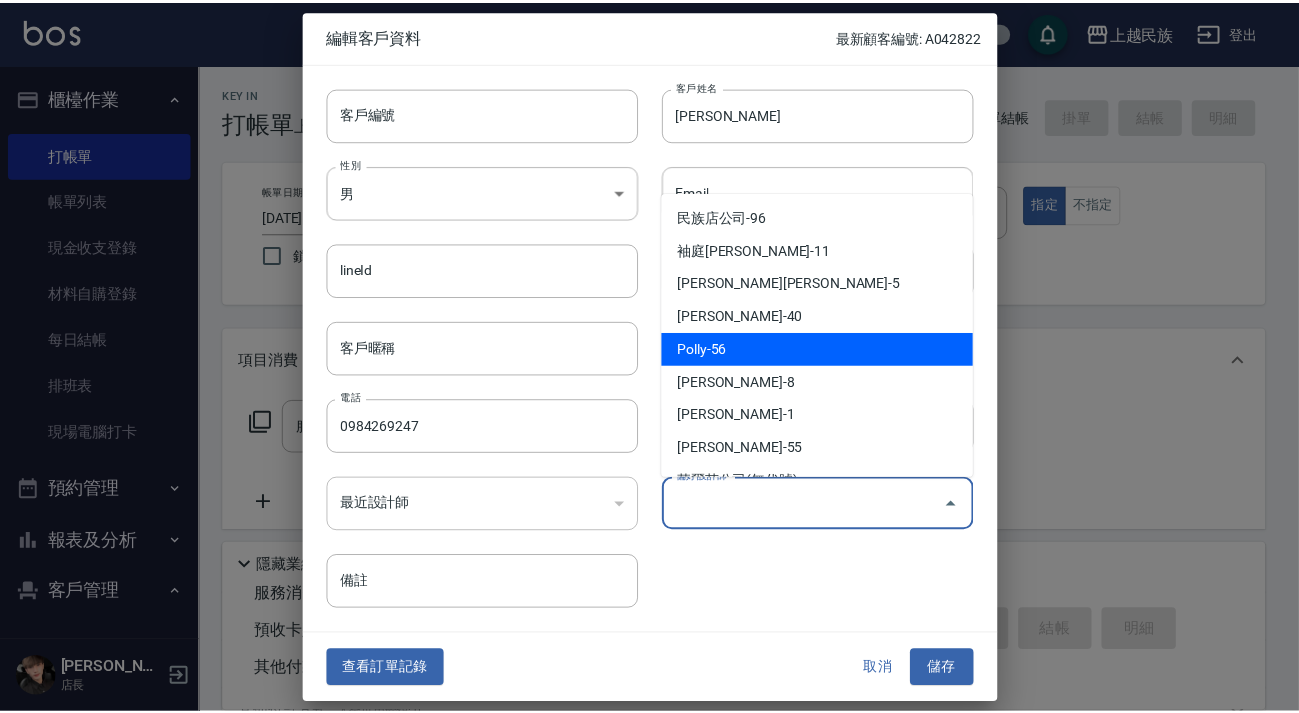 scroll, scrollTop: 159, scrollLeft: 0, axis: vertical 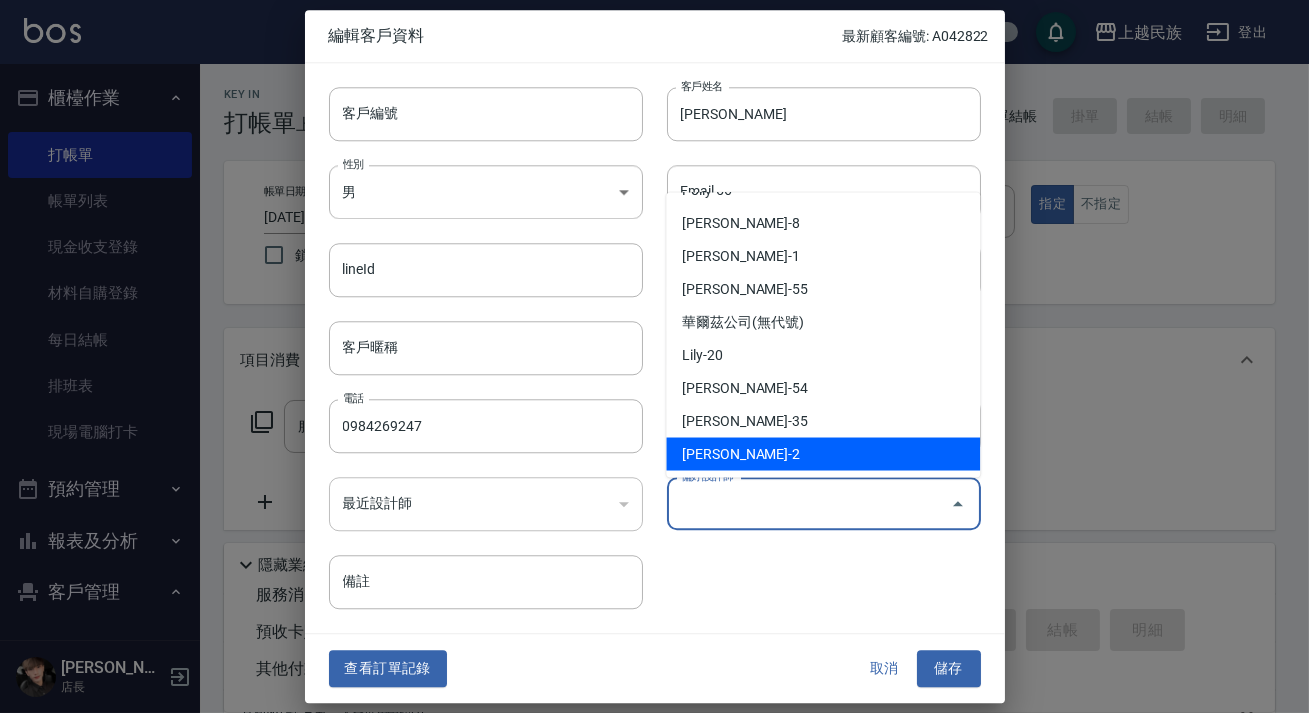 click on "Alan-2" at bounding box center [823, 453] 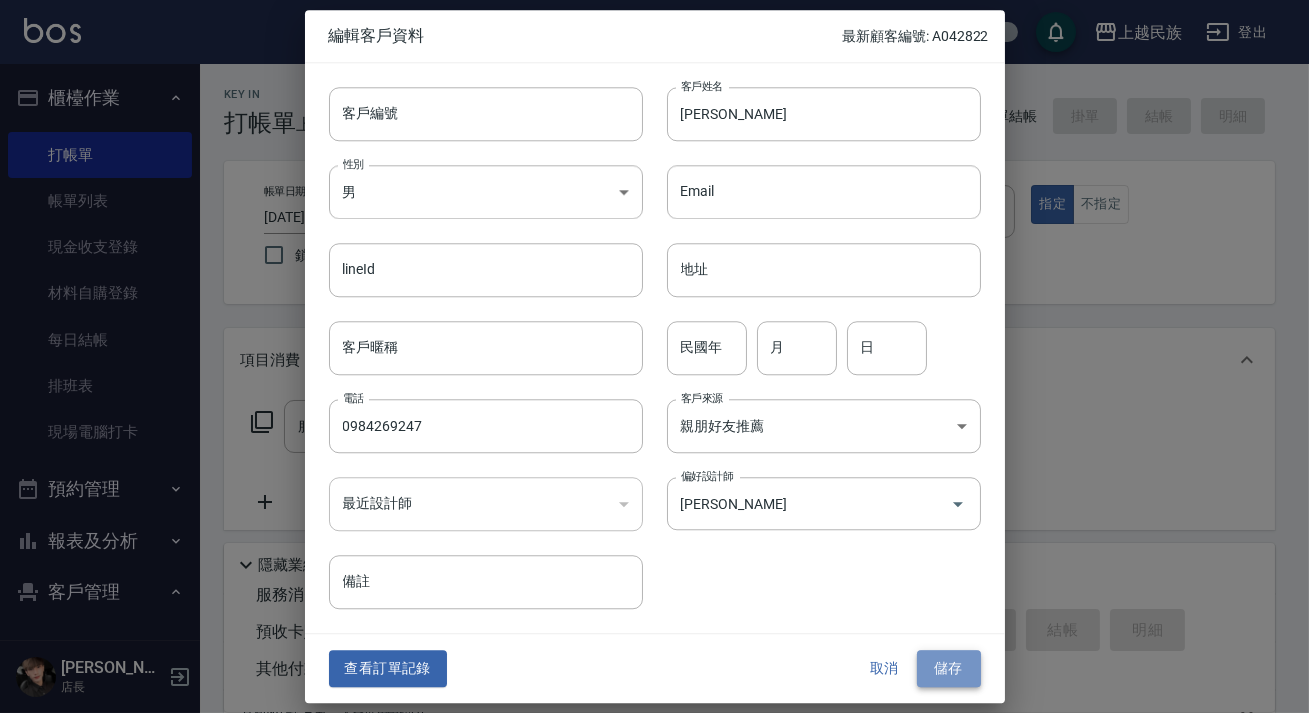 click on "儲存" at bounding box center [949, 669] 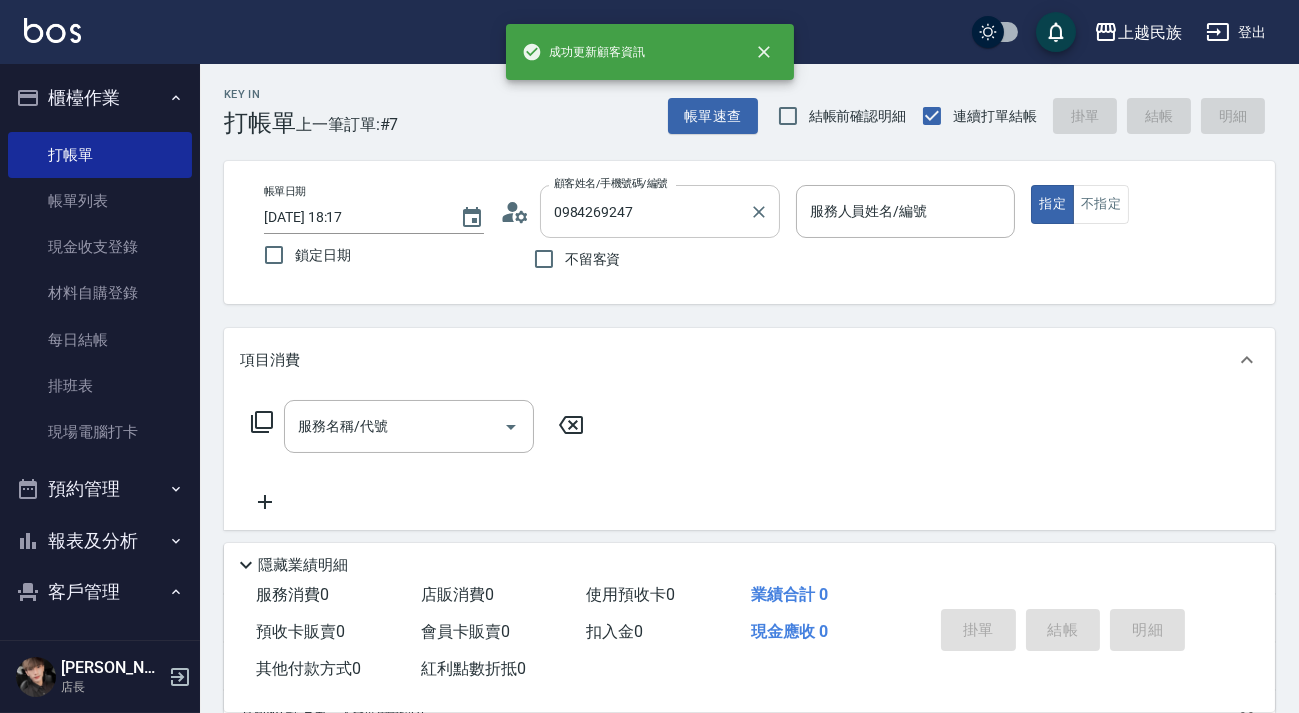 click on "0984269247" at bounding box center [645, 211] 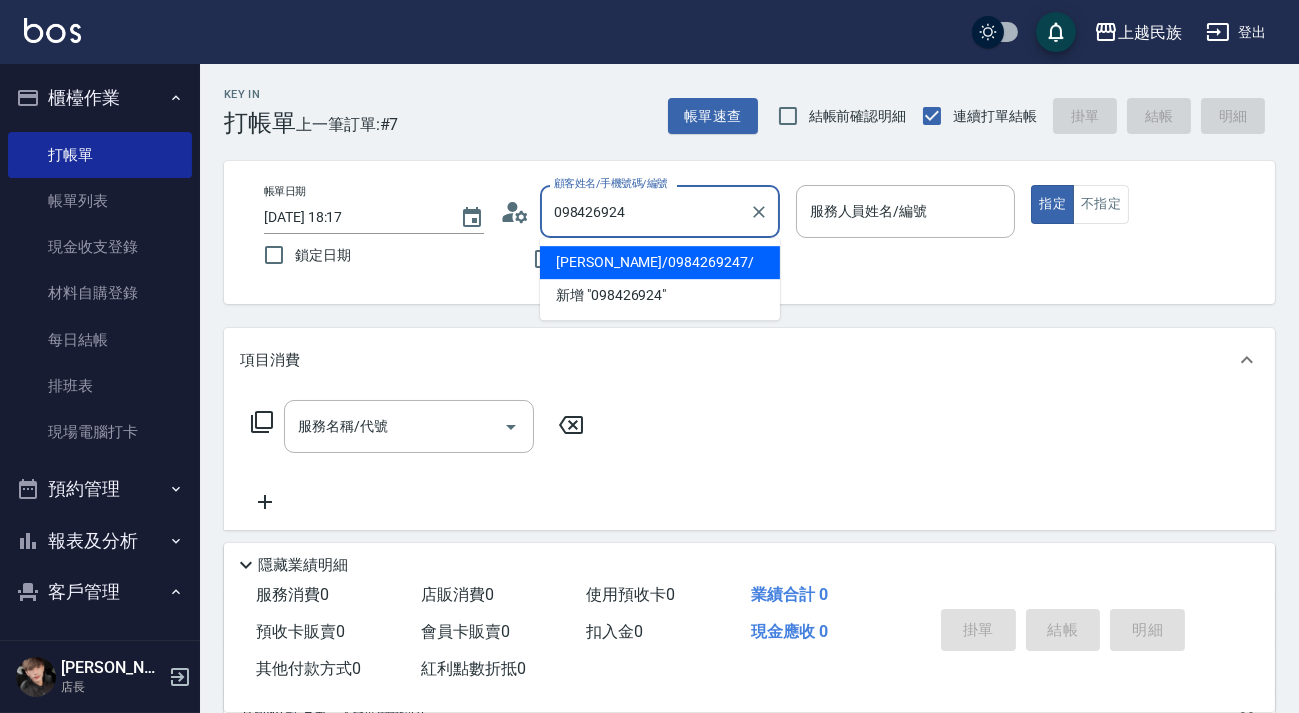 click on "游曜銘/0984269247/" at bounding box center [660, 262] 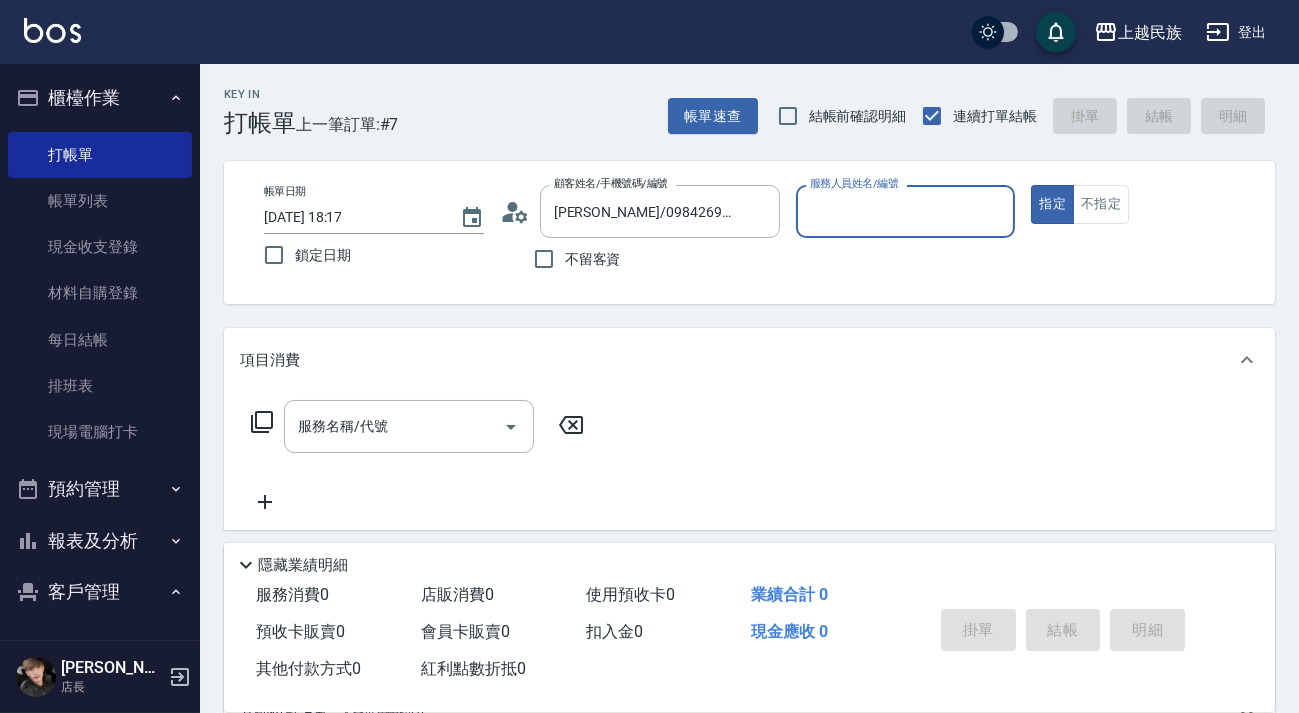 type on "Alan-2" 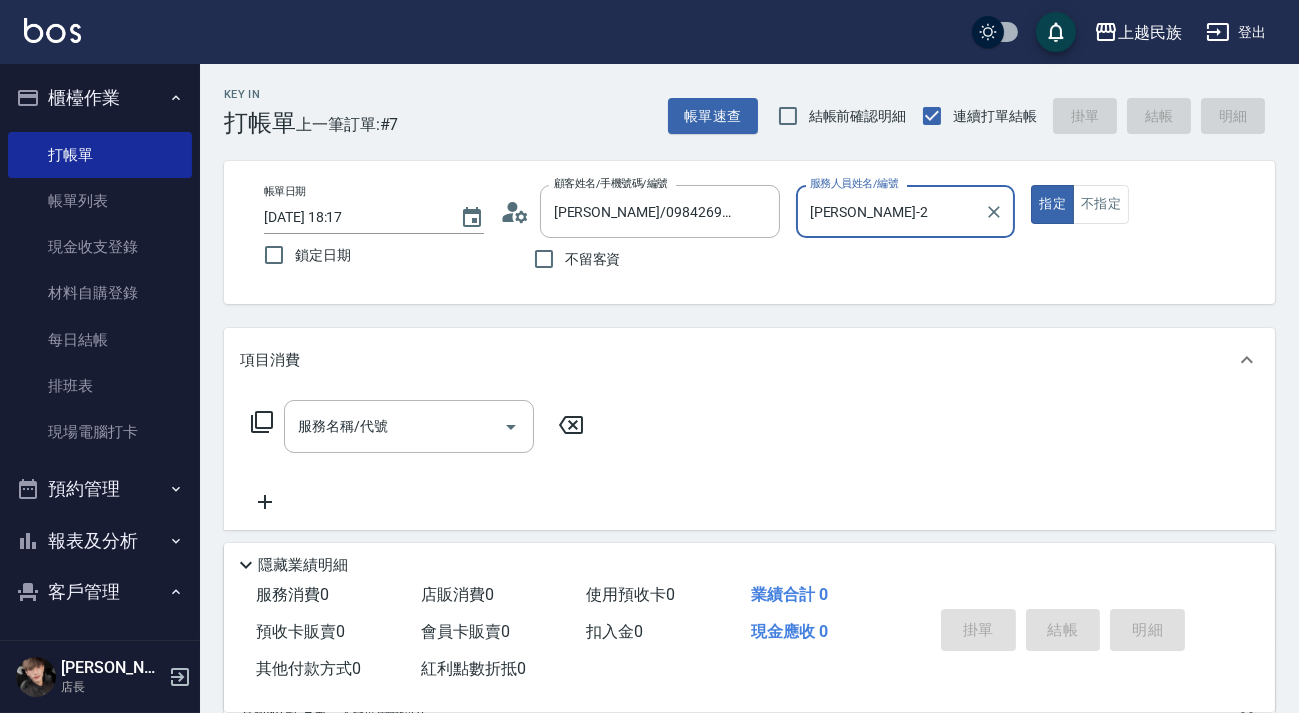click on "指定" at bounding box center (1052, 204) 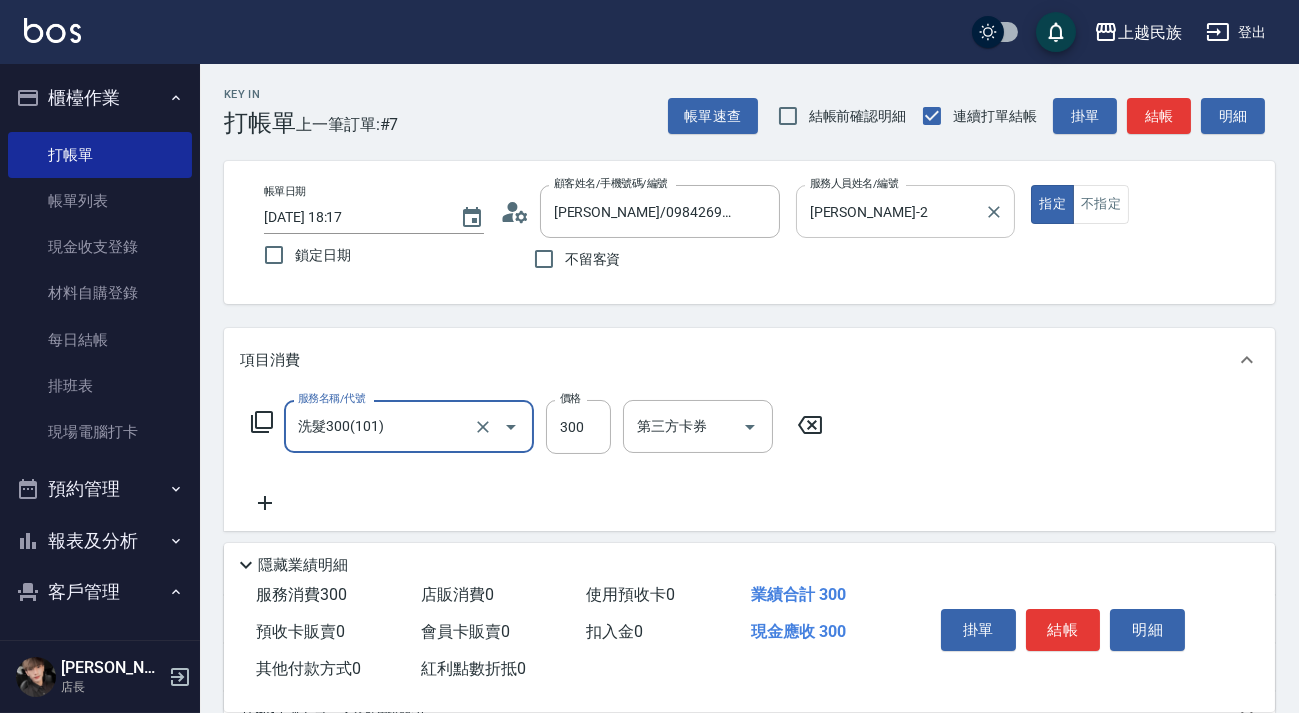 type on "洗髮300(101)" 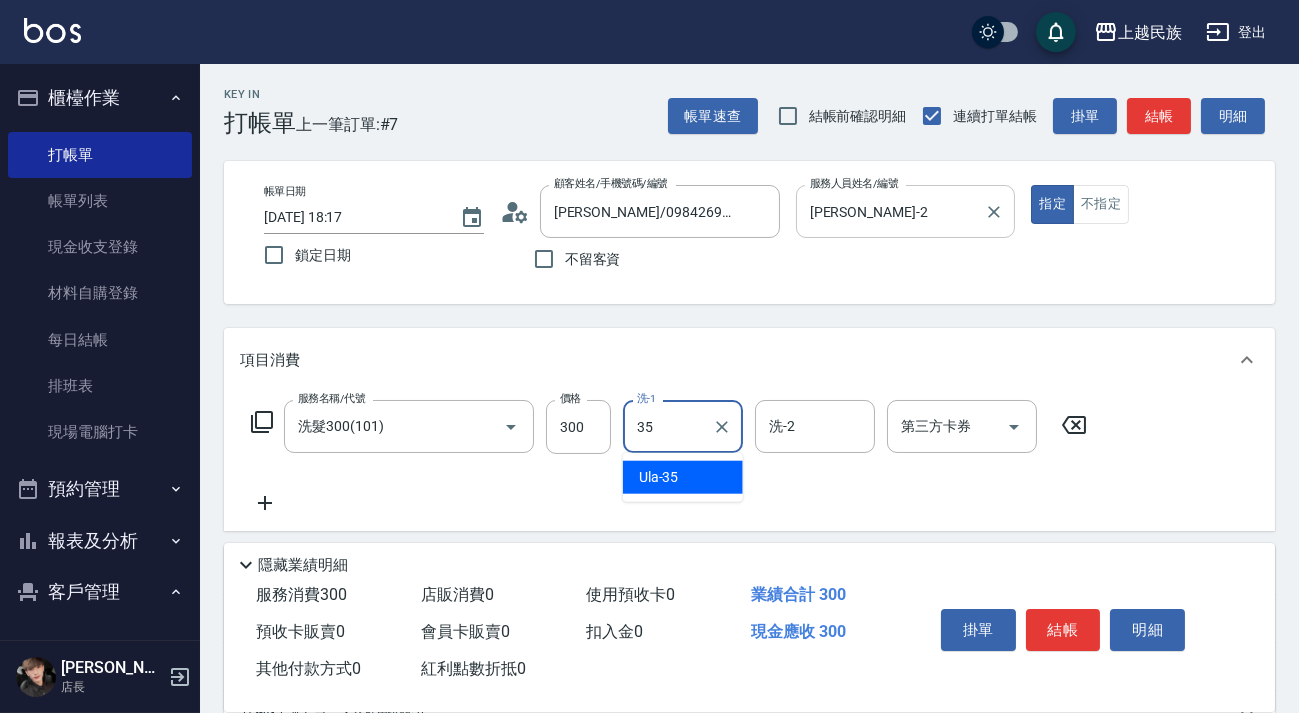 type on "Ula-35" 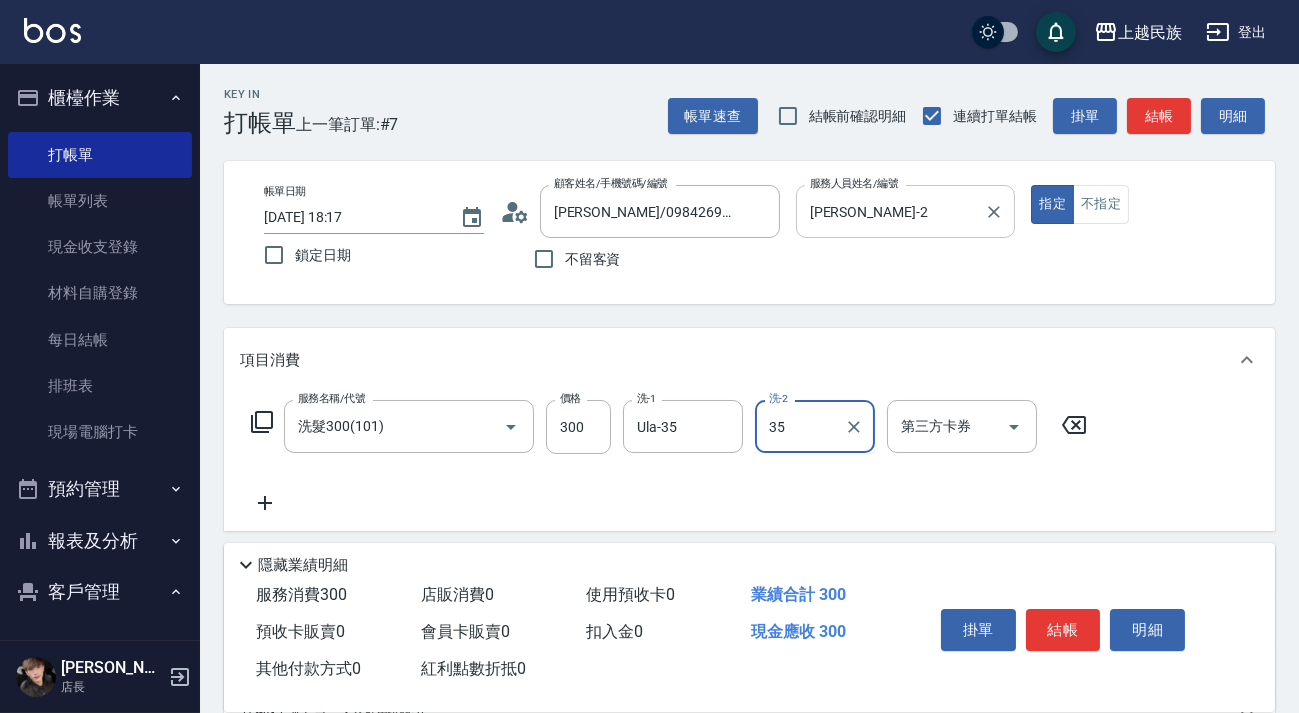 type on "Ula-35" 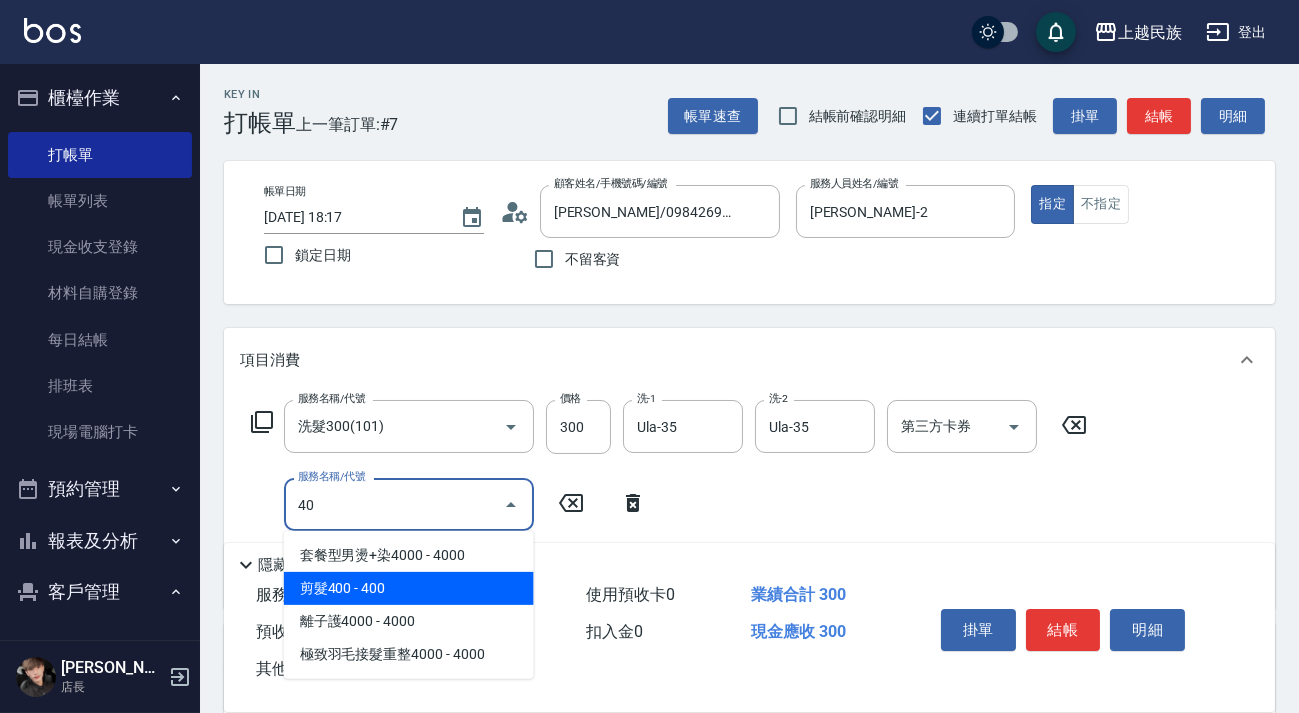 click on "剪髮400 - 400" at bounding box center (409, 588) 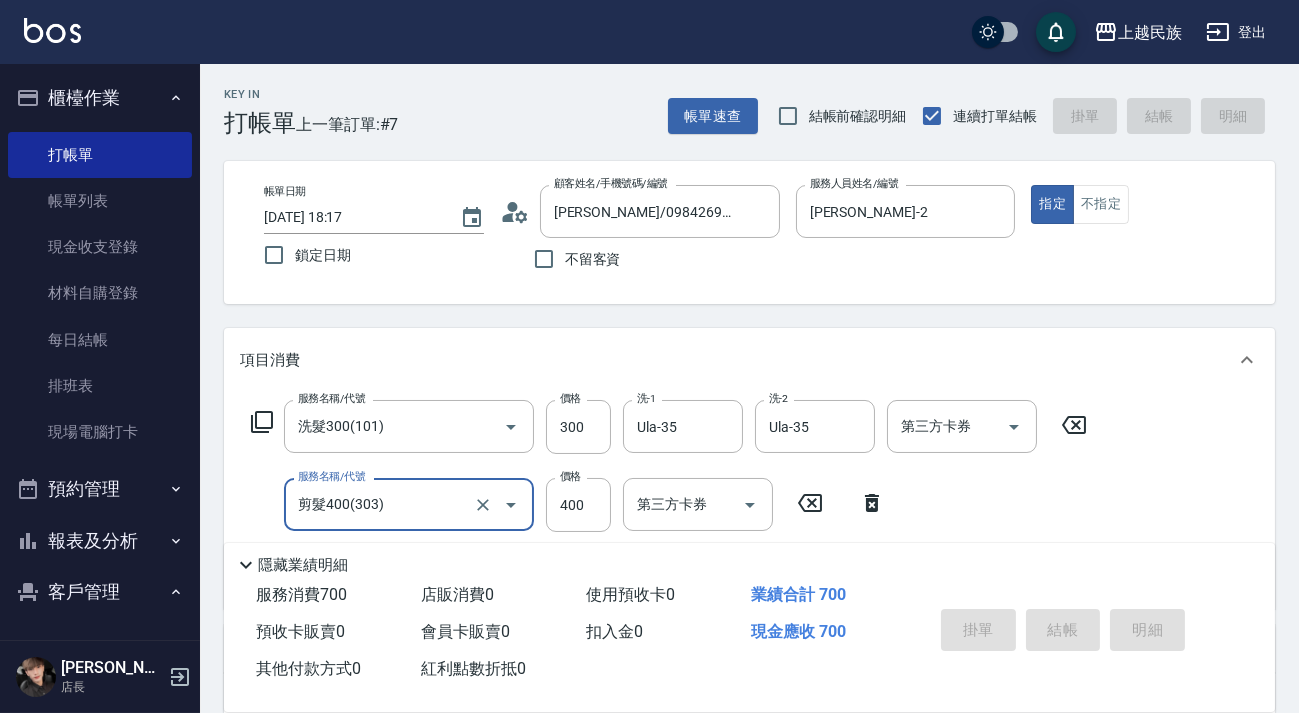 type on "2025/07/12 18:18" 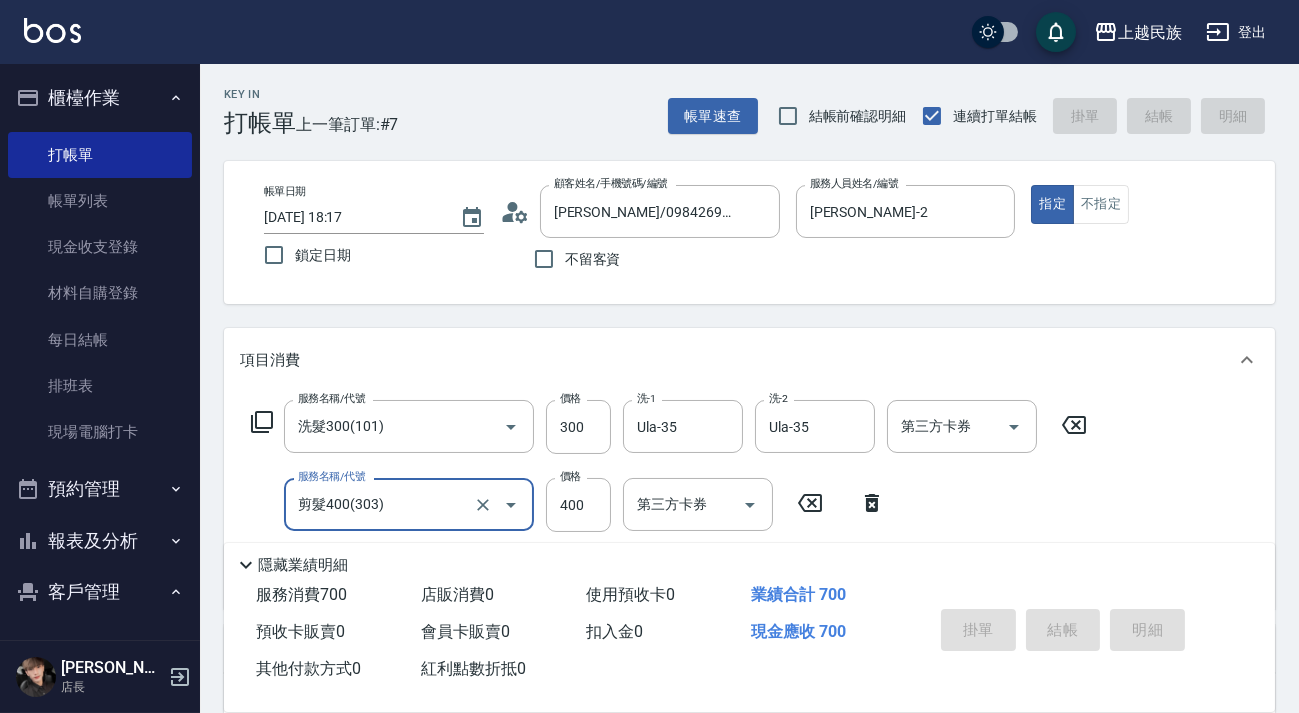 type 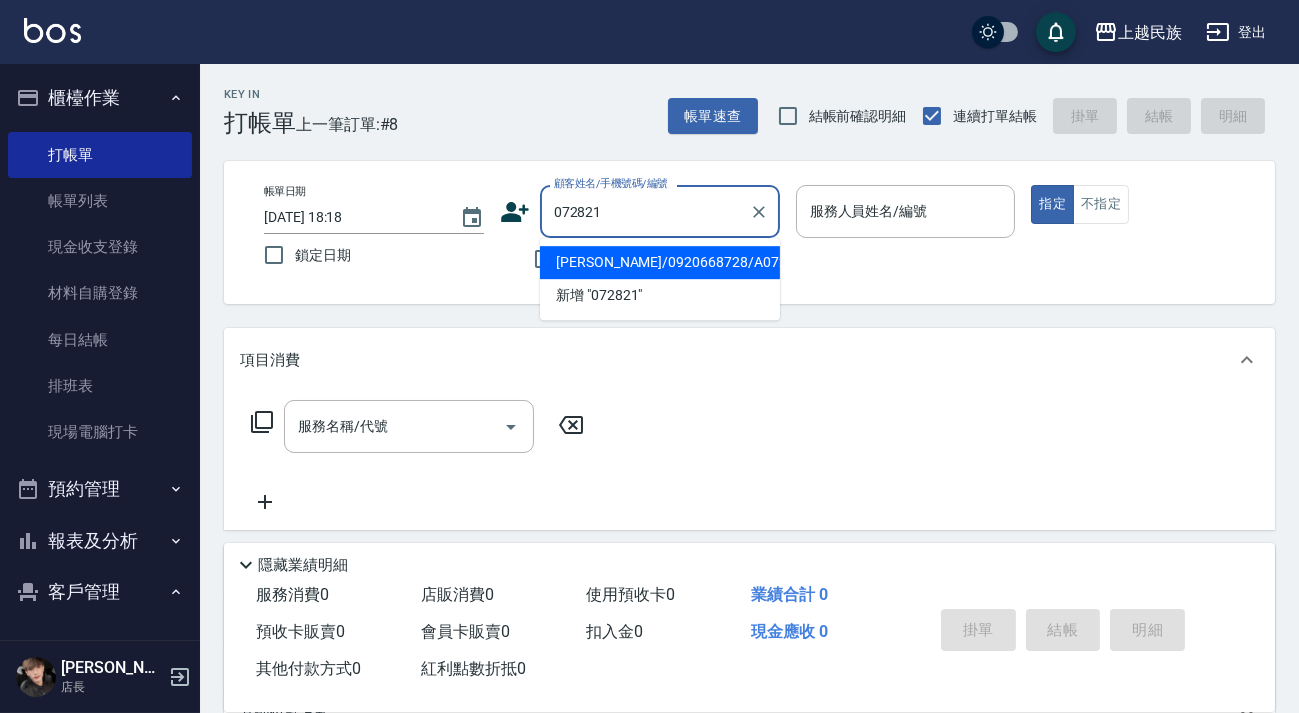 click on "林怡娟/0920668728/A072821" at bounding box center [660, 262] 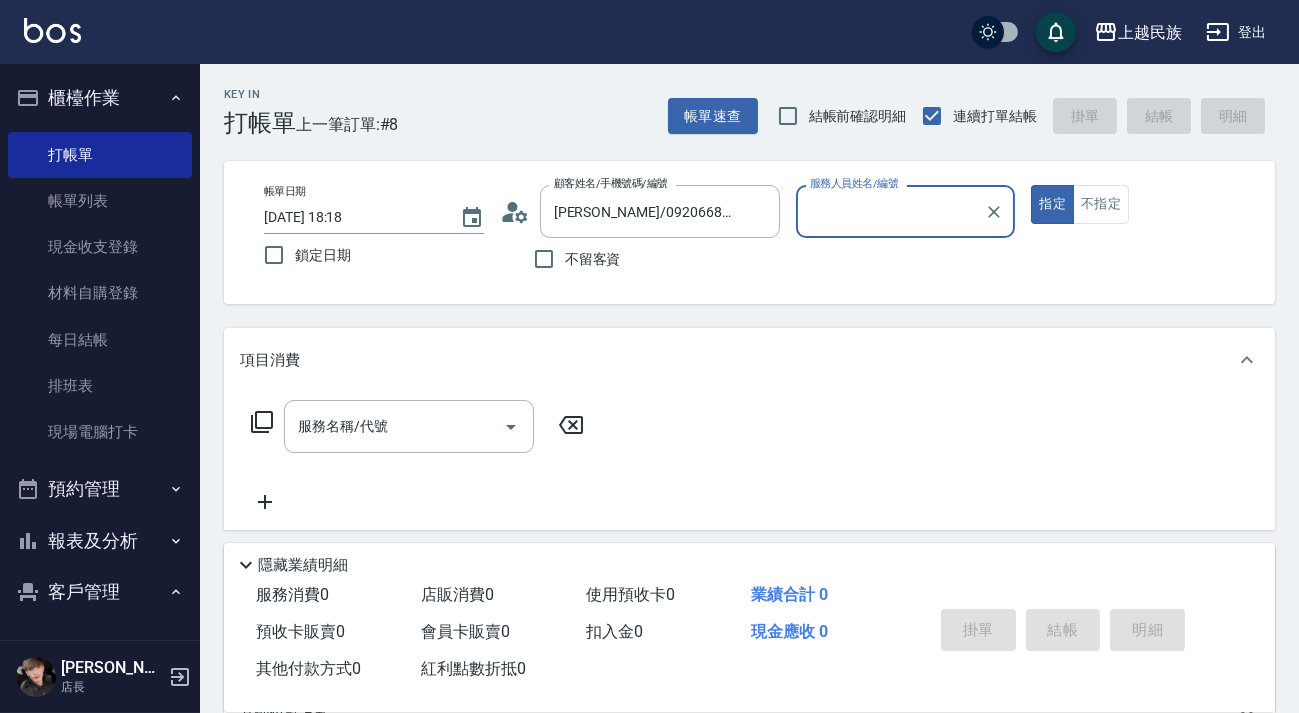 type on "Alan-2" 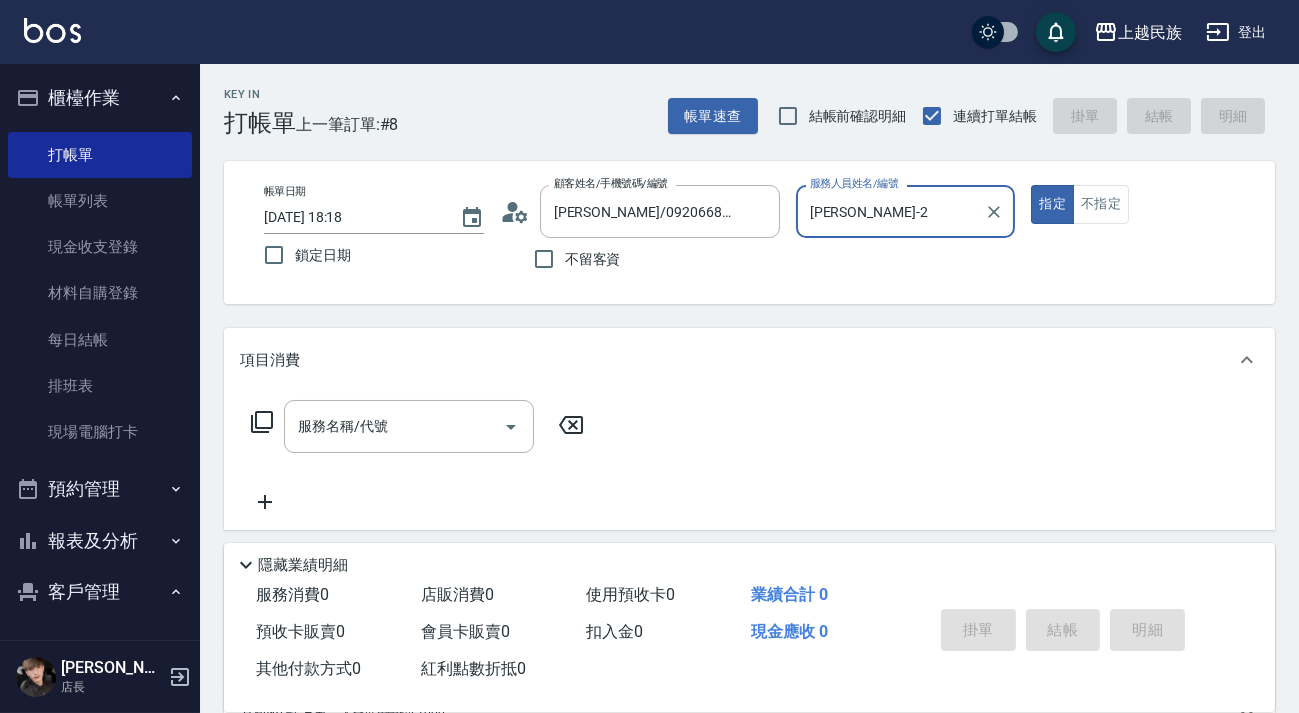 click on "指定" at bounding box center (1052, 204) 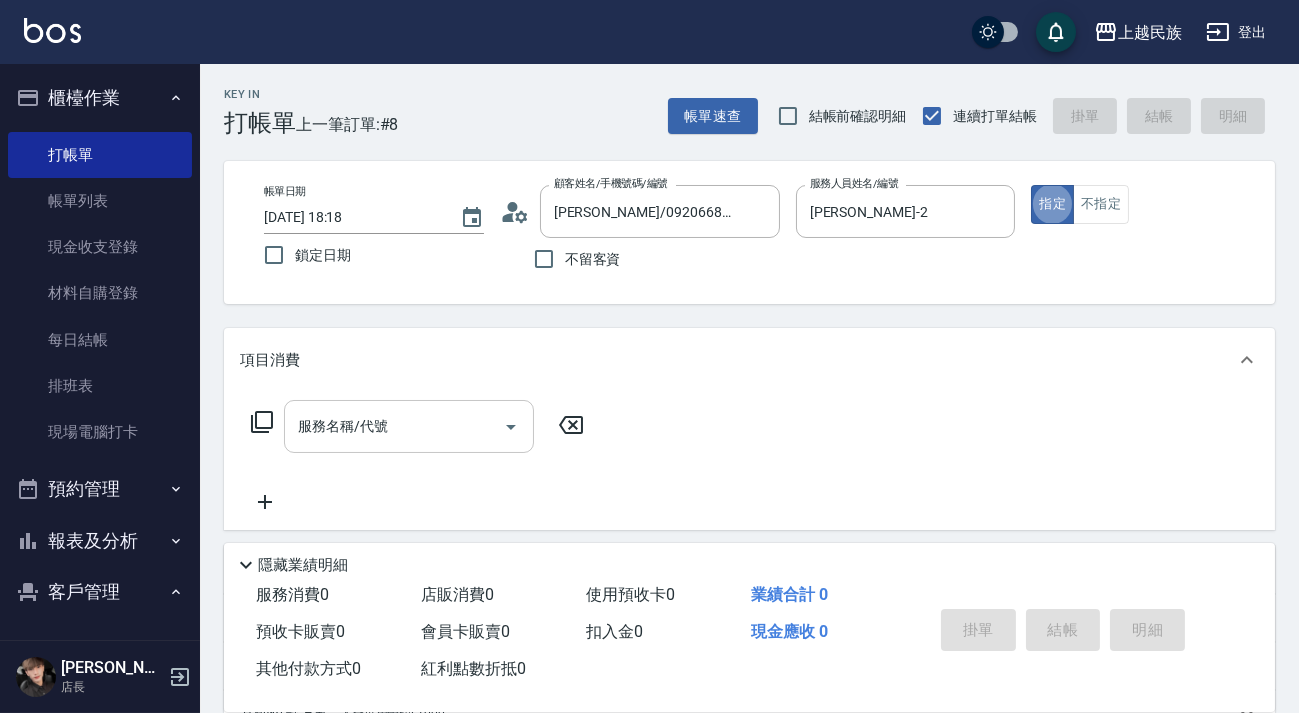 click on "服務名稱/代號" at bounding box center (394, 426) 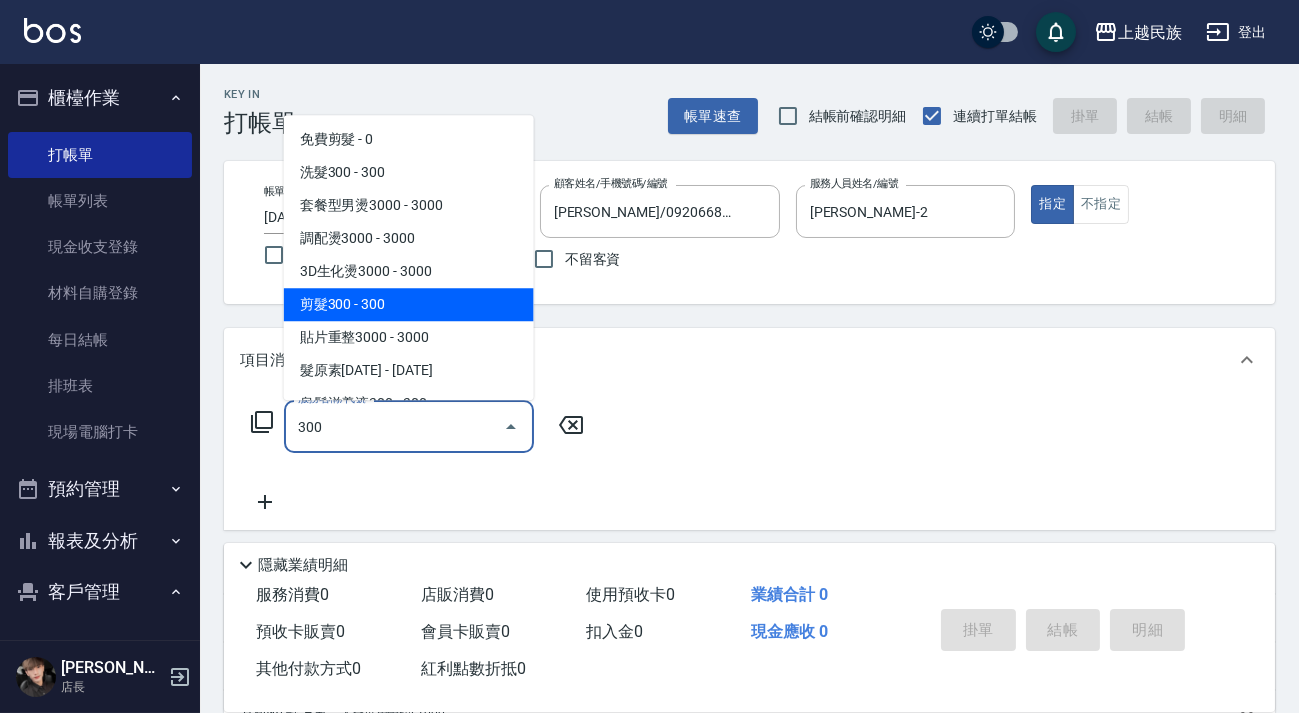 click on "剪髮300 - 300" at bounding box center [409, 304] 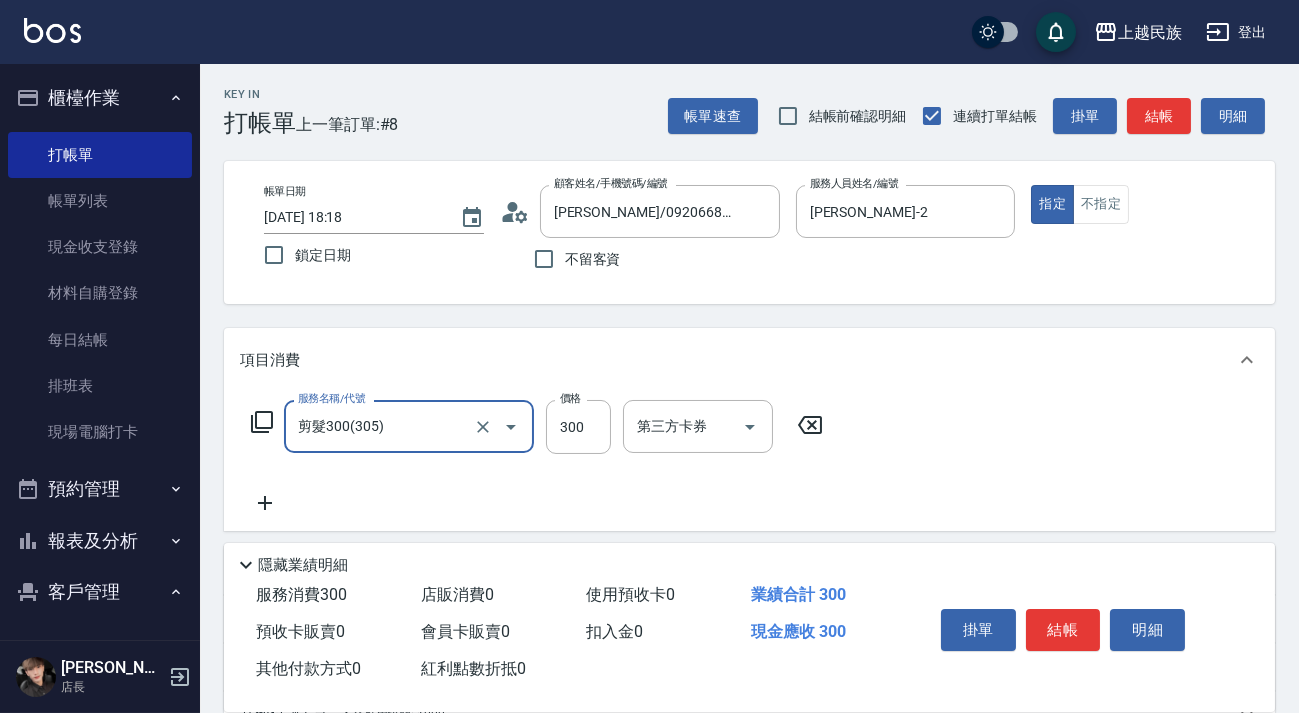 type on "剪髮300(305)" 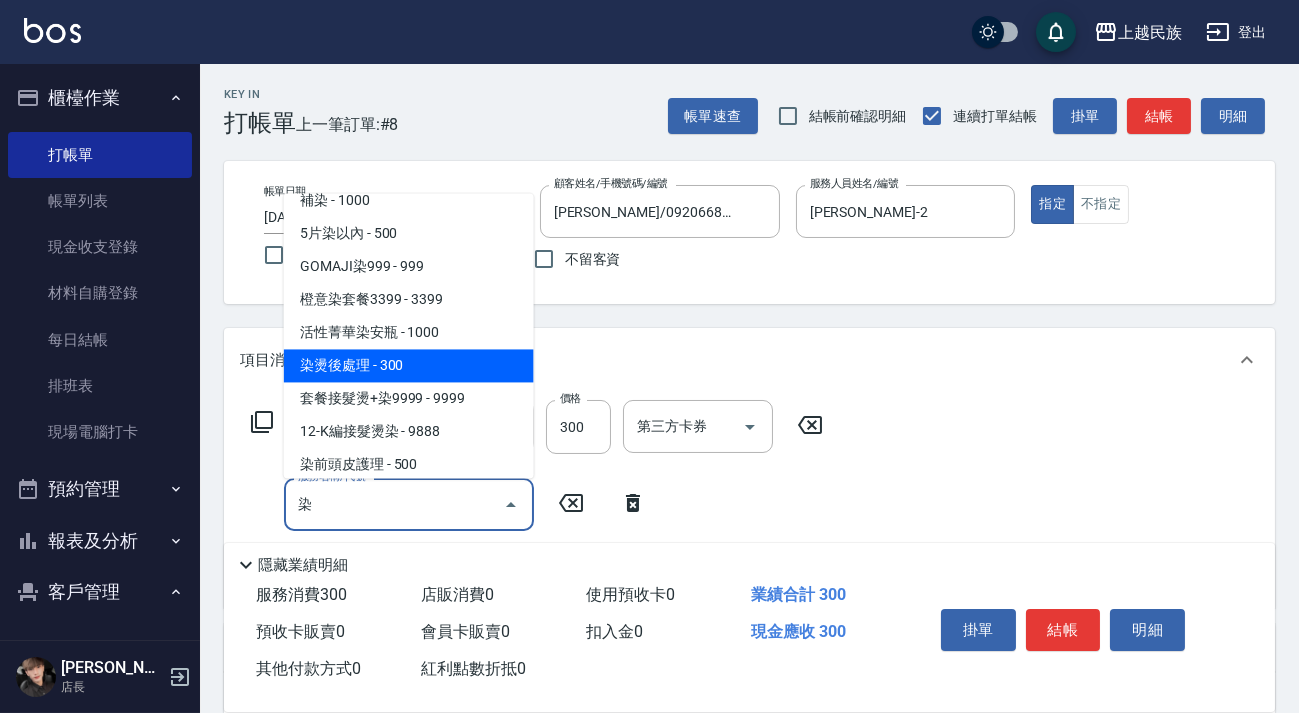 scroll, scrollTop: 363, scrollLeft: 0, axis: vertical 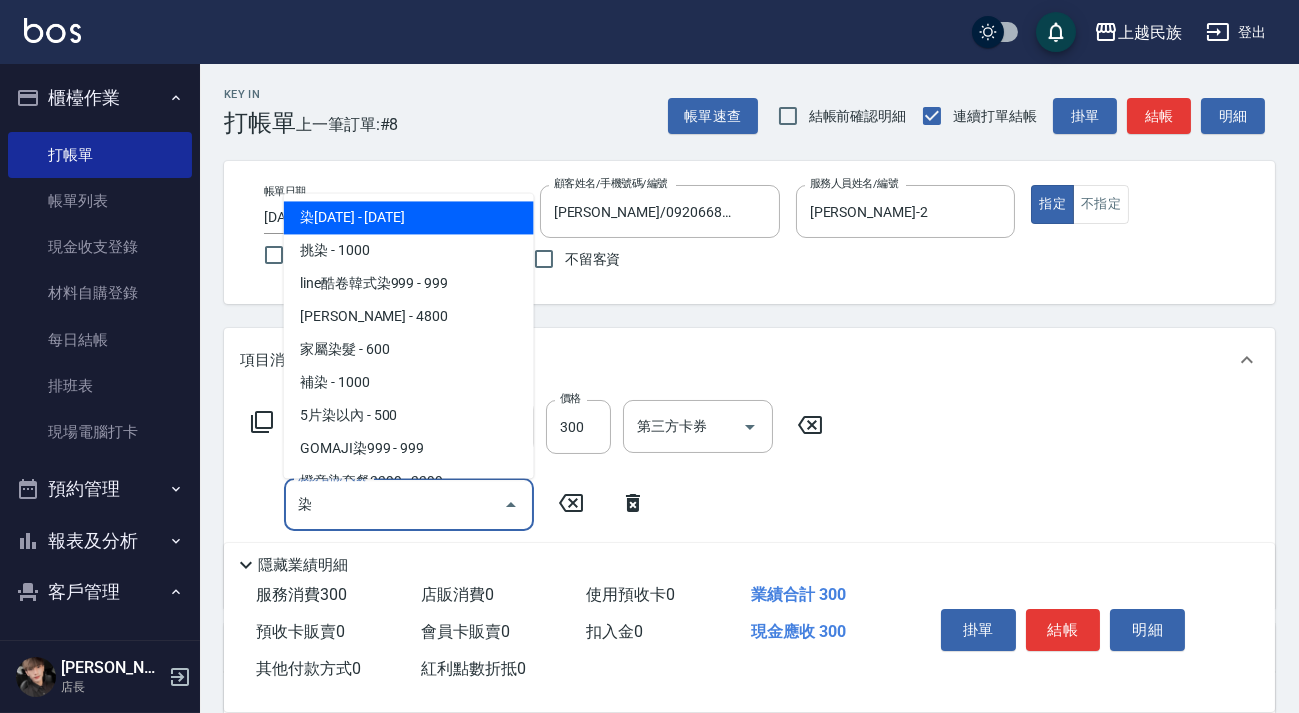 click on "染1500 - 1500" at bounding box center [409, 217] 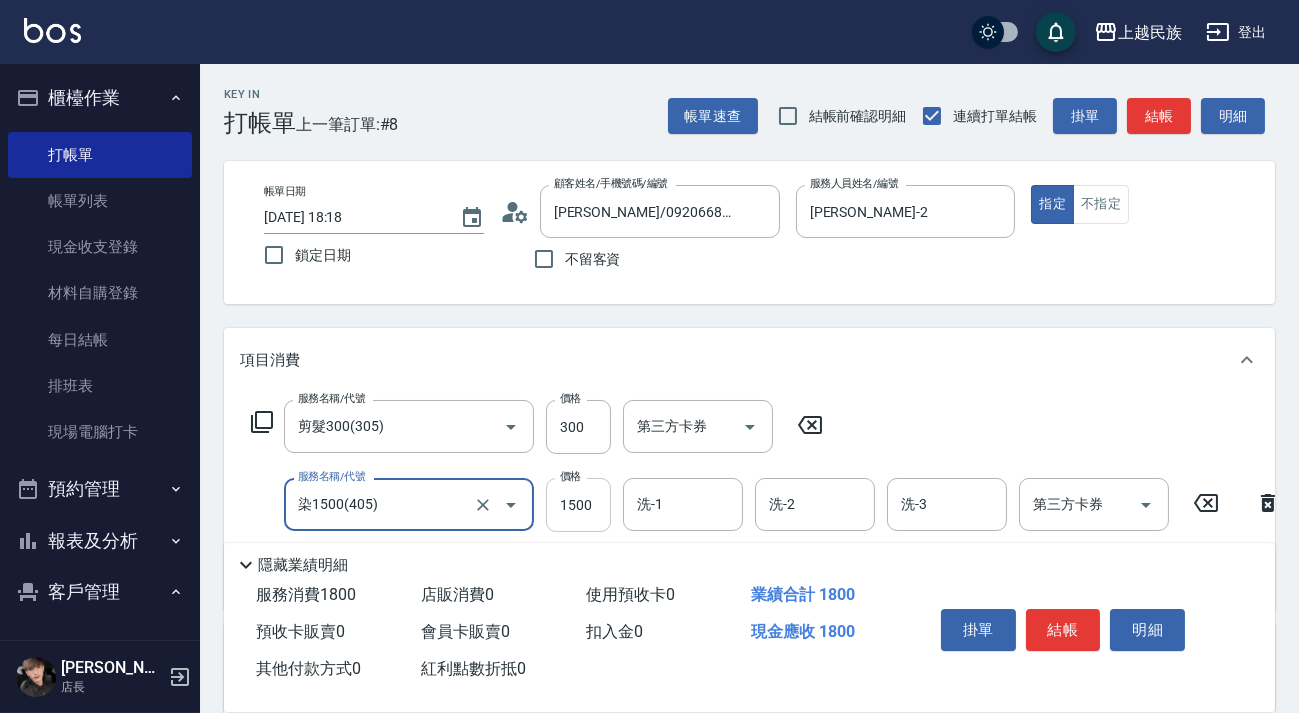 type on "染1500(405)" 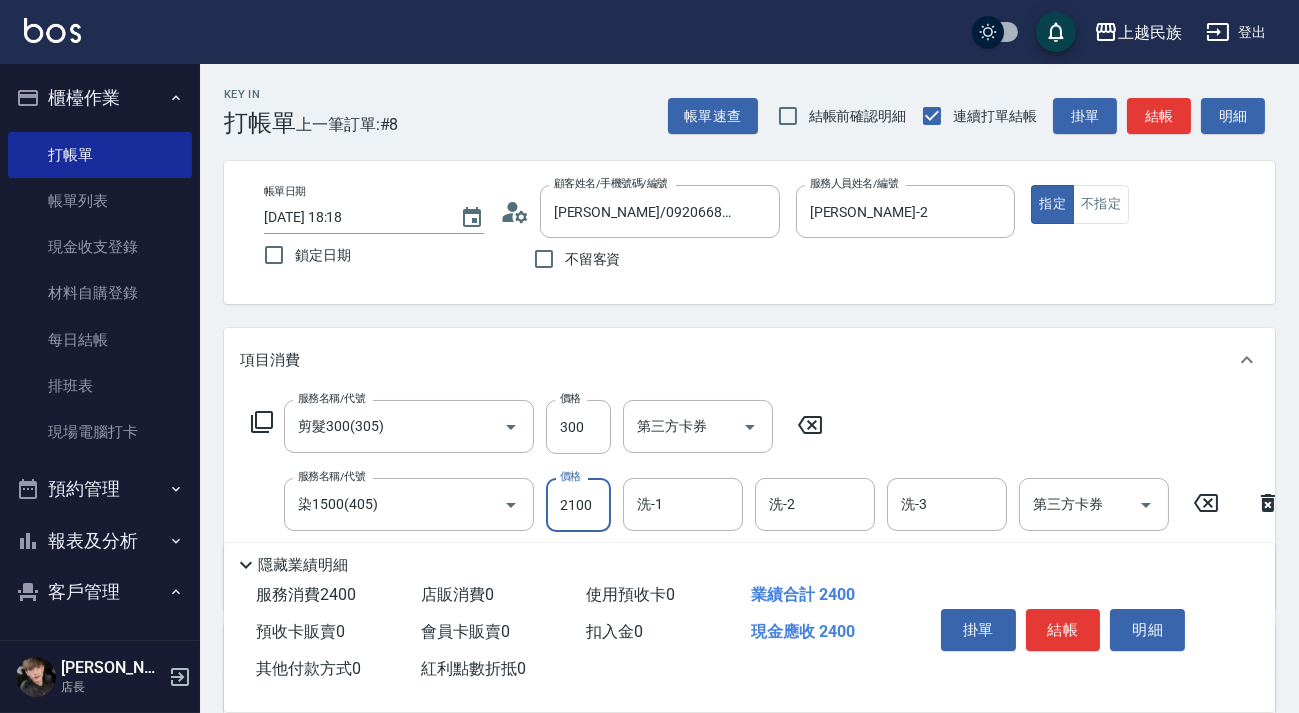 type on "2100" 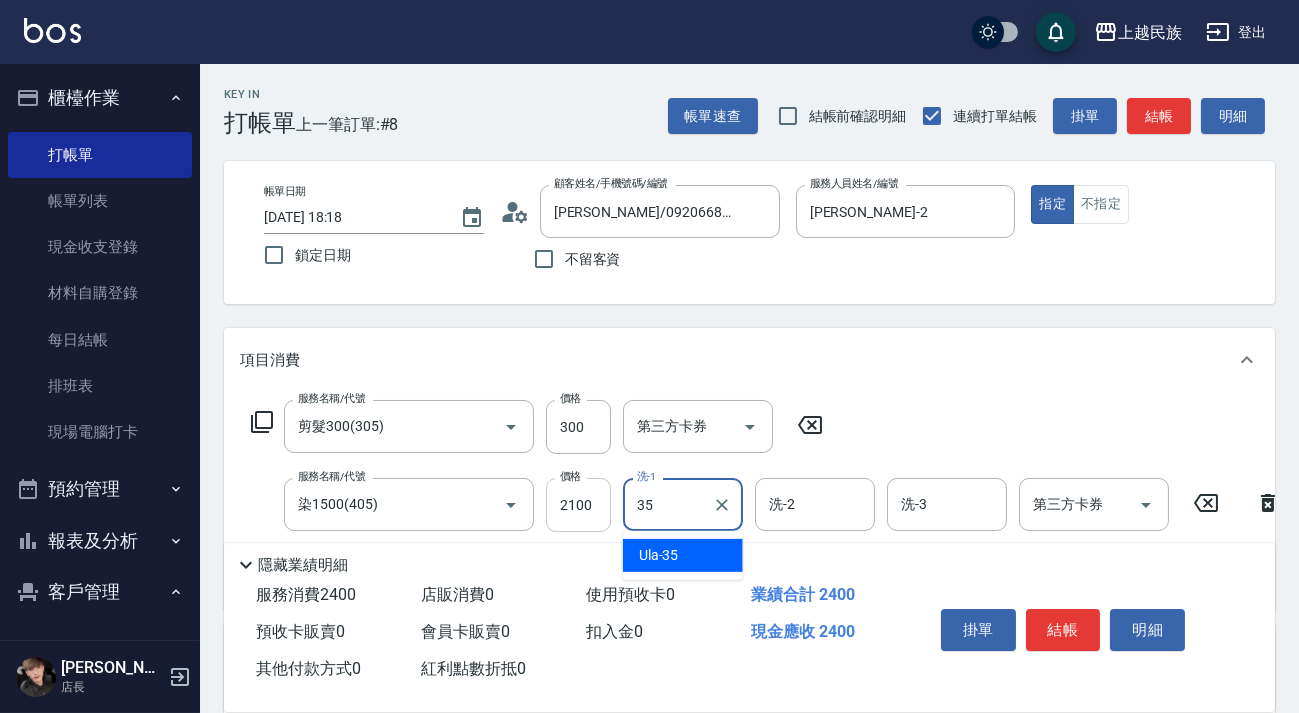 type on "Ula-35" 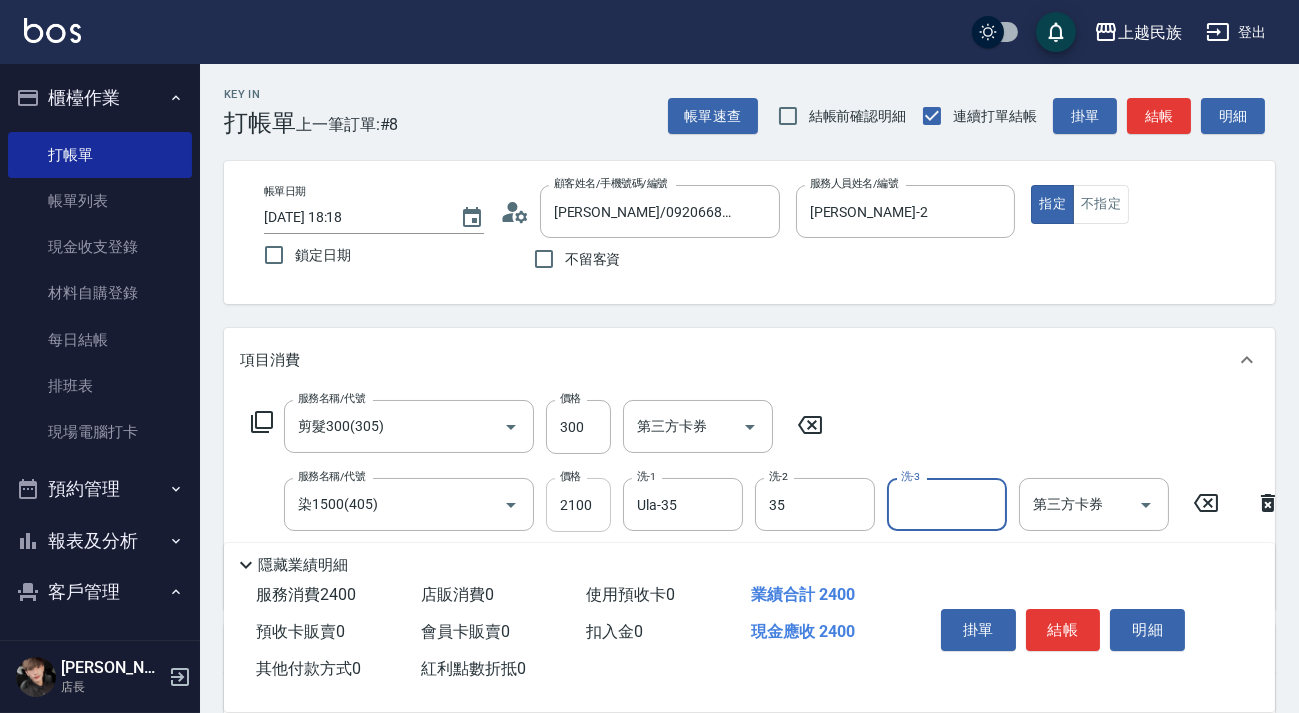 type on "Ula-35" 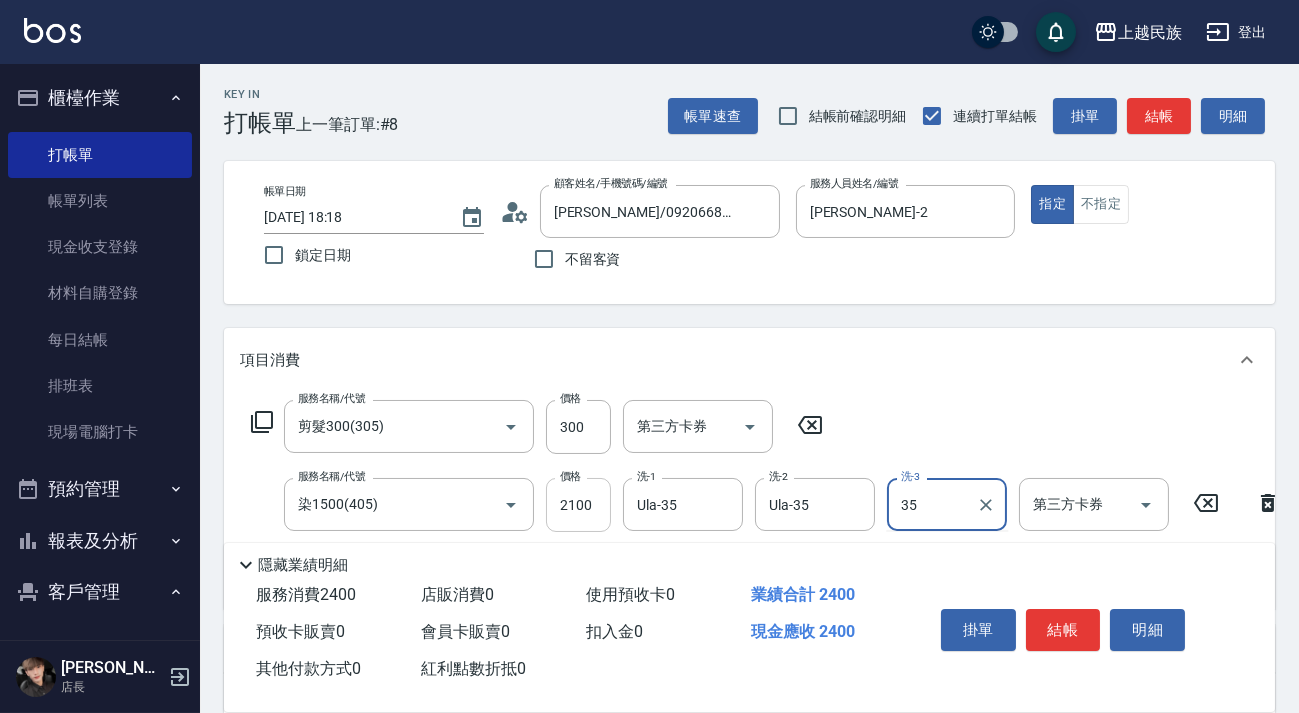 type on "Ula-35" 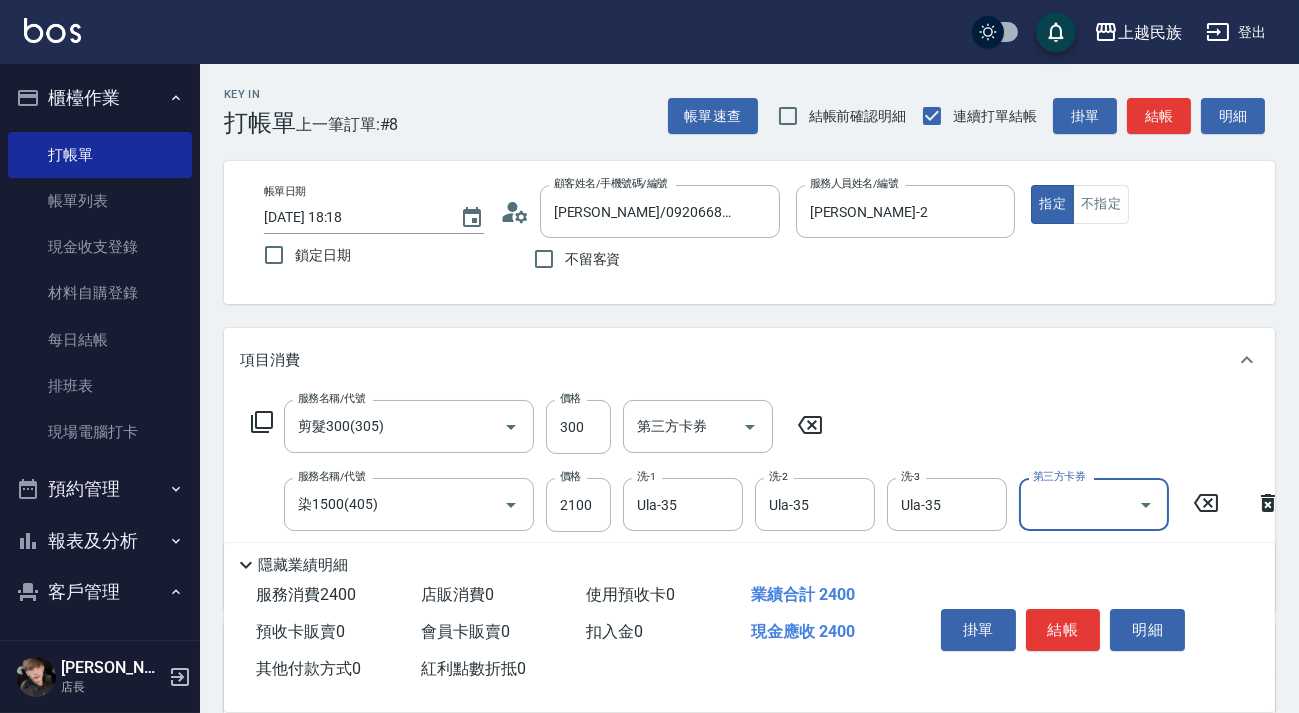 scroll, scrollTop: 272, scrollLeft: 0, axis: vertical 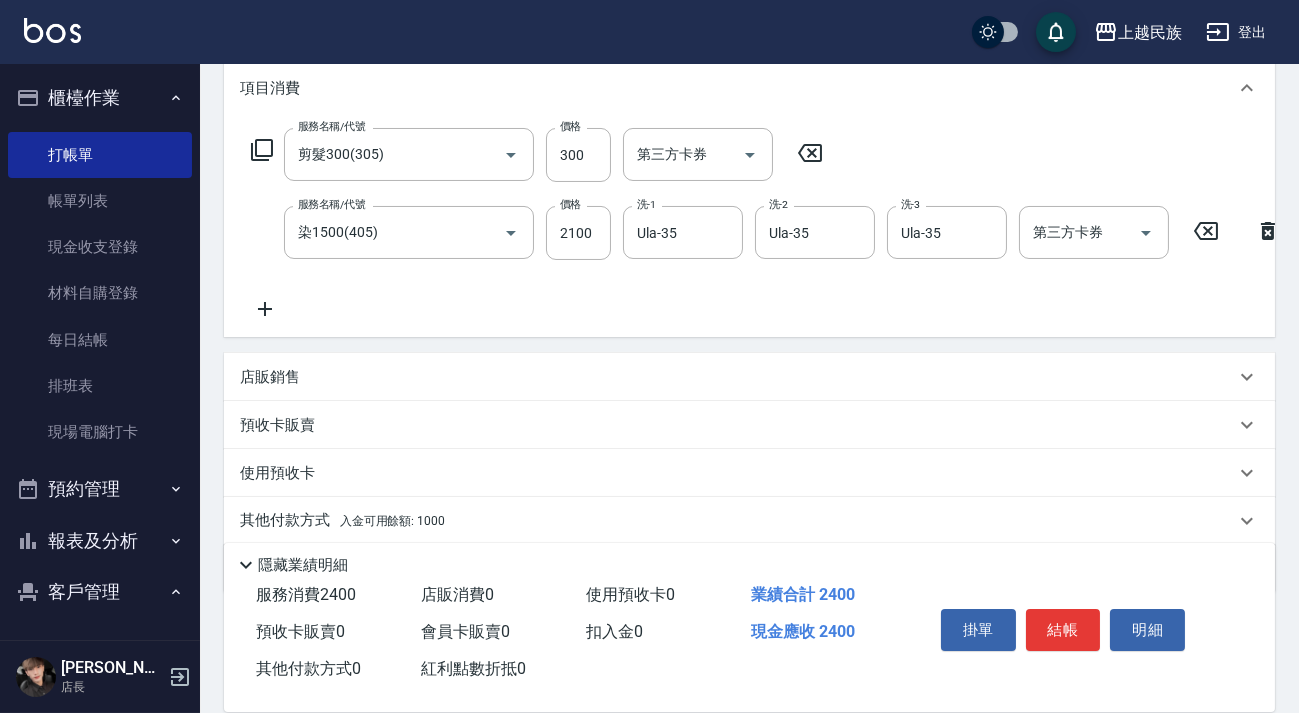 click on "預收卡販賣" at bounding box center [737, 425] 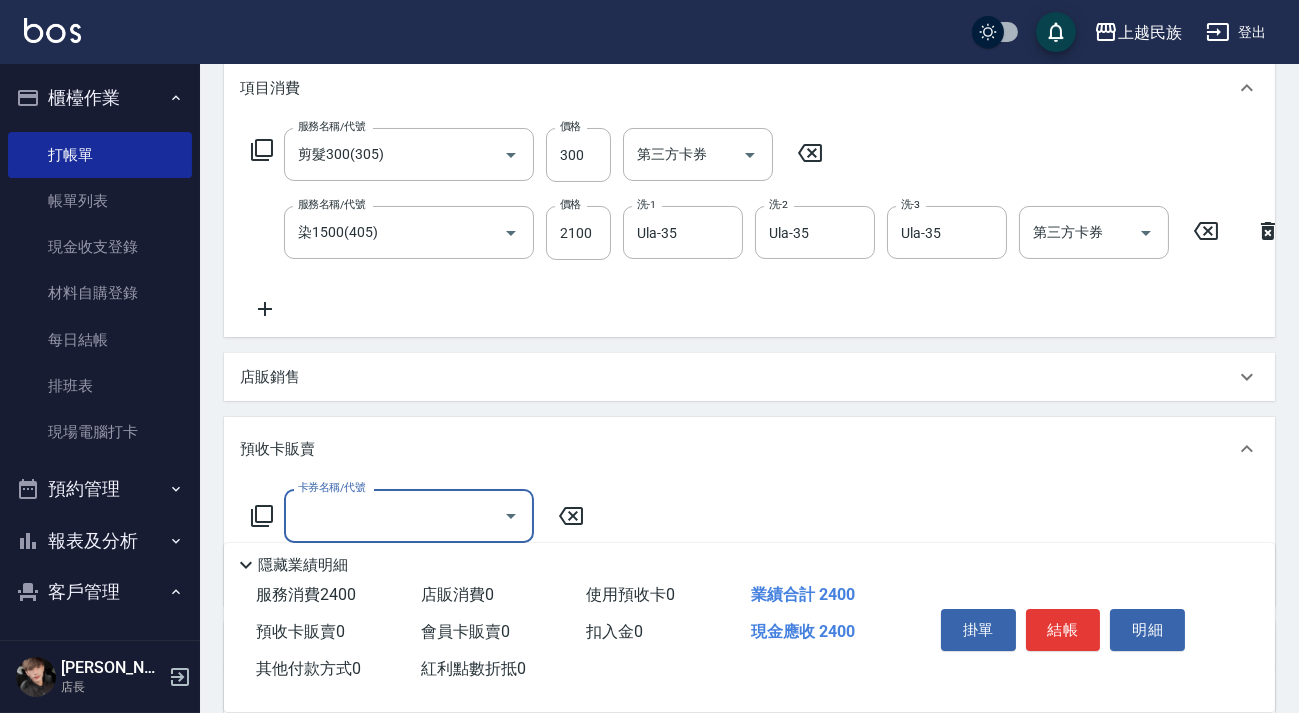 scroll, scrollTop: 363, scrollLeft: 0, axis: vertical 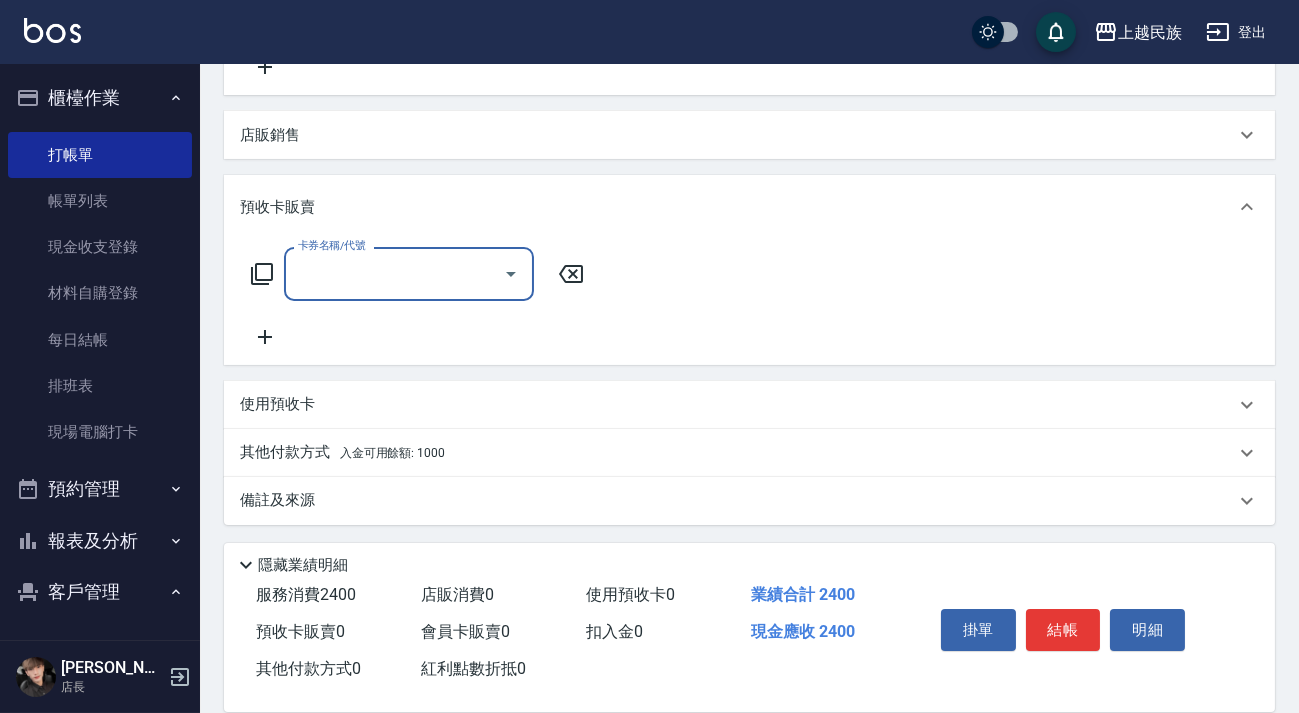 click on "卡券名稱/代號" at bounding box center (409, 273) 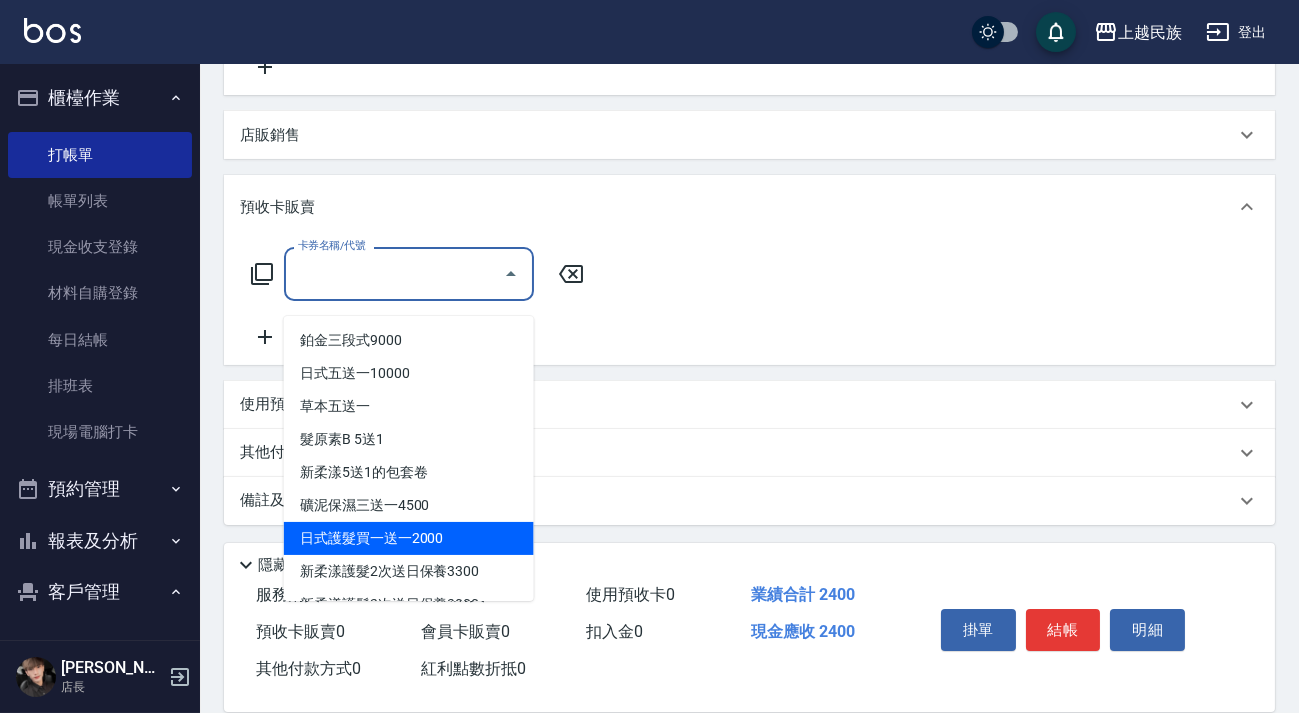 scroll, scrollTop: 390, scrollLeft: 0, axis: vertical 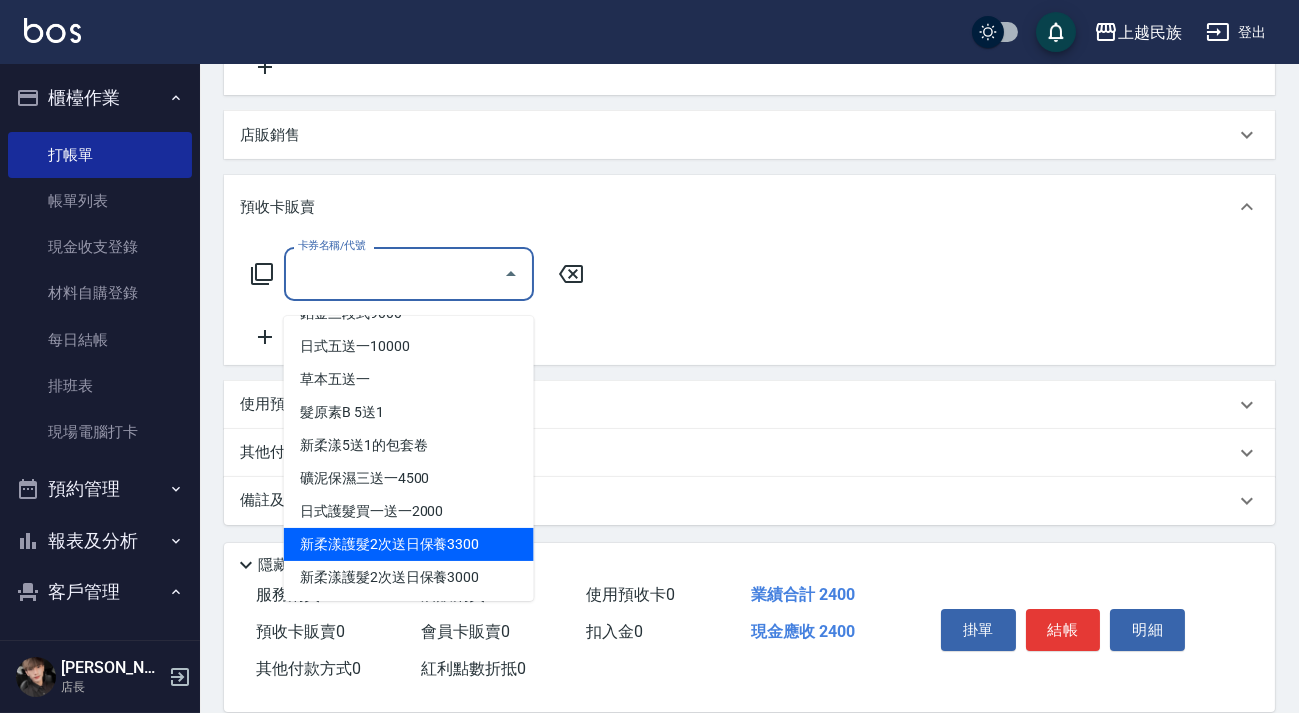 click on "新柔漾護髮2次送日保養3300" at bounding box center (409, 544) 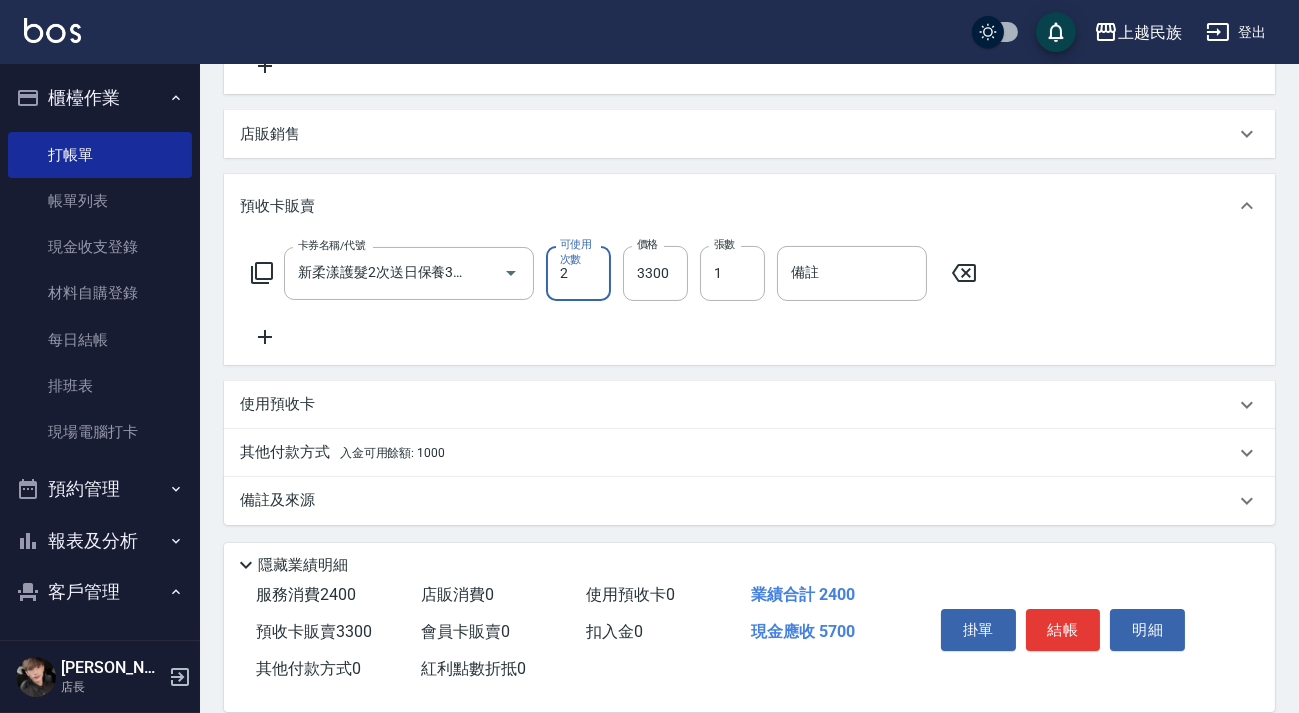 click on "卡券名稱/代號 新柔漾護髮2次送日保養3300(021) 卡券名稱/代號 可使用次數 2 可使用次數 價格 3300 價格 張數 1 張數 備註 備註" at bounding box center [749, 297] 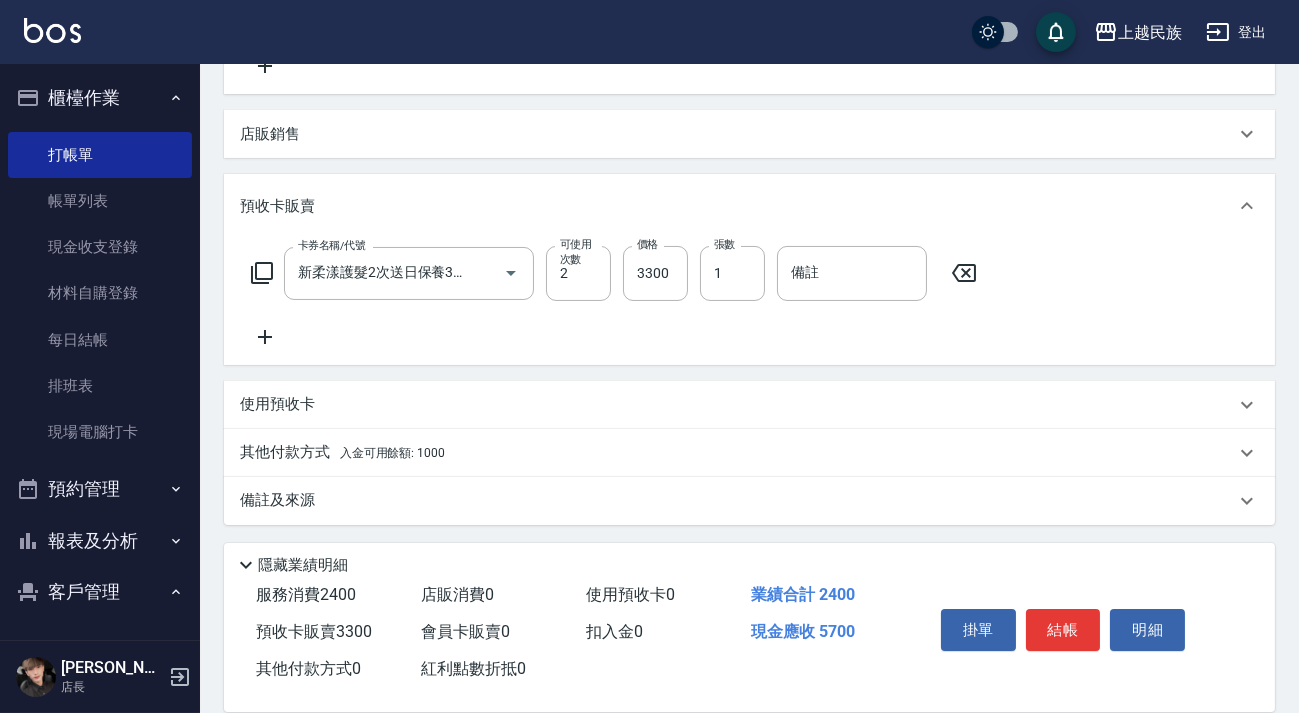 scroll, scrollTop: 530, scrollLeft: 0, axis: vertical 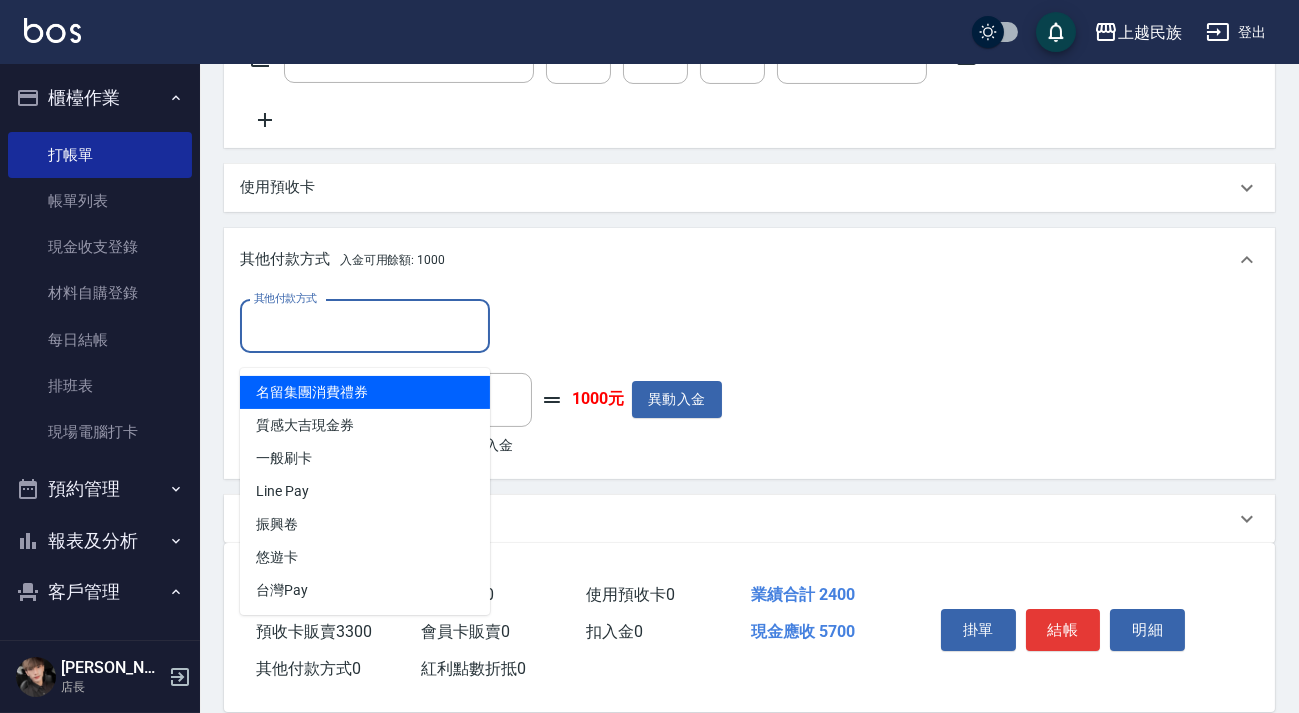 click on "其他付款方式" at bounding box center (365, 326) 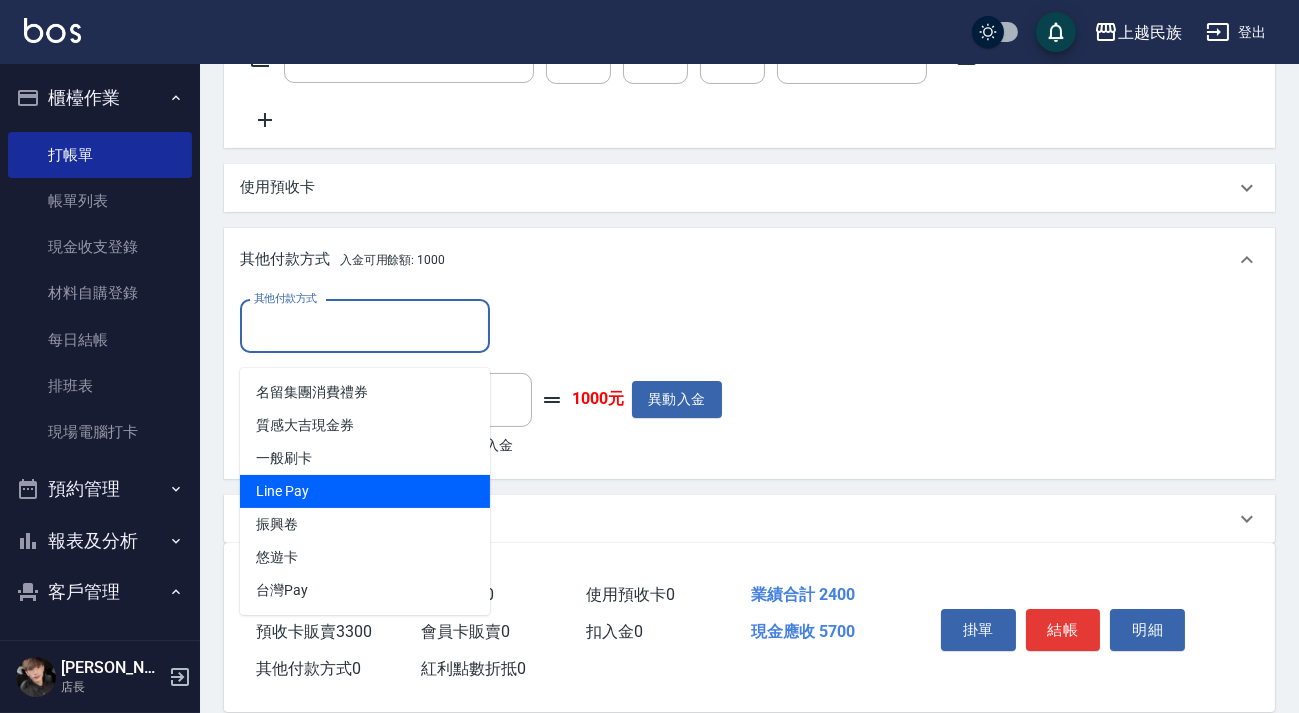 click on "Line Pay" at bounding box center [365, 491] 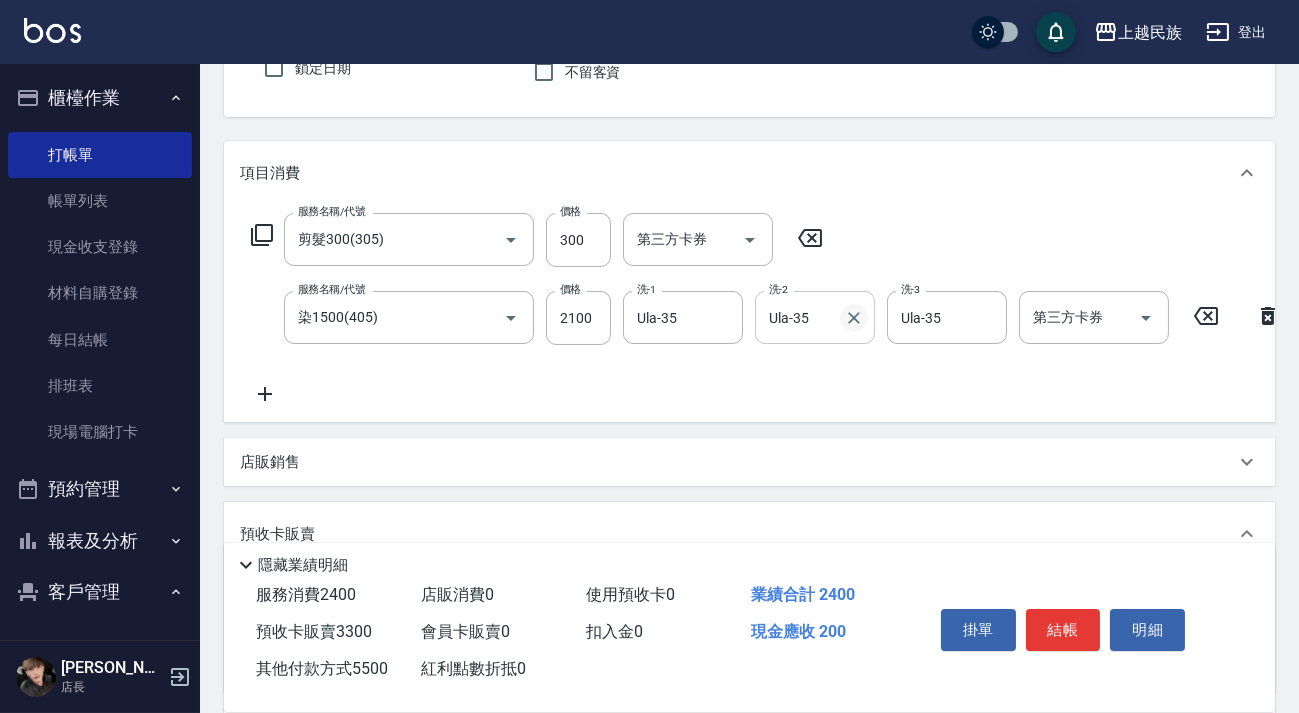 scroll, scrollTop: 96, scrollLeft: 0, axis: vertical 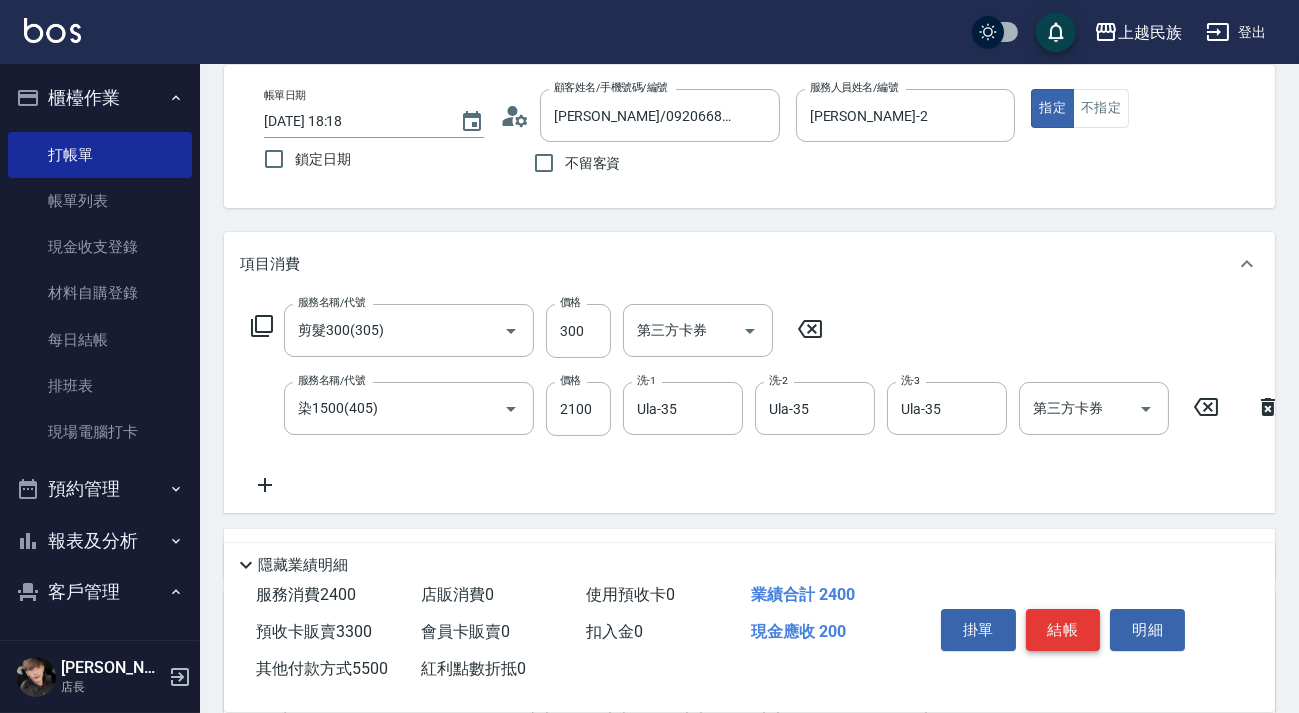 type on "5500" 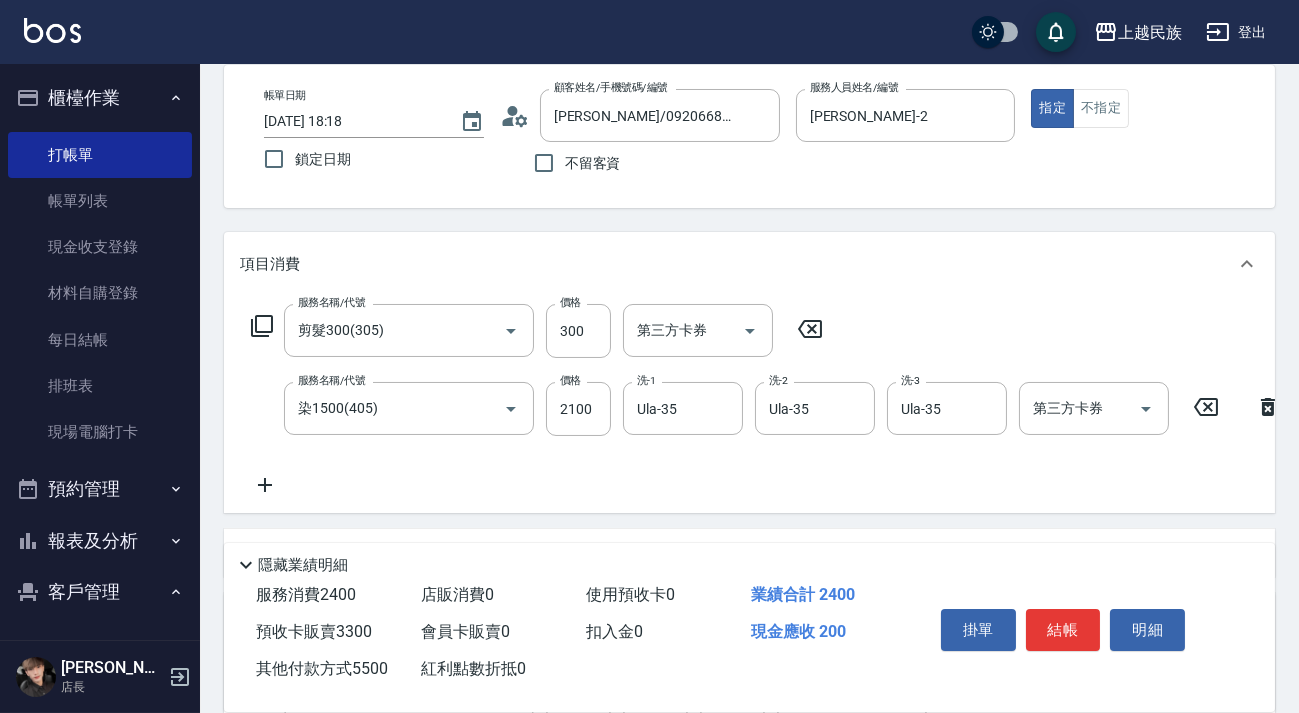 click on "結帳" at bounding box center [1063, 630] 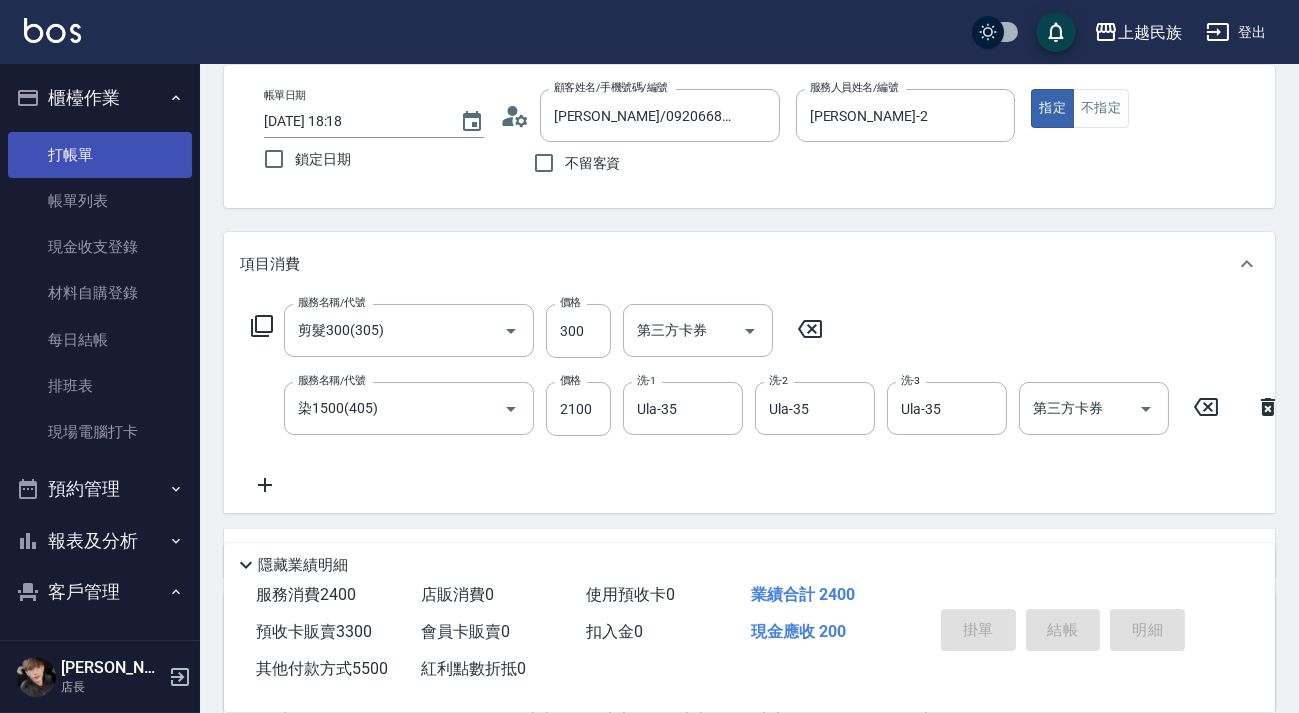 type 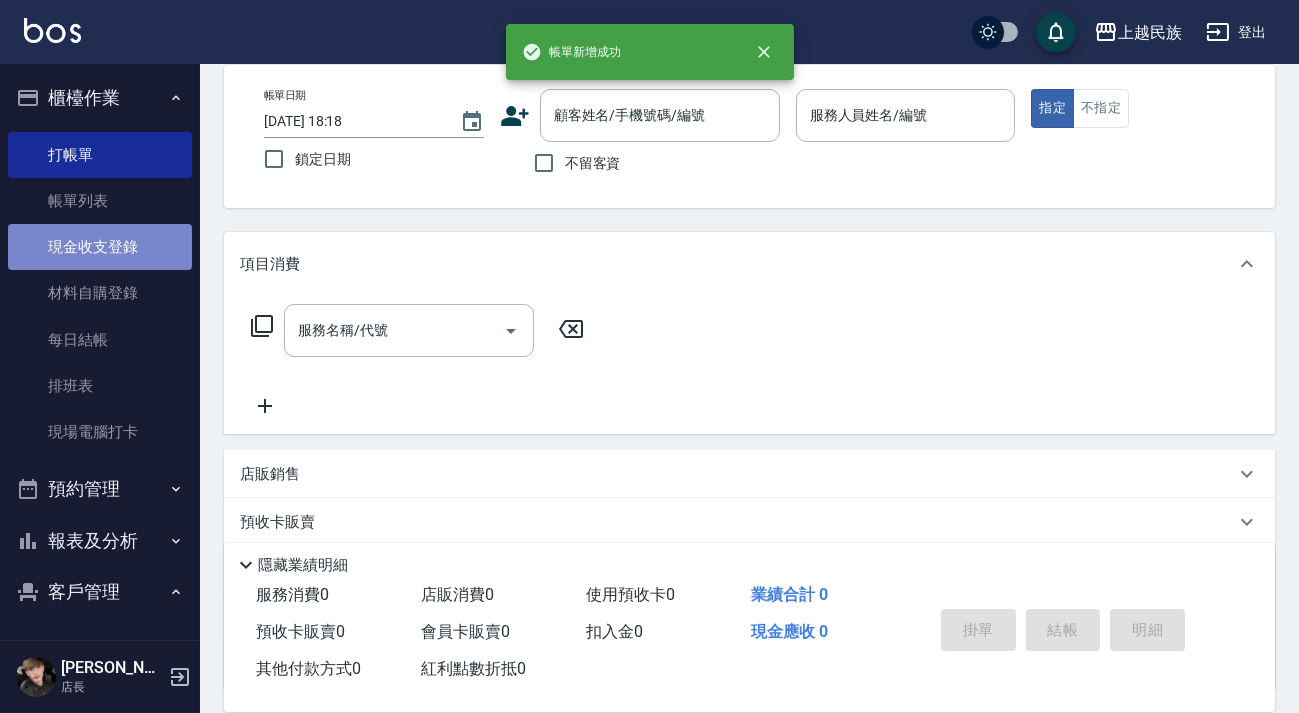 click on "現金收支登錄" at bounding box center (100, 247) 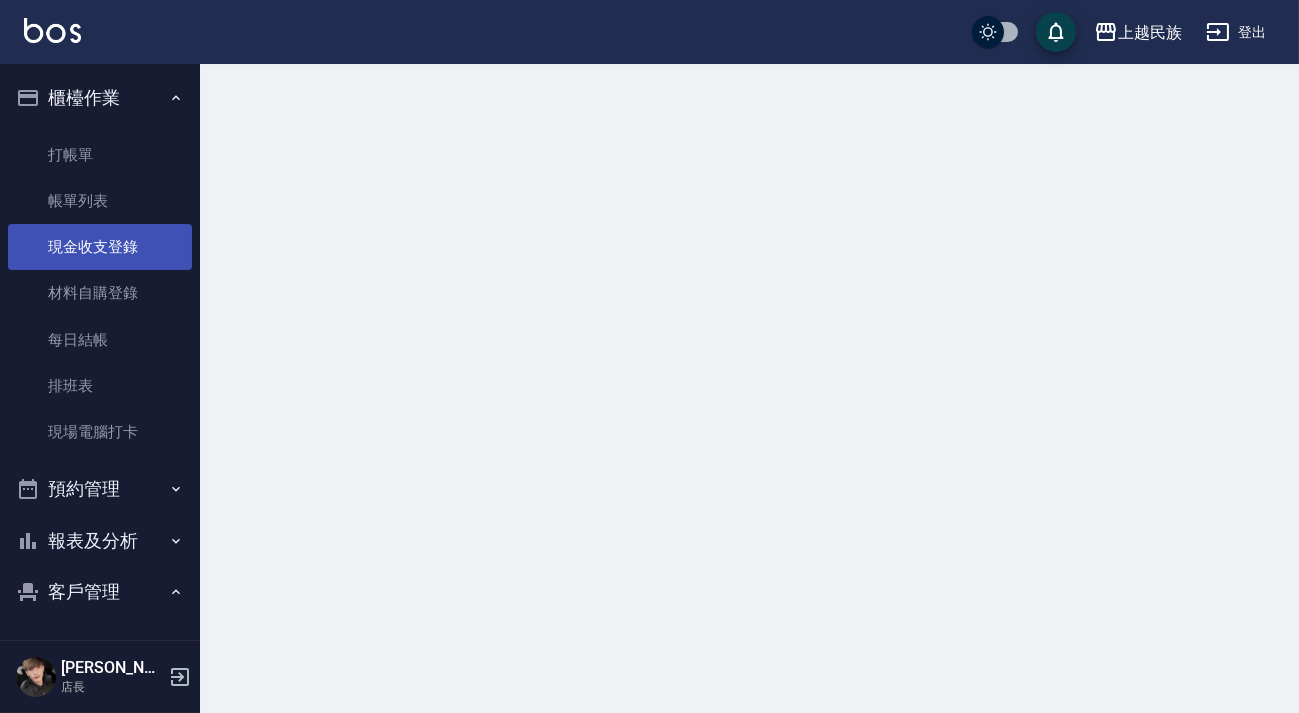 scroll, scrollTop: 0, scrollLeft: 0, axis: both 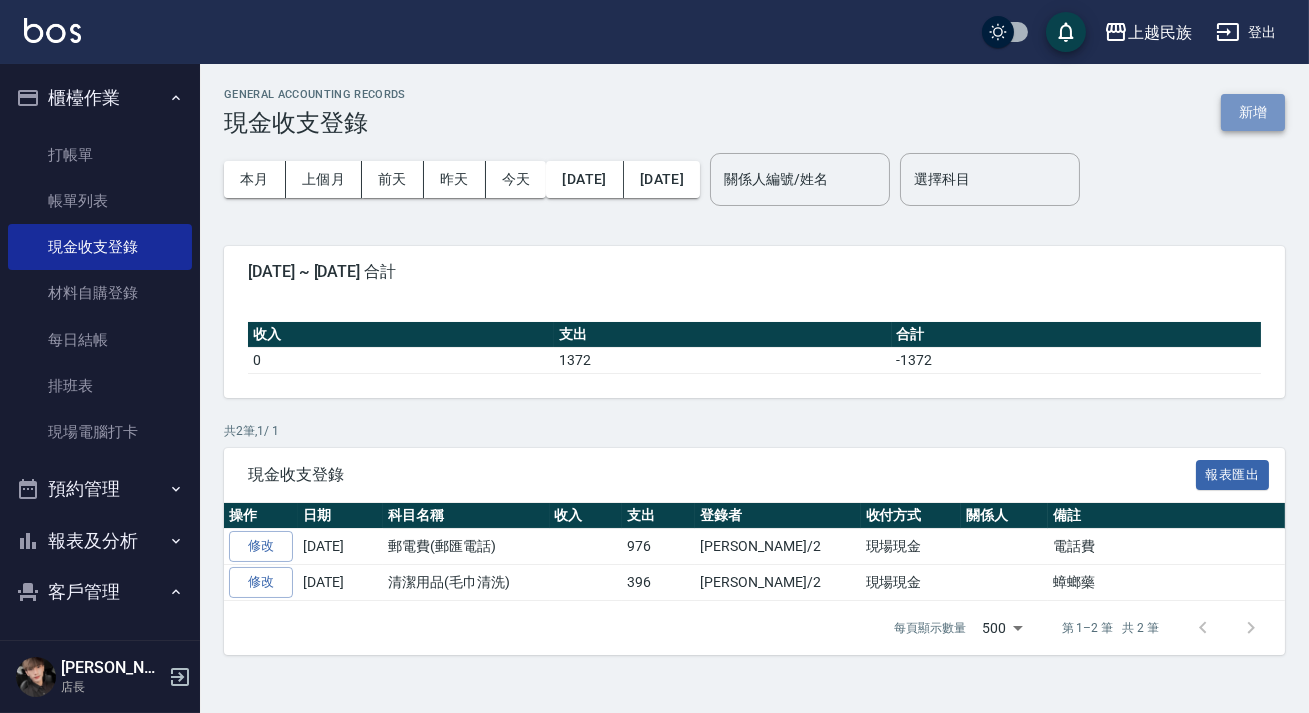 click on "新增" at bounding box center (1253, 112) 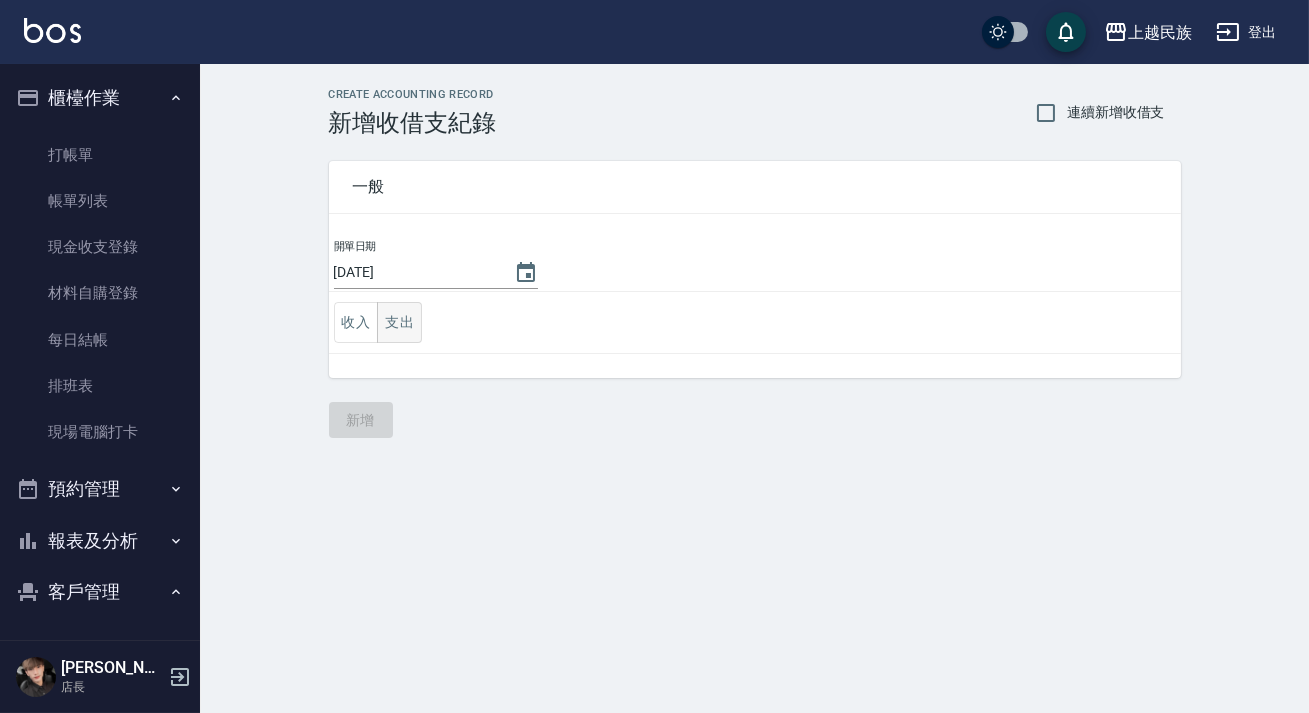 click on "支出" at bounding box center [399, 322] 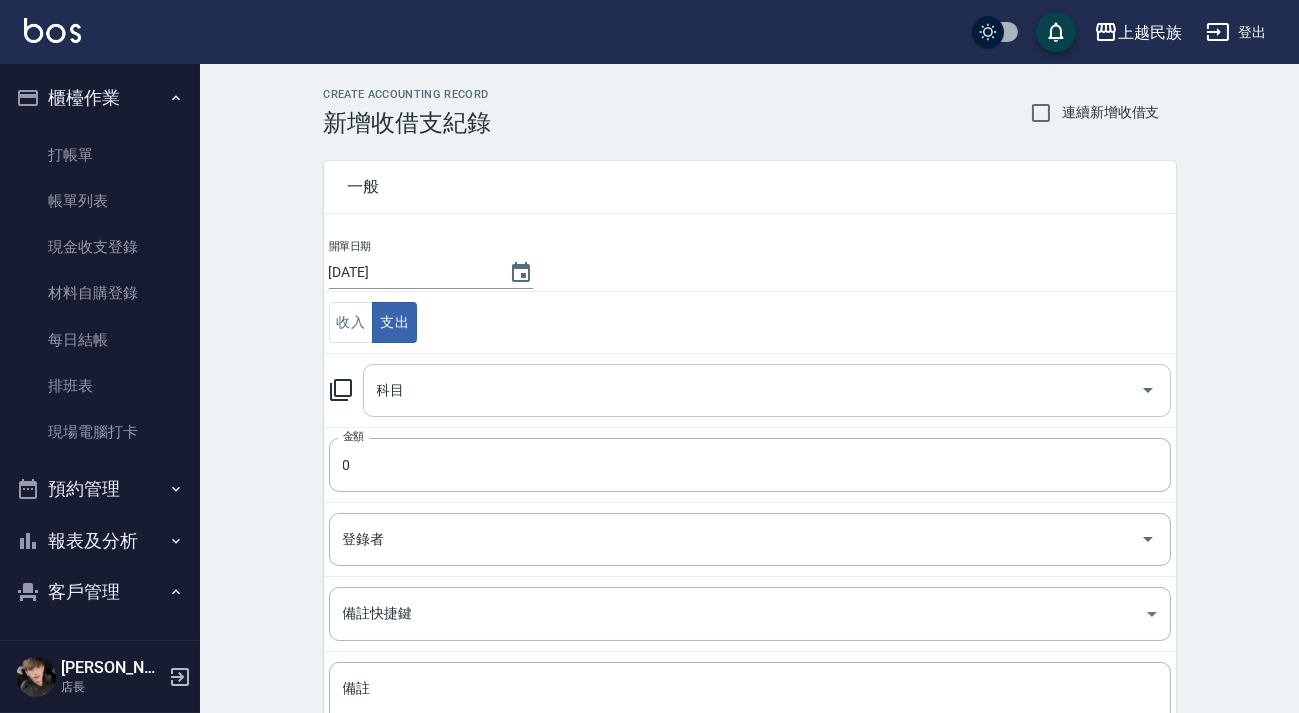 click on "科目" at bounding box center [752, 390] 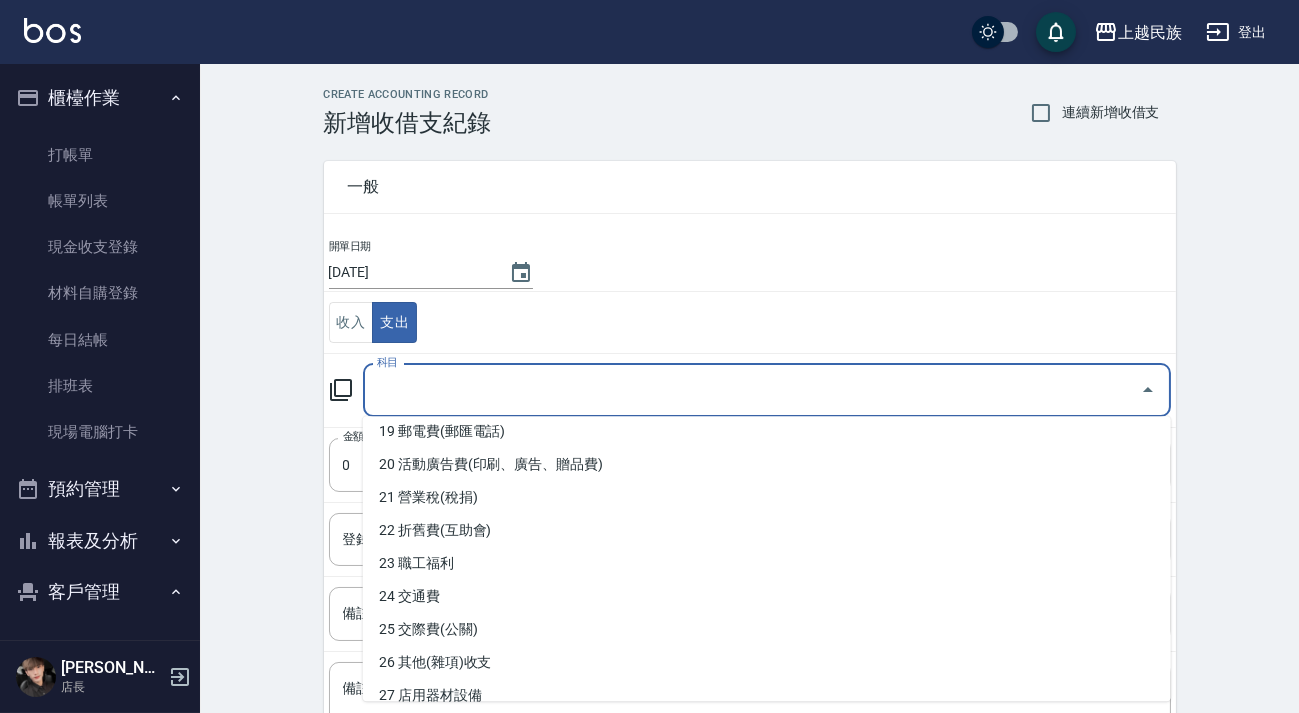 scroll, scrollTop: 1082, scrollLeft: 0, axis: vertical 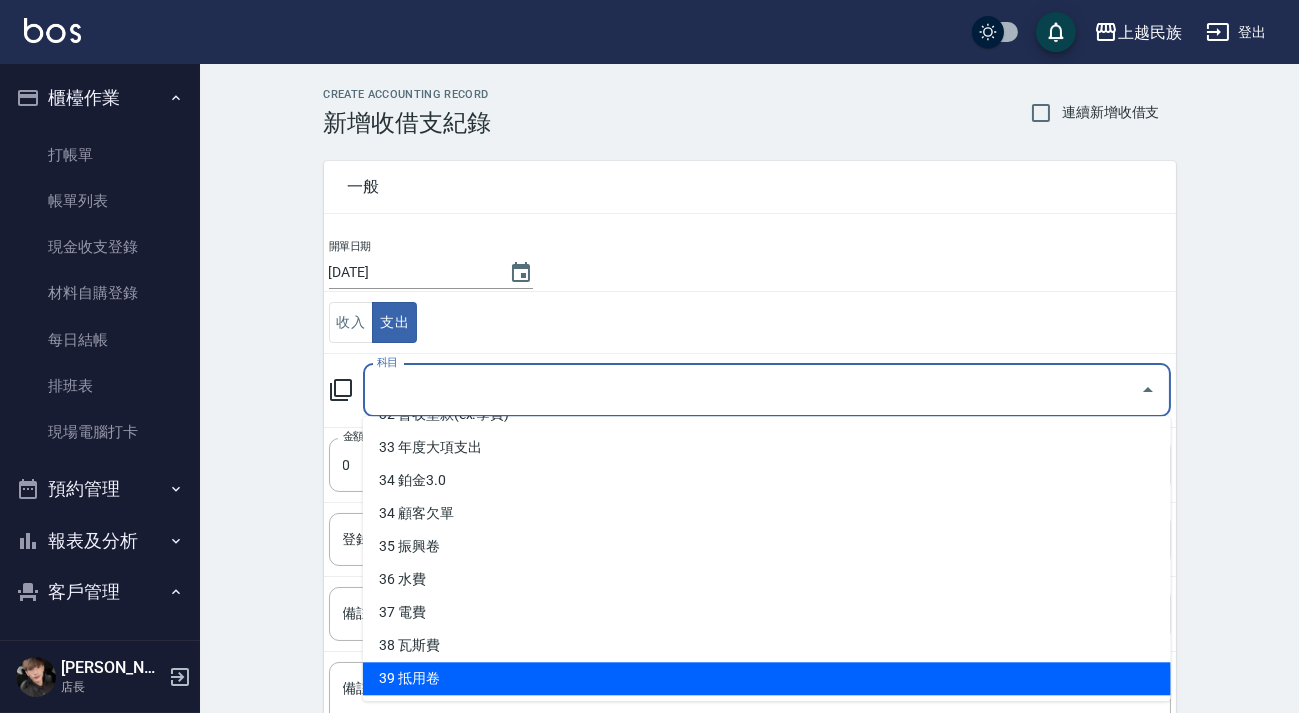 click on "39 抵用卷" at bounding box center (767, 678) 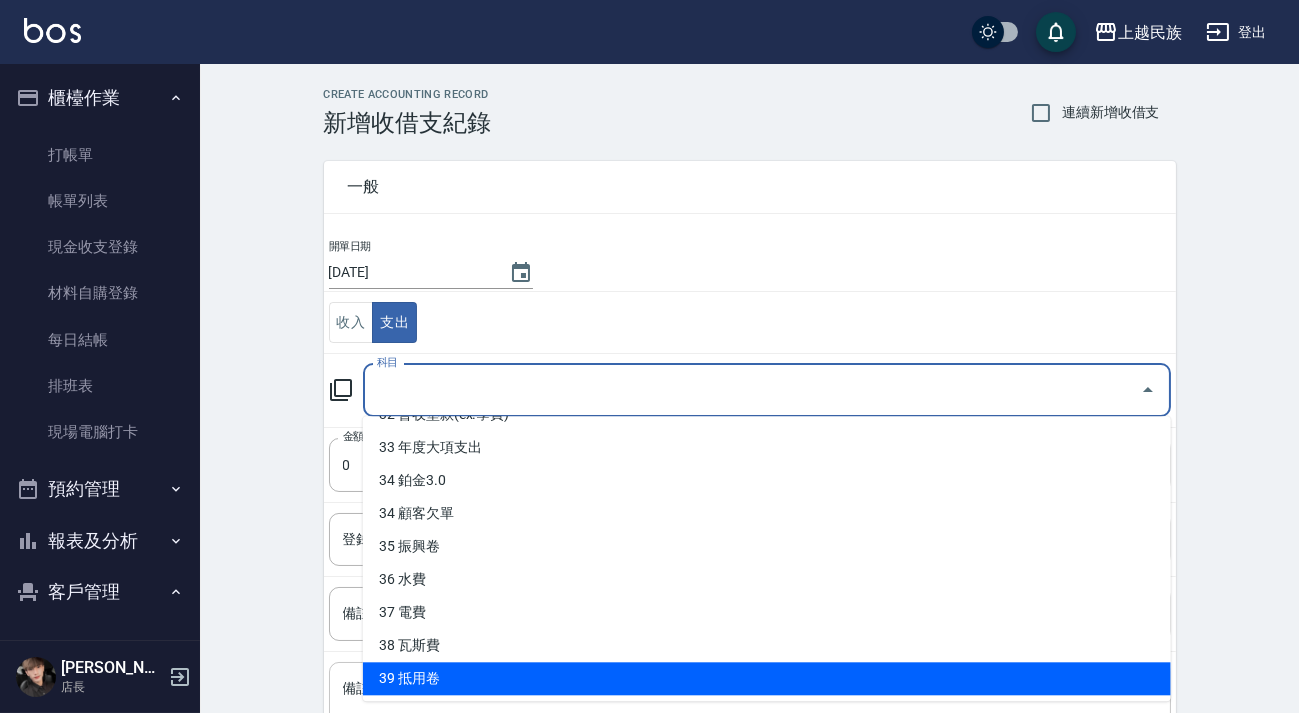 type on "39 抵用卷" 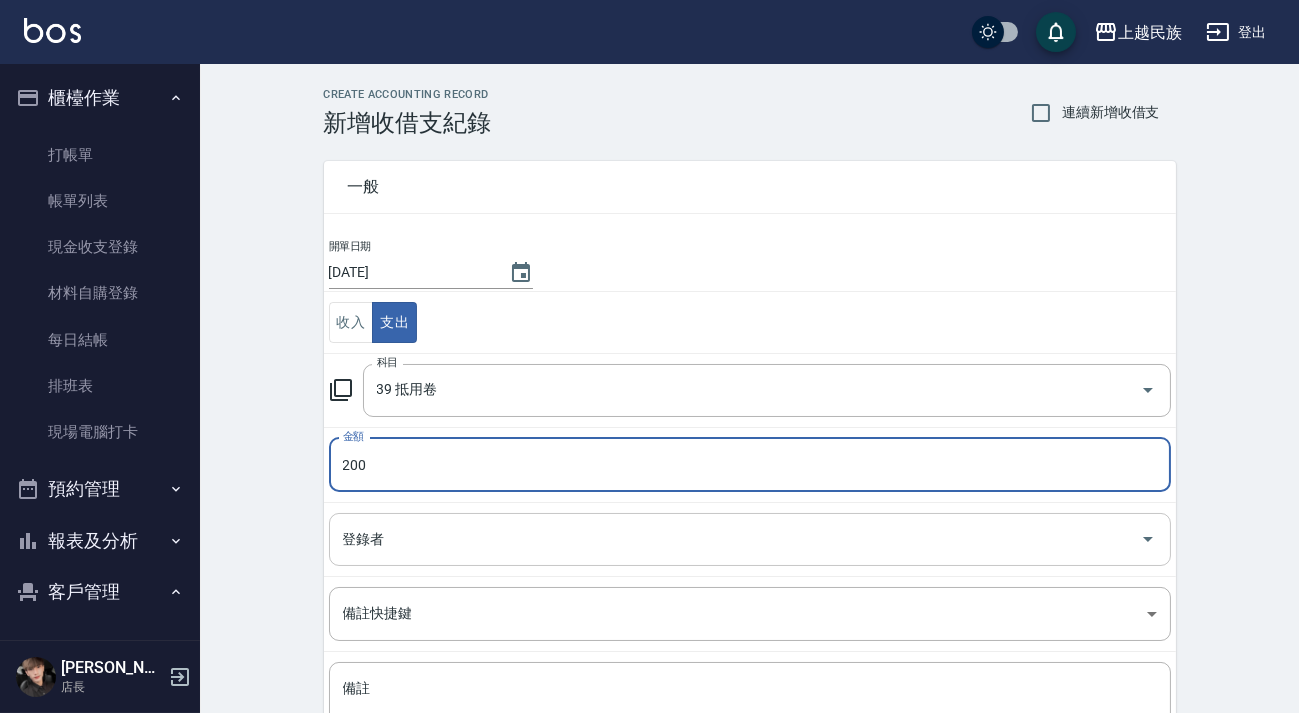 type on "200" 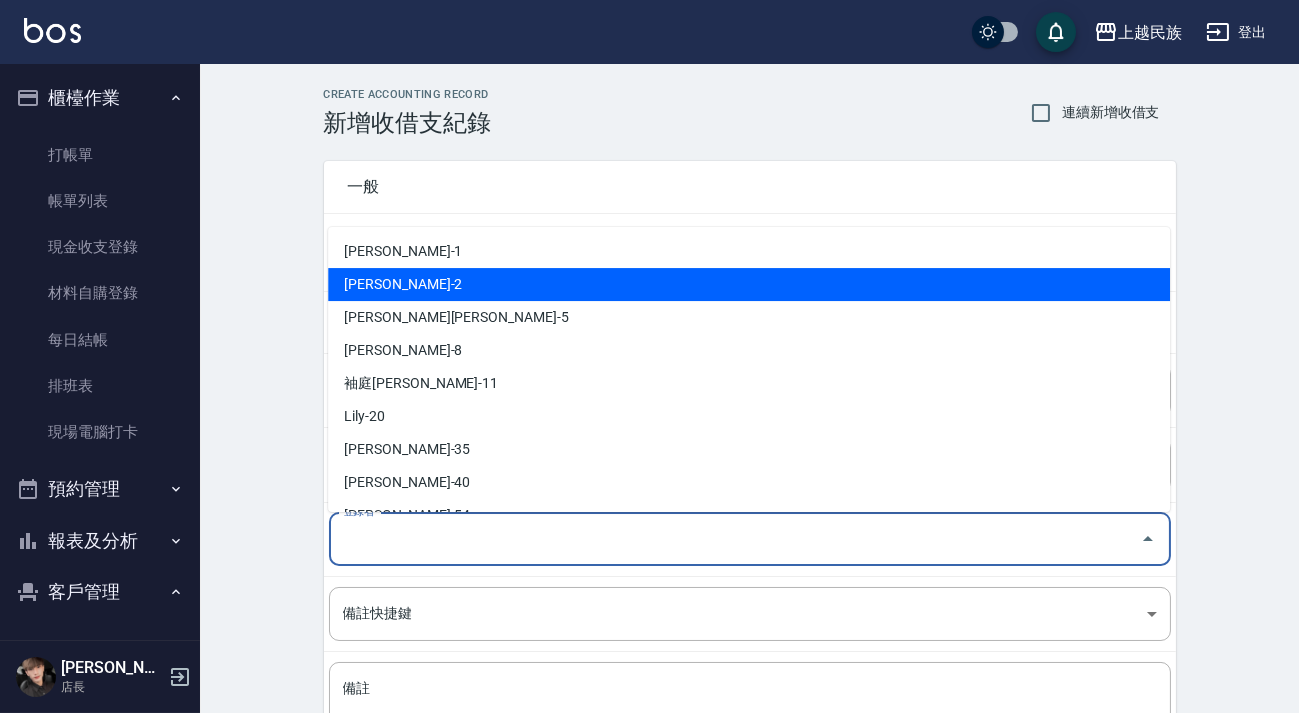 click on "Alan-2" at bounding box center [749, 284] 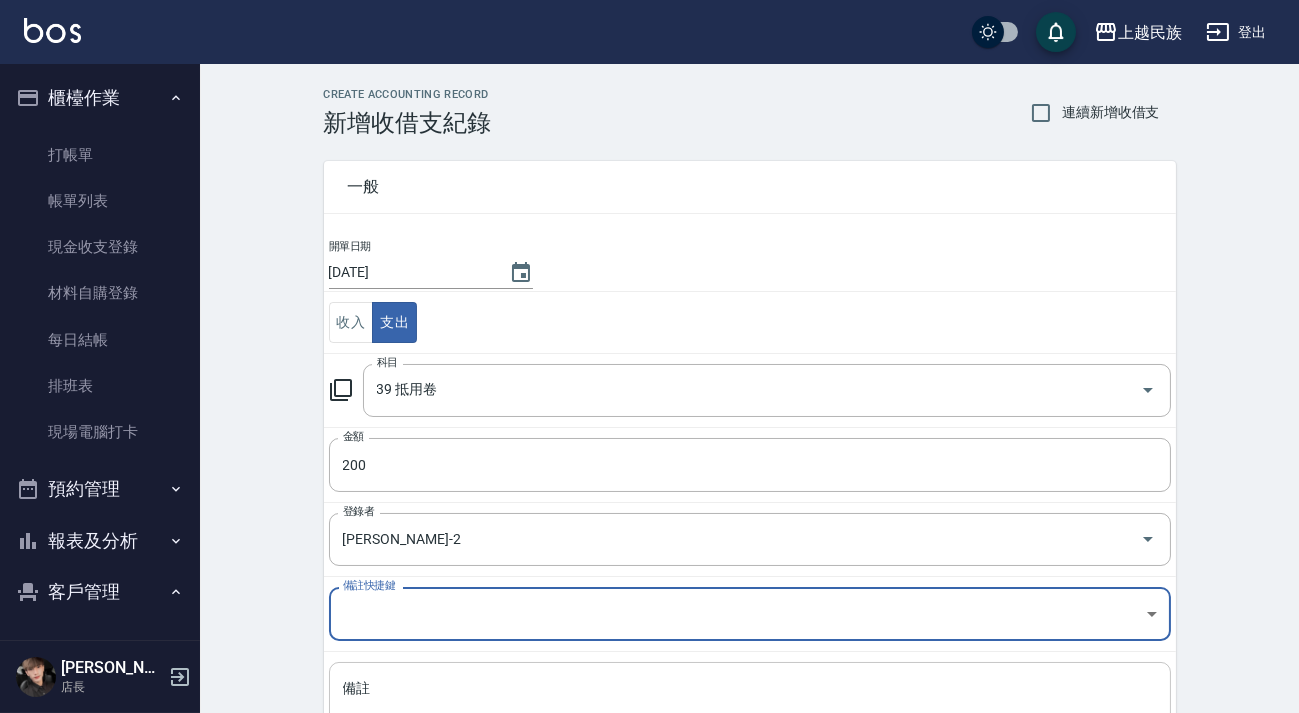 scroll, scrollTop: 169, scrollLeft: 0, axis: vertical 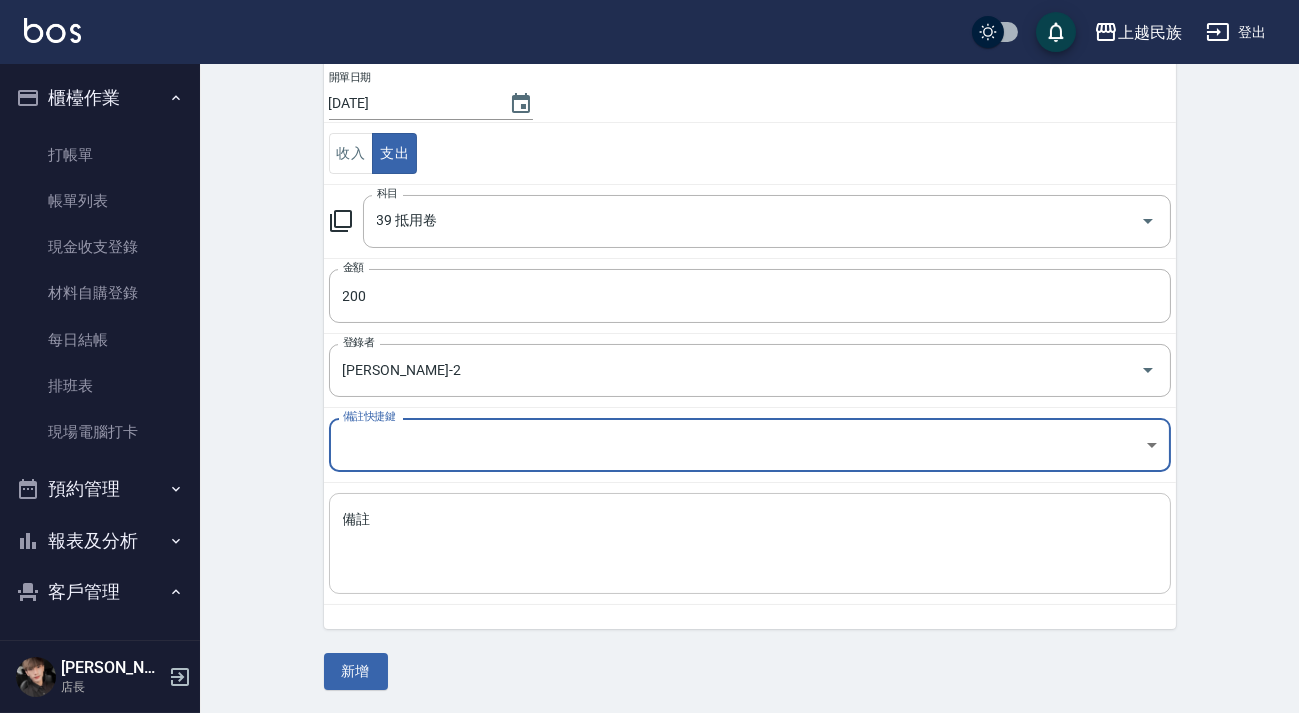 click on "備註" at bounding box center (750, 544) 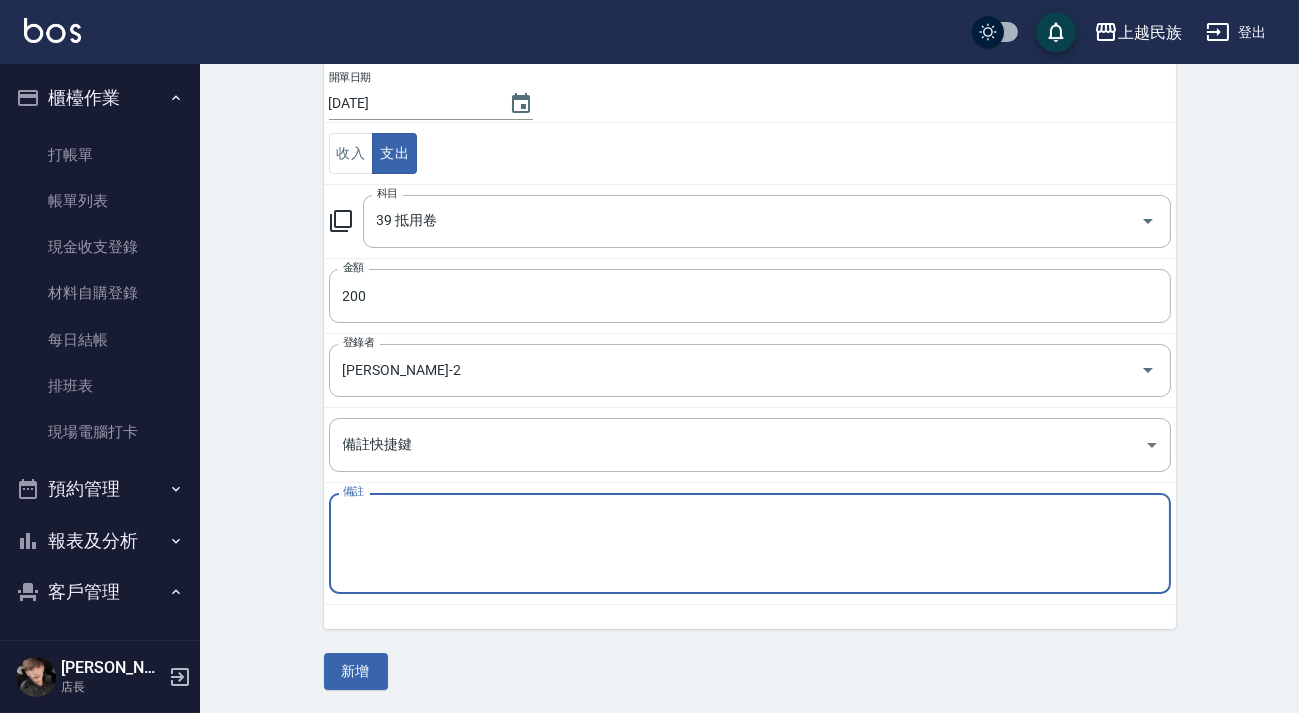 type on "＿" 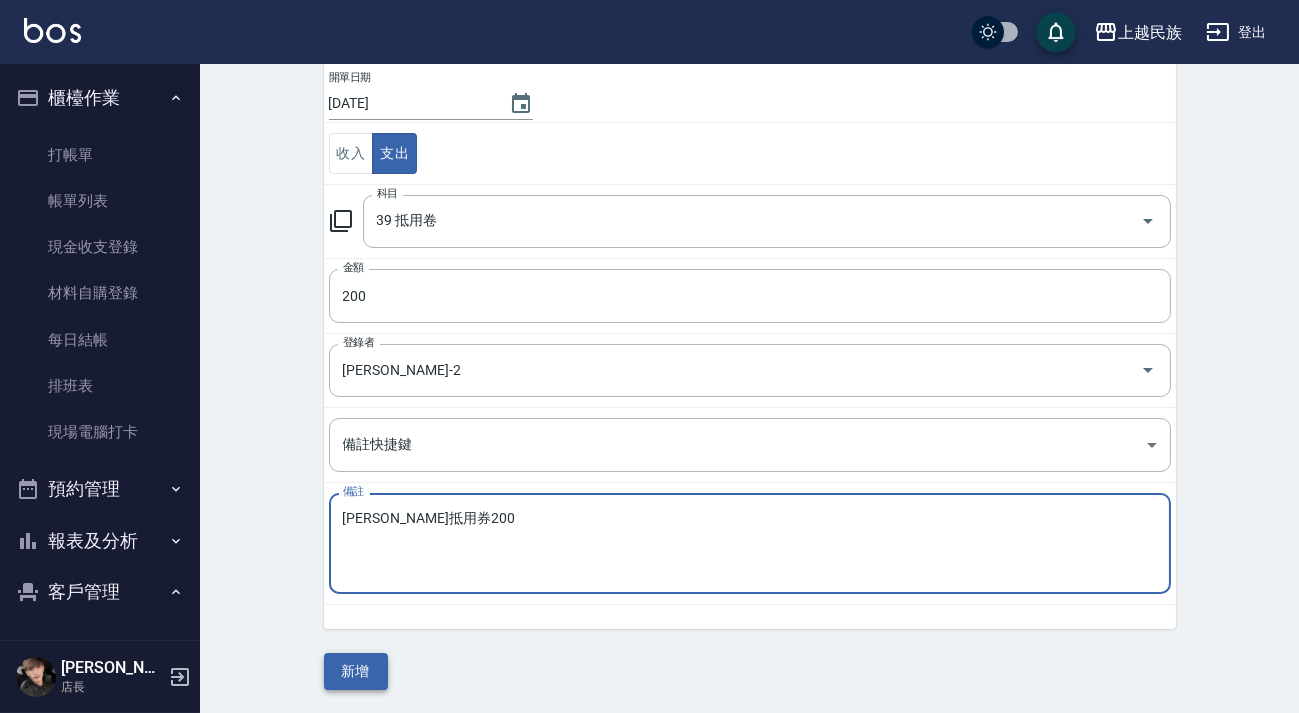 type on "Alan抵用券200" 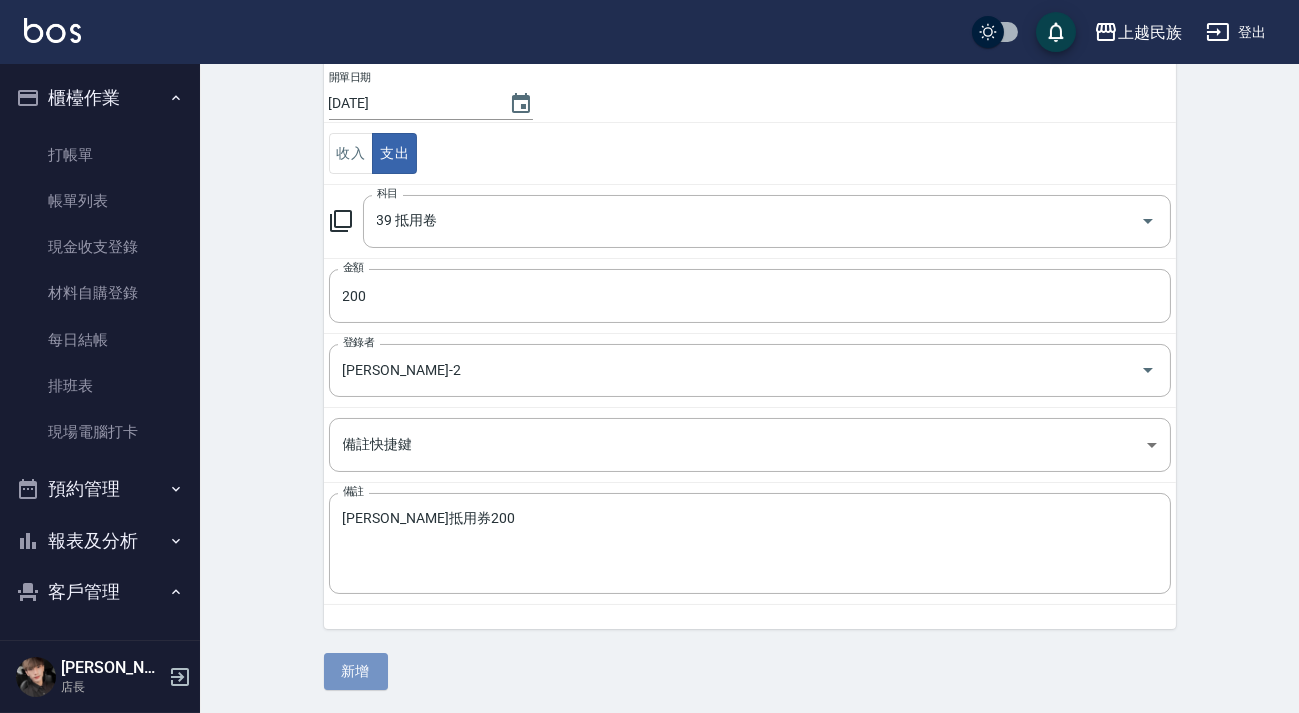 drag, startPoint x: 340, startPoint y: 676, endPoint x: 331, endPoint y: 668, distance: 12.0415945 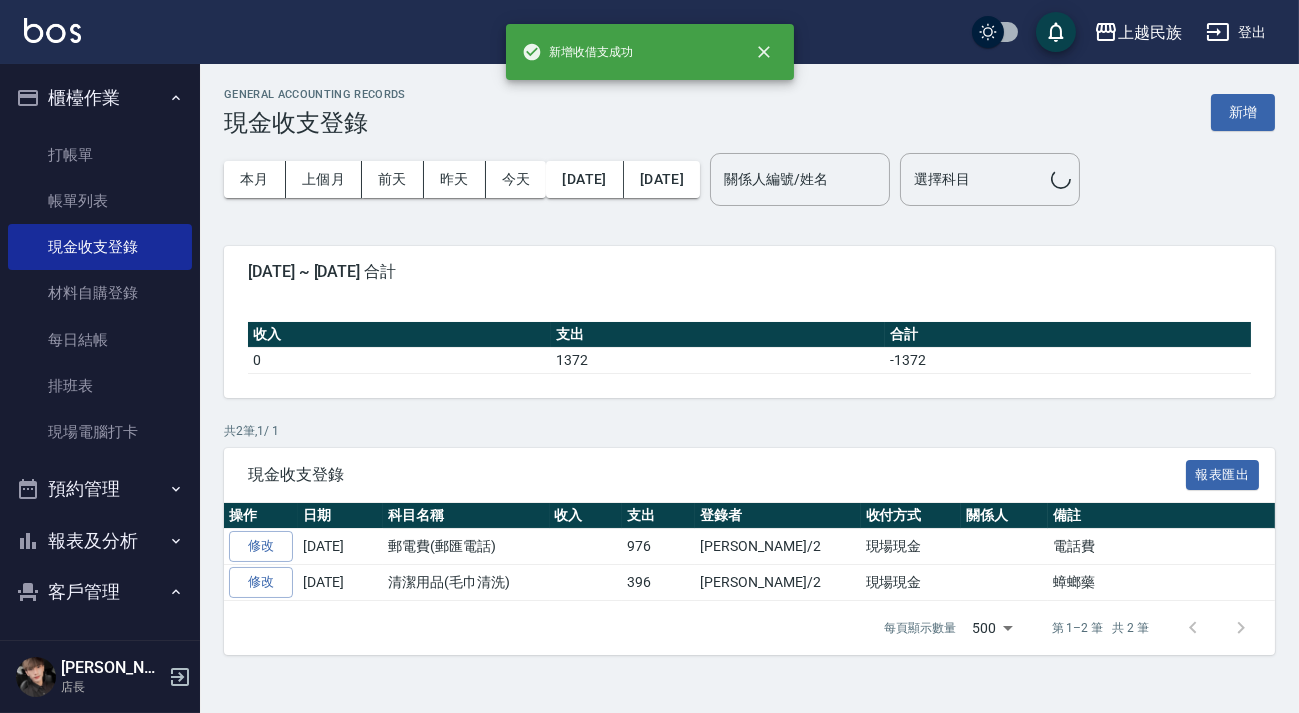 scroll, scrollTop: 0, scrollLeft: 0, axis: both 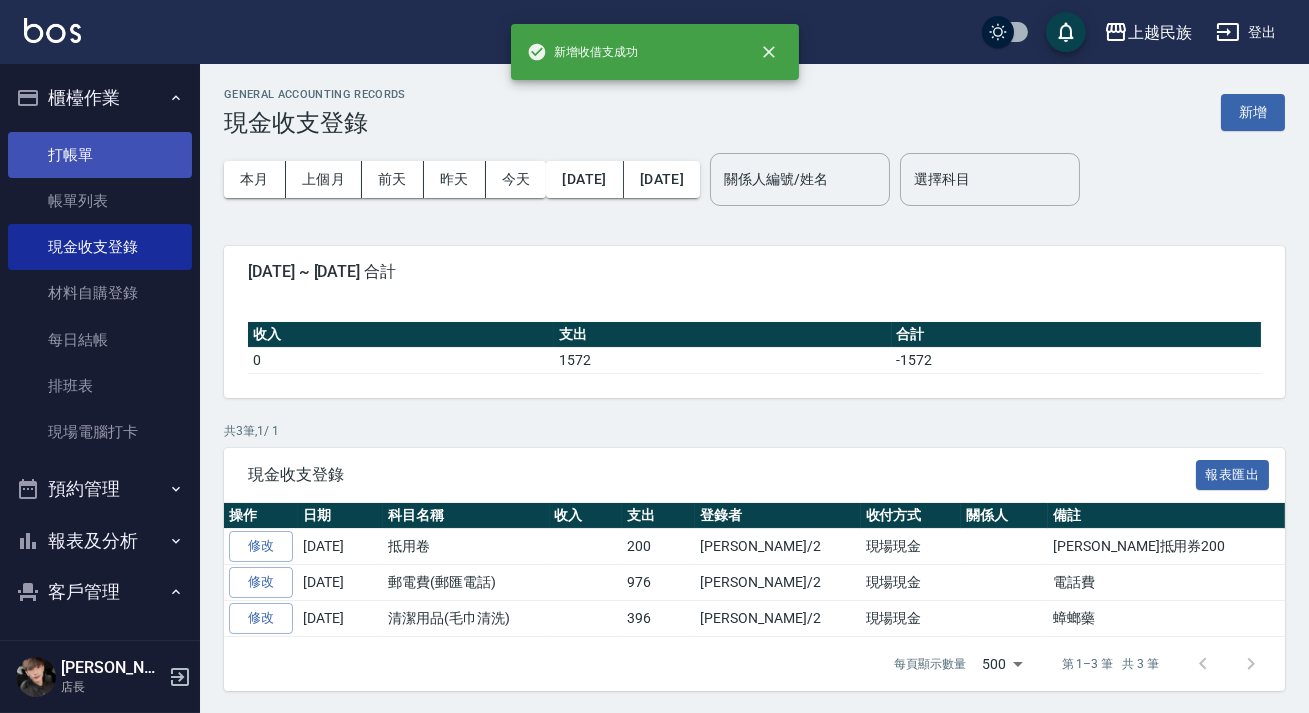 click on "打帳單" at bounding box center [100, 155] 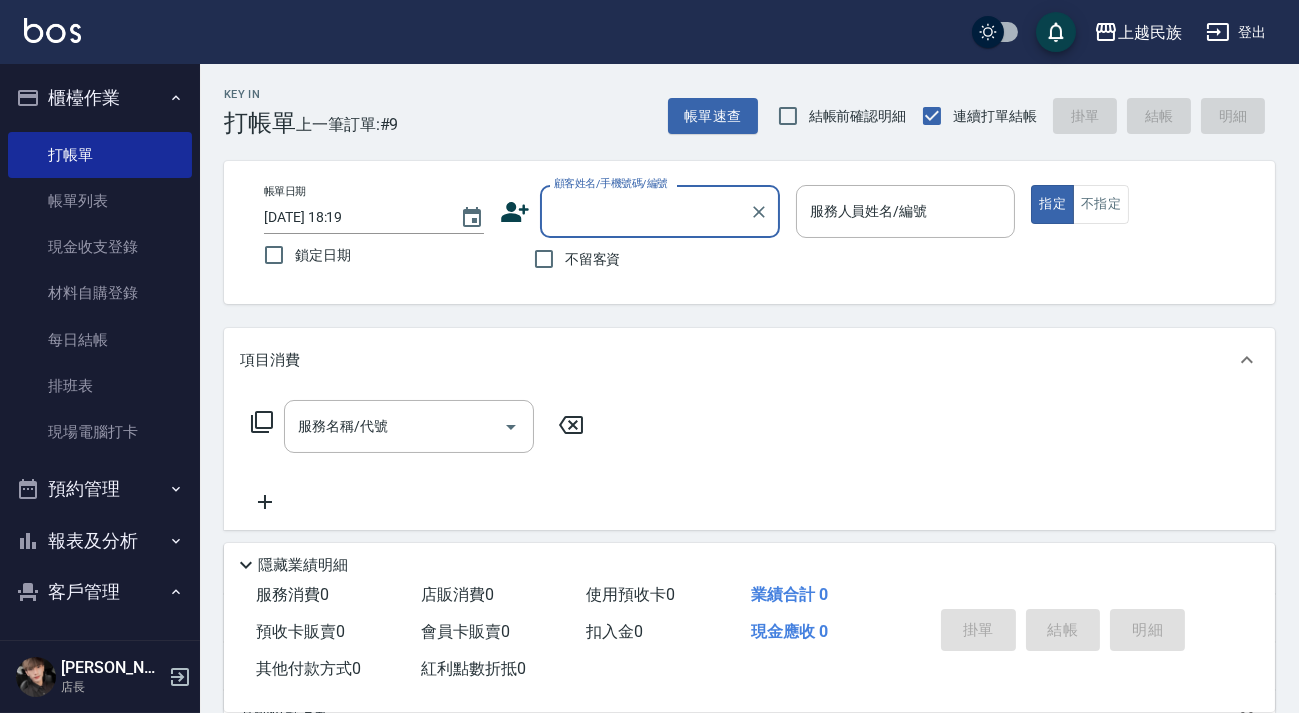 click on "顧客姓名/手機號碼/編號" at bounding box center [660, 211] 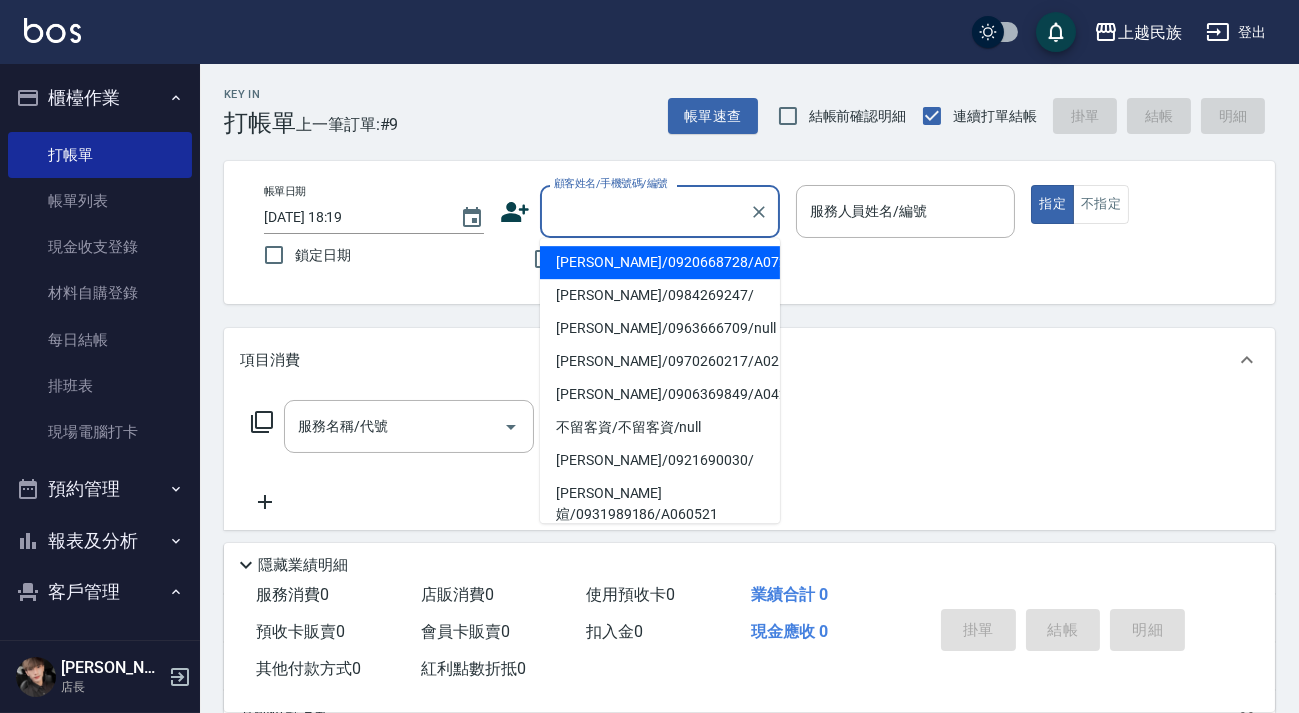 drag, startPoint x: 693, startPoint y: 269, endPoint x: 743, endPoint y: 244, distance: 55.9017 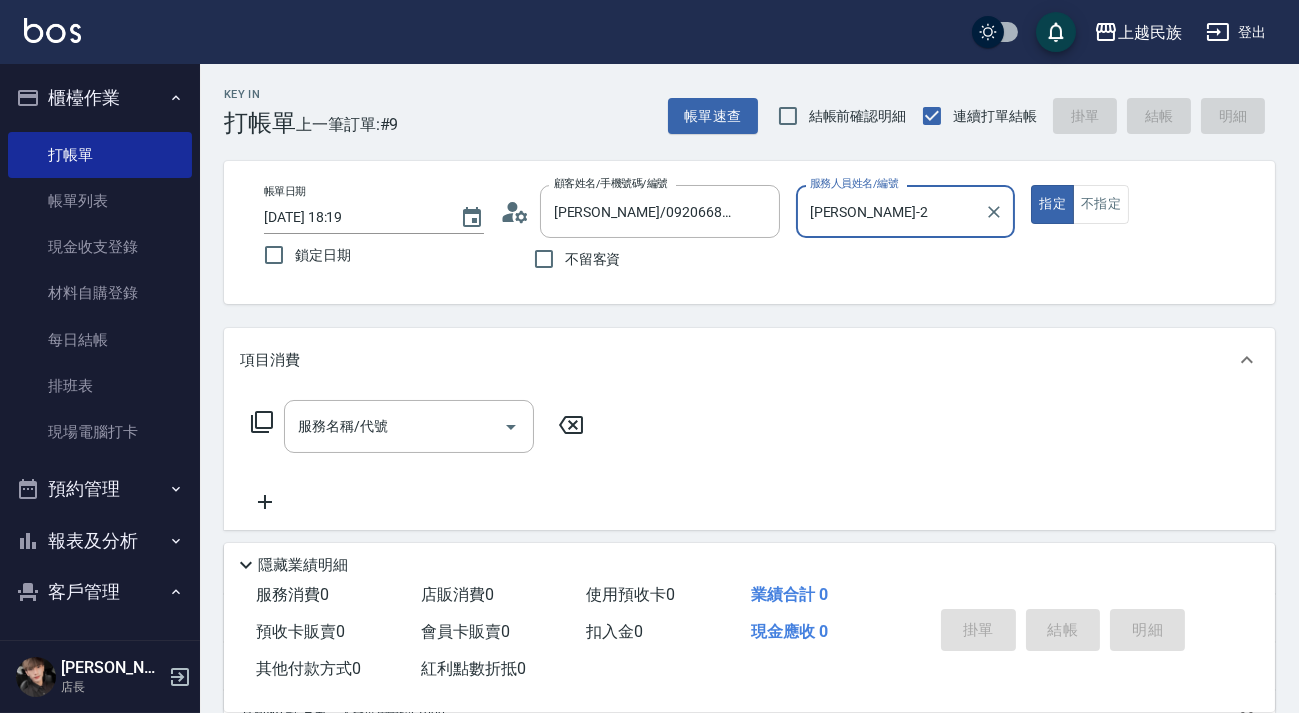 type on "Alan-2" 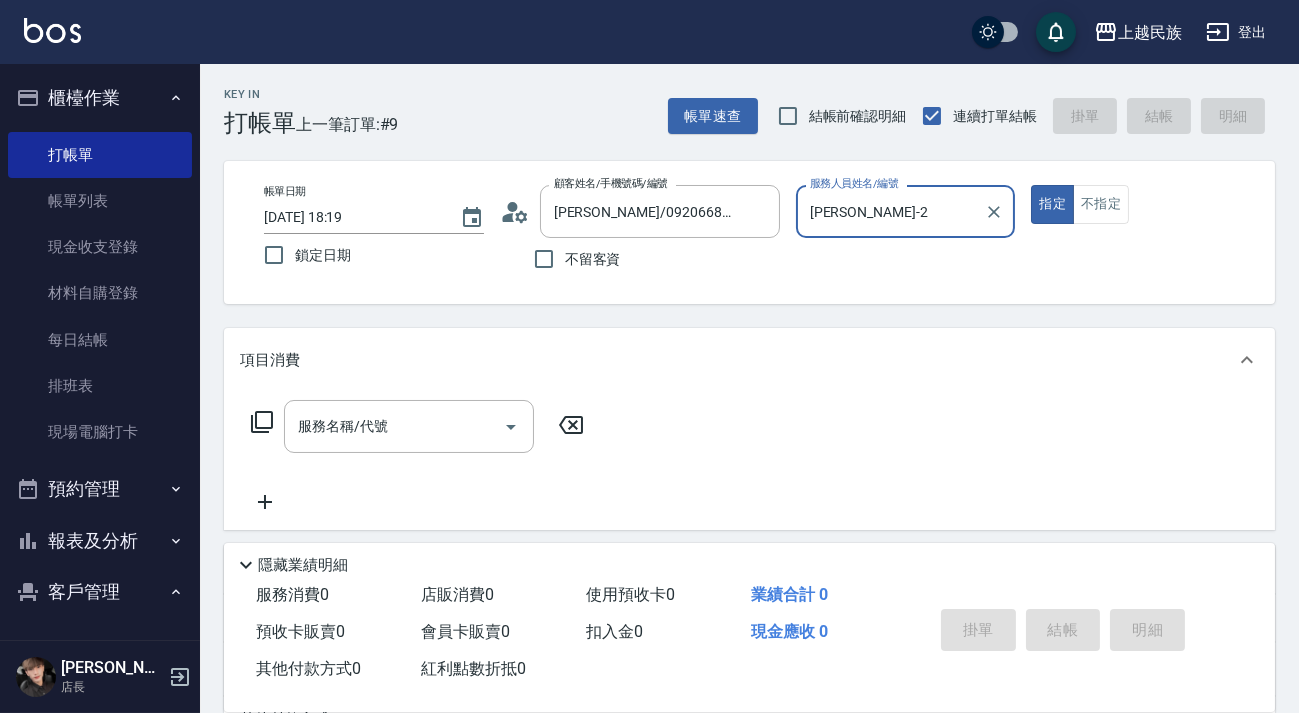 click on "指定" at bounding box center (1052, 204) 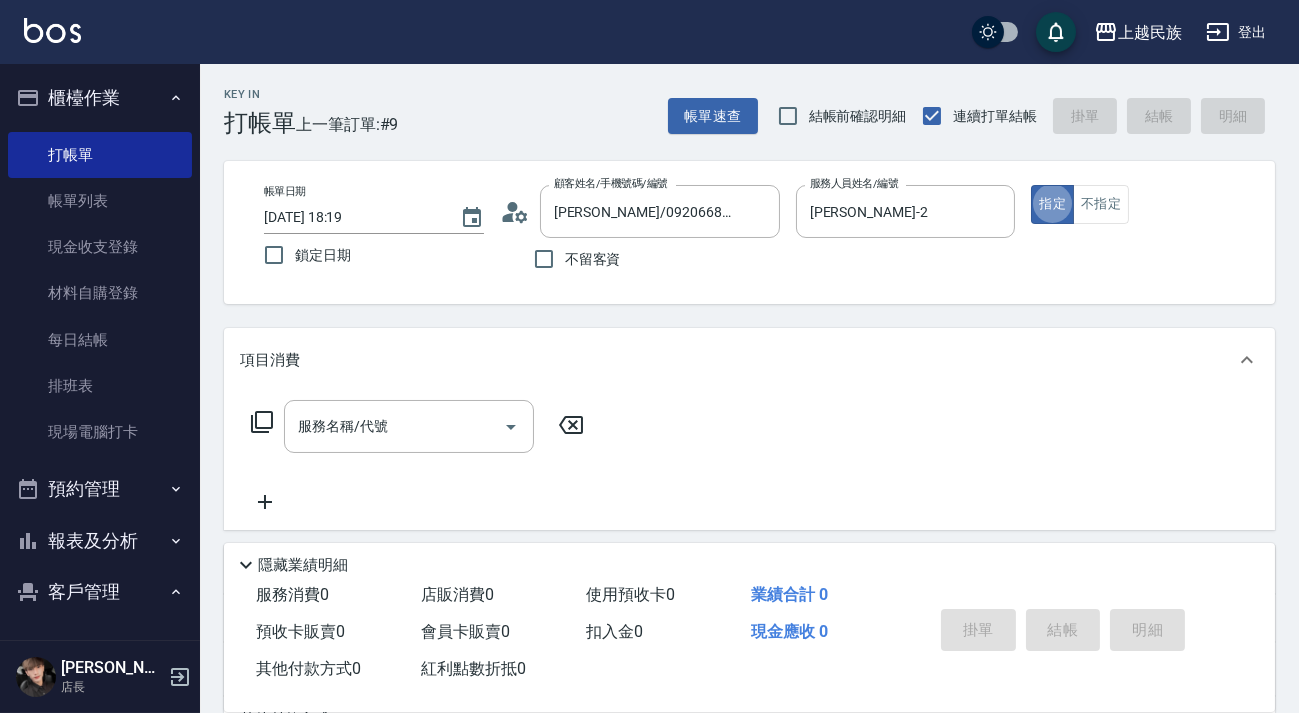 scroll, scrollTop: 267, scrollLeft: 0, axis: vertical 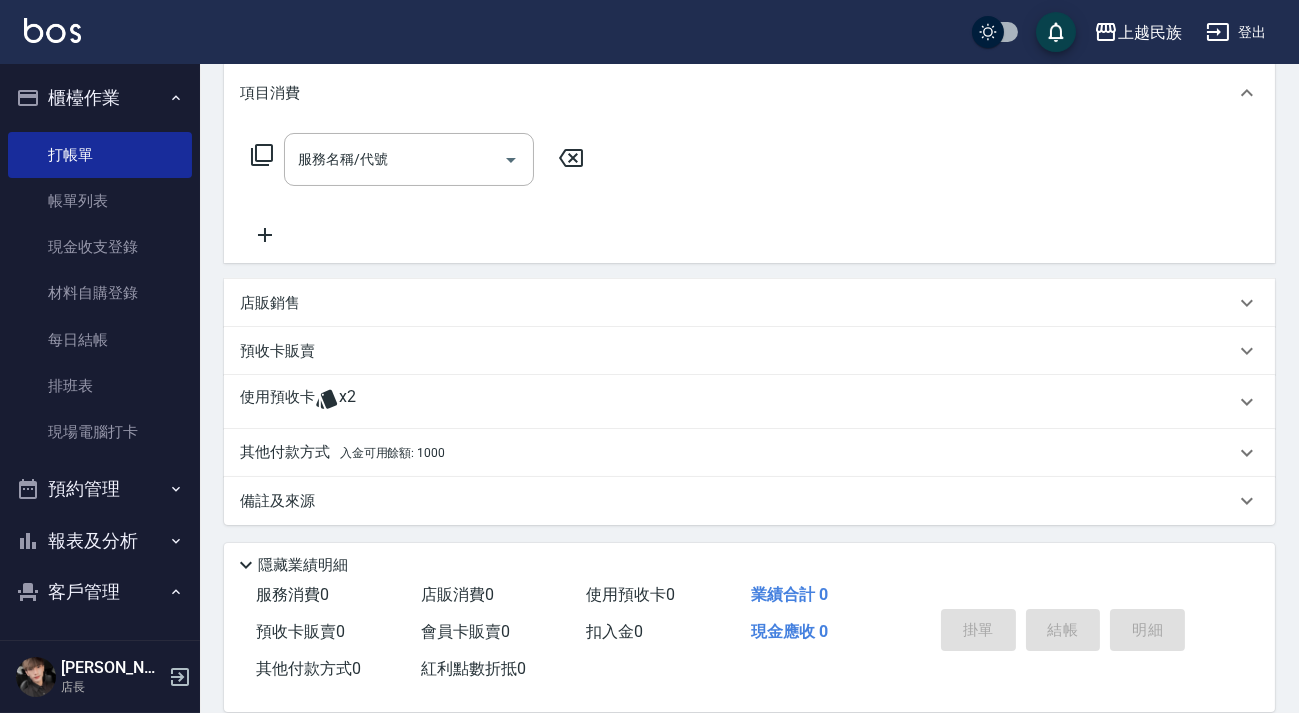 click on "預收卡販賣" at bounding box center [749, 351] 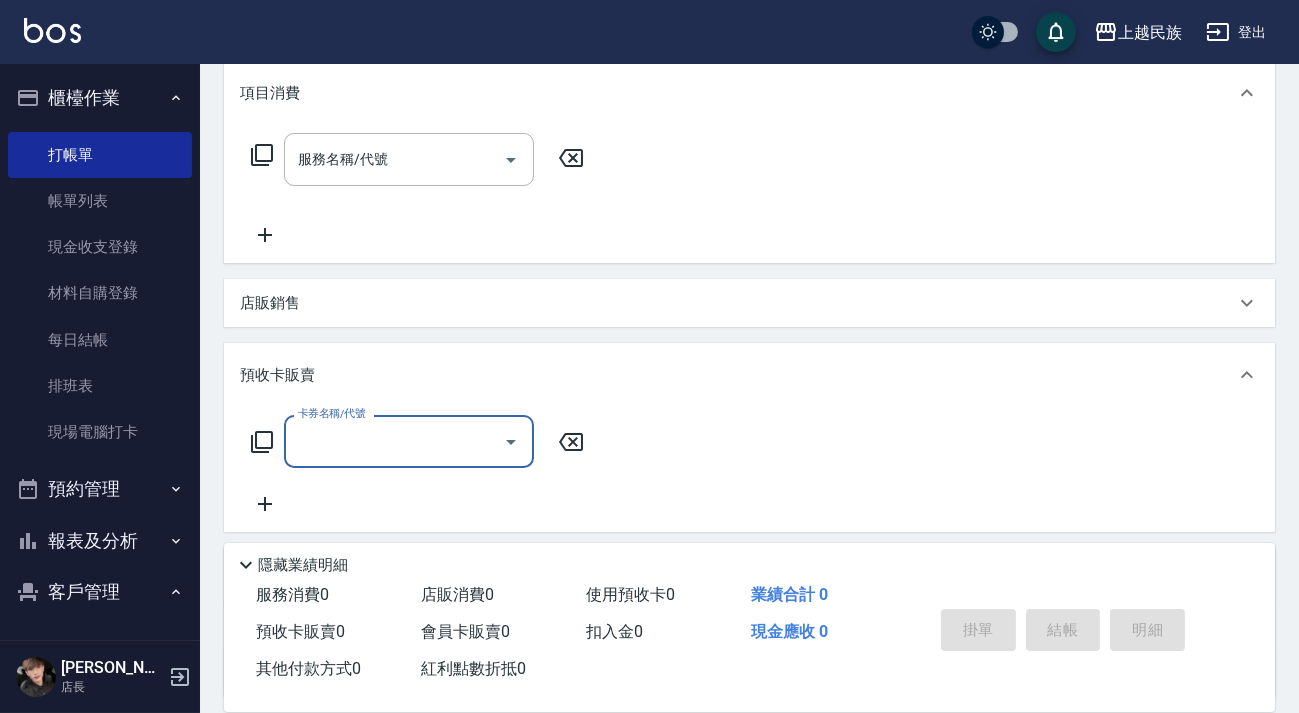 scroll, scrollTop: 0, scrollLeft: 0, axis: both 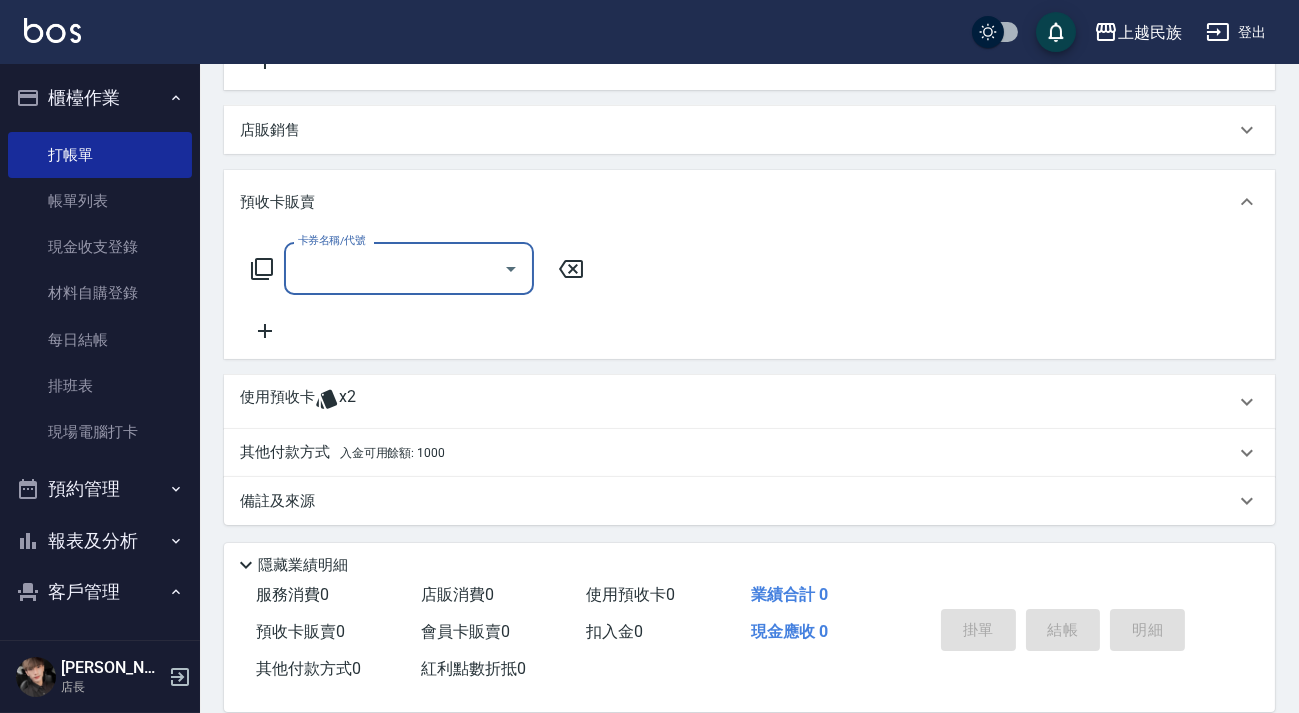 click on "使用預收卡 x2" at bounding box center [749, 402] 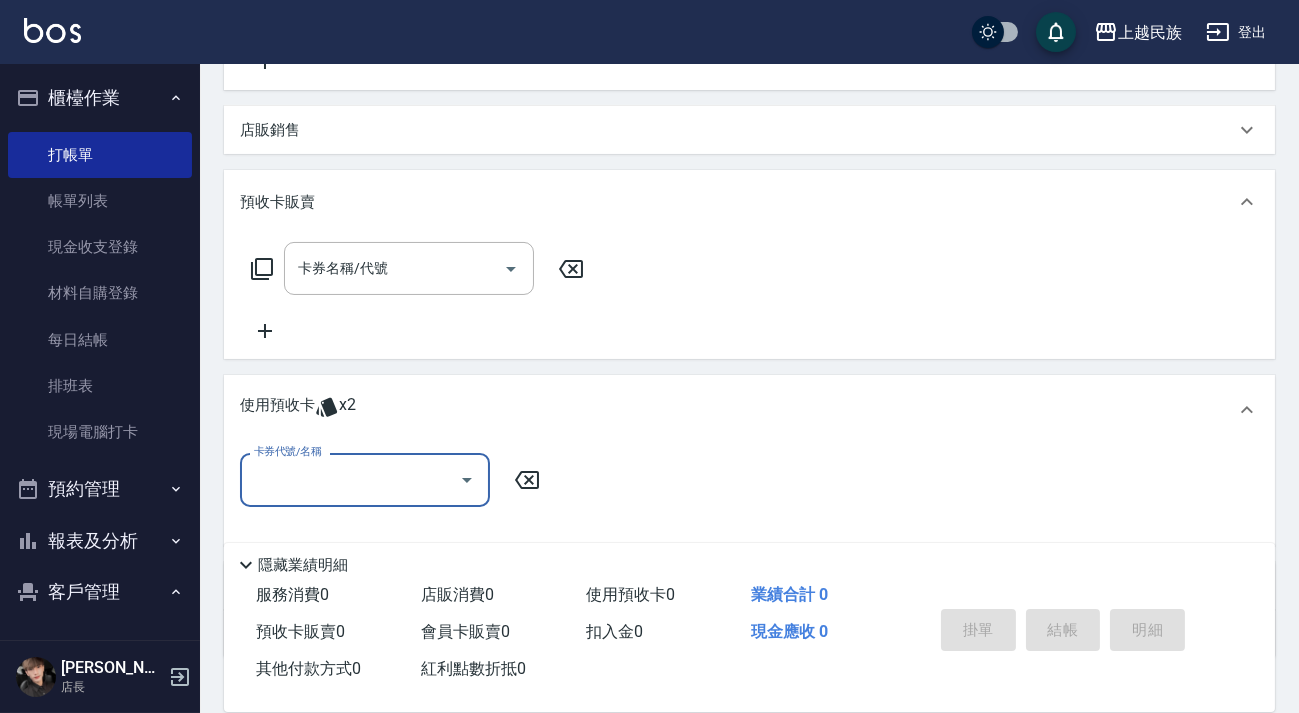 scroll, scrollTop: 0, scrollLeft: 0, axis: both 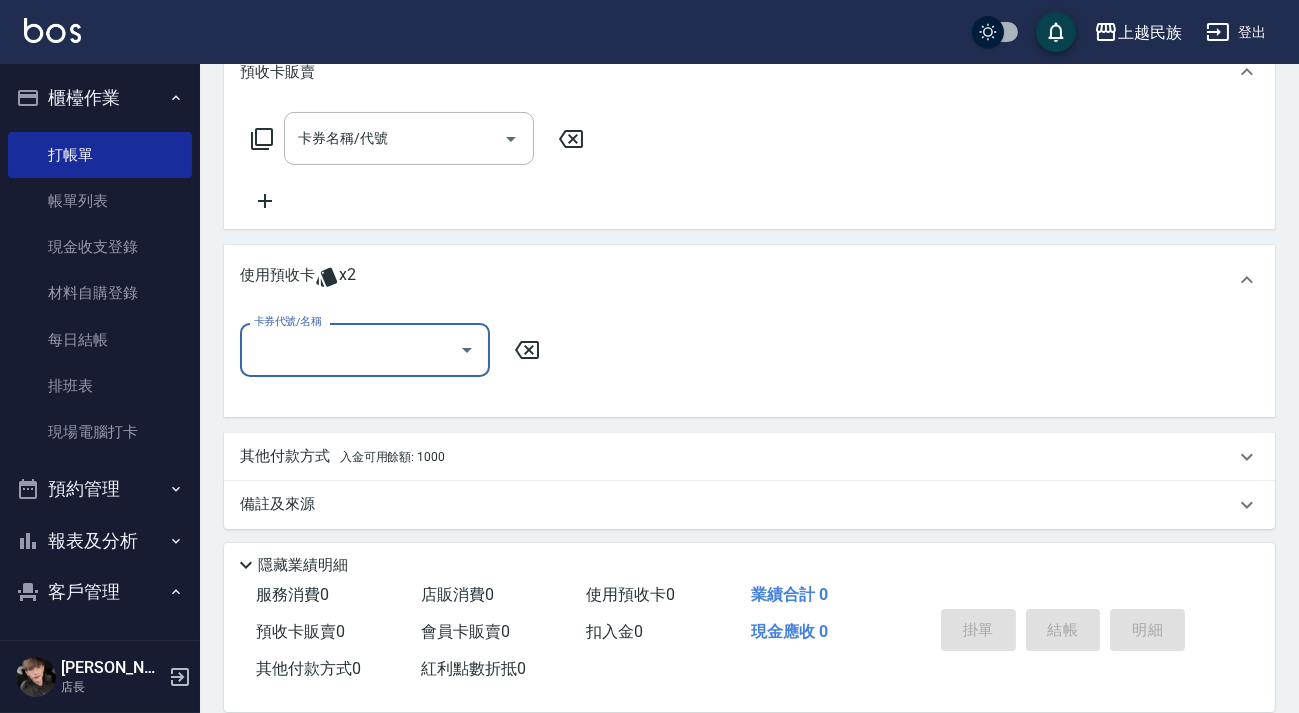 click on "卡券代號/名稱" at bounding box center [365, 349] 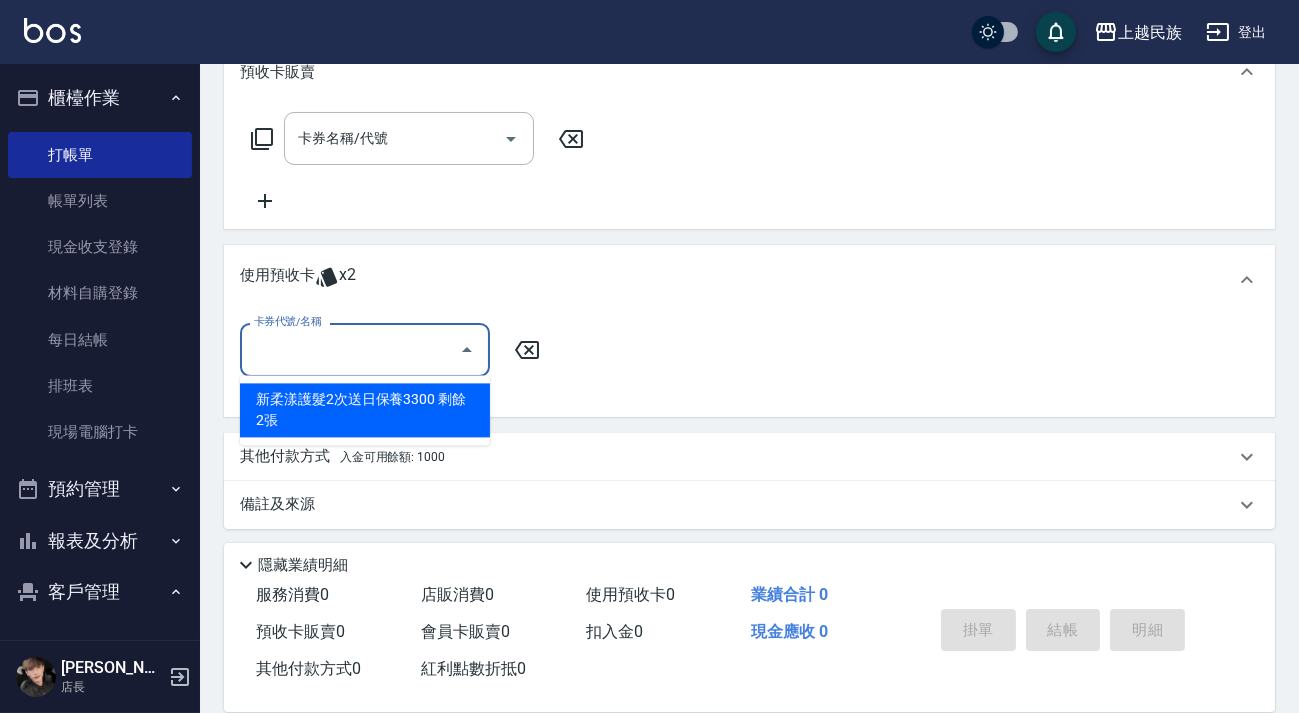 click on "新柔漾護髮2次送日保養3300 剩餘2張" at bounding box center (365, 410) 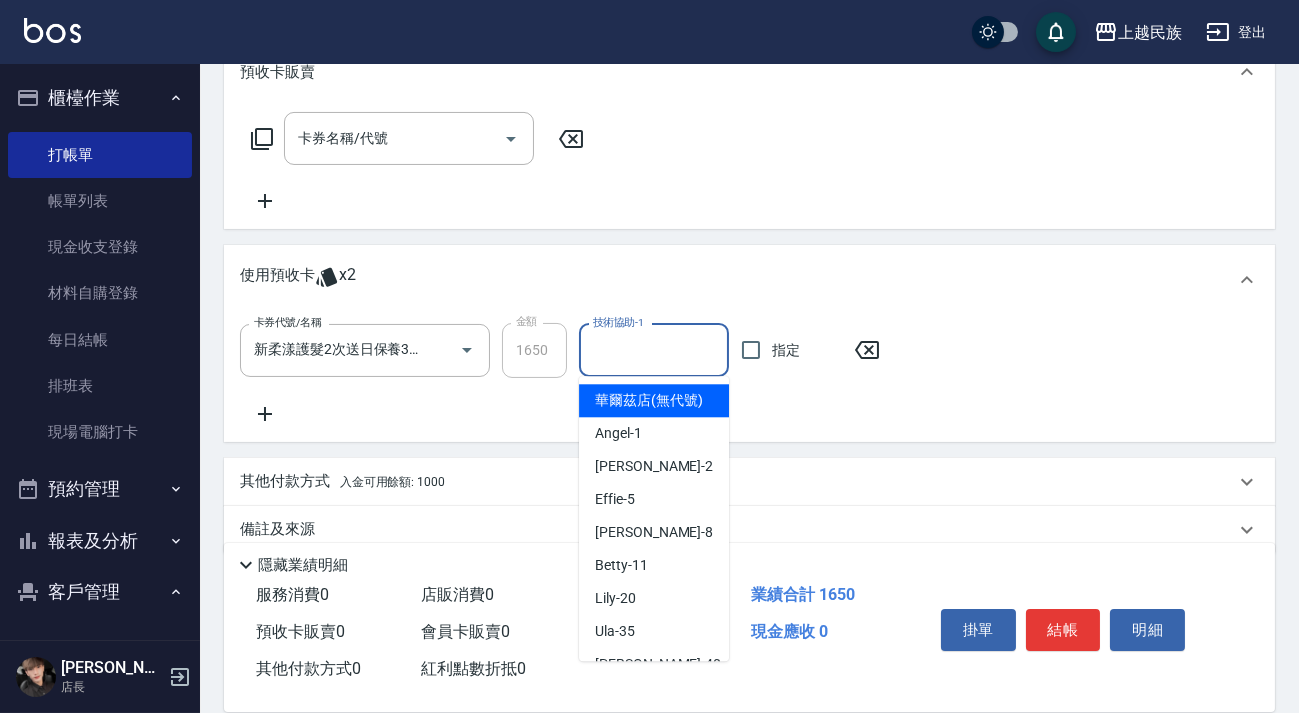 click on "技術協助-1 技術協助-1" at bounding box center [654, 350] 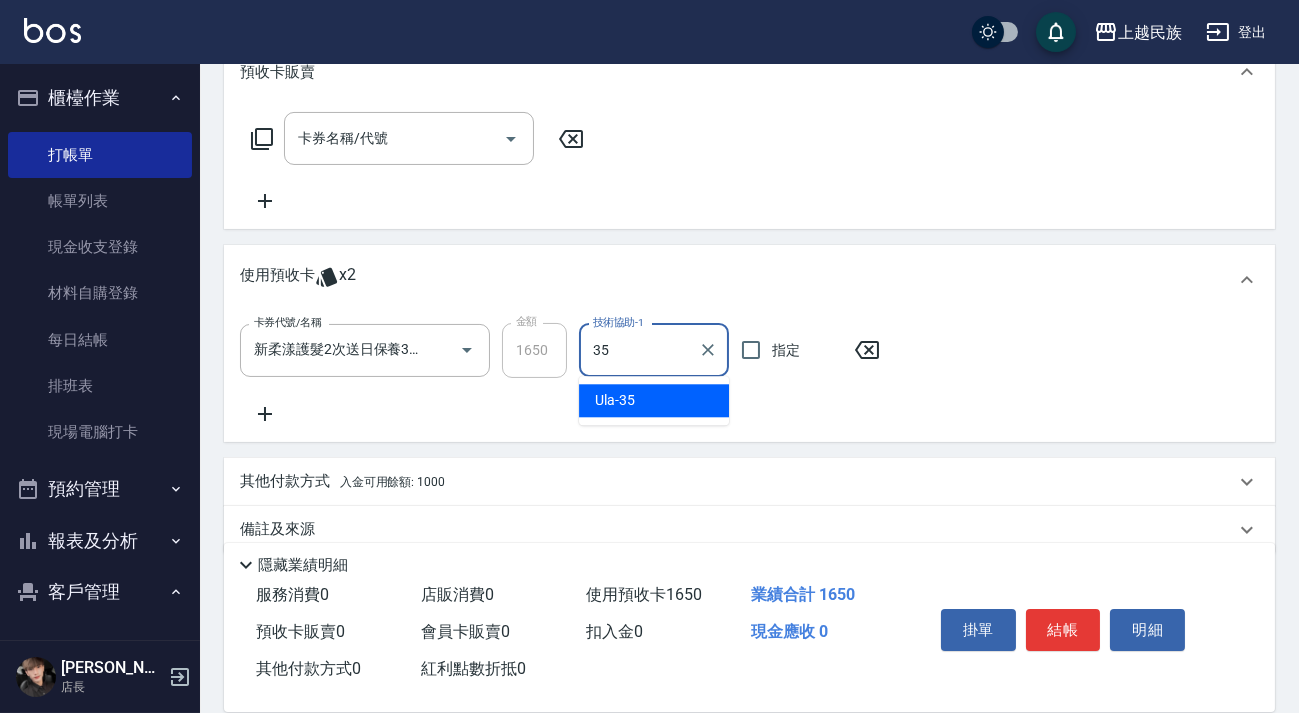 type on "Ula-35" 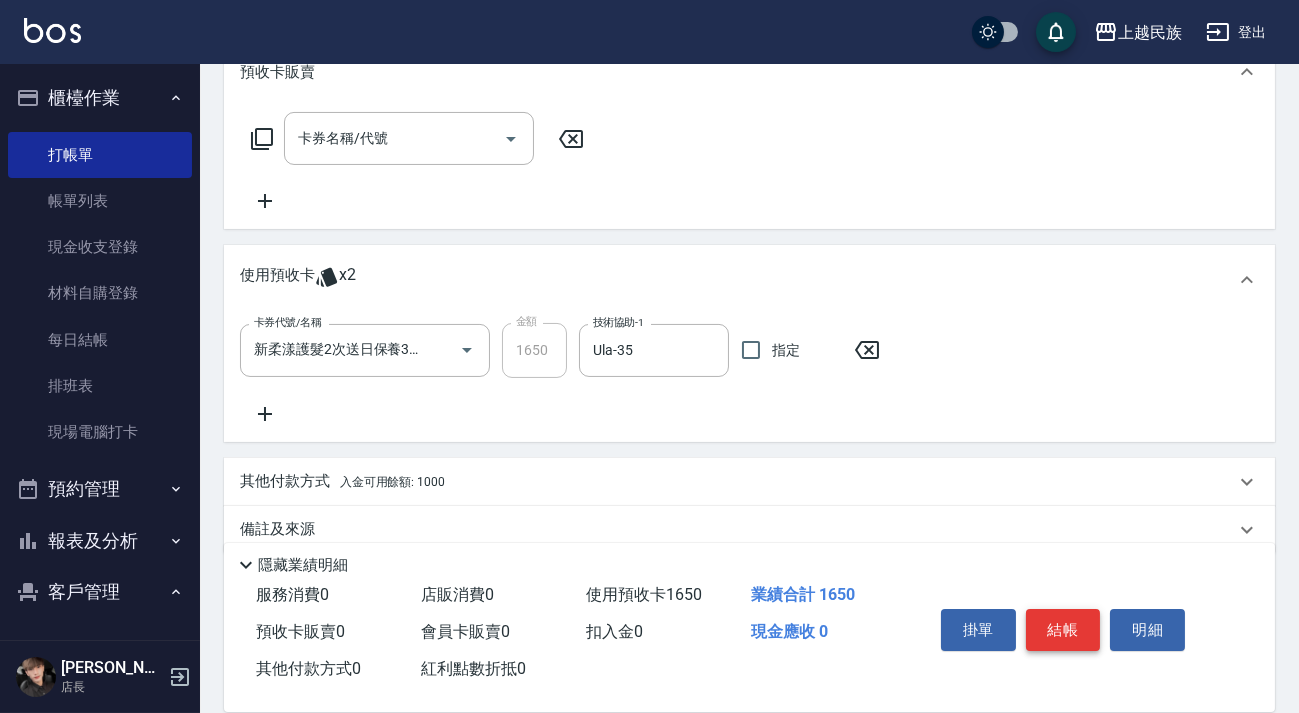 click on "結帳" at bounding box center (1063, 630) 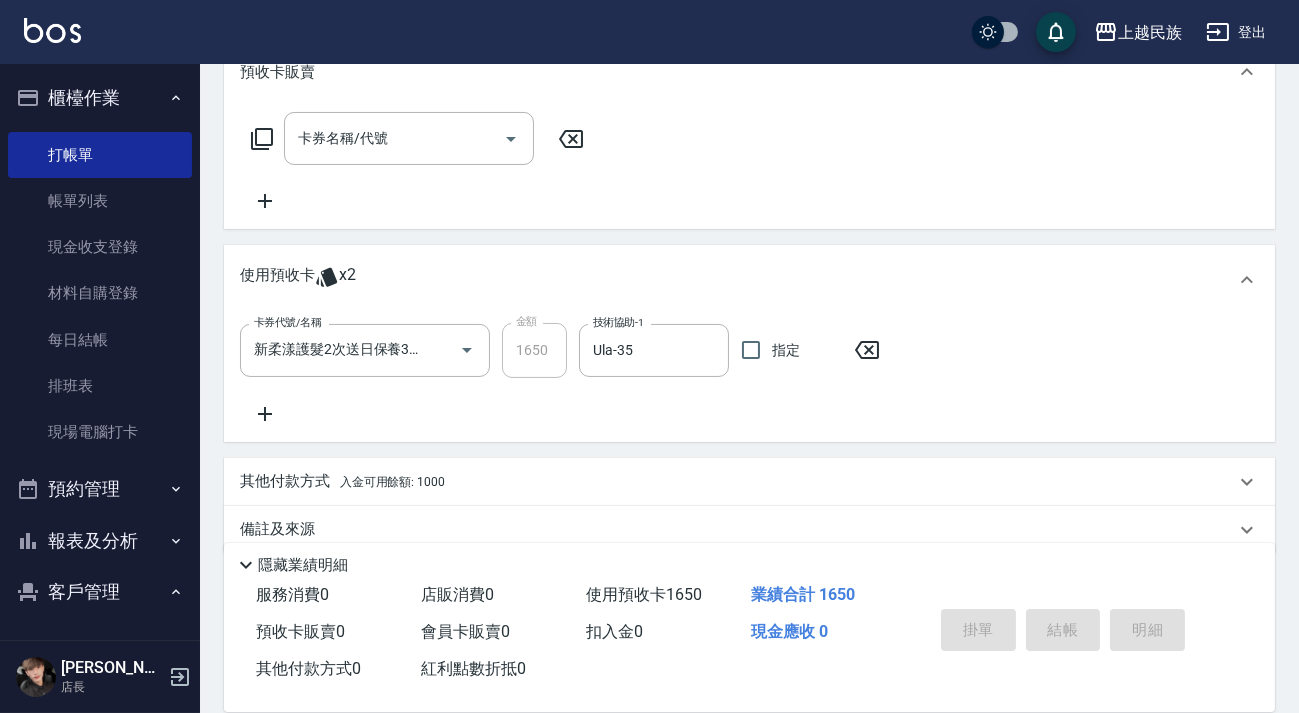 type 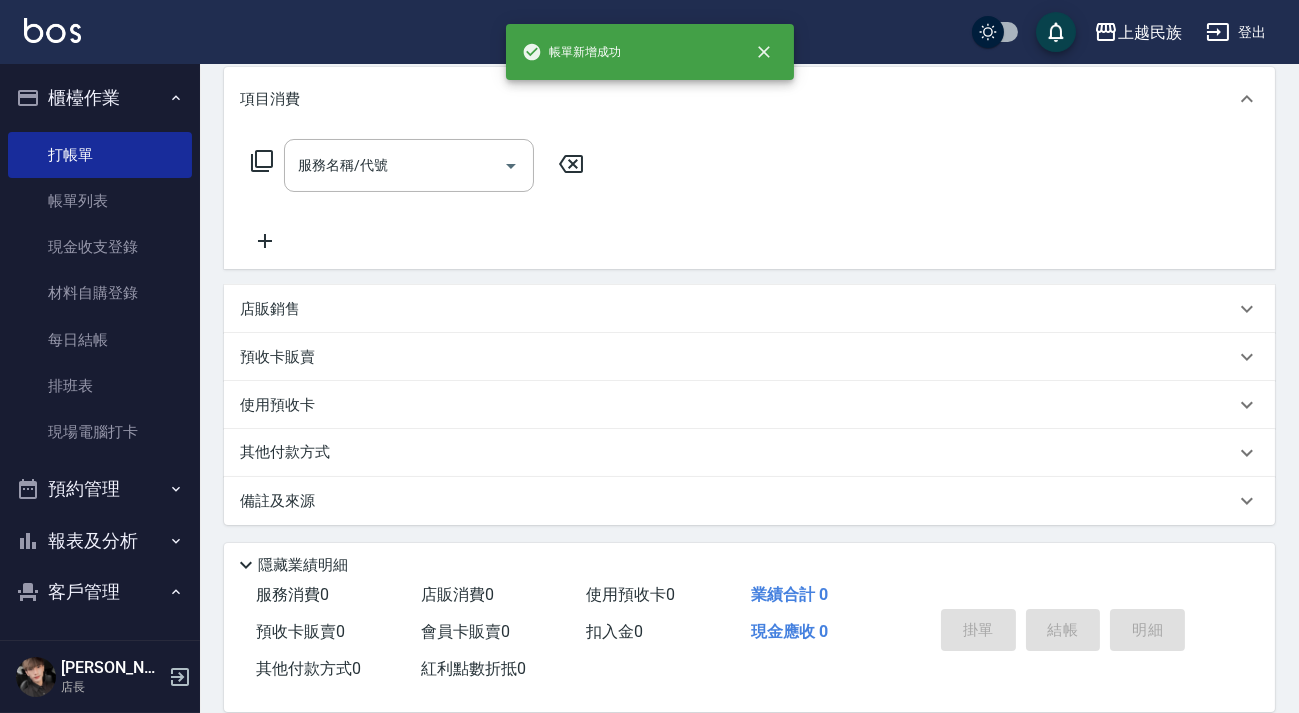 scroll, scrollTop: 0, scrollLeft: 0, axis: both 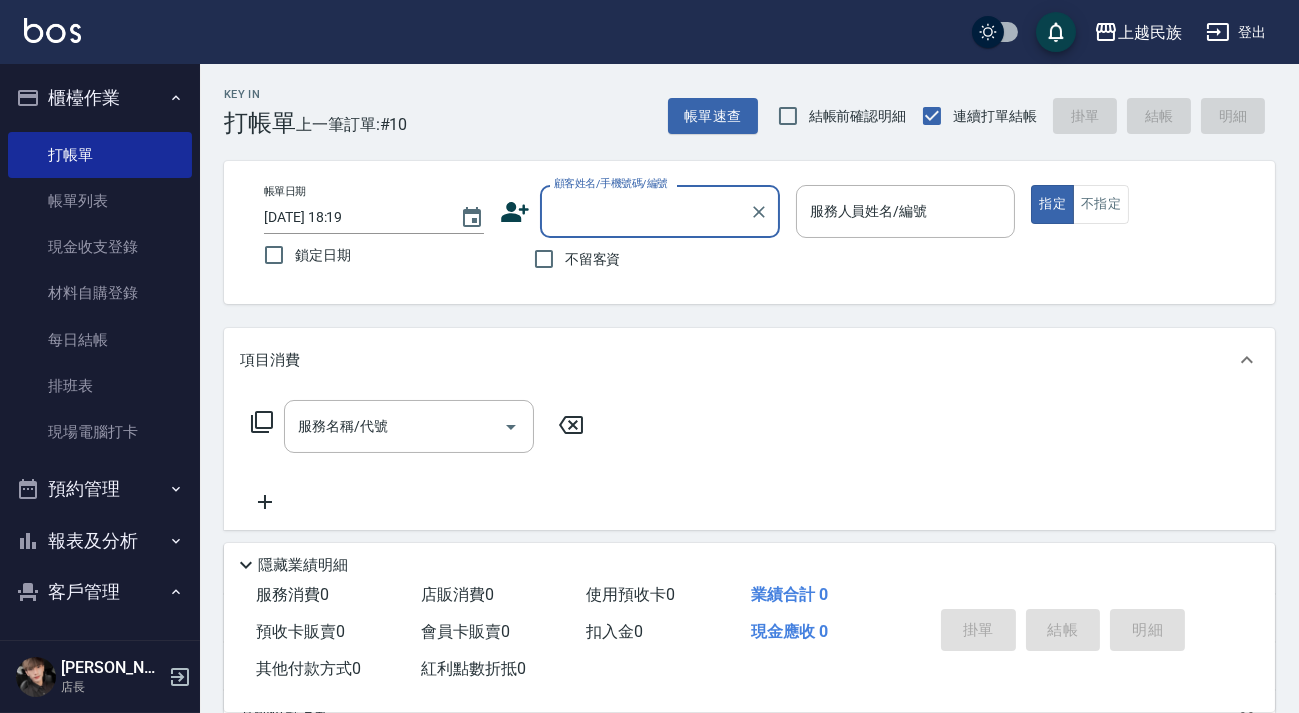 click on "不留客資" at bounding box center (572, 259) 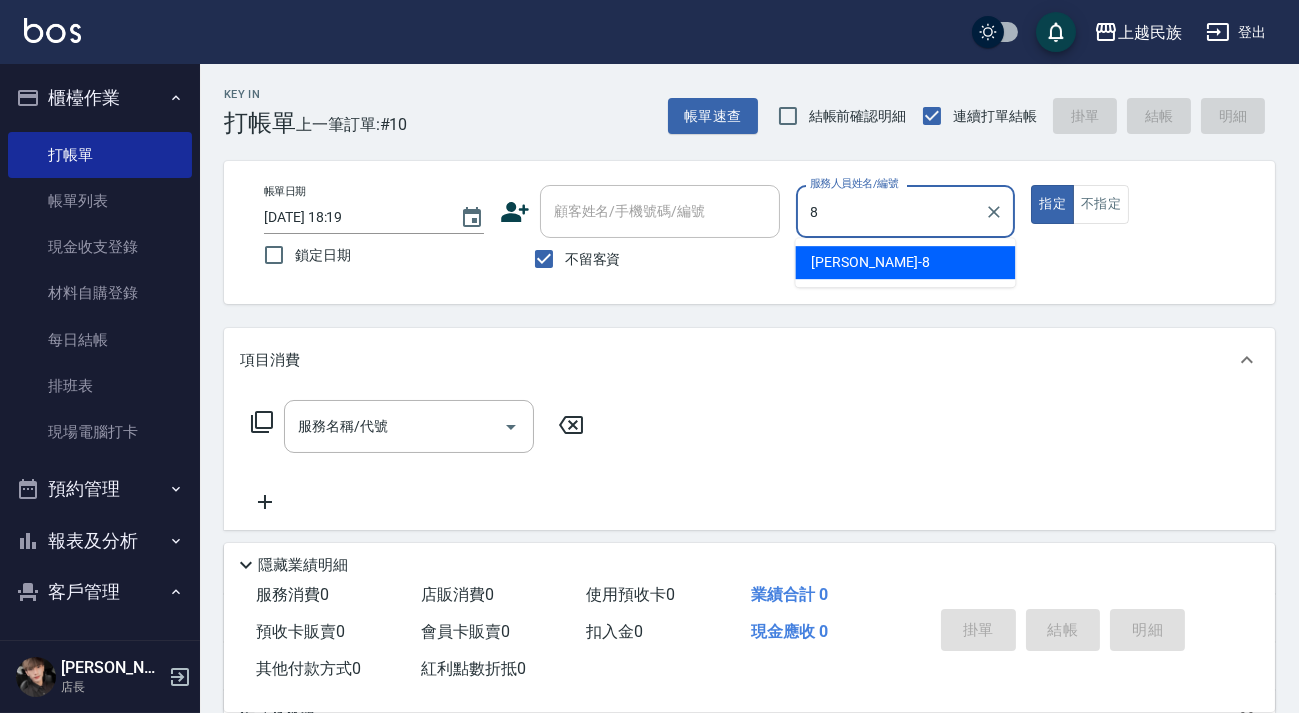 type on "Stella-8" 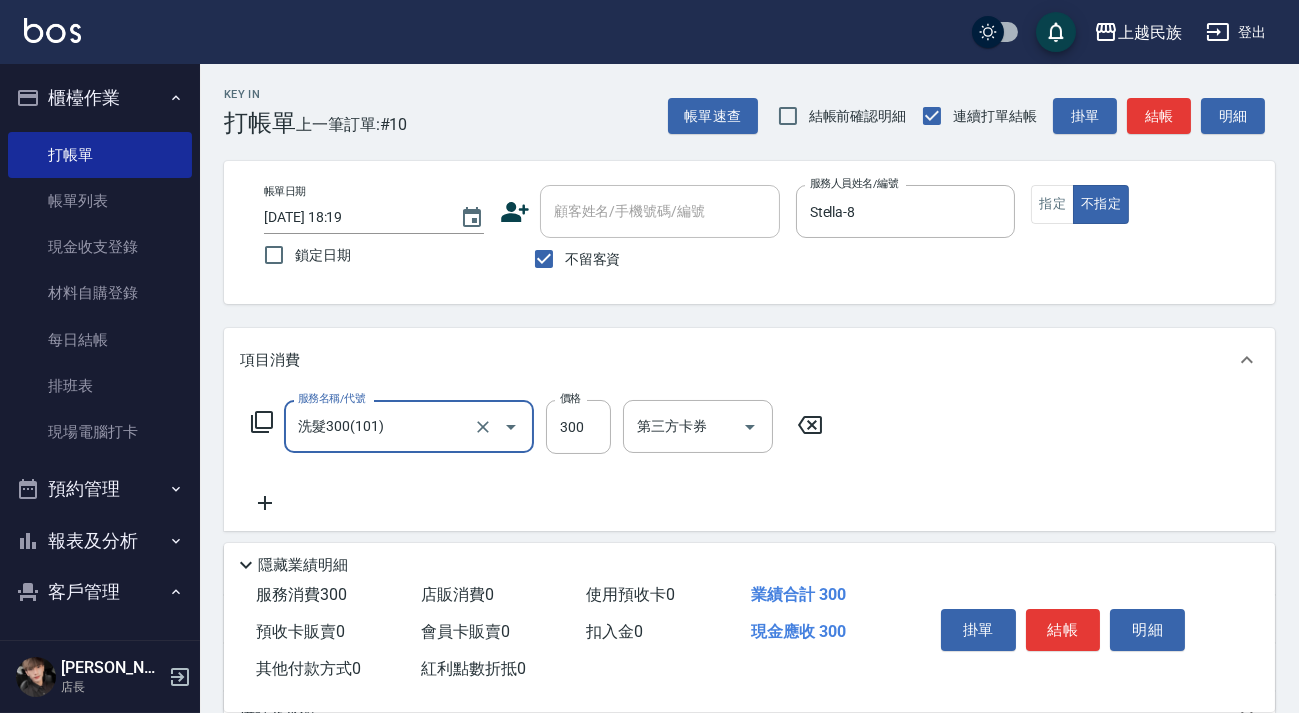 type on "洗髮300(101)" 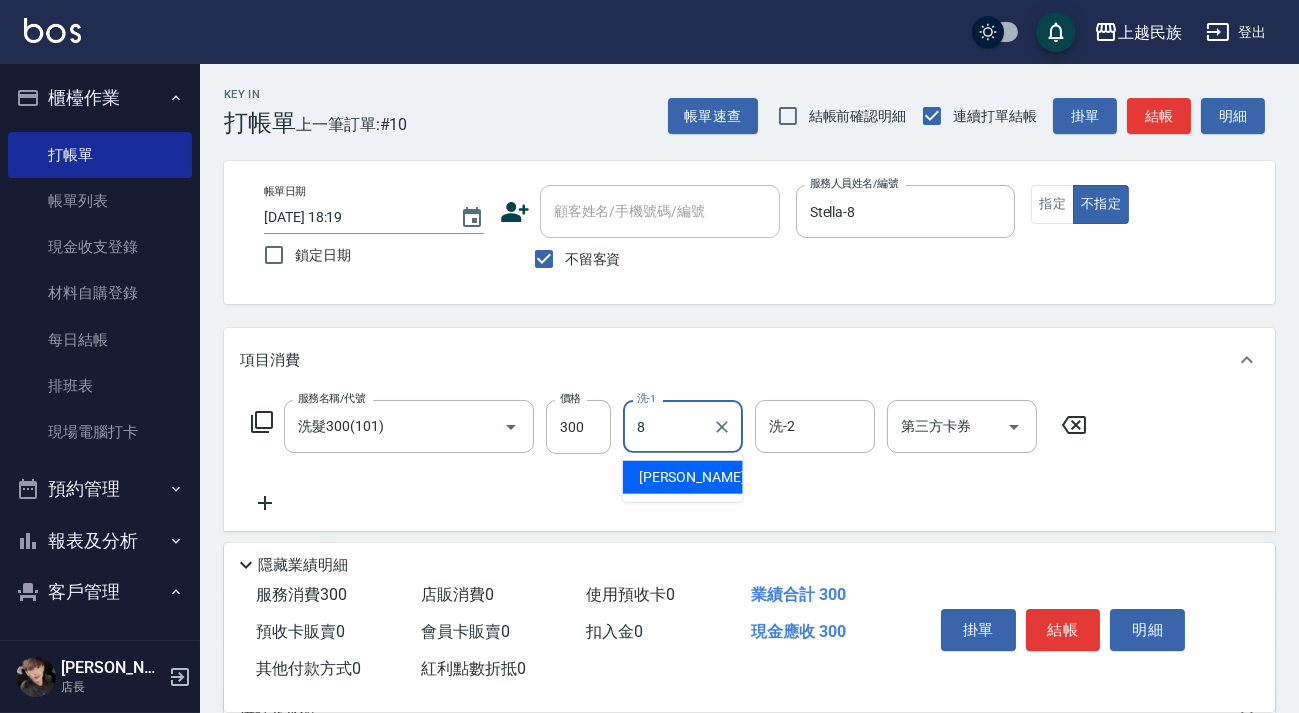 type on "Stella-8" 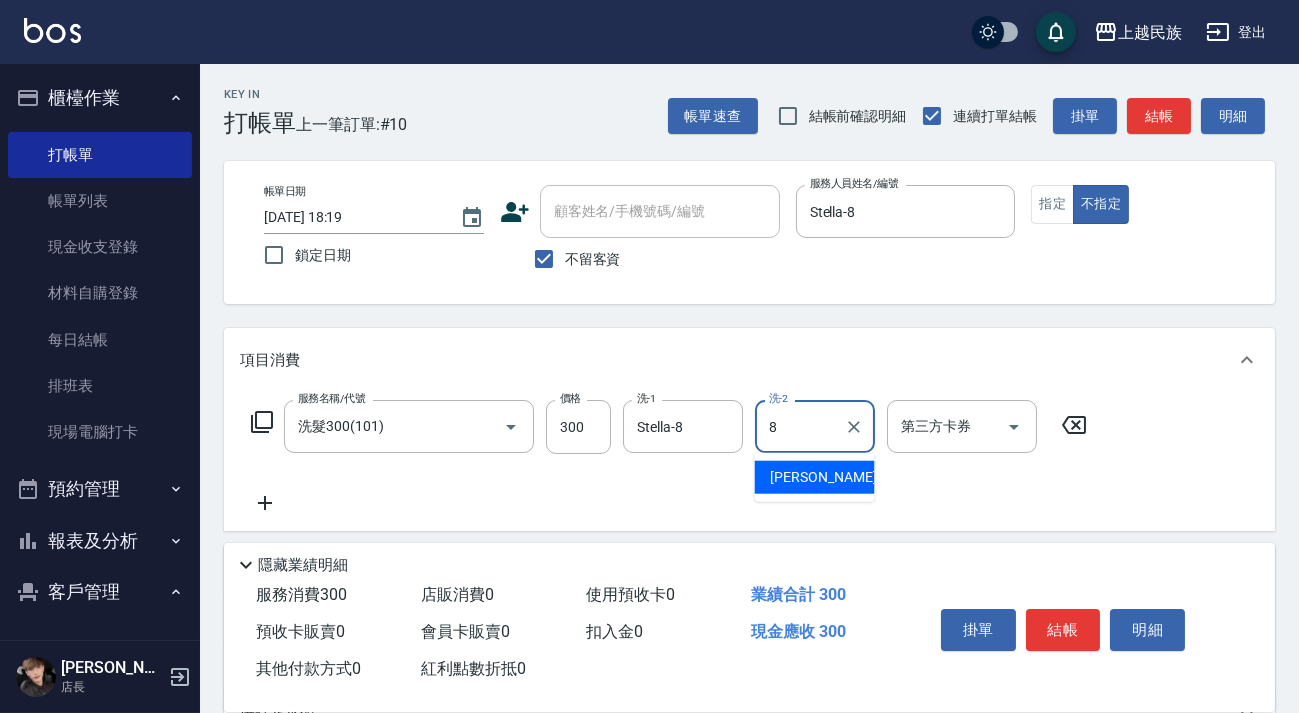 type on "Stella-8" 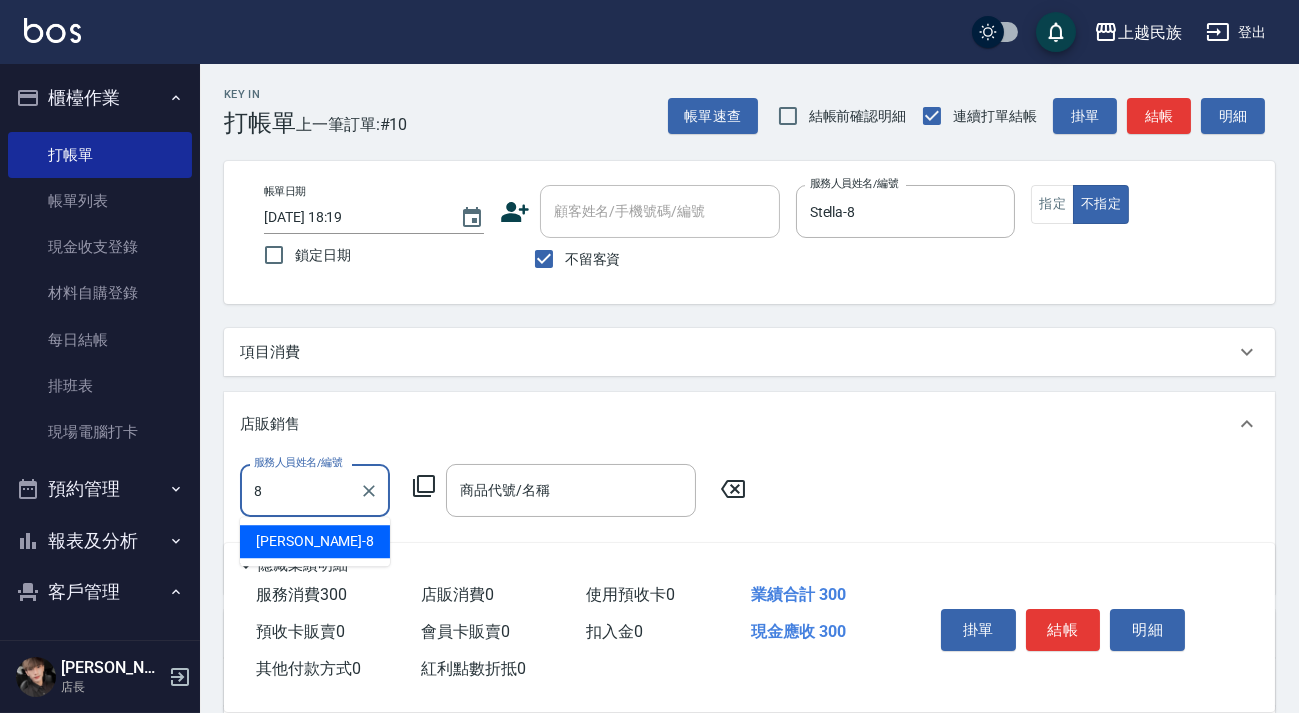 scroll, scrollTop: 0, scrollLeft: 0, axis: both 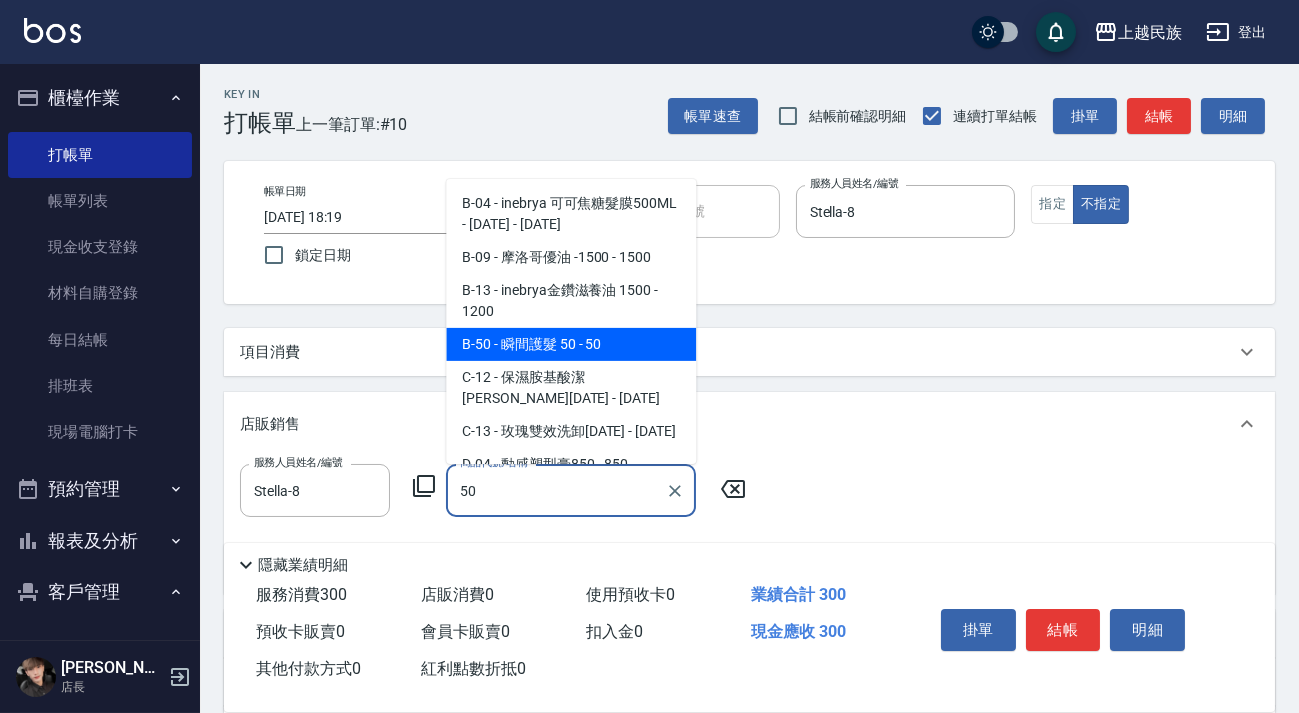 click on "B-50 - 瞬間護髮 50 - 50" at bounding box center [571, 344] 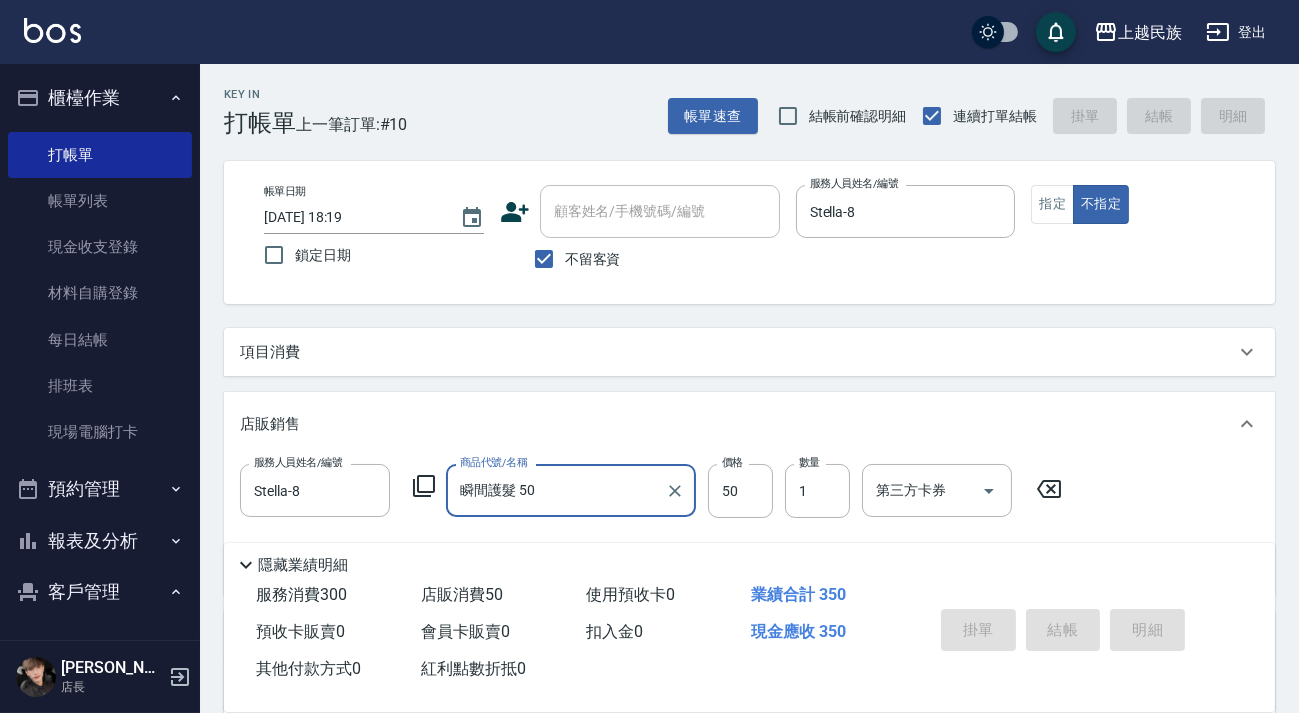 type on "瞬間護髮 50" 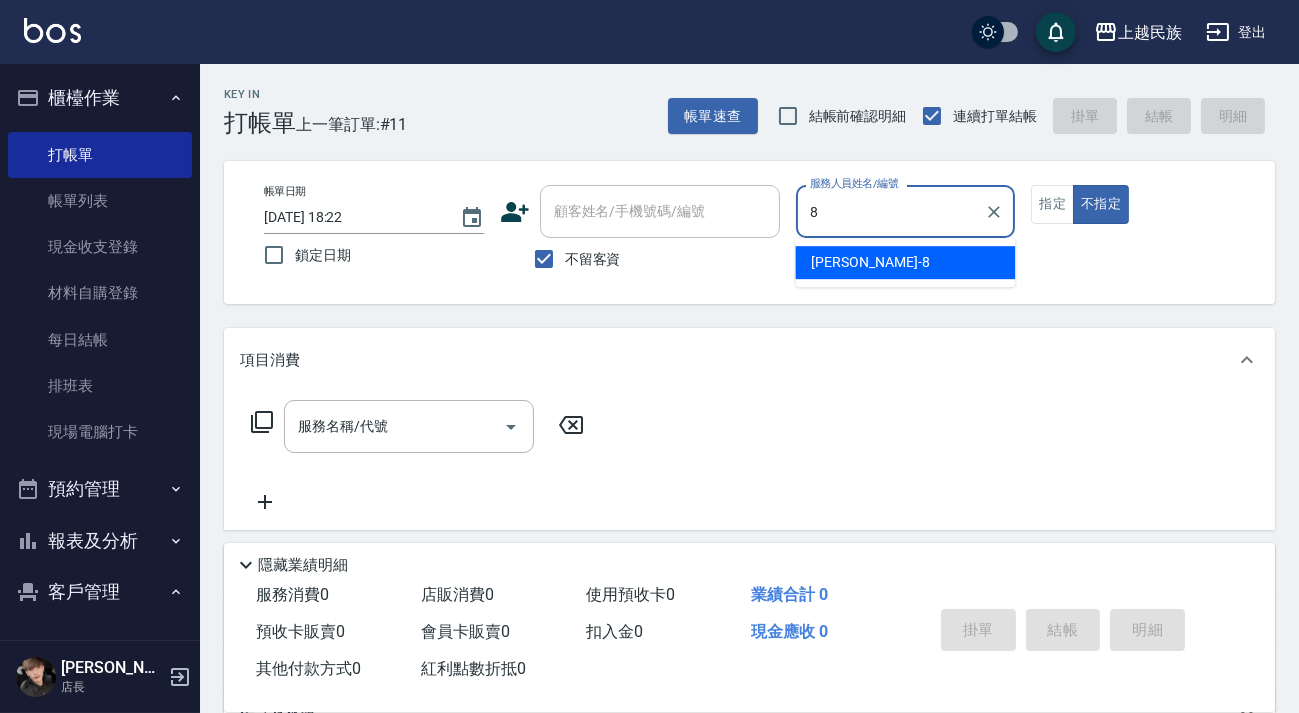 type on "Stella-8" 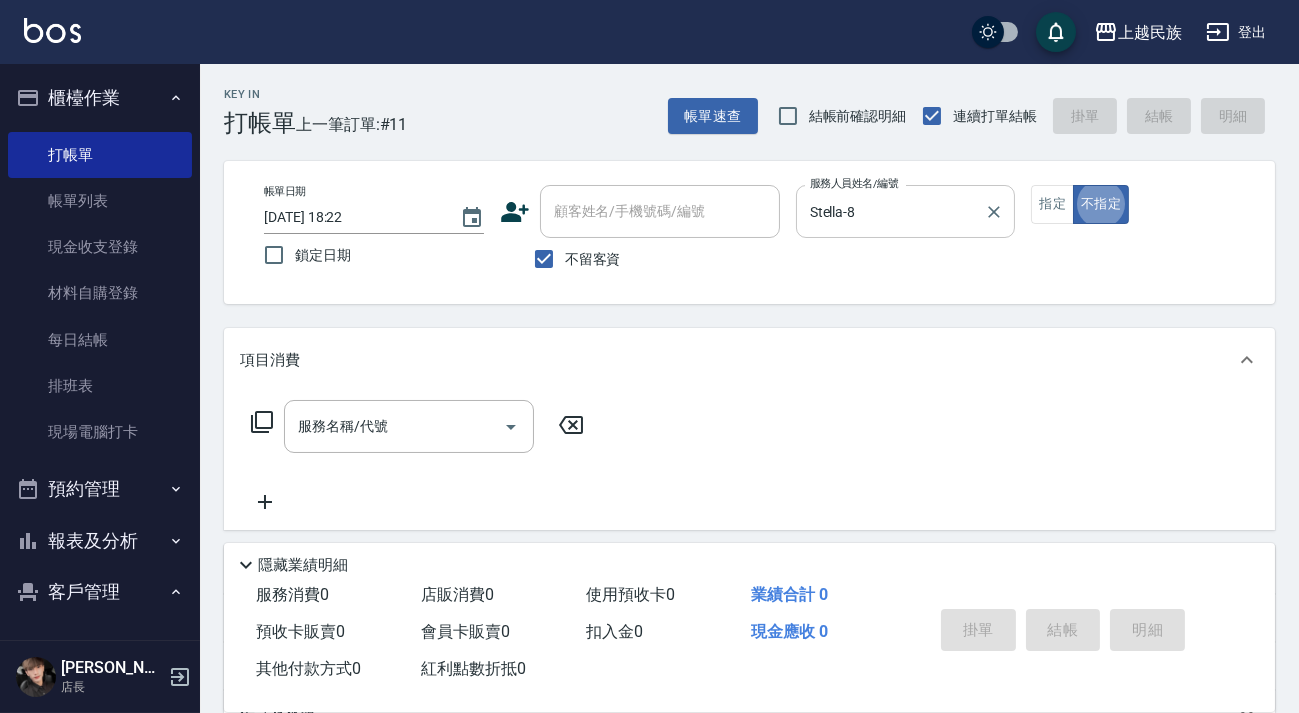 type on "false" 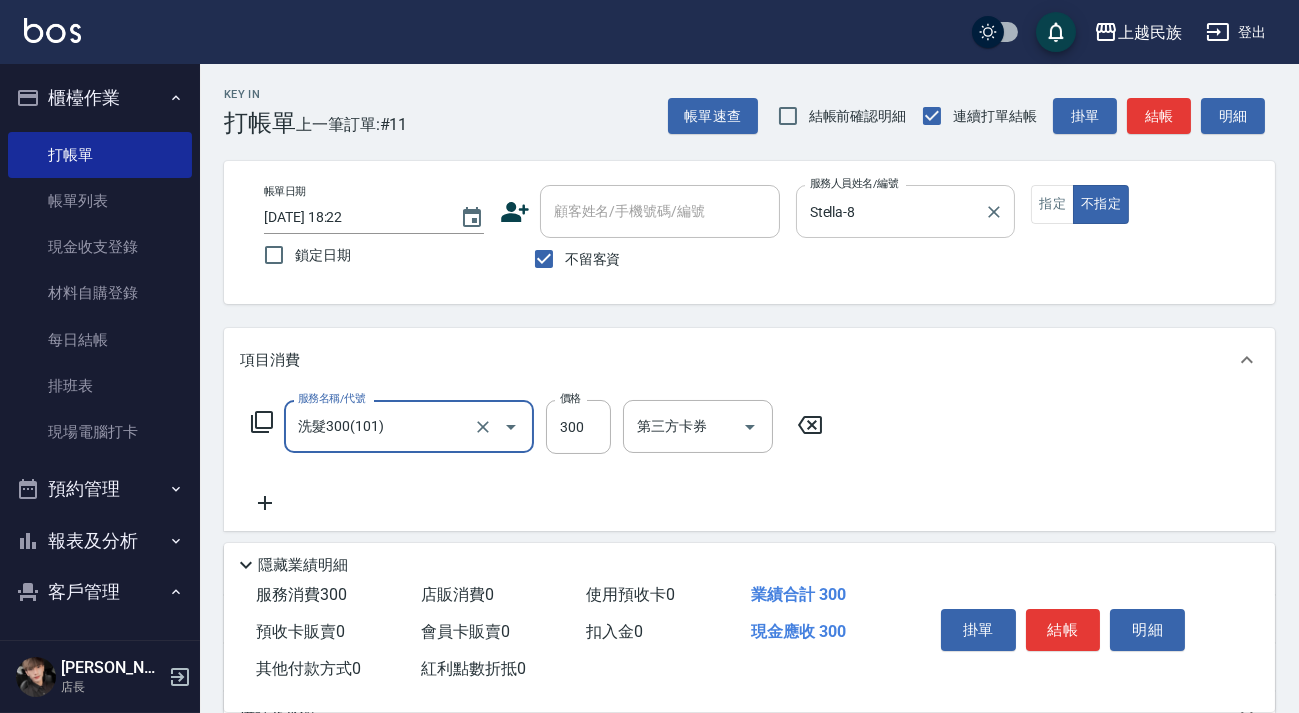 type on "洗髮300(101)" 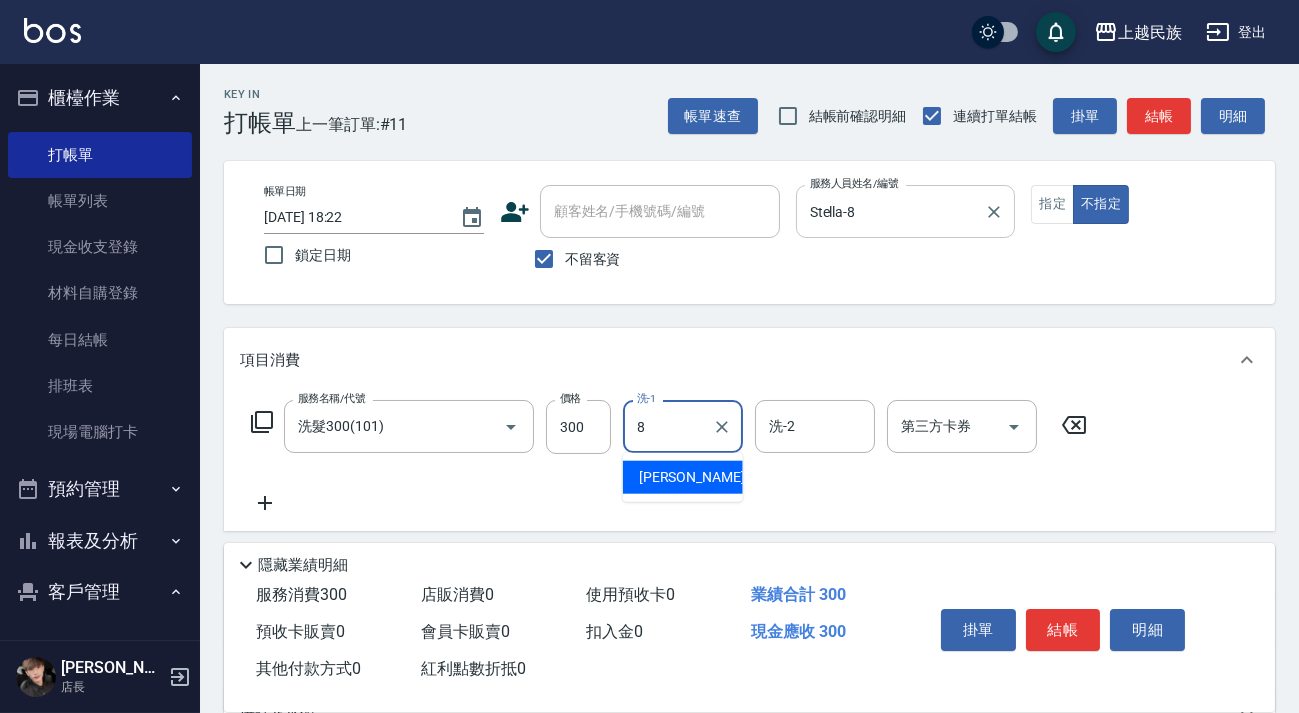 type on "Stella-8" 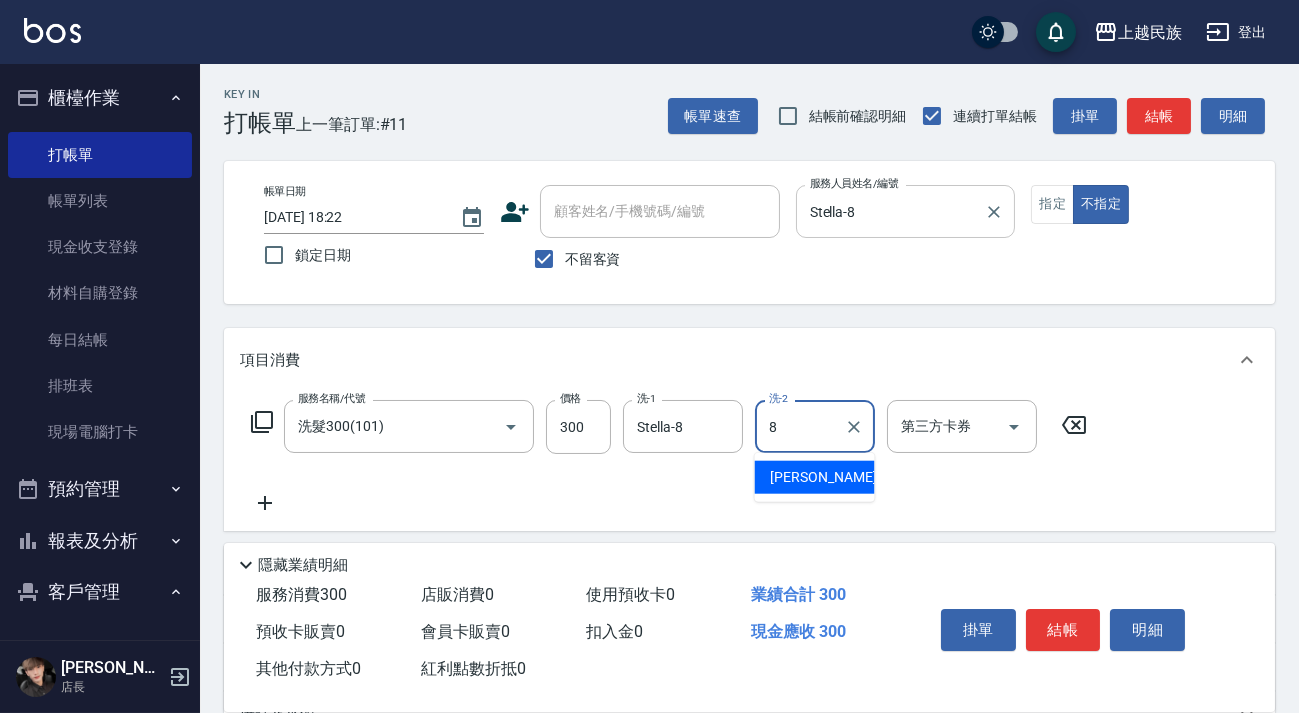 type on "Stella-8" 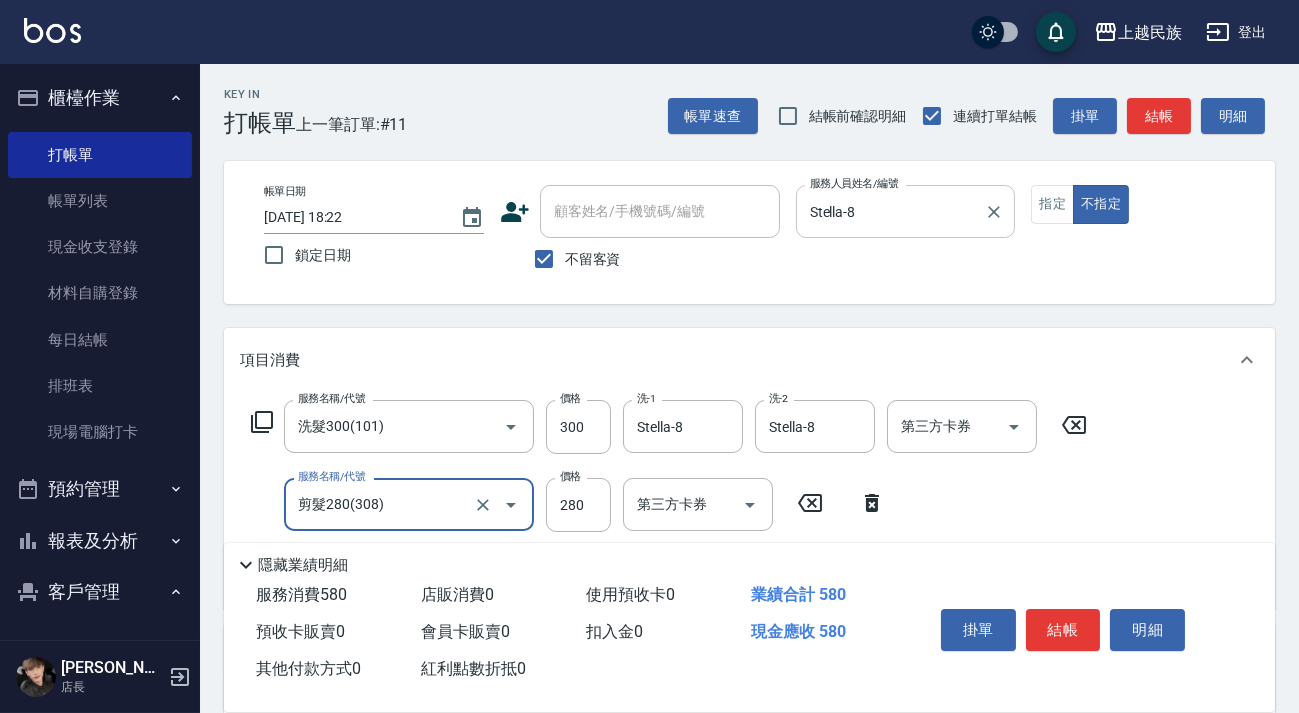 type on "剪髮280(308)" 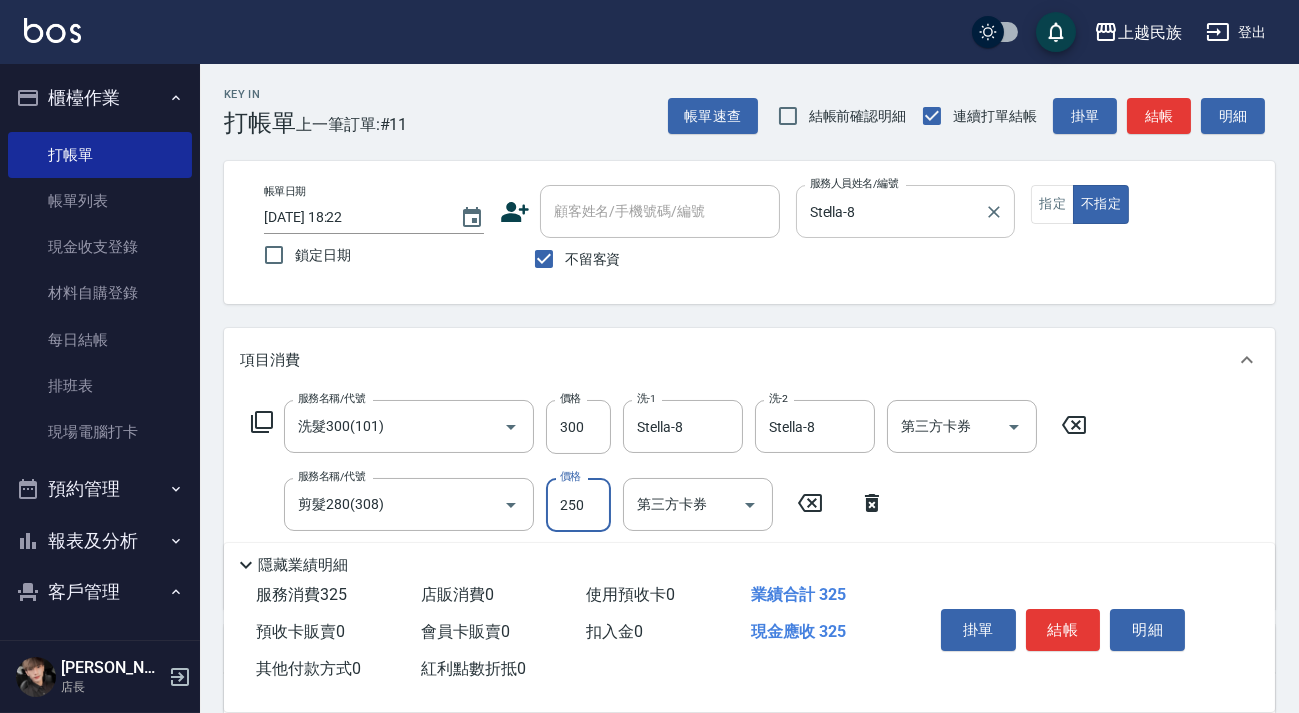 type on "250" 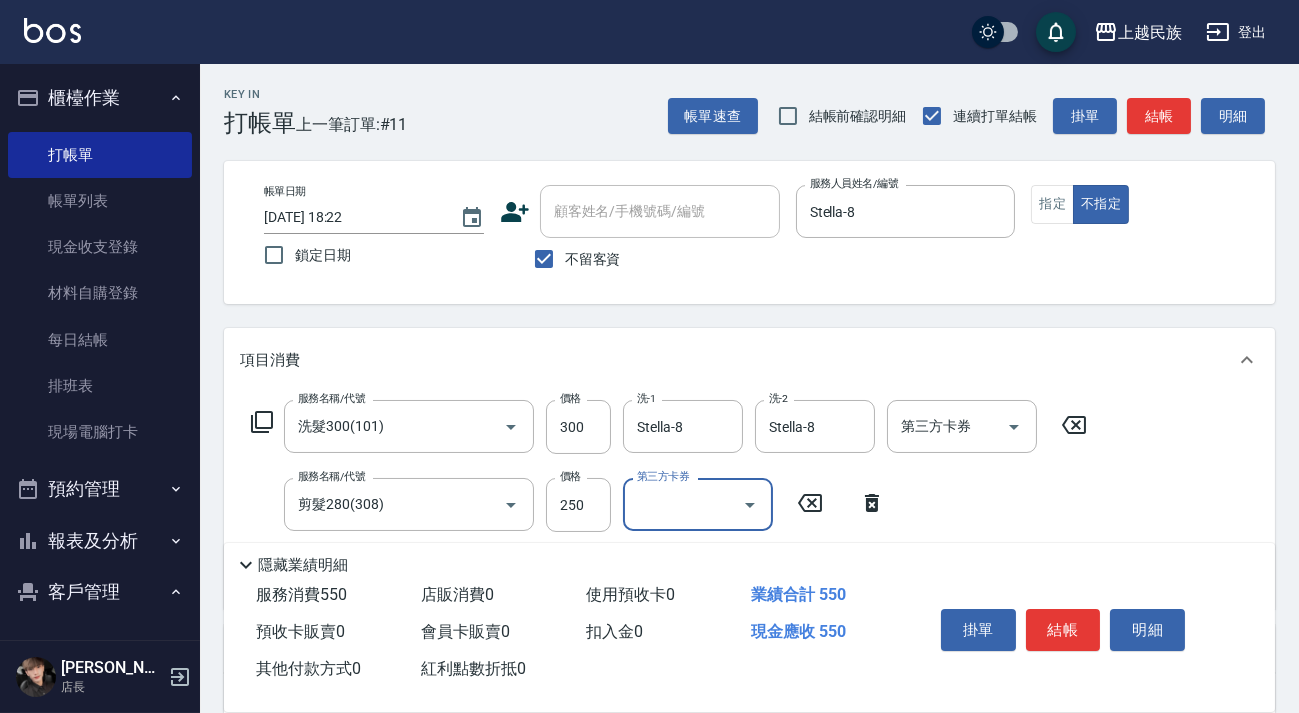 scroll, scrollTop: 292, scrollLeft: 0, axis: vertical 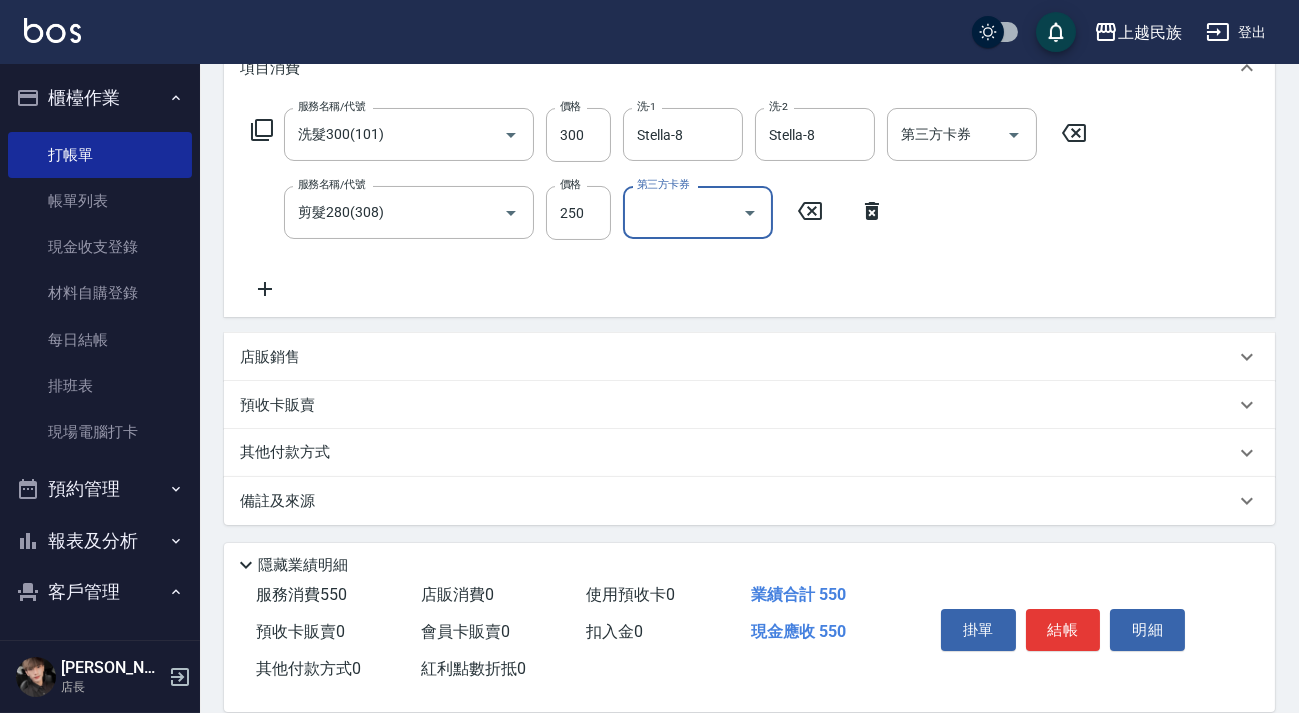 click on "其他付款方式" at bounding box center (737, 453) 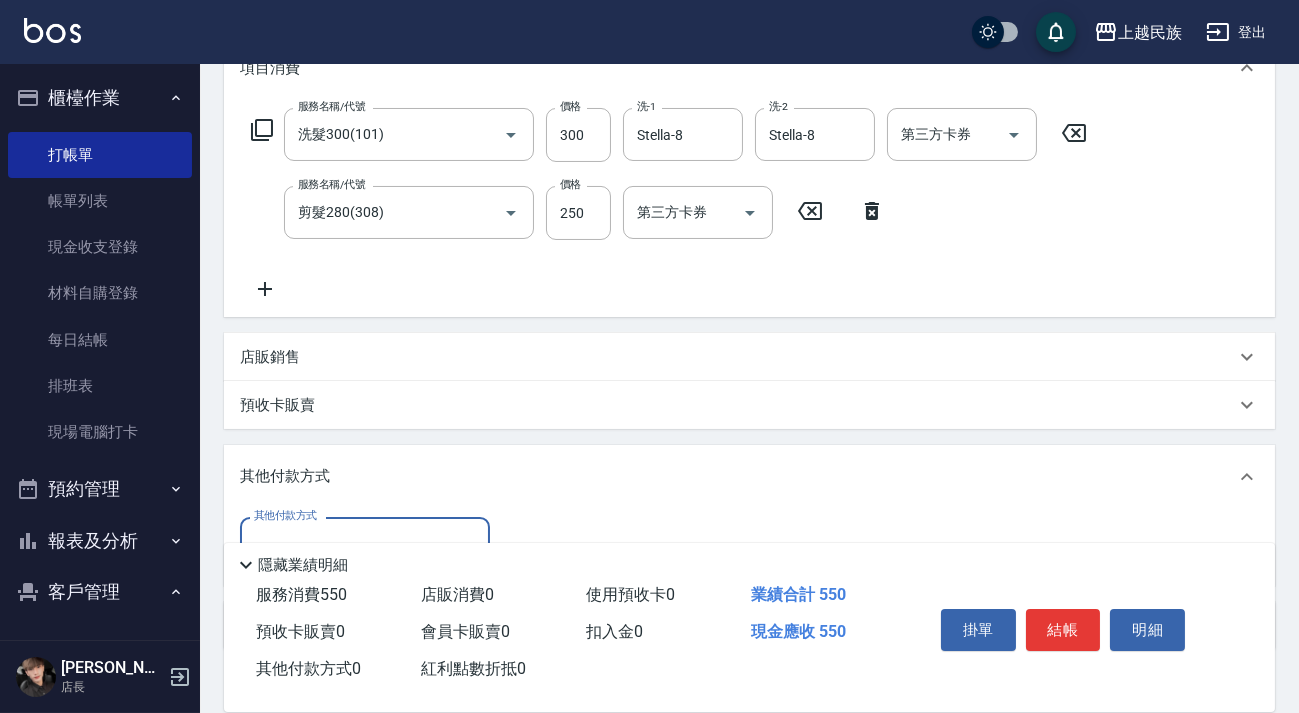 scroll, scrollTop: 0, scrollLeft: 0, axis: both 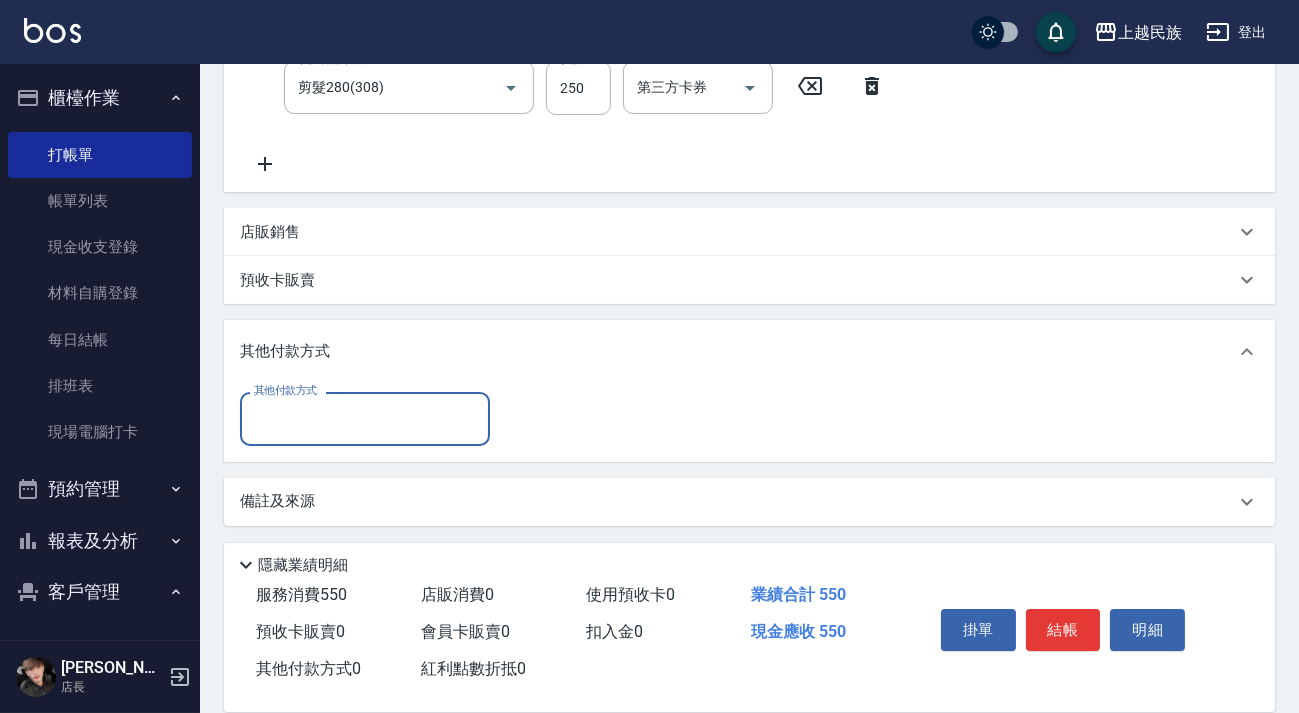 click on "其他付款方式" at bounding box center [365, 418] 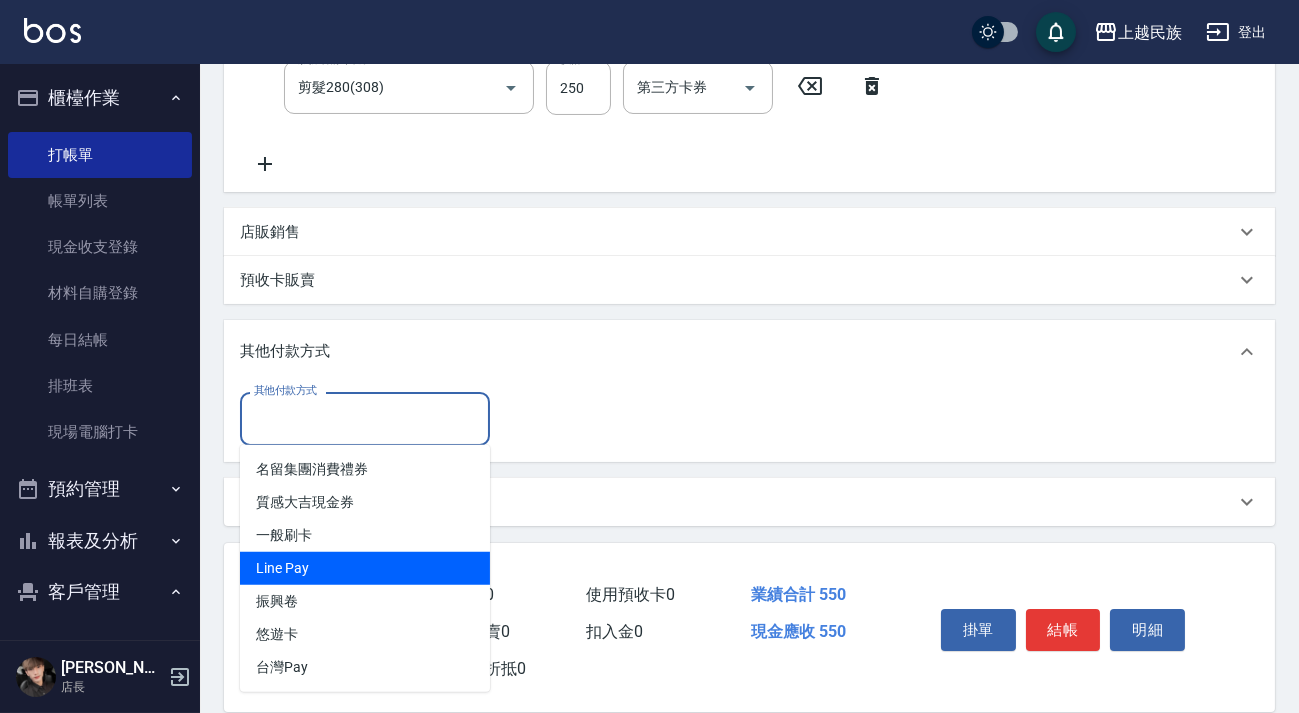 click on "Line Pay" at bounding box center (365, 568) 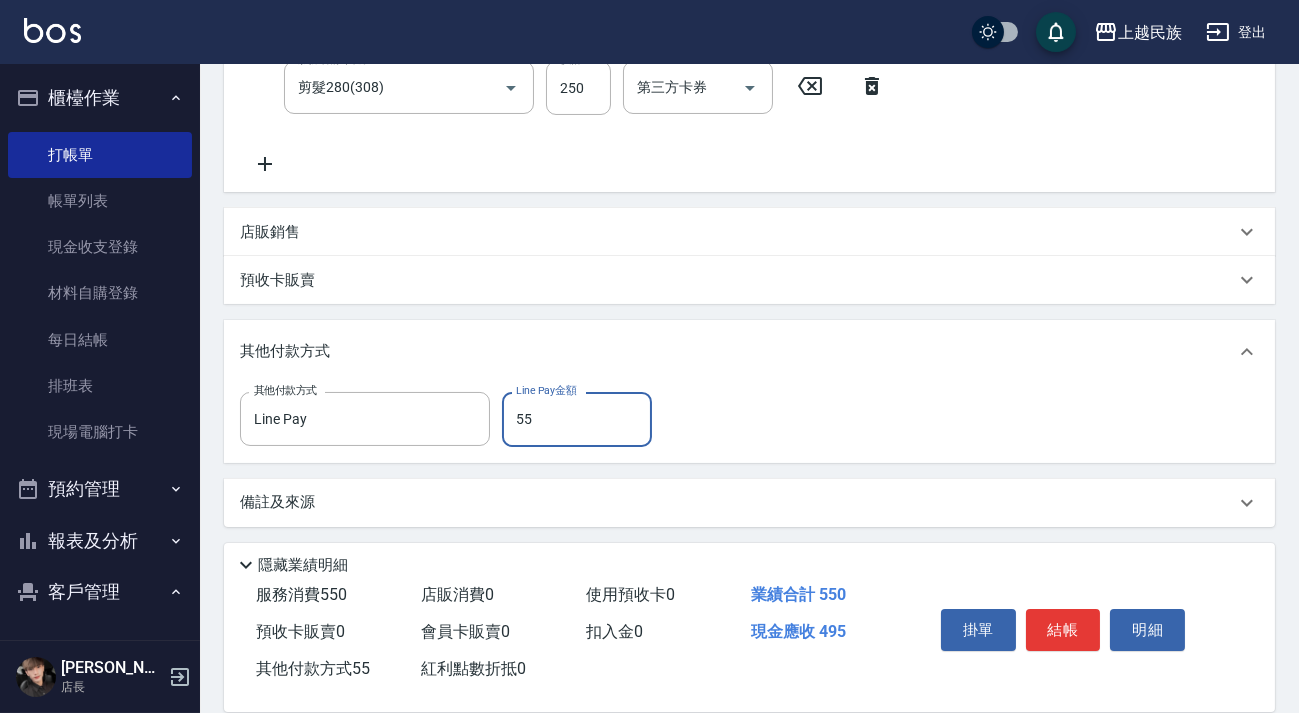 type on "550" 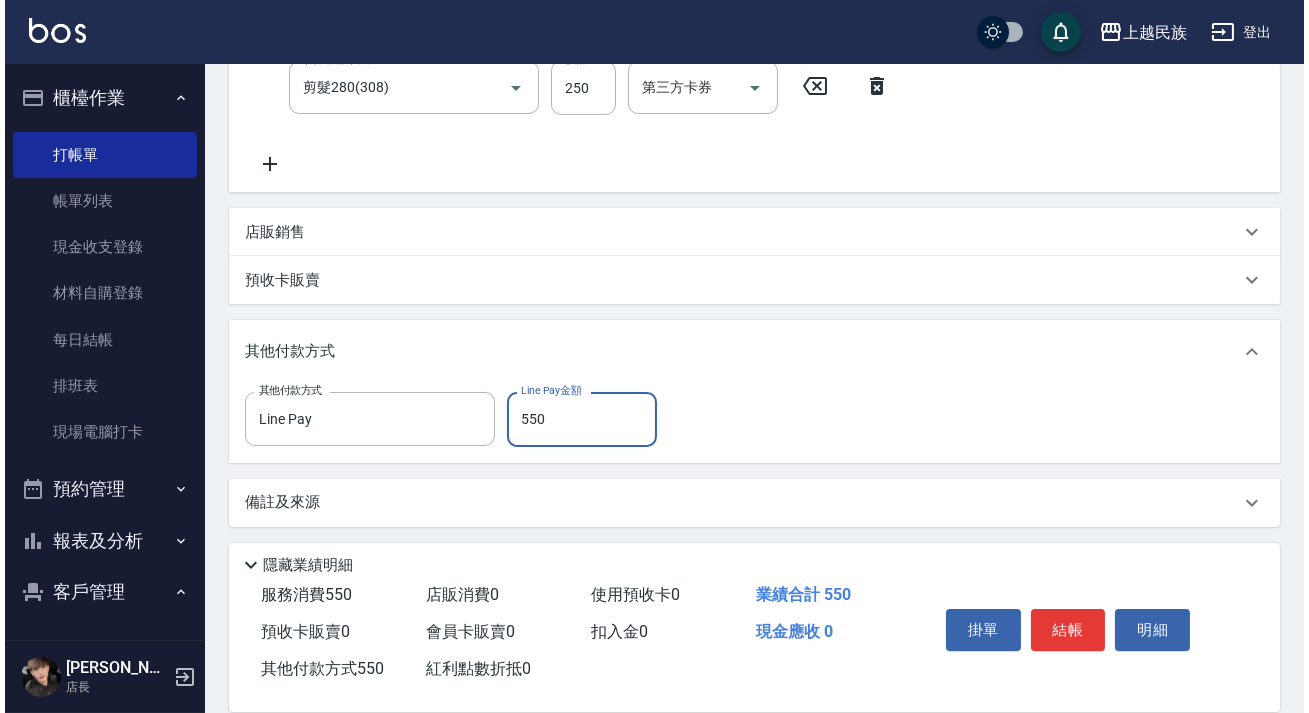 scroll, scrollTop: 0, scrollLeft: 0, axis: both 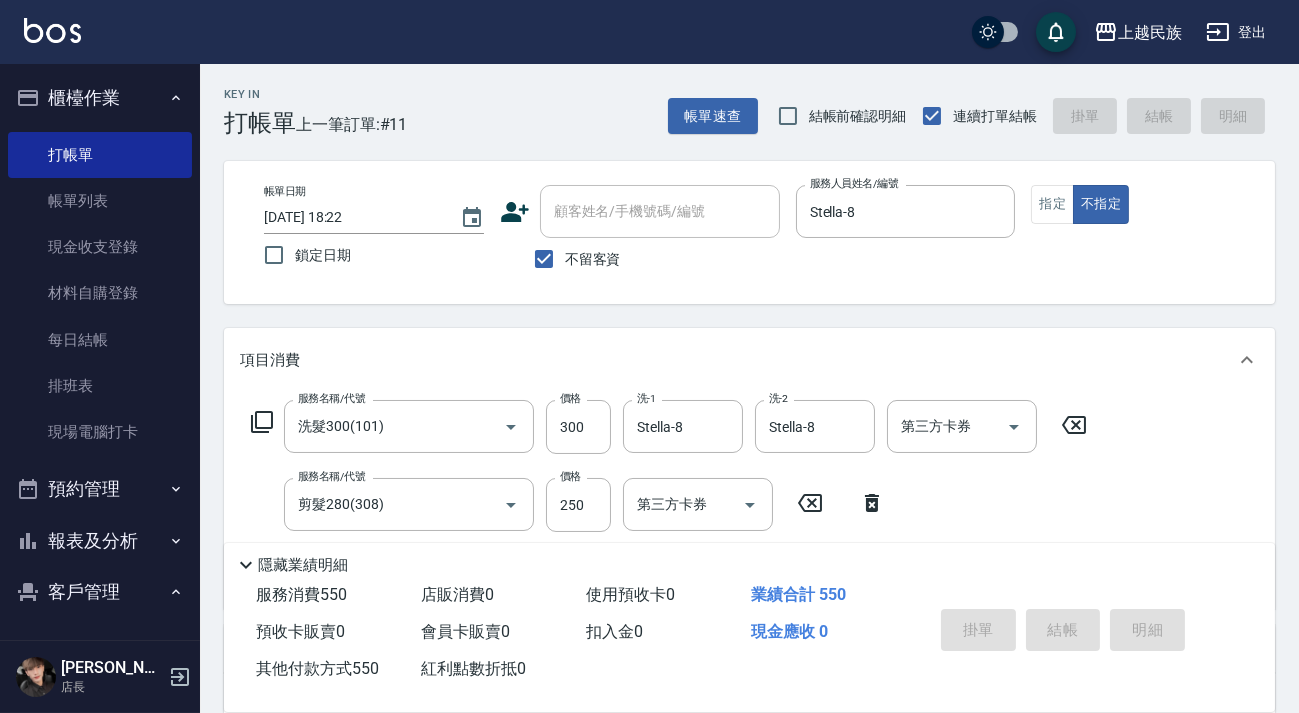 type on "2025/07/12 18:23" 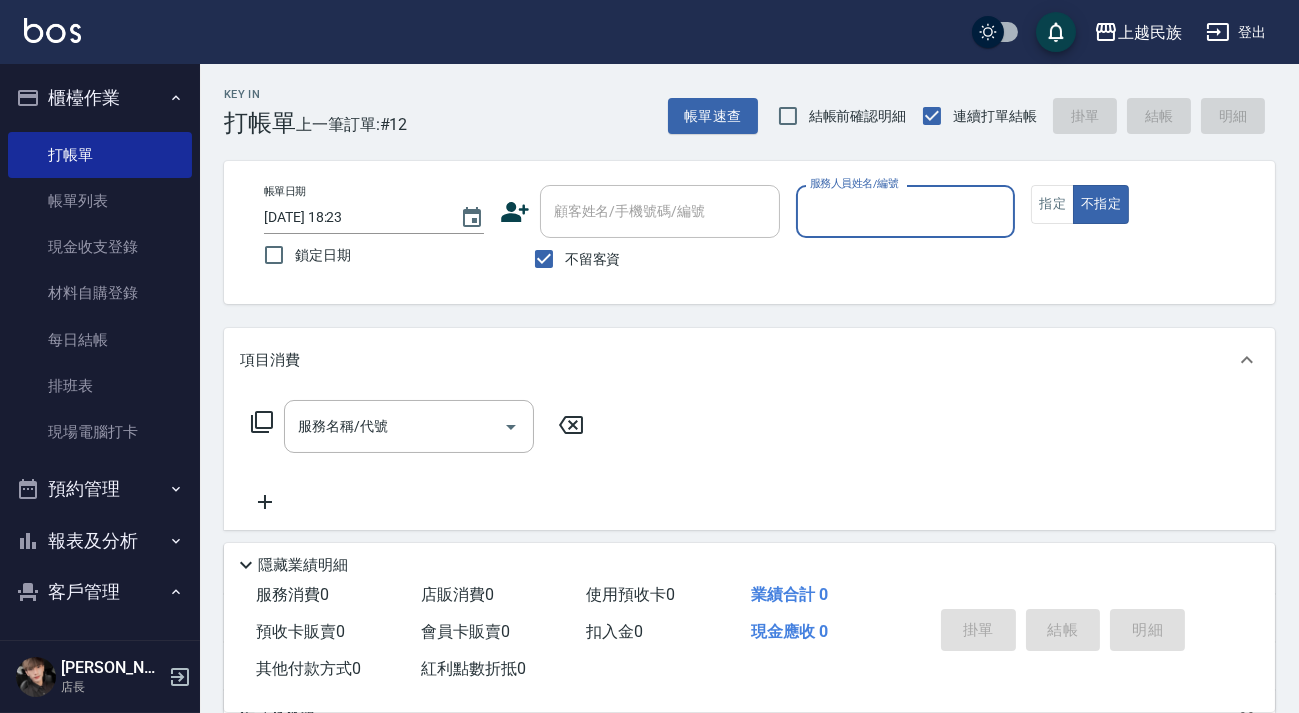 click on "不留客資" at bounding box center [593, 259] 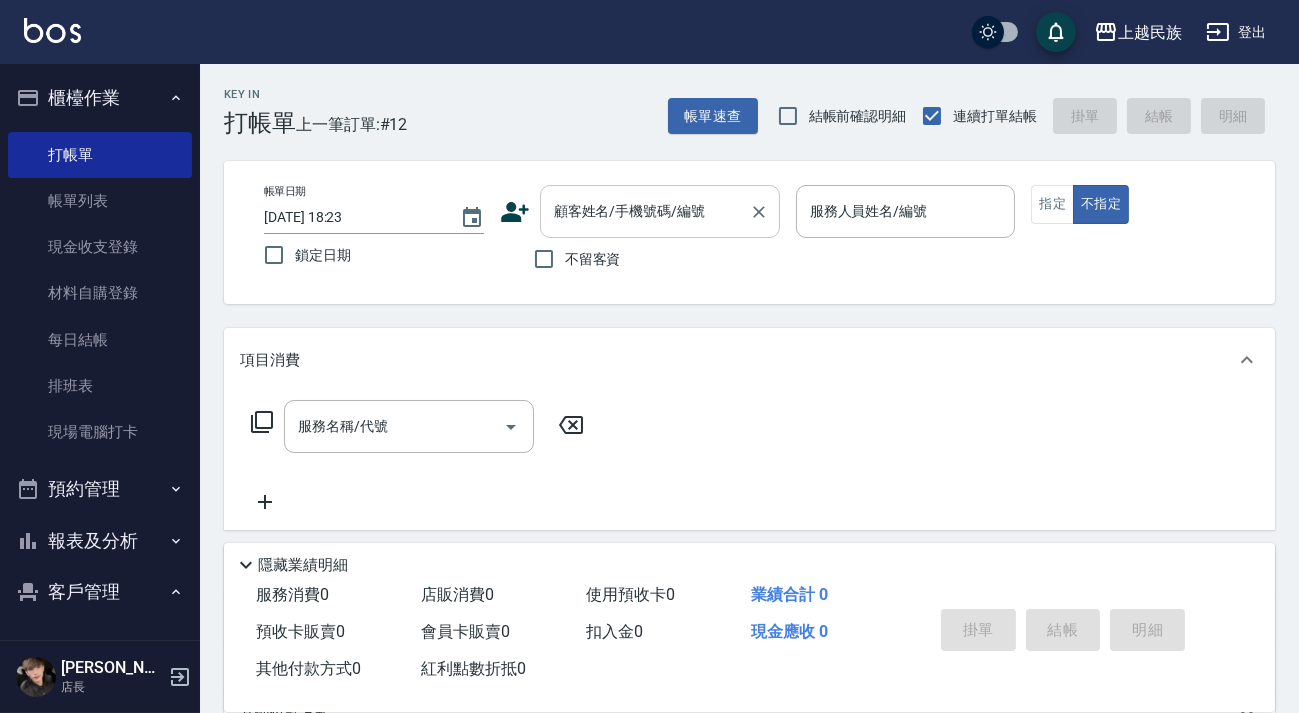click on "顧客姓名/手機號碼/編號 顧客姓名/手機號碼/編號" at bounding box center (660, 211) 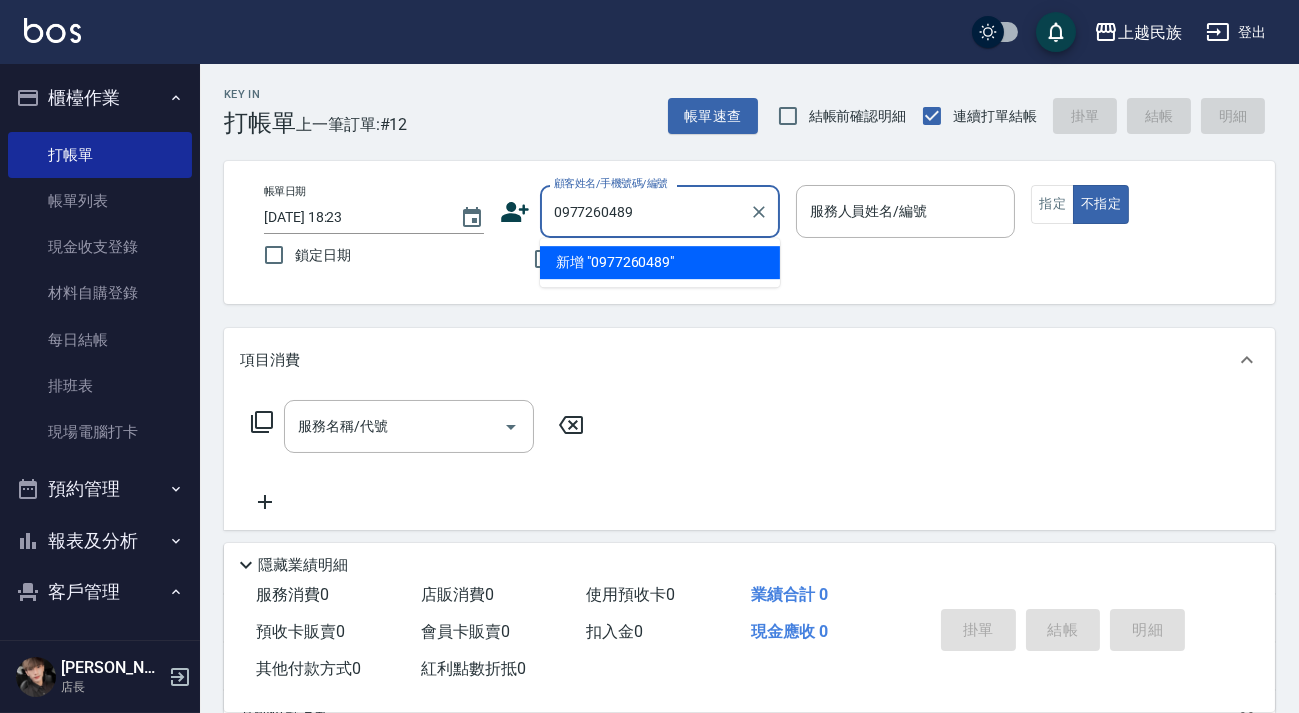 click on "新增 "0977260489"" at bounding box center (660, 262) 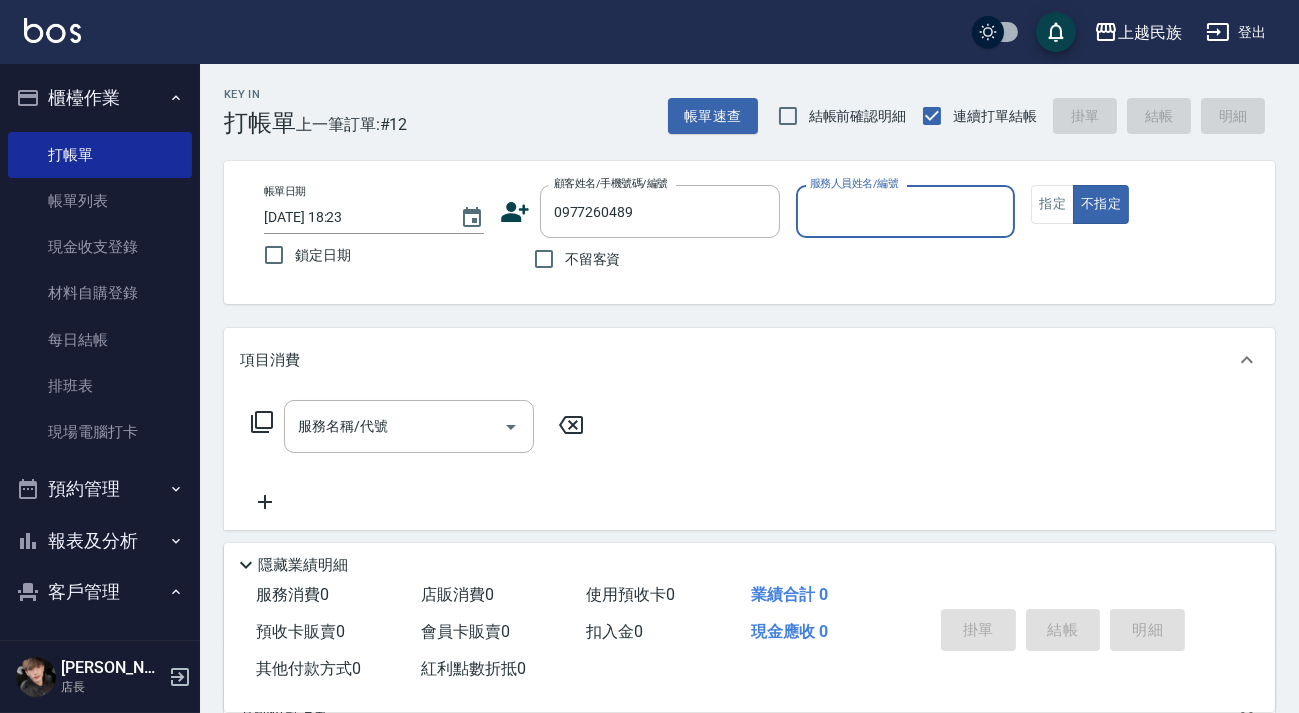 click 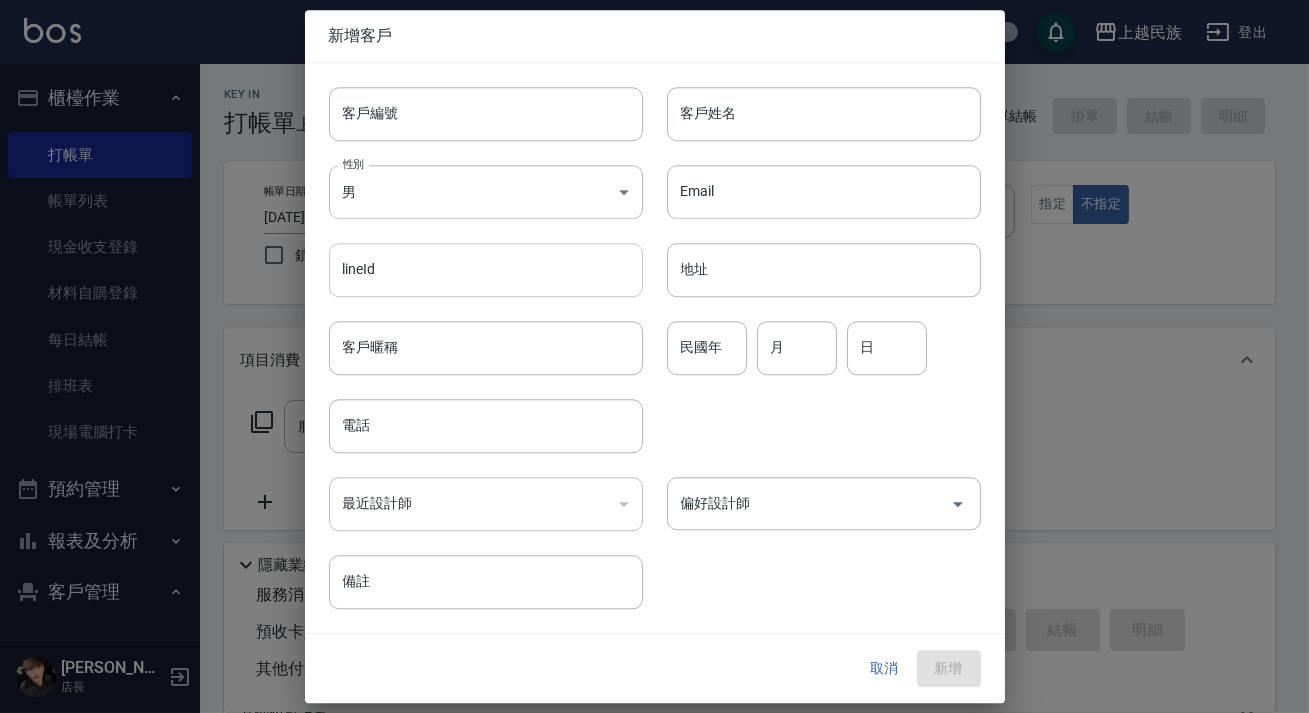 type on "0977260489" 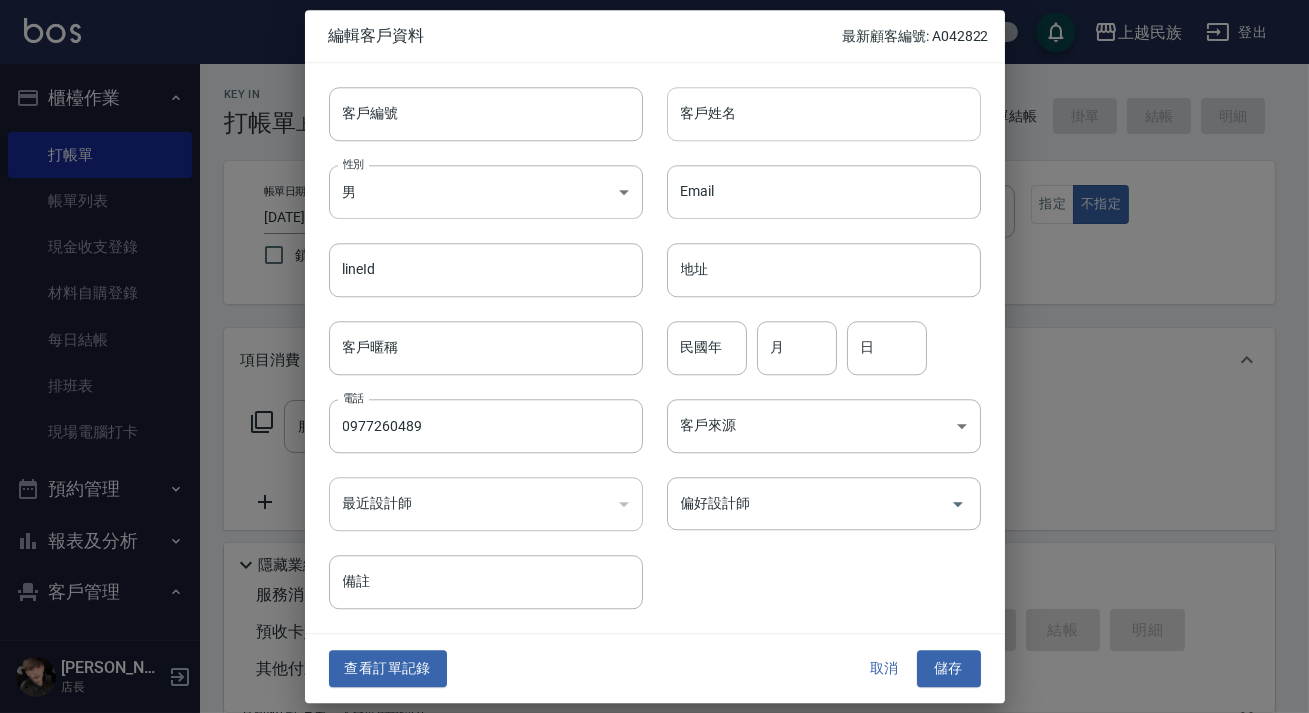 click on "客戶姓名" at bounding box center (824, 114) 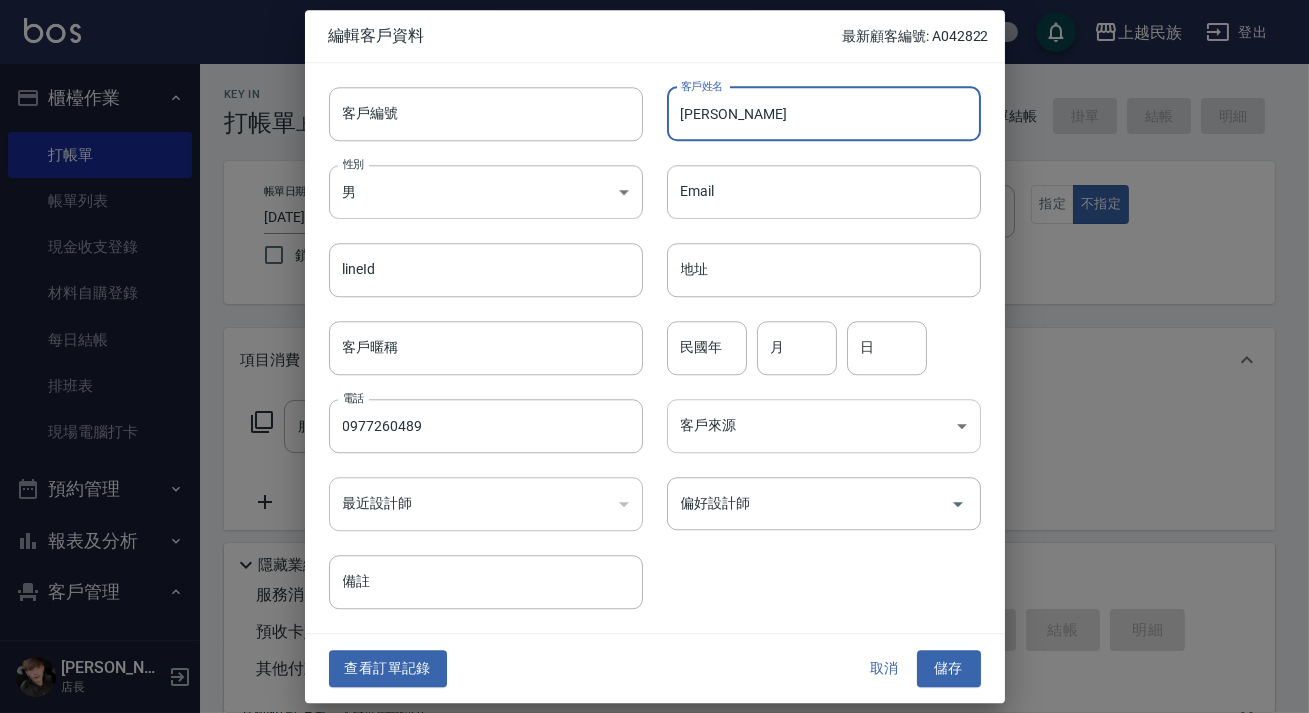 type on "林傑敏" 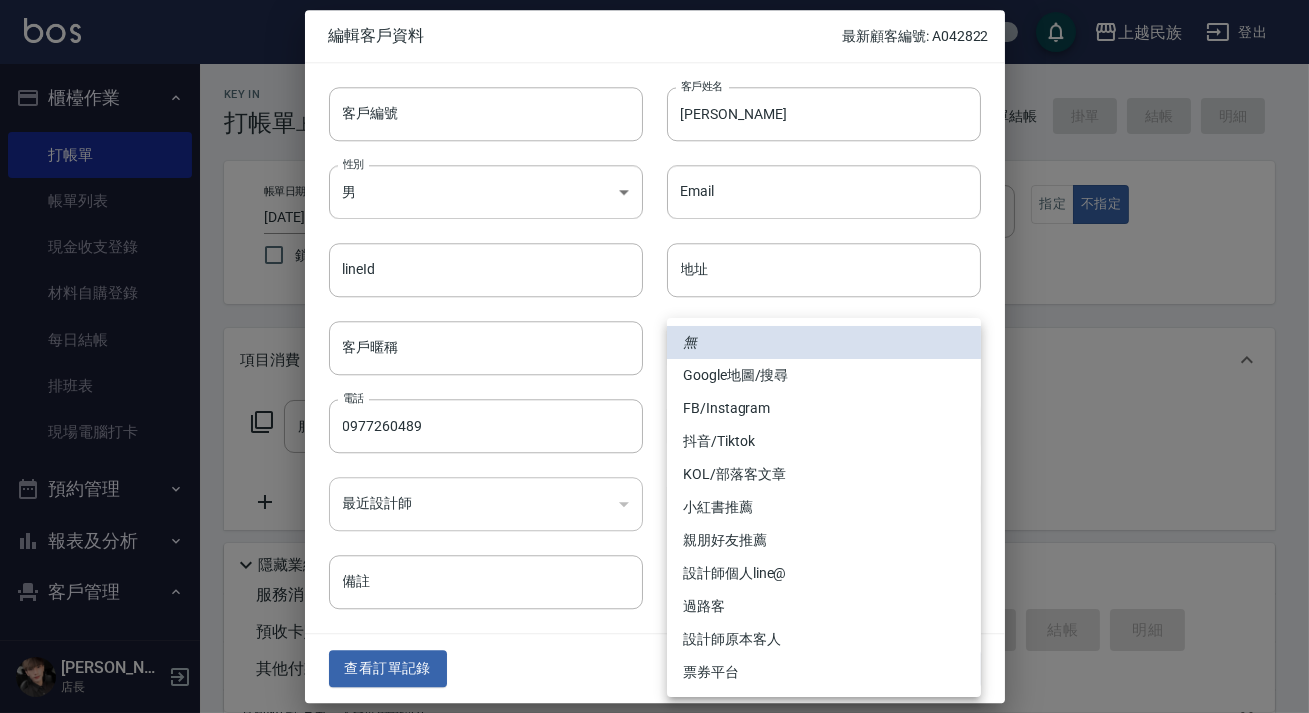 click on "FB/Instagram" at bounding box center (824, 408) 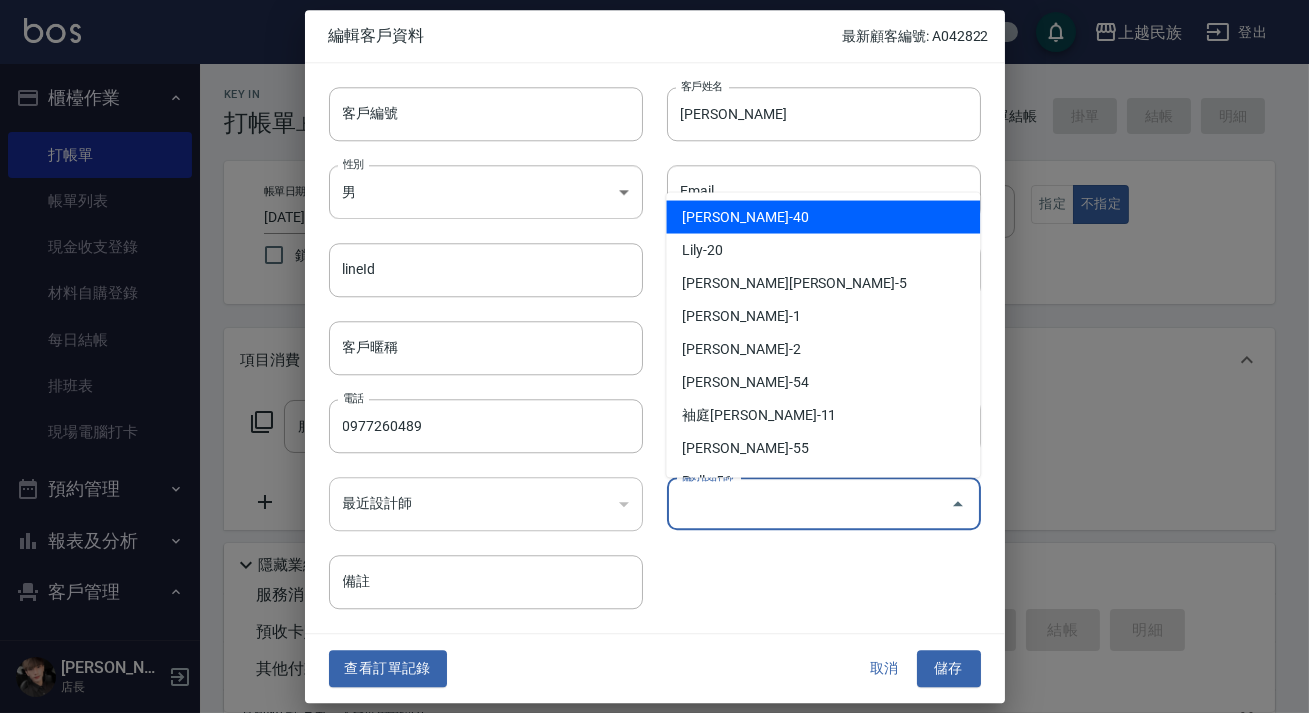 drag, startPoint x: 806, startPoint y: 516, endPoint x: 796, endPoint y: 471, distance: 46.09772 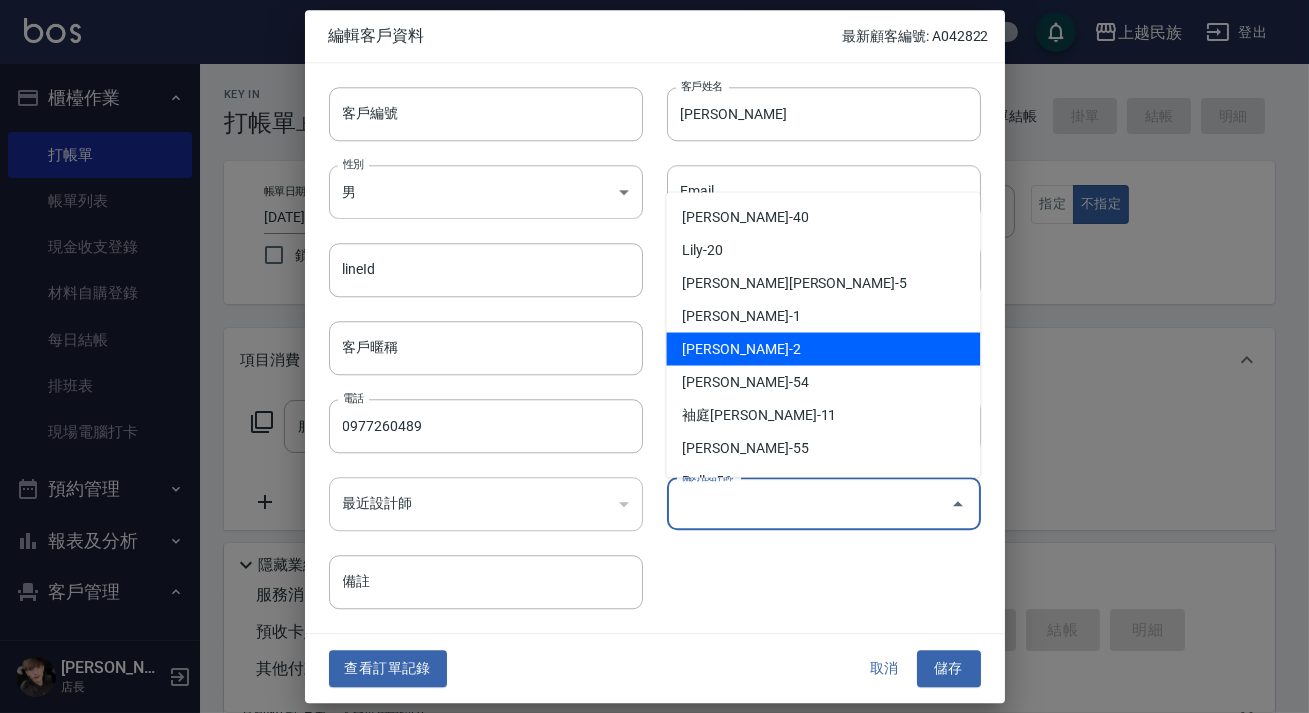 click on "Alan-2" at bounding box center [823, 348] 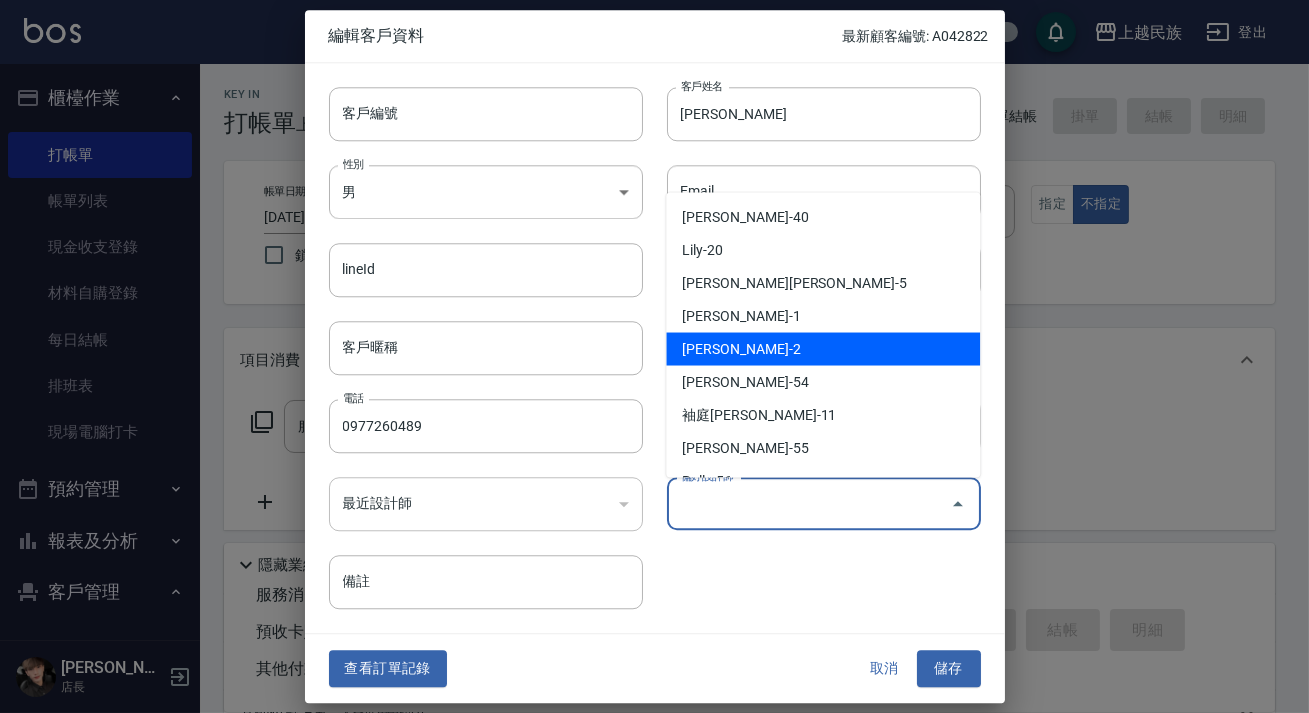 type on "[PERSON_NAME]" 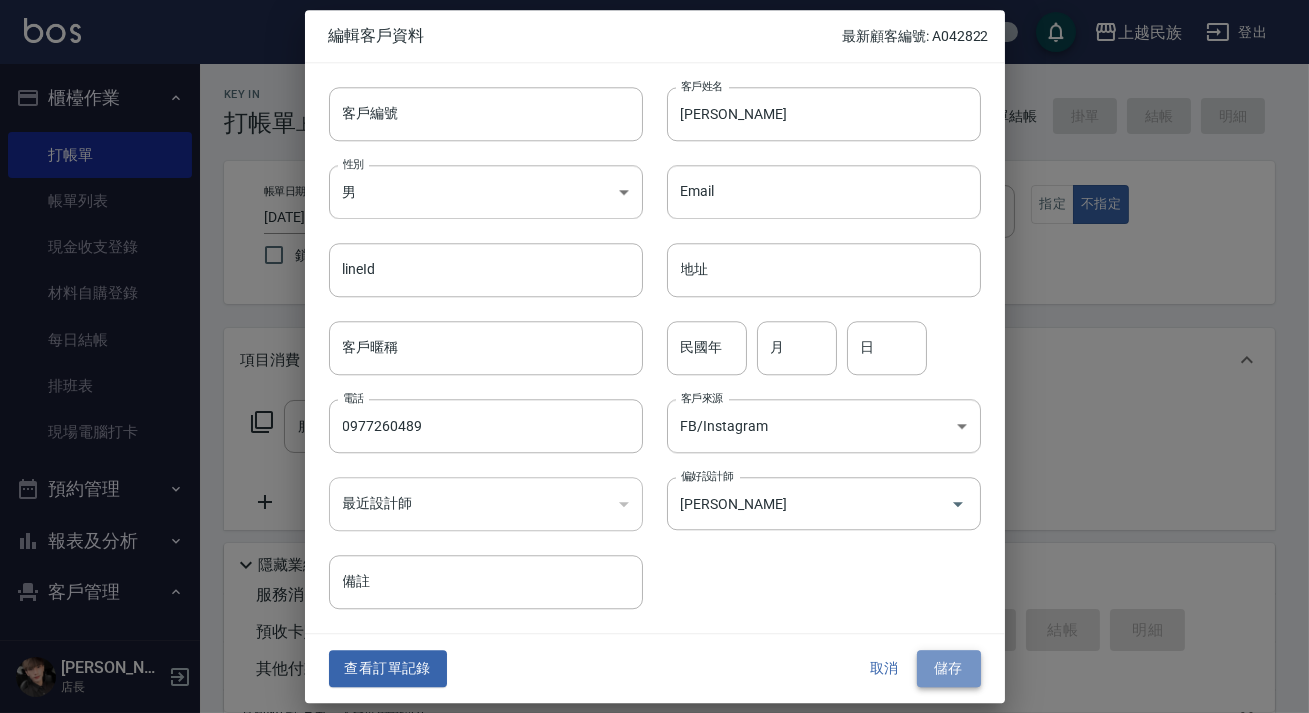 click on "儲存" at bounding box center [949, 669] 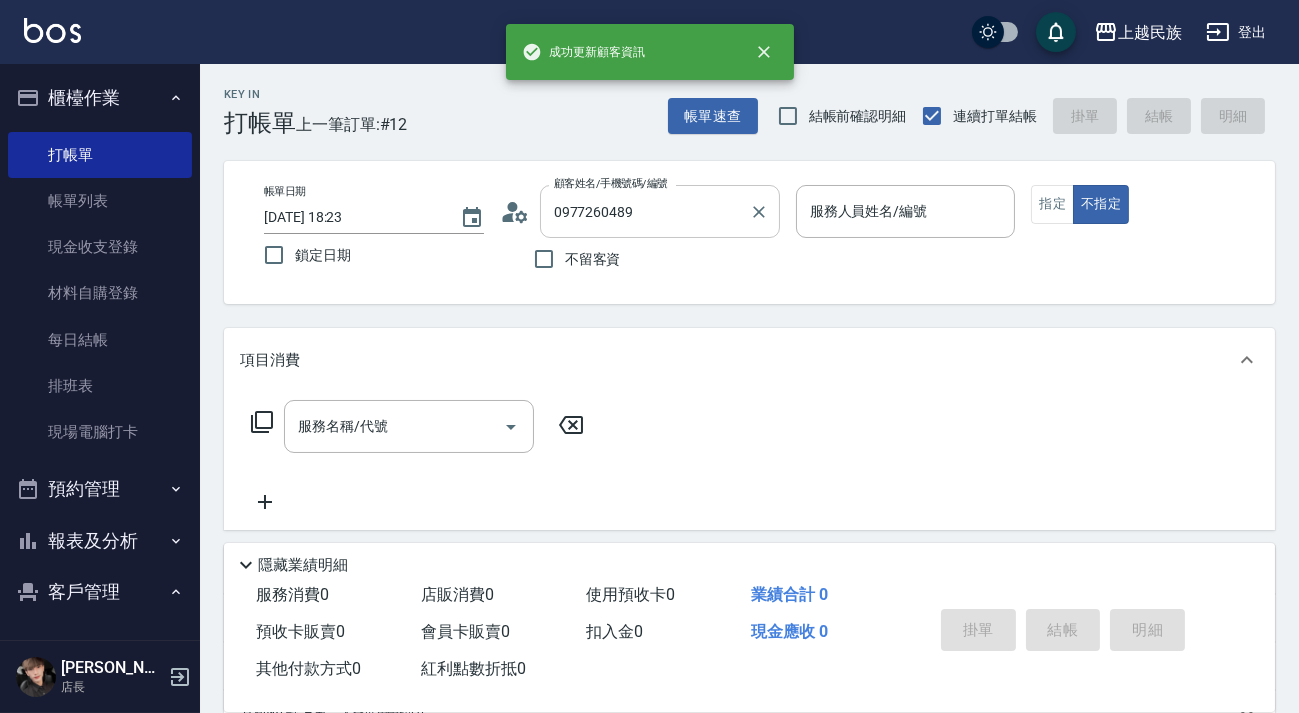click on "0977260489" at bounding box center (645, 211) 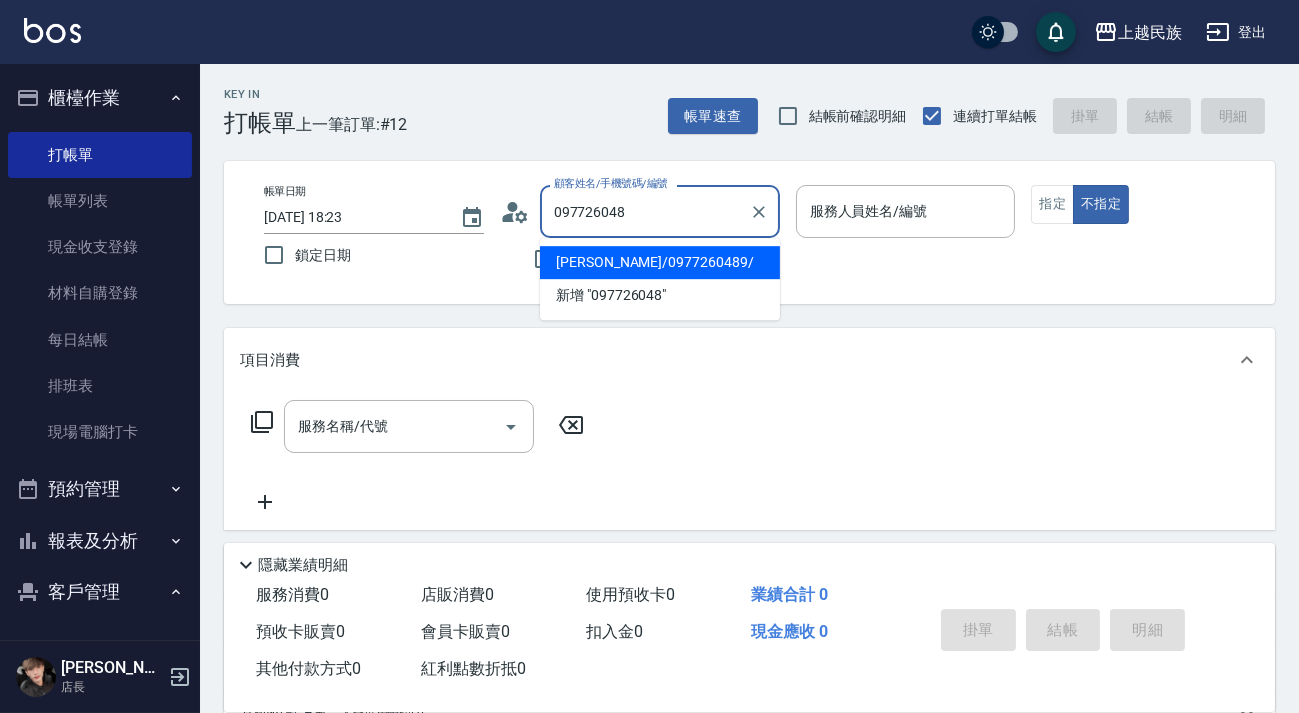 click on "林傑敏/0977260489/" at bounding box center (660, 262) 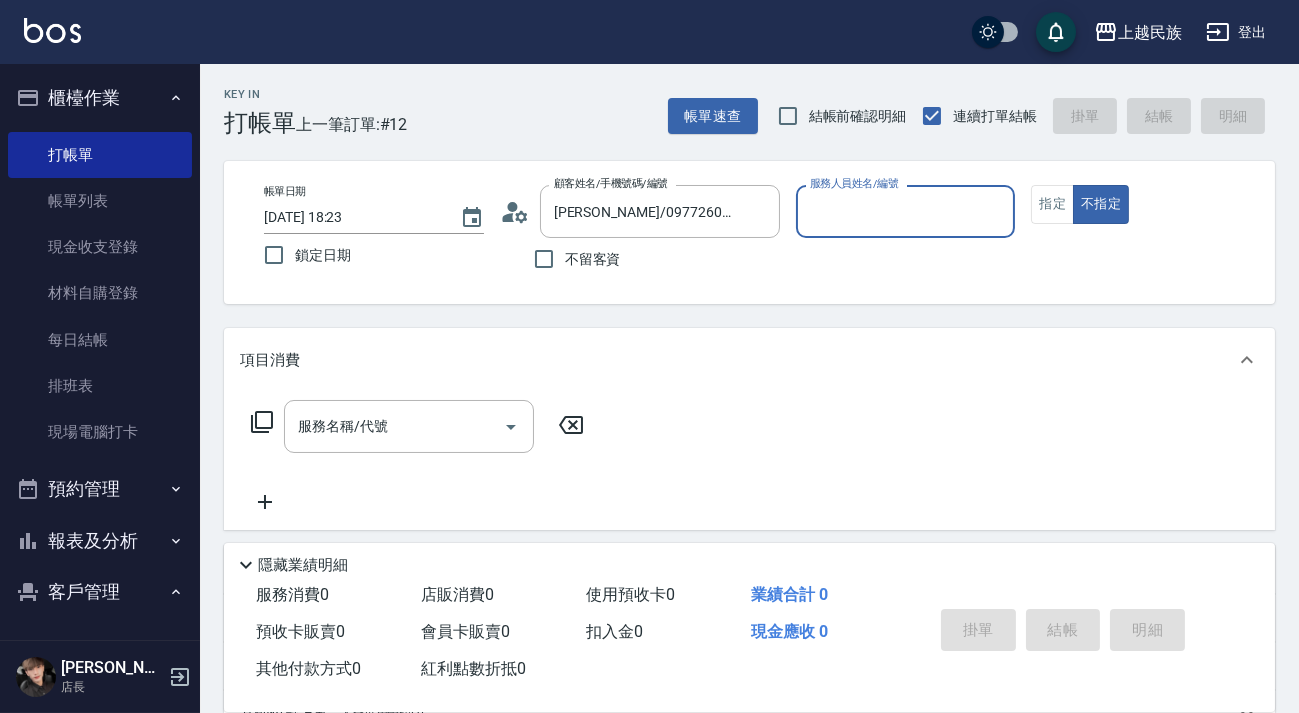 type on "Alan-2" 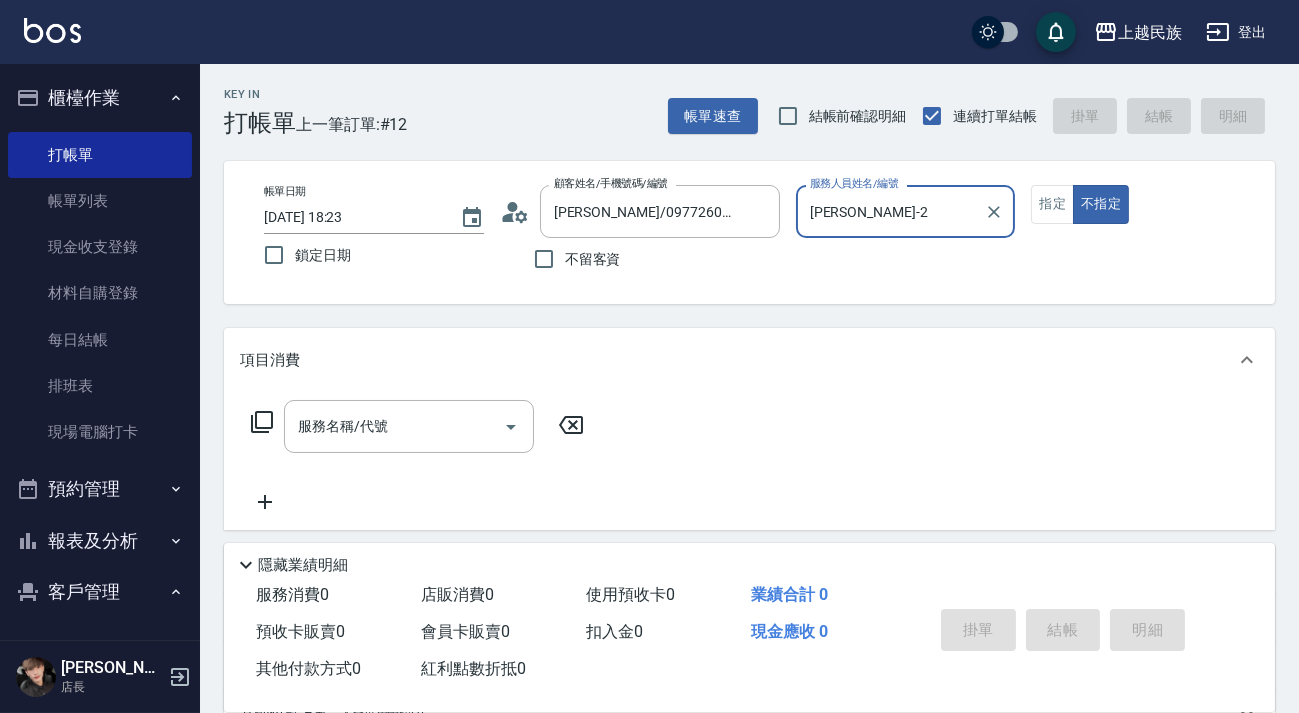 click on "不指定" at bounding box center (1101, 204) 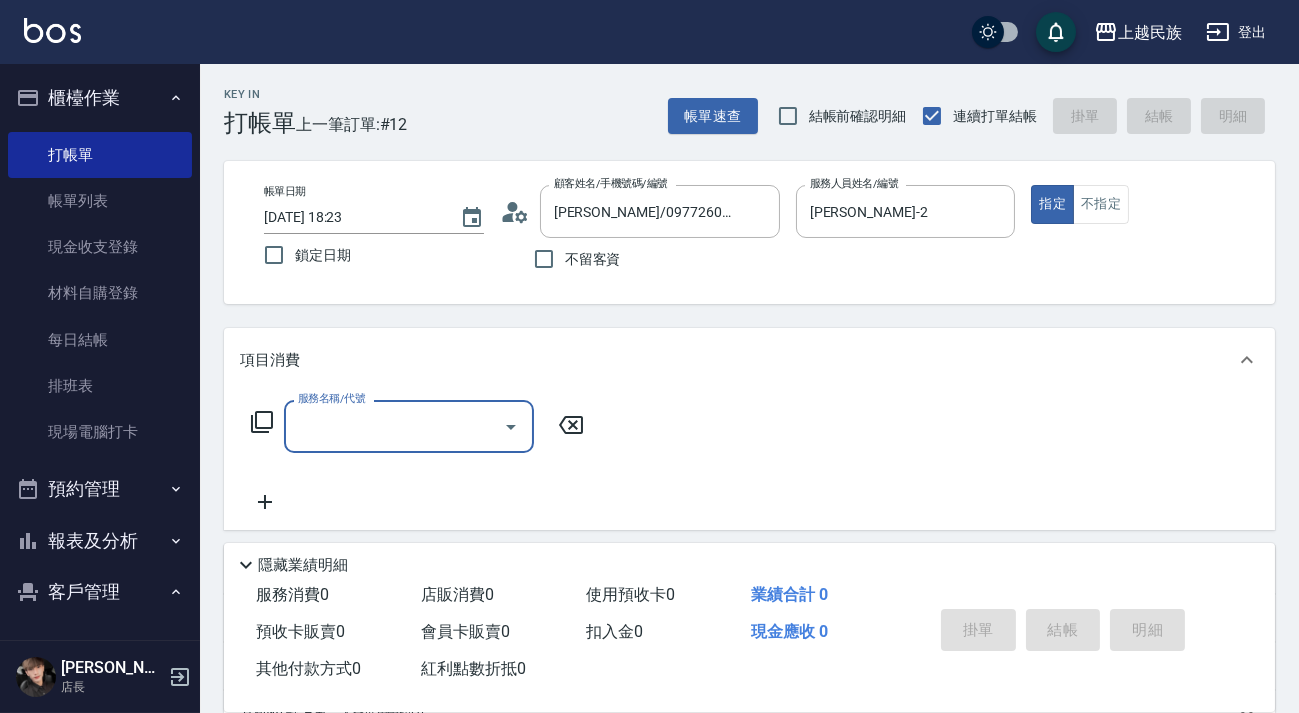 click 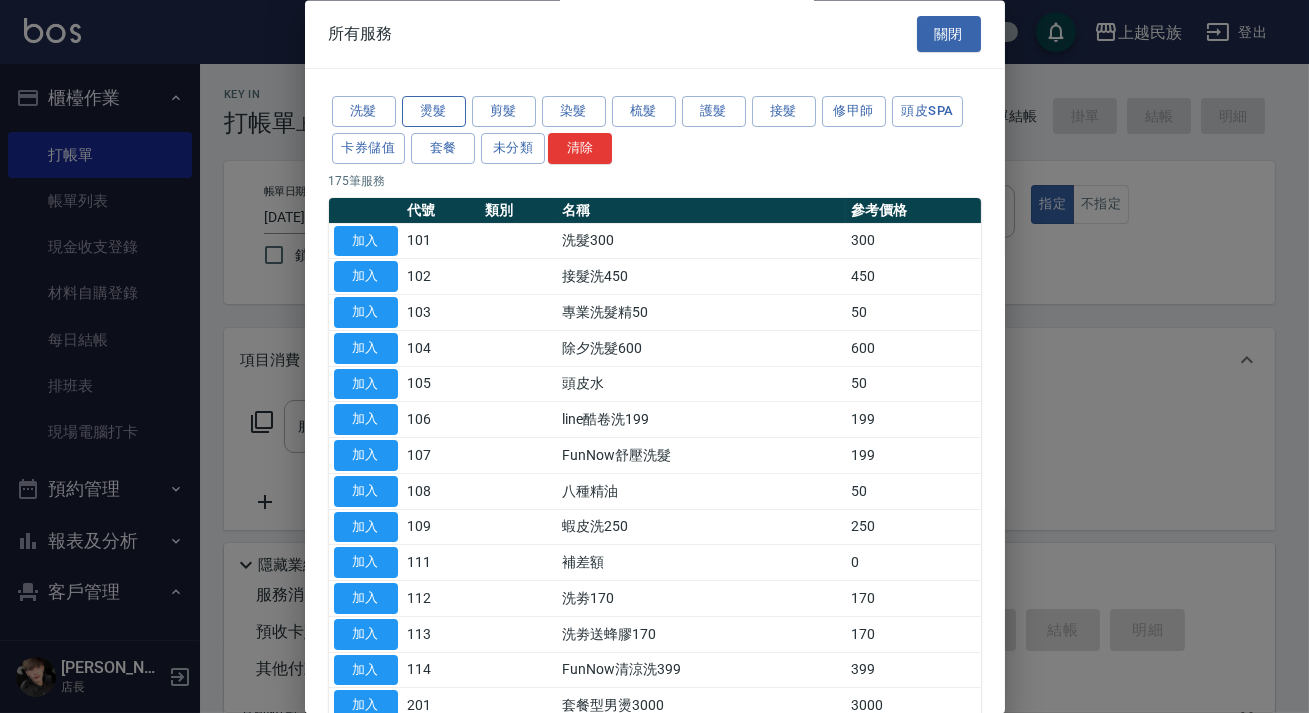 click on "燙髮" at bounding box center (434, 112) 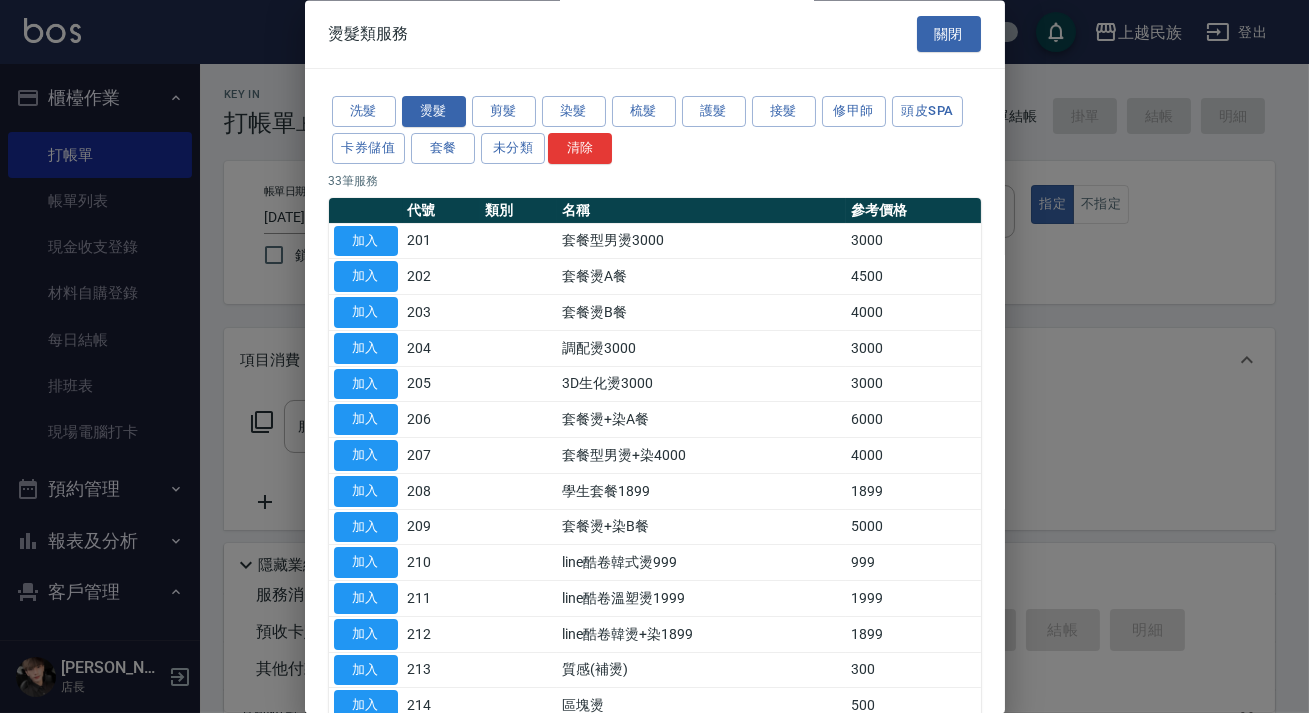 scroll, scrollTop: 727, scrollLeft: 0, axis: vertical 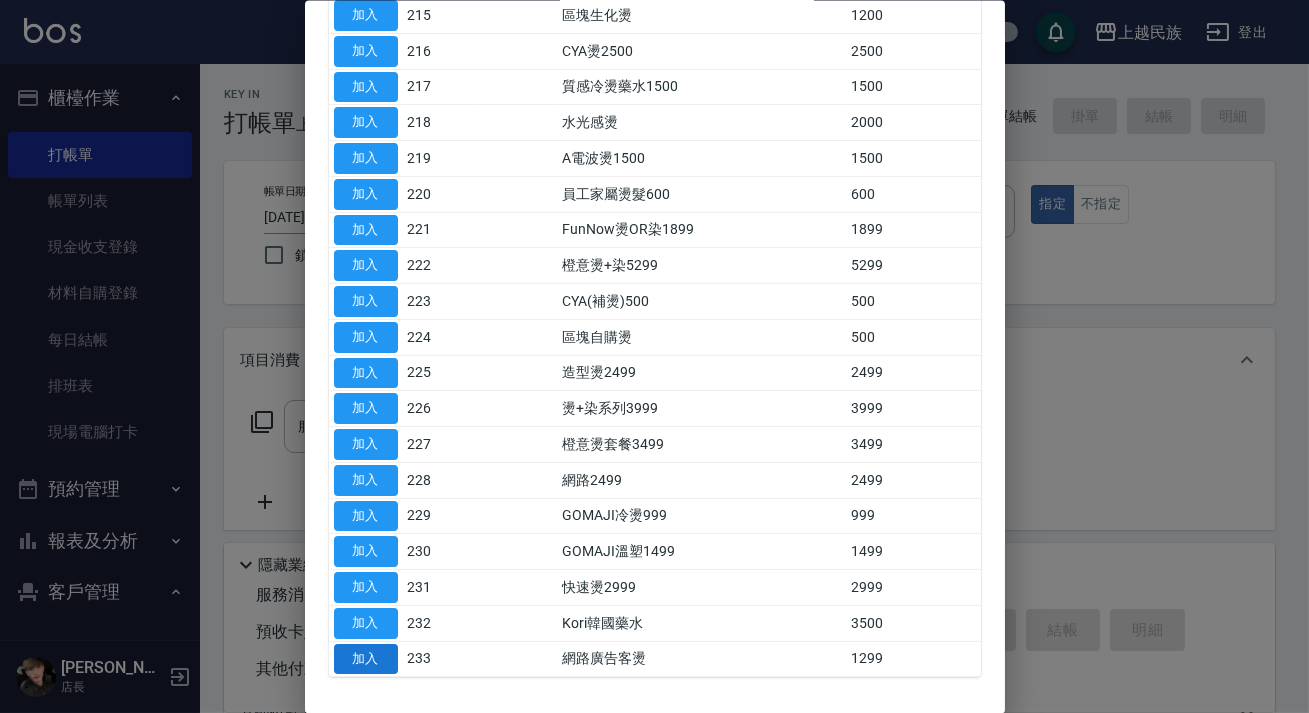 click on "加入" at bounding box center (366, 658) 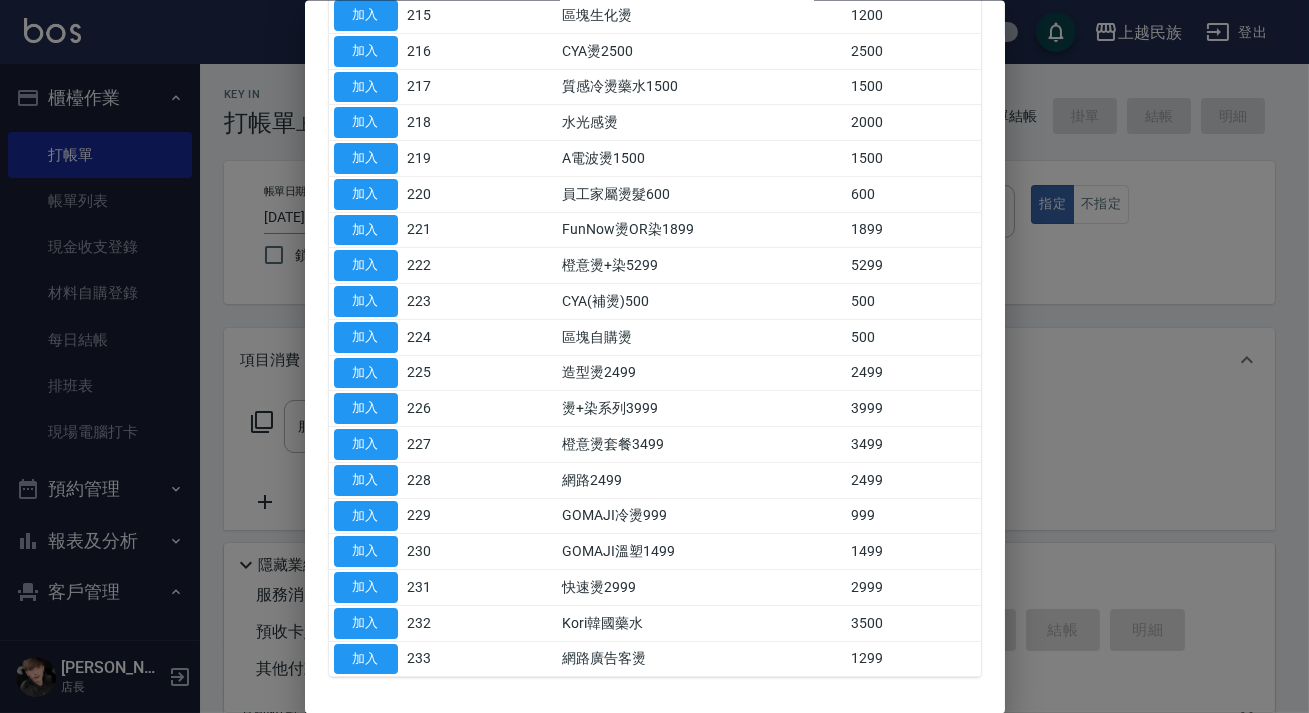 type on "網路廣告客燙(233)" 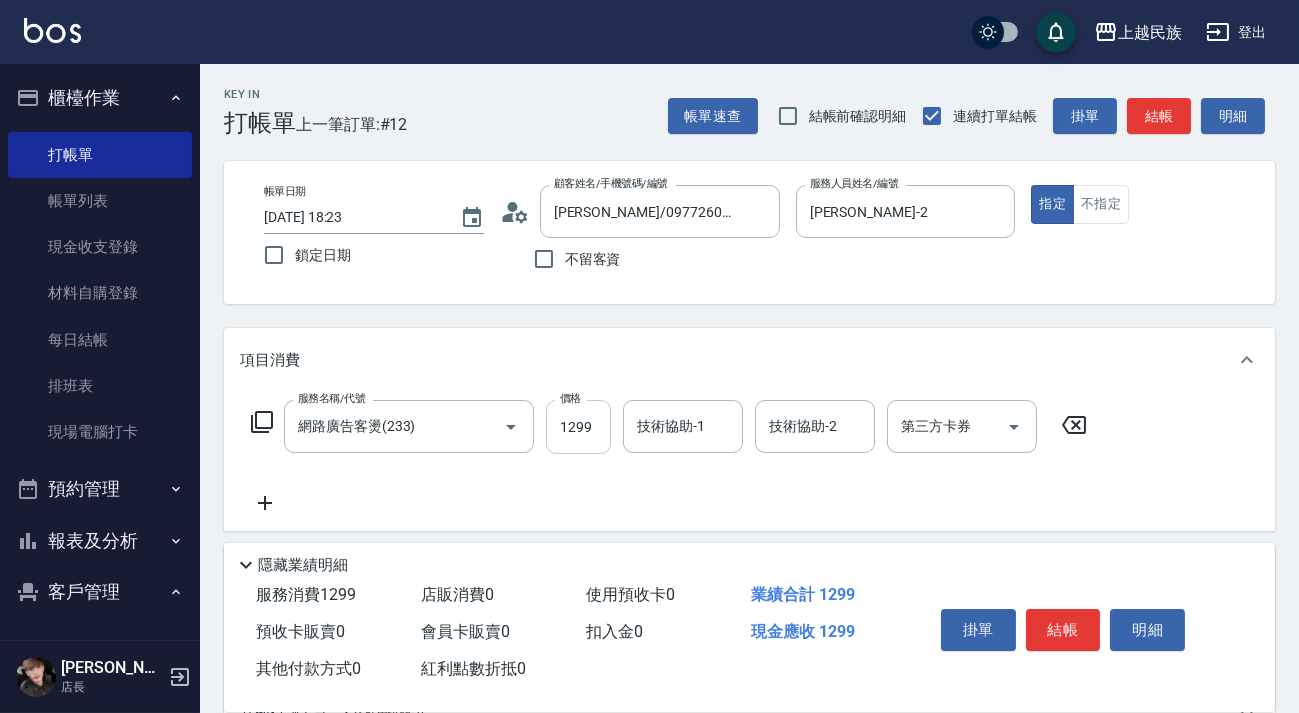 click on "1299" at bounding box center [578, 427] 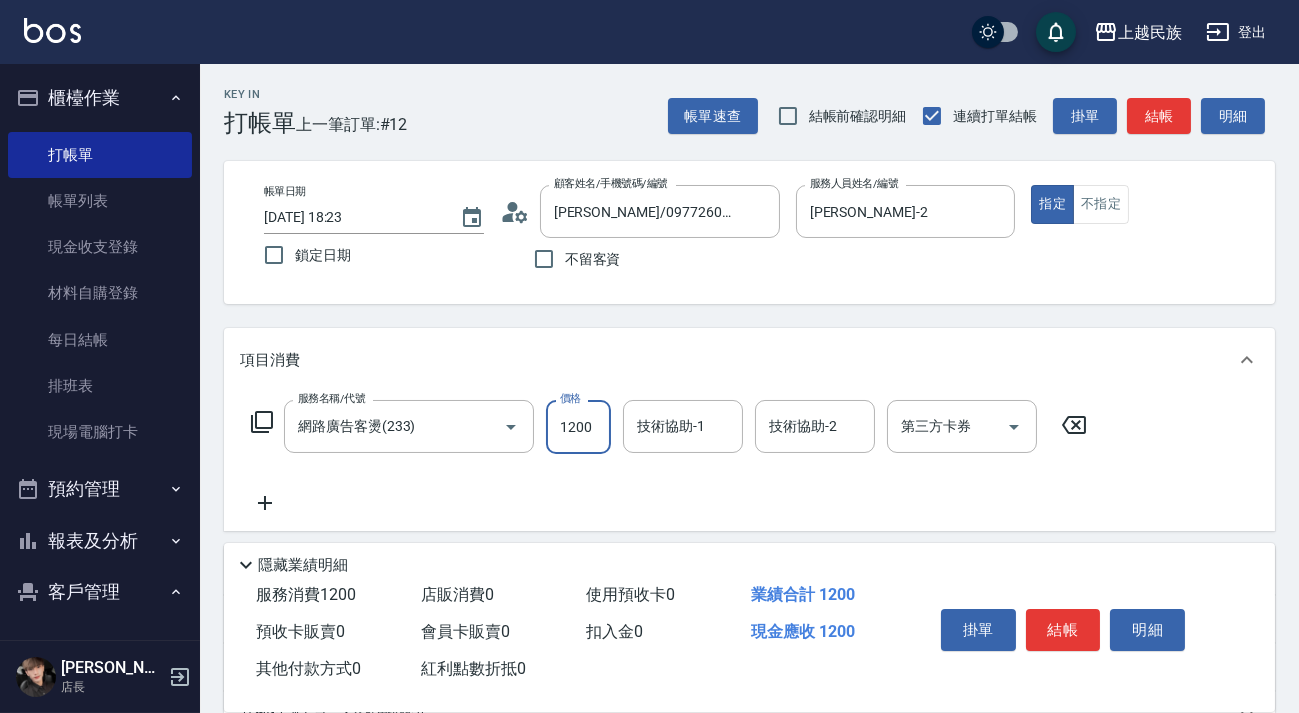 type on "1200" 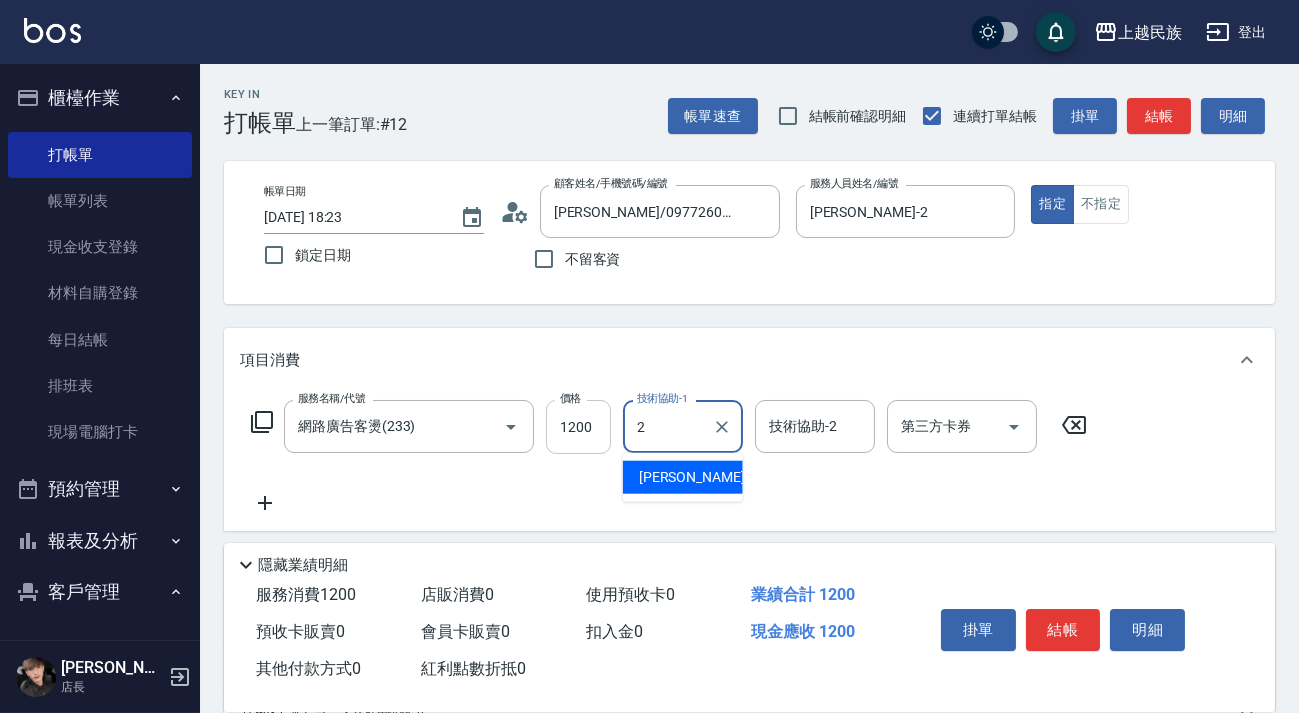 type on "Alan-2" 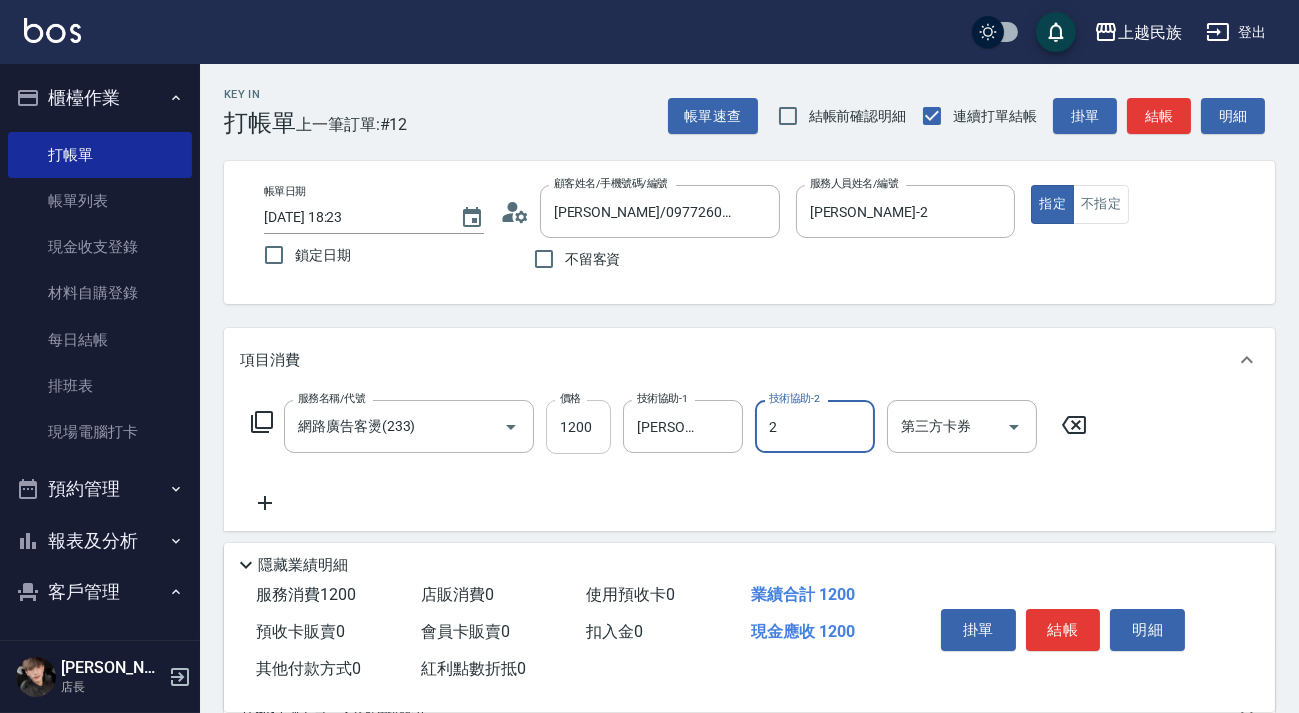 type on "Alan-2" 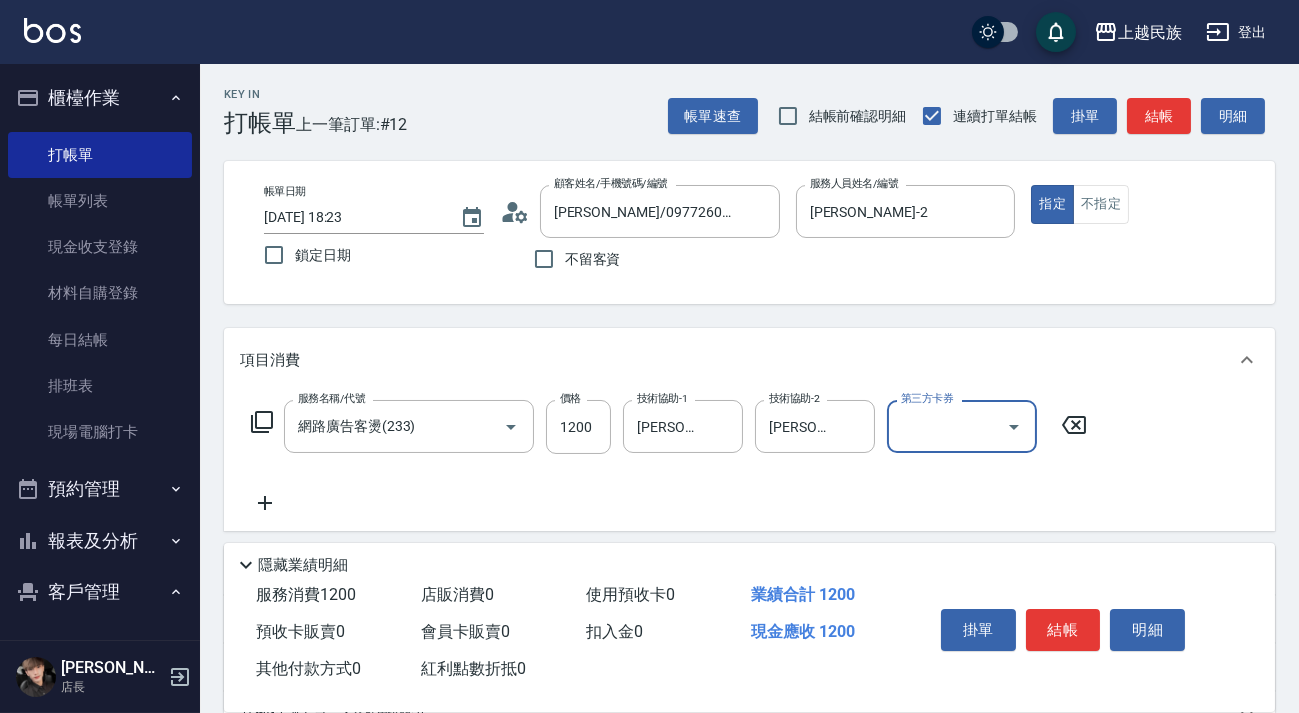 click 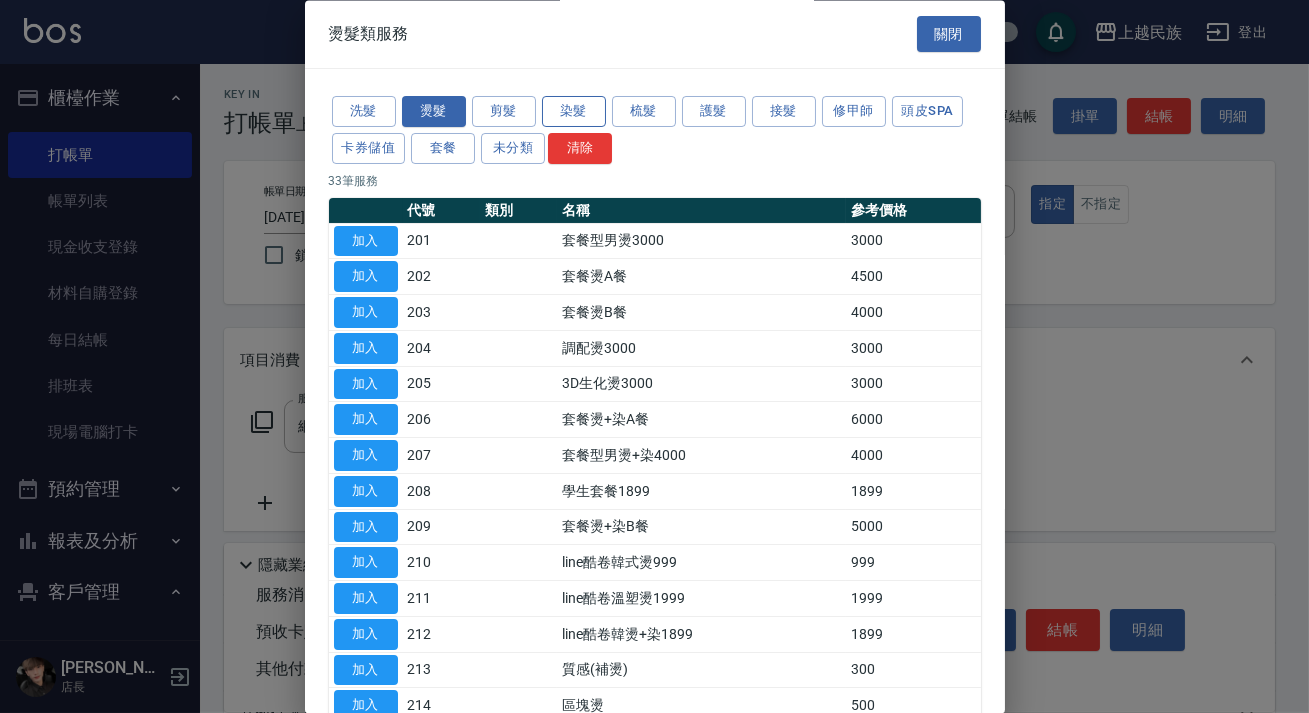 click on "染髮" at bounding box center (574, 112) 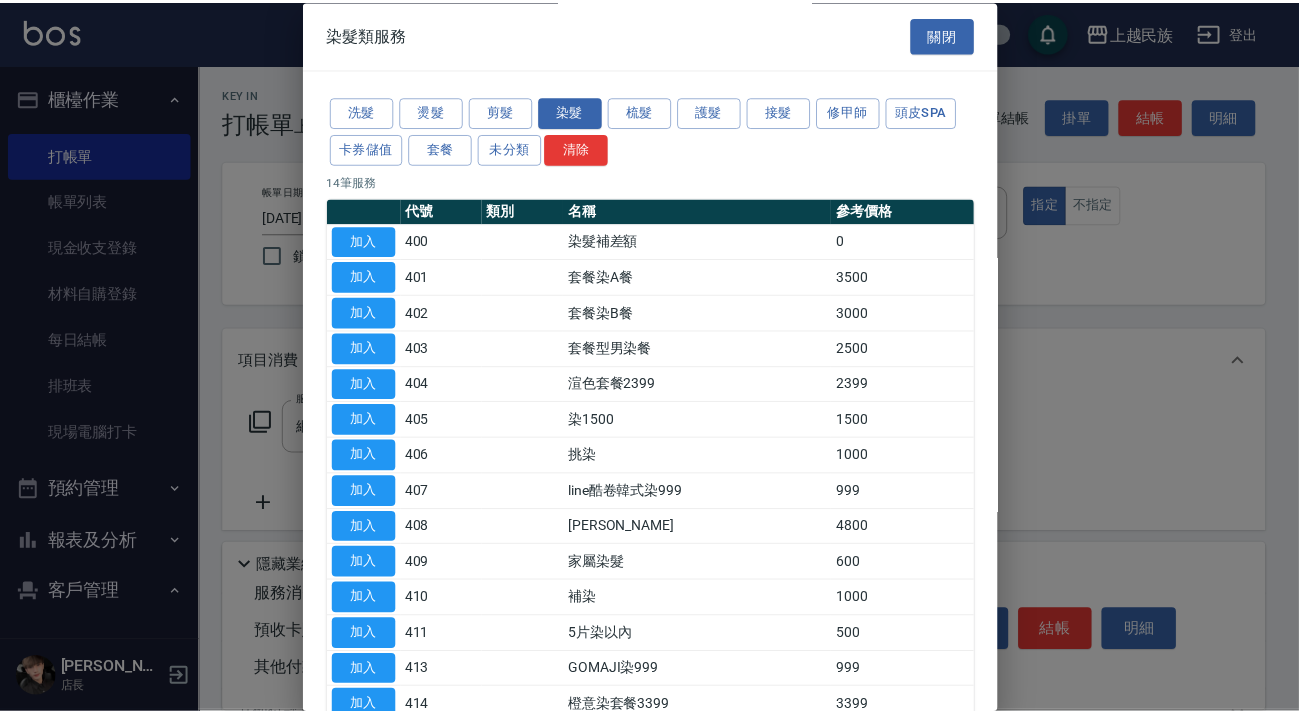 scroll, scrollTop: 90, scrollLeft: 0, axis: vertical 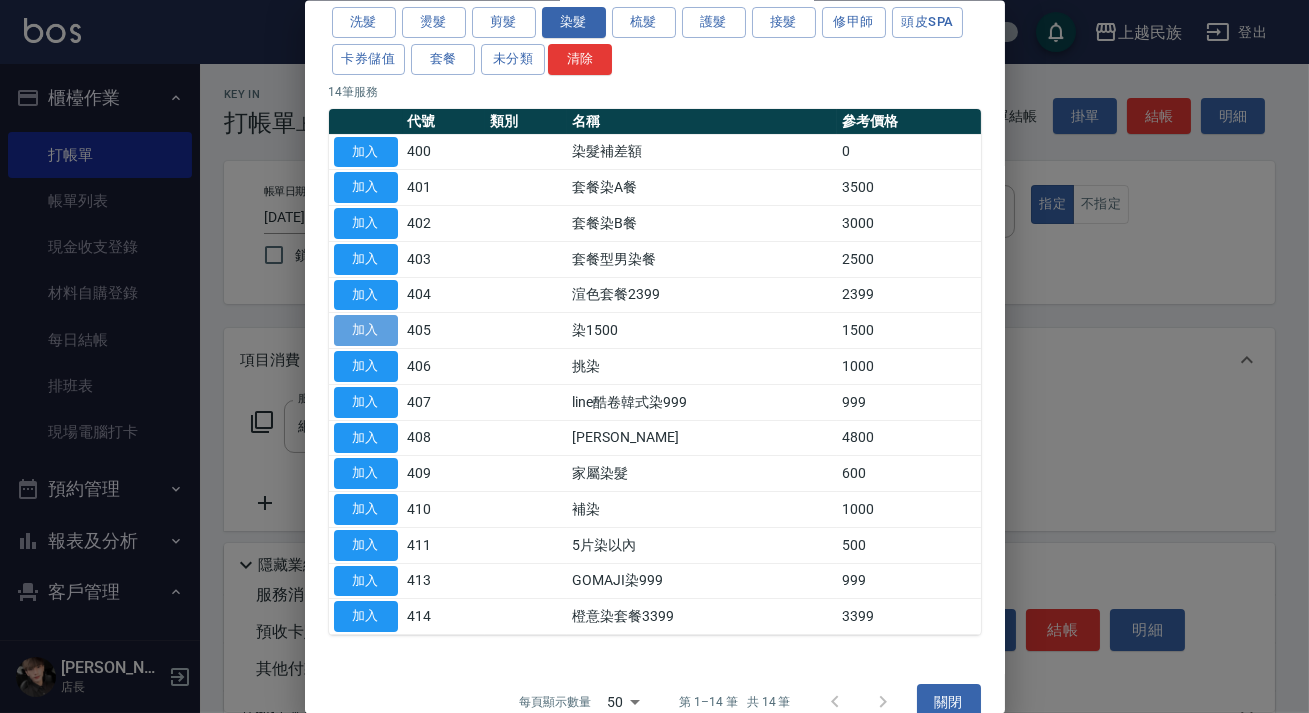 click on "加入" at bounding box center (366, 330) 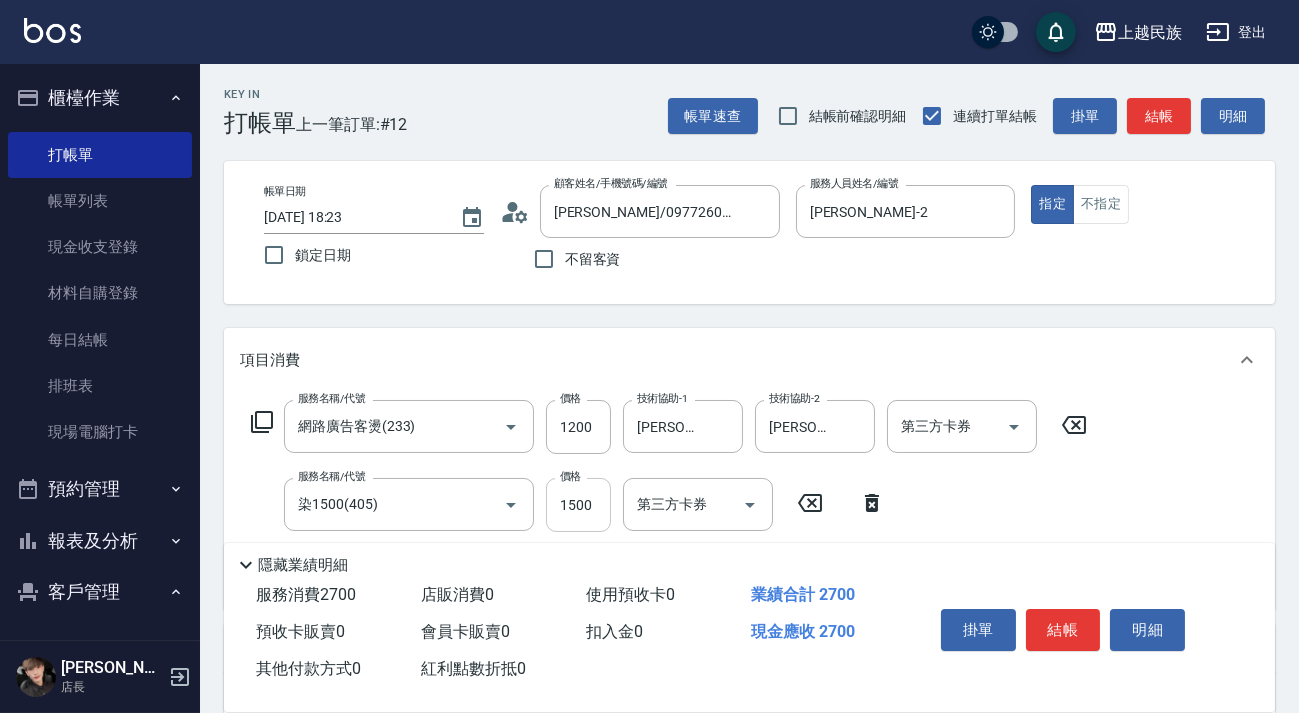 click on "1500" at bounding box center (578, 505) 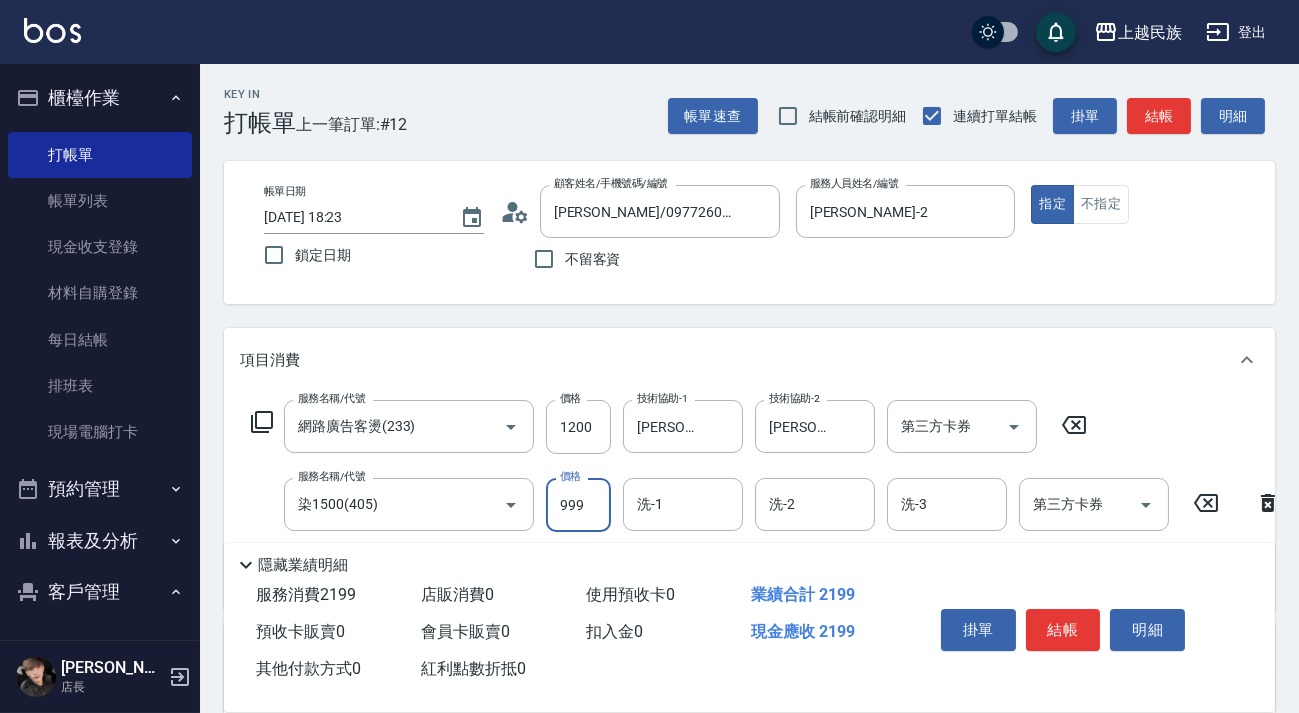 type on "999" 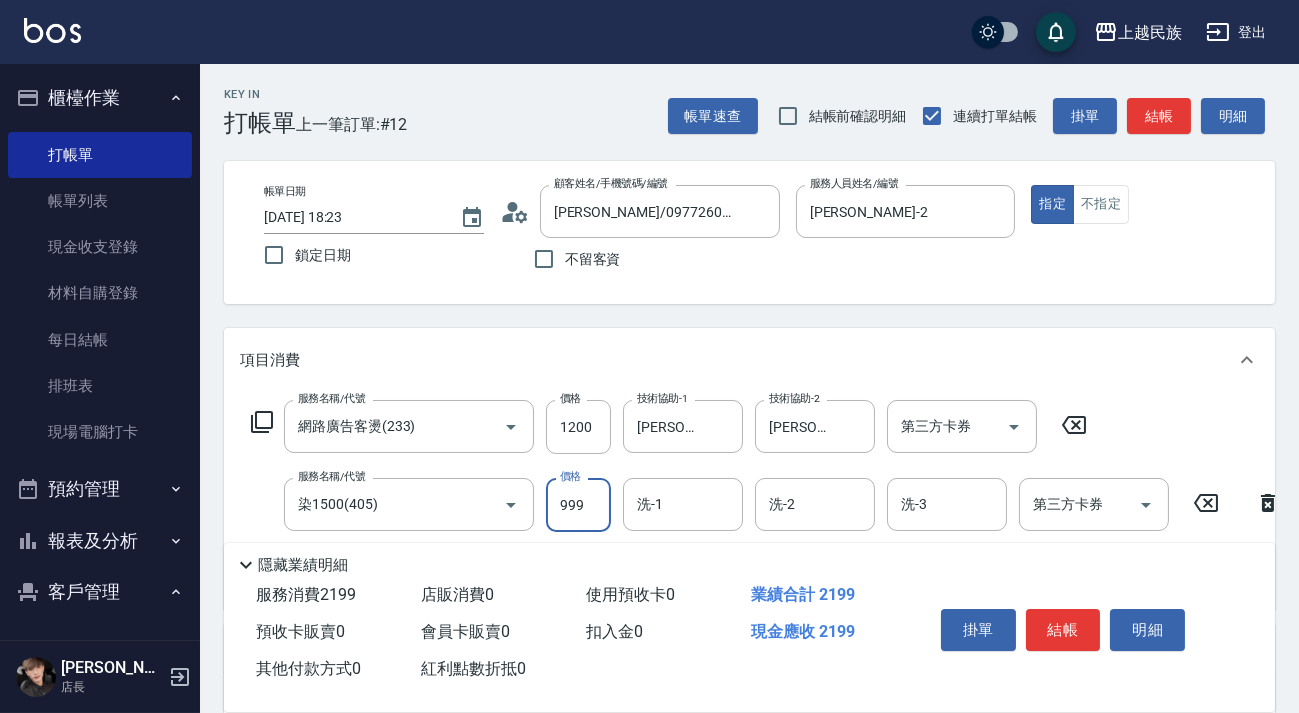 click 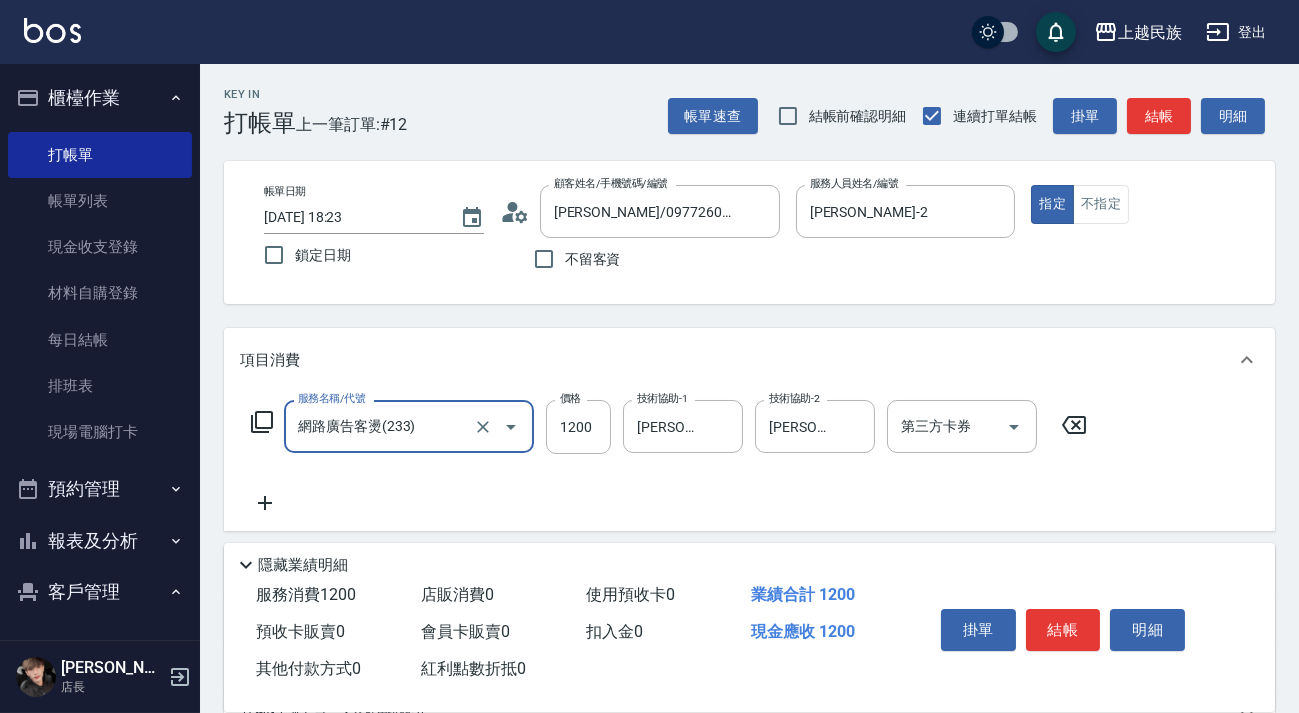 click 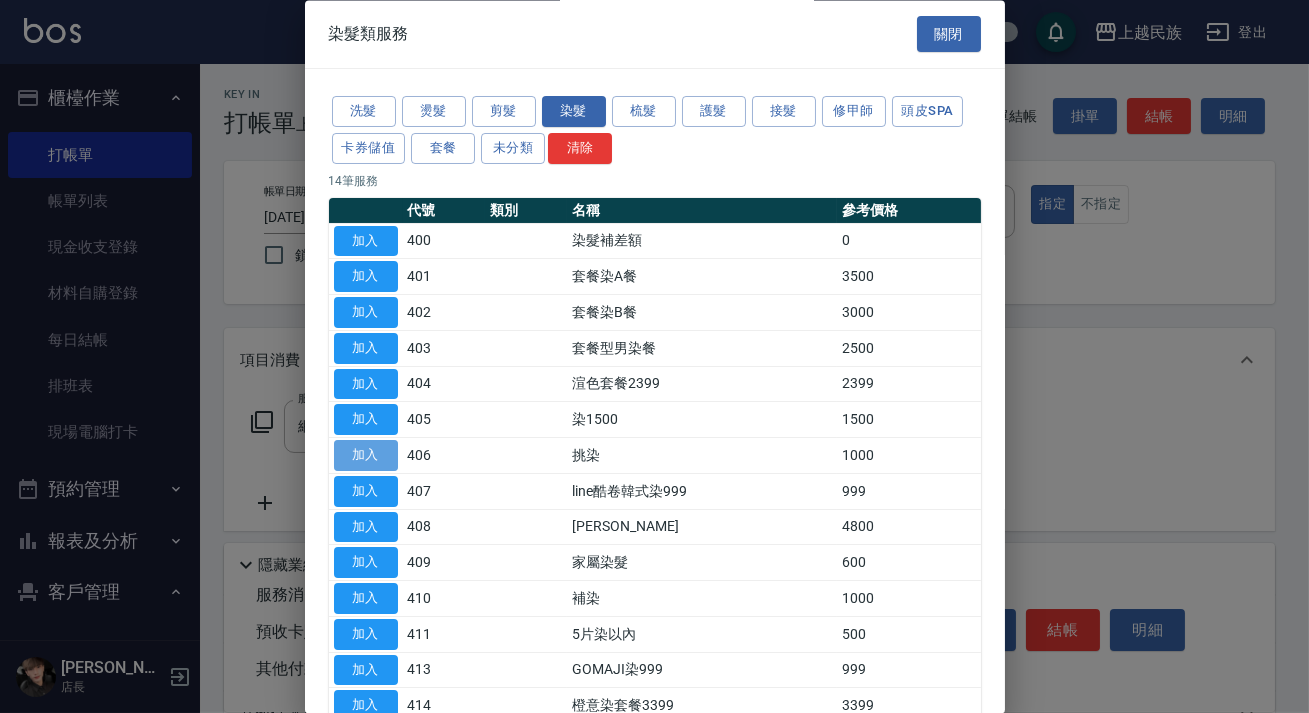 click on "加入" at bounding box center (366, 456) 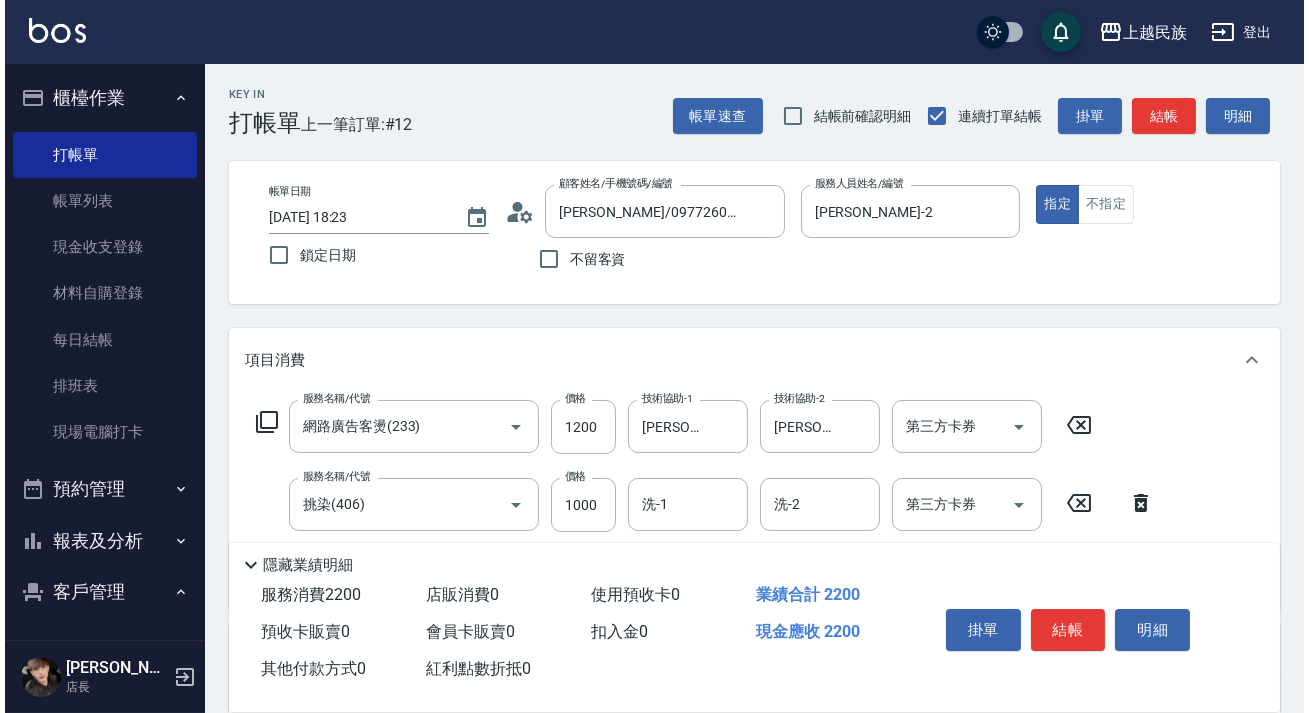 scroll, scrollTop: 90, scrollLeft: 0, axis: vertical 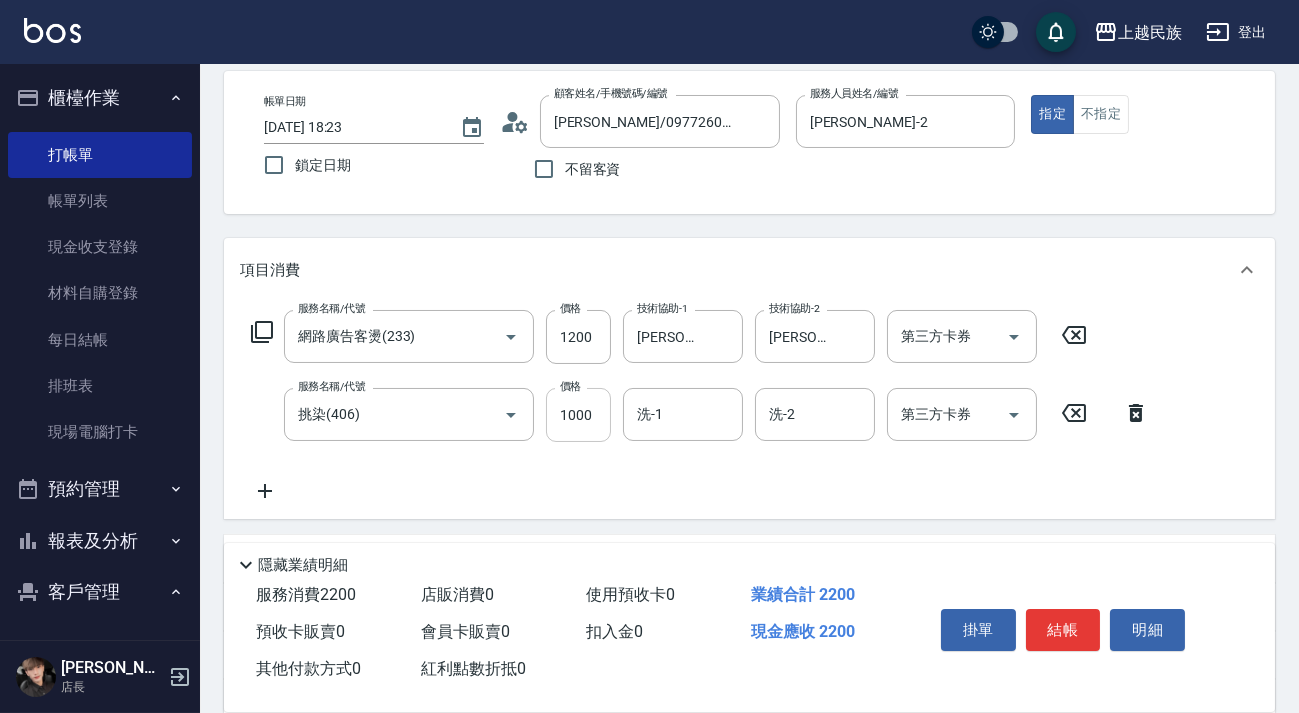 click on "1000" at bounding box center (578, 415) 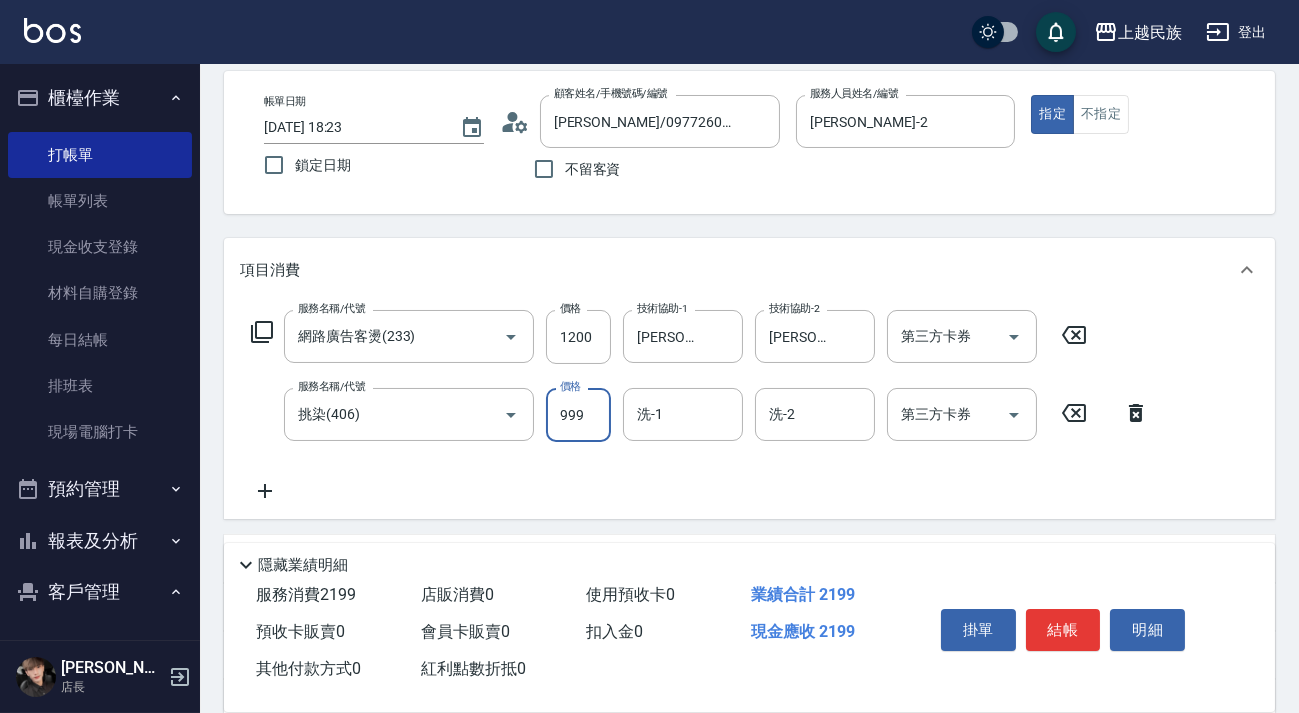 type on "999" 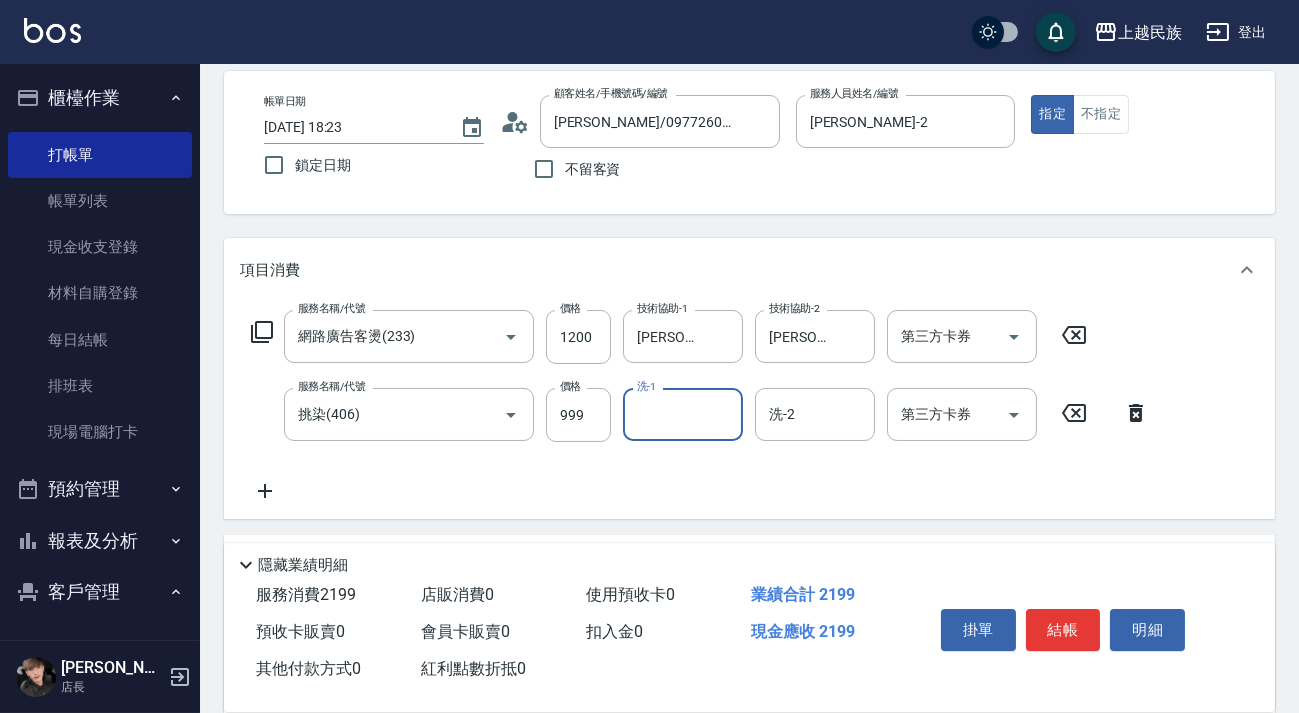 click 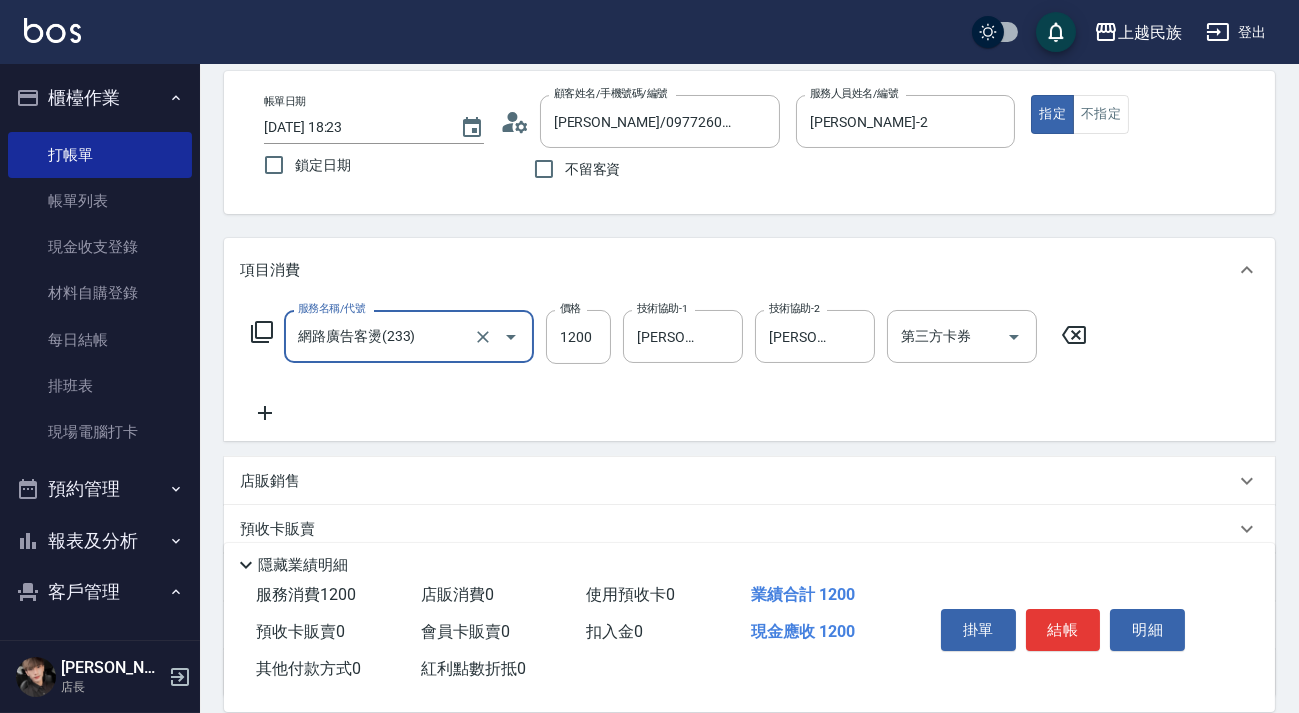 click 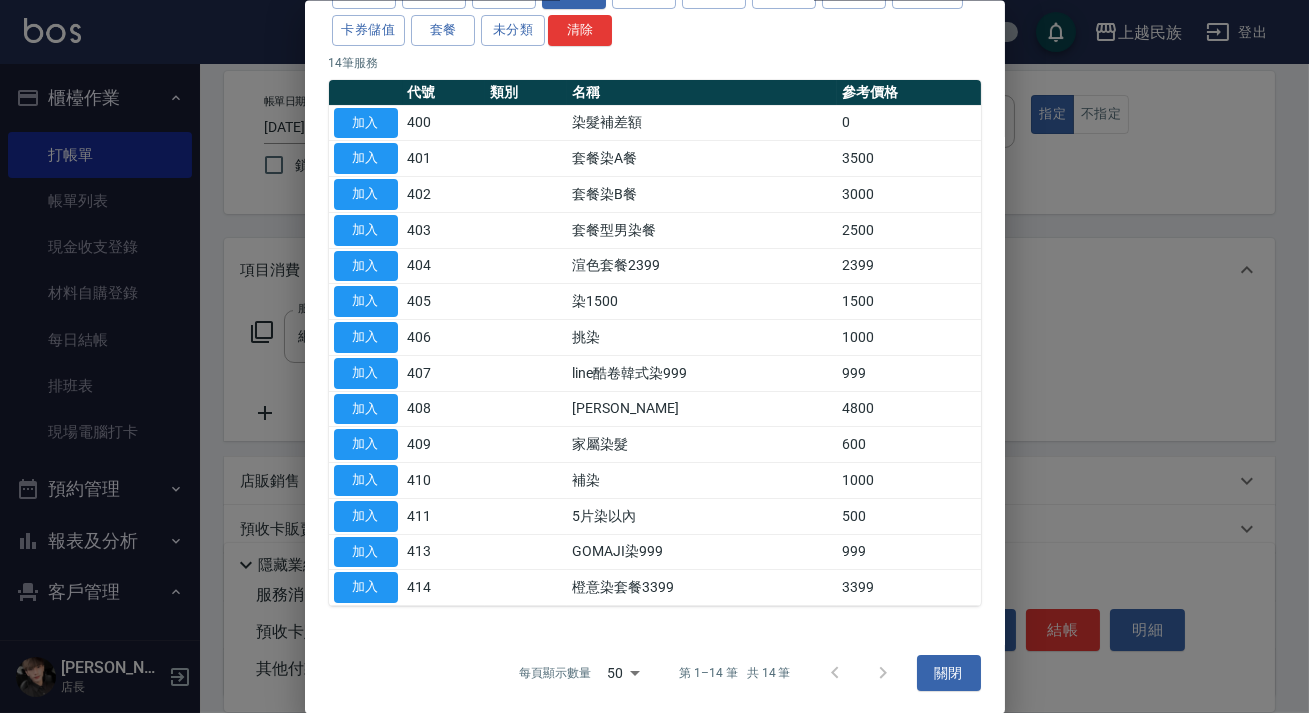 scroll, scrollTop: 0, scrollLeft: 0, axis: both 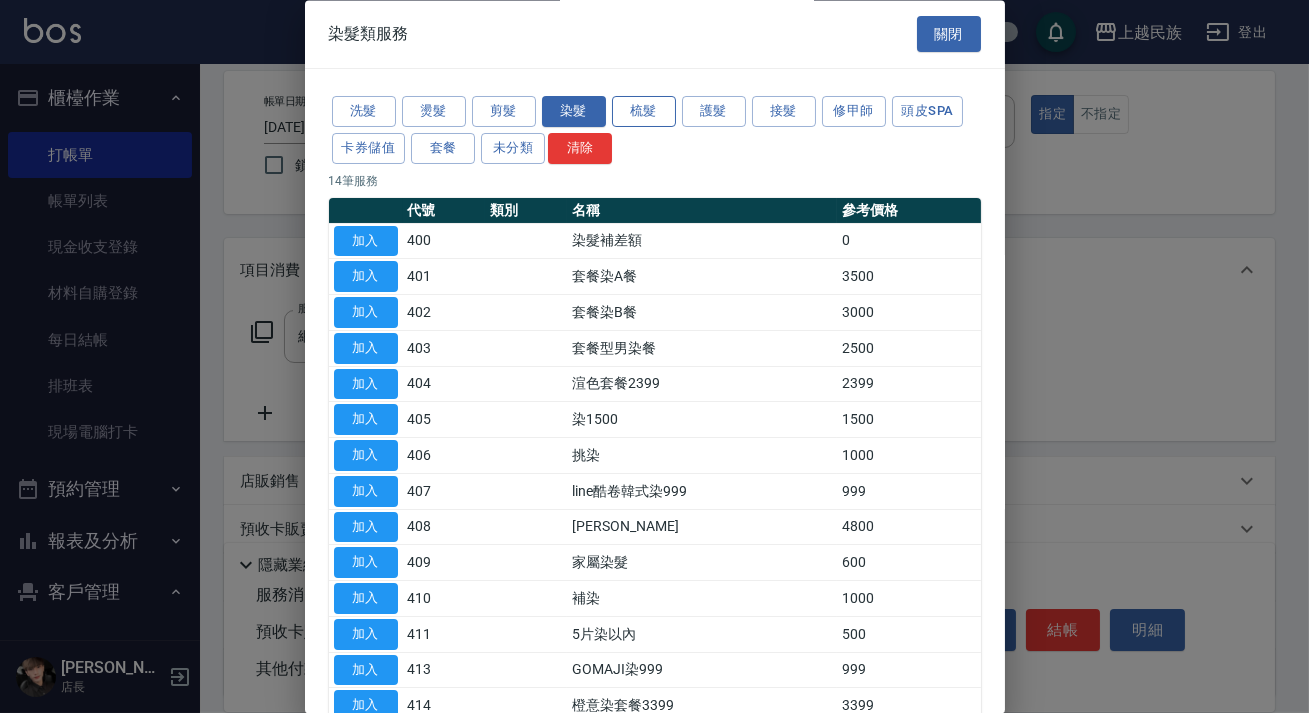 click on "梳髮" at bounding box center (644, 112) 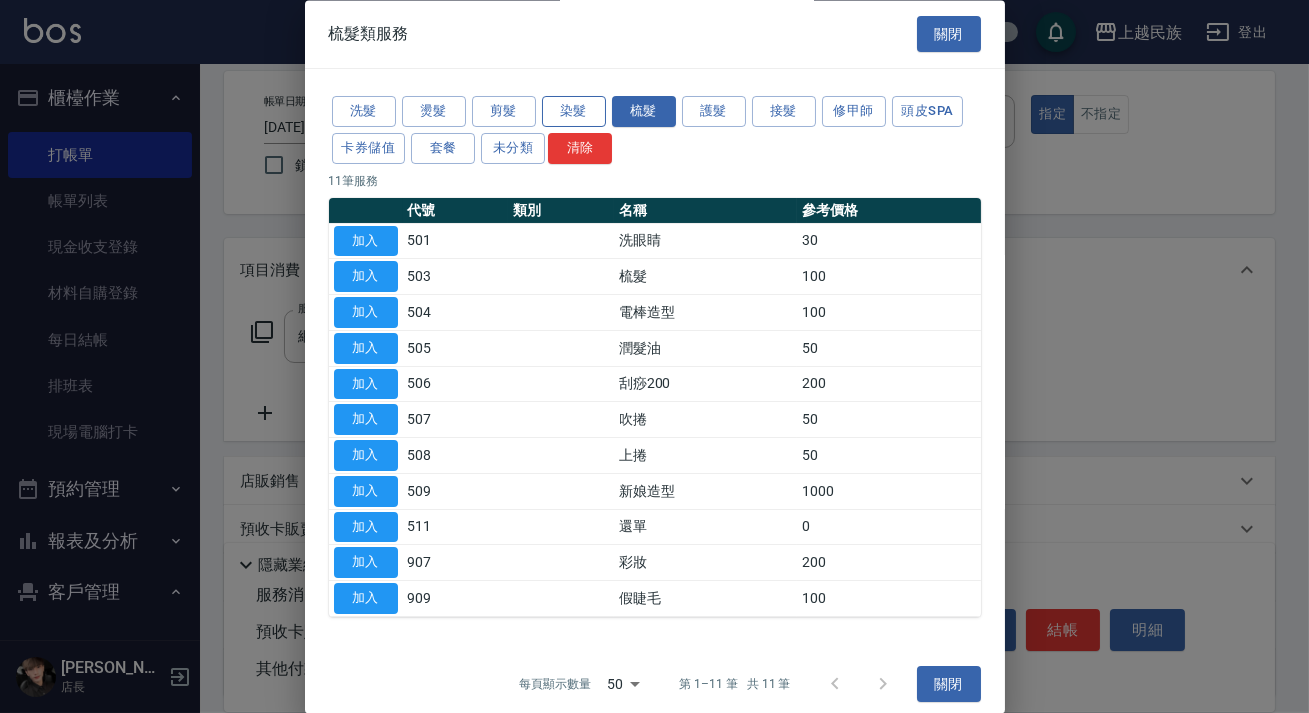 click on "染髮" at bounding box center [574, 112] 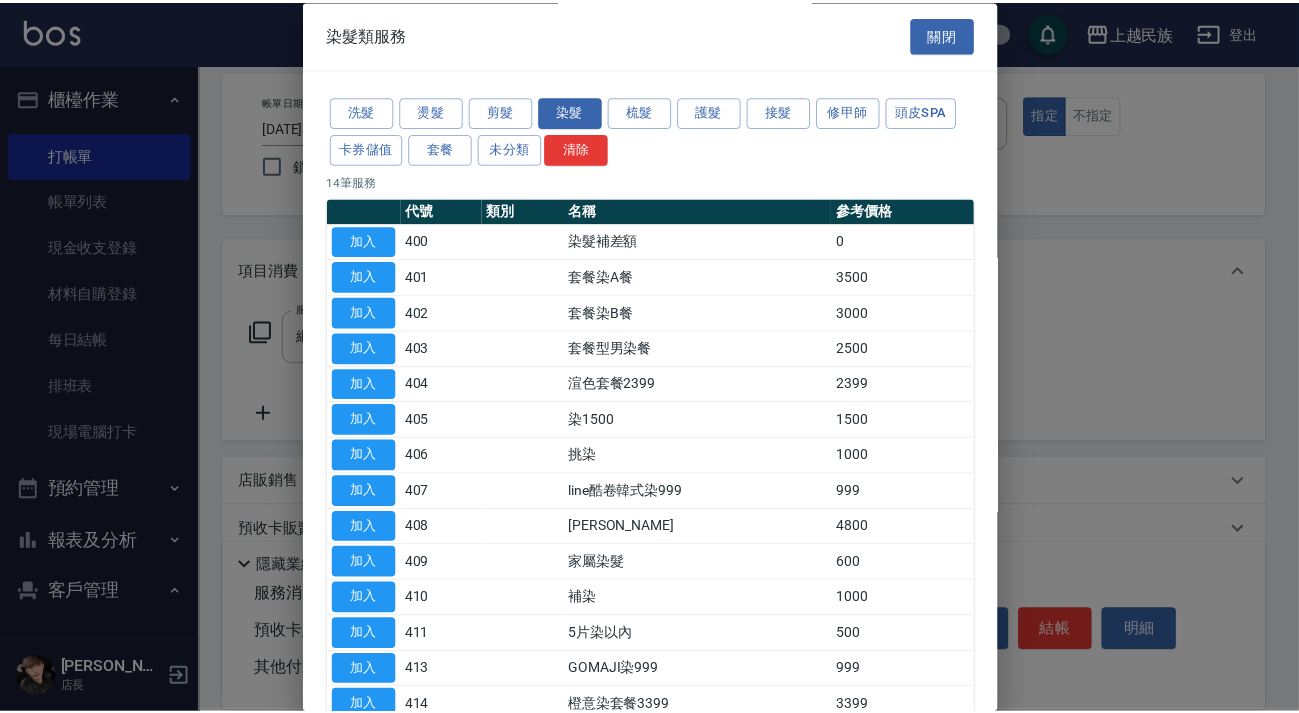 scroll, scrollTop: 119, scrollLeft: 0, axis: vertical 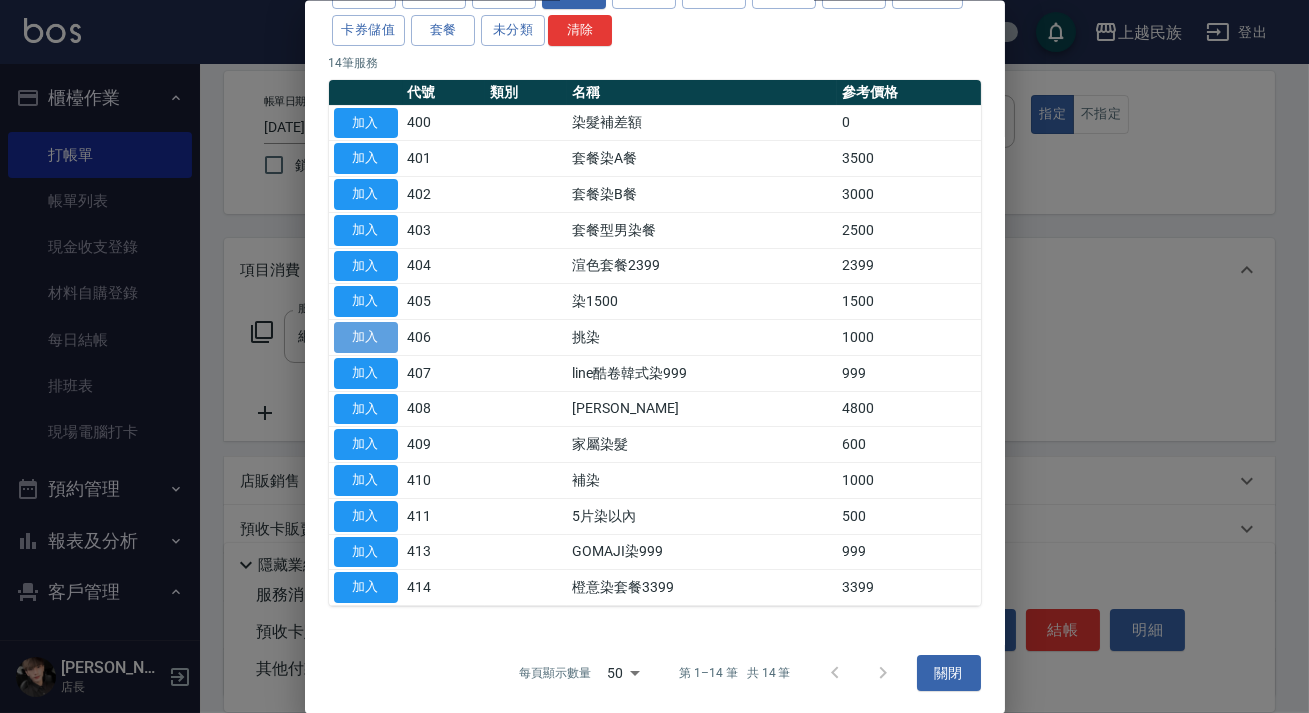 click on "加入" at bounding box center (366, 337) 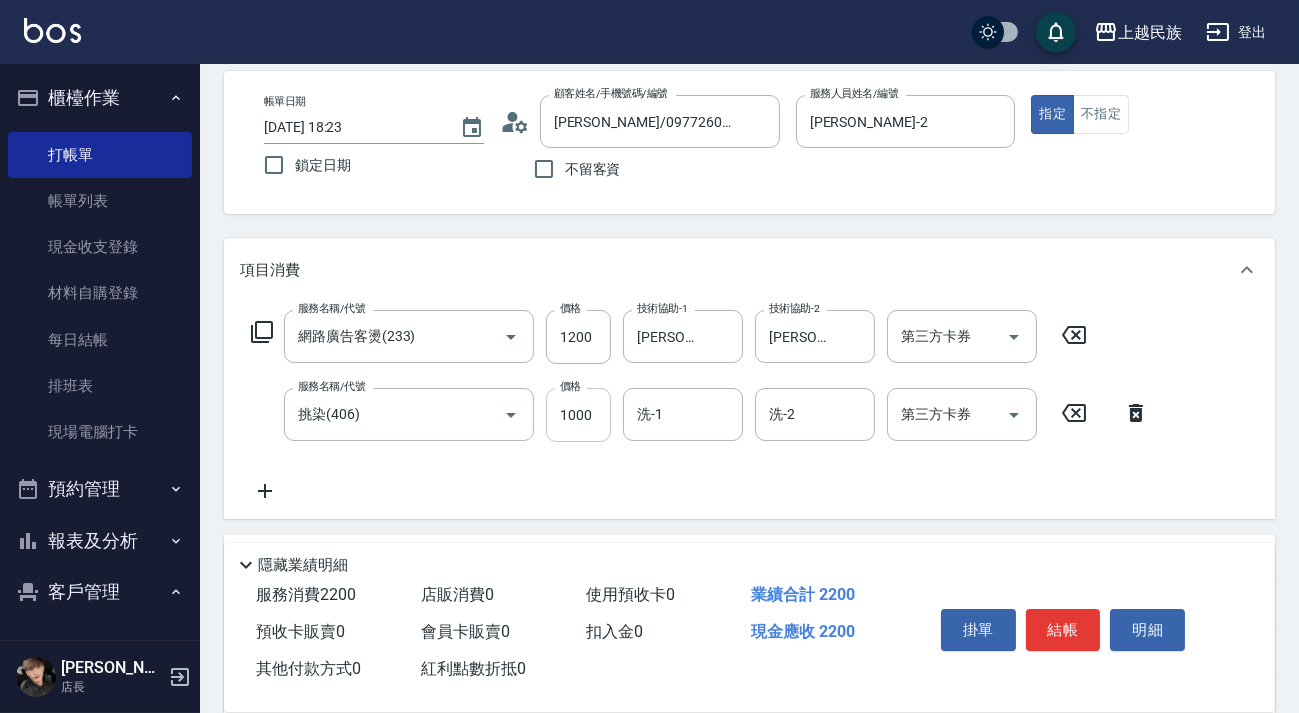 click on "1000" at bounding box center [578, 415] 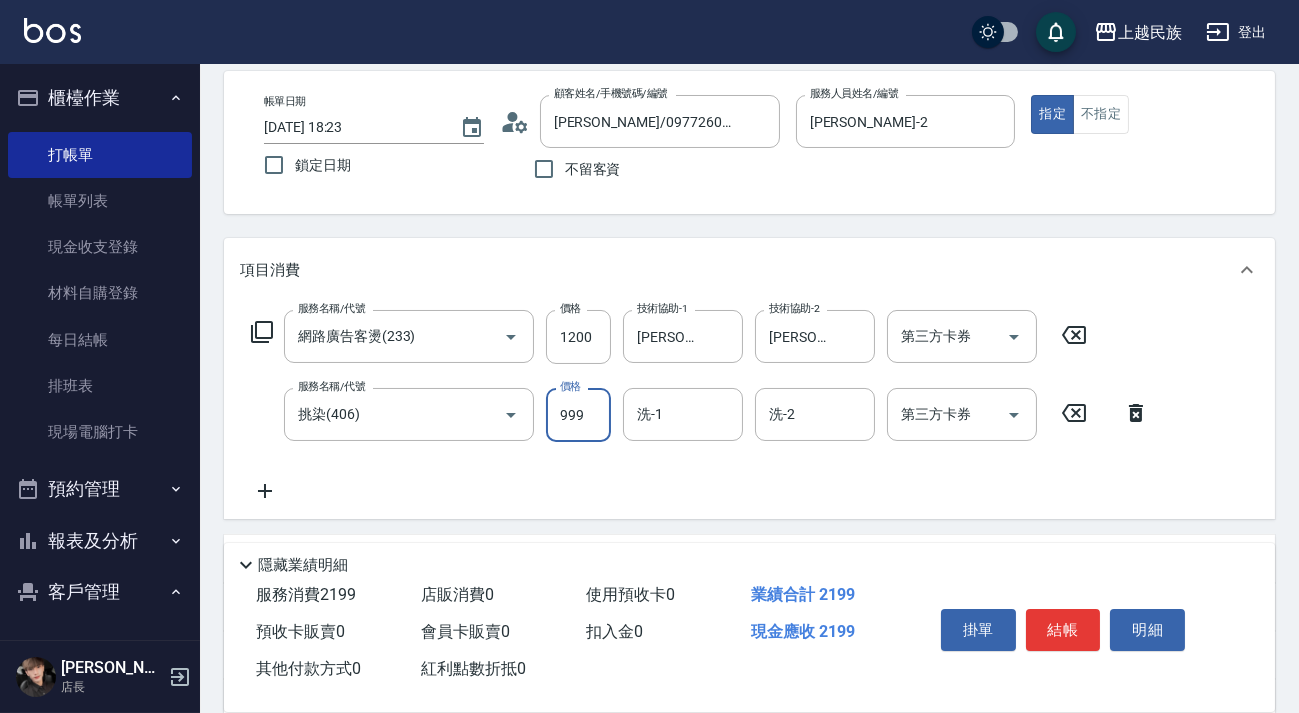 type on "999" 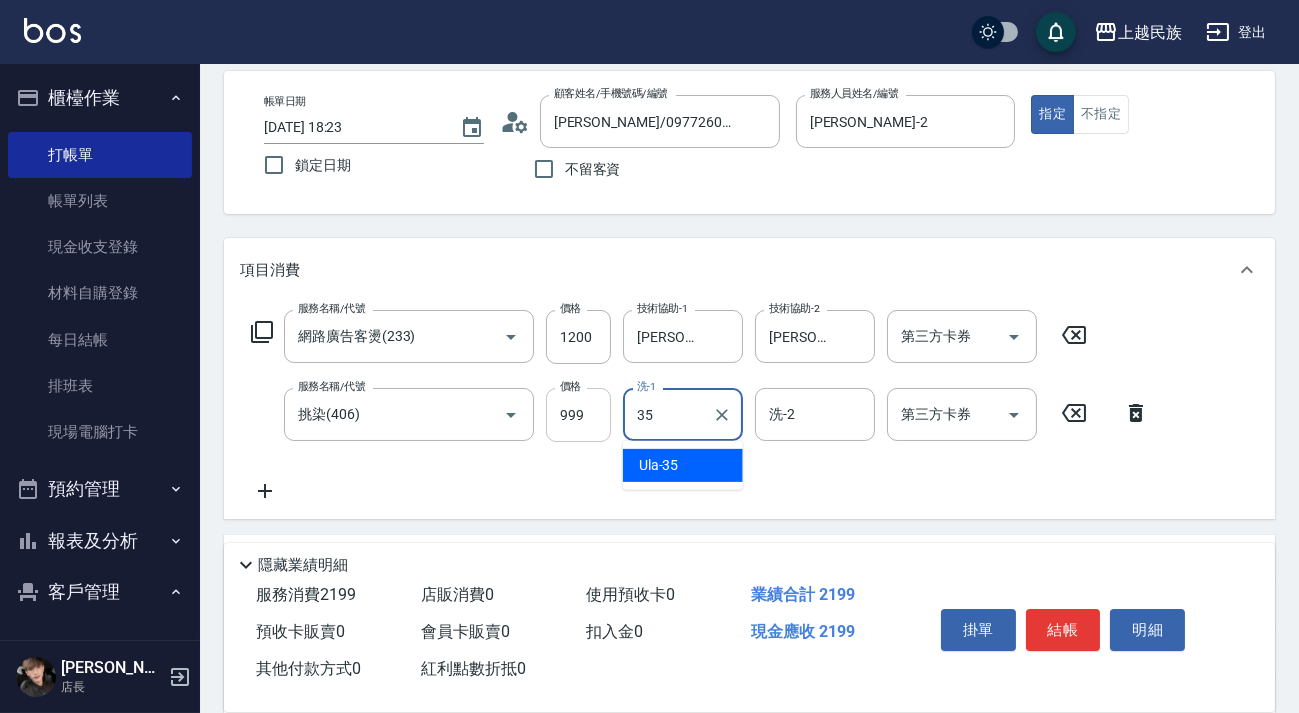 type on "Ula-35" 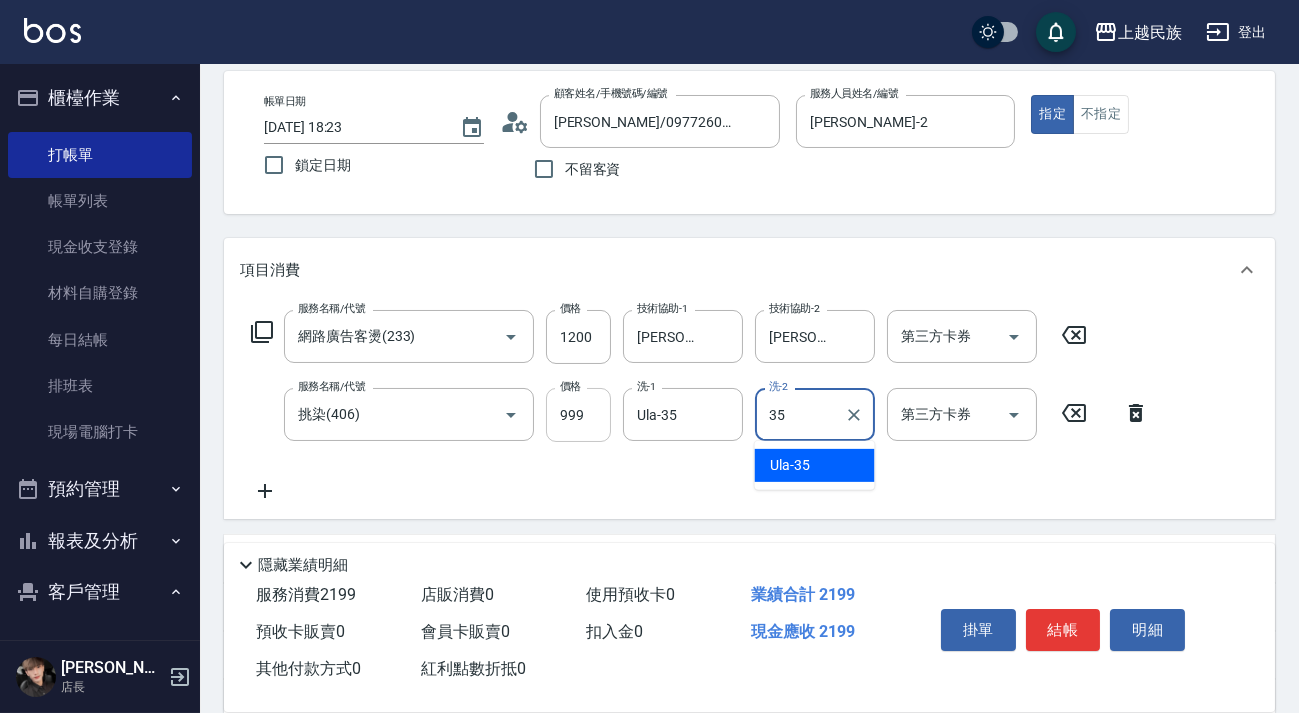 type on "Ula-35" 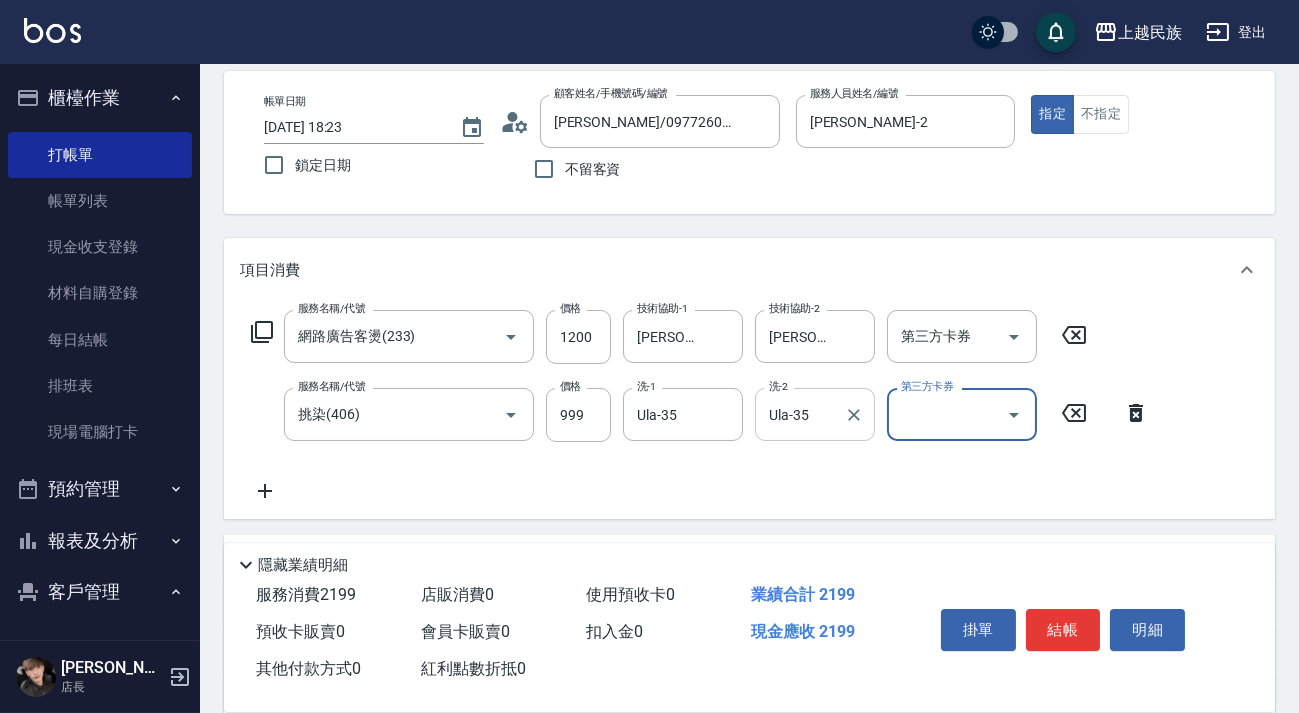 scroll, scrollTop: 0, scrollLeft: 0, axis: both 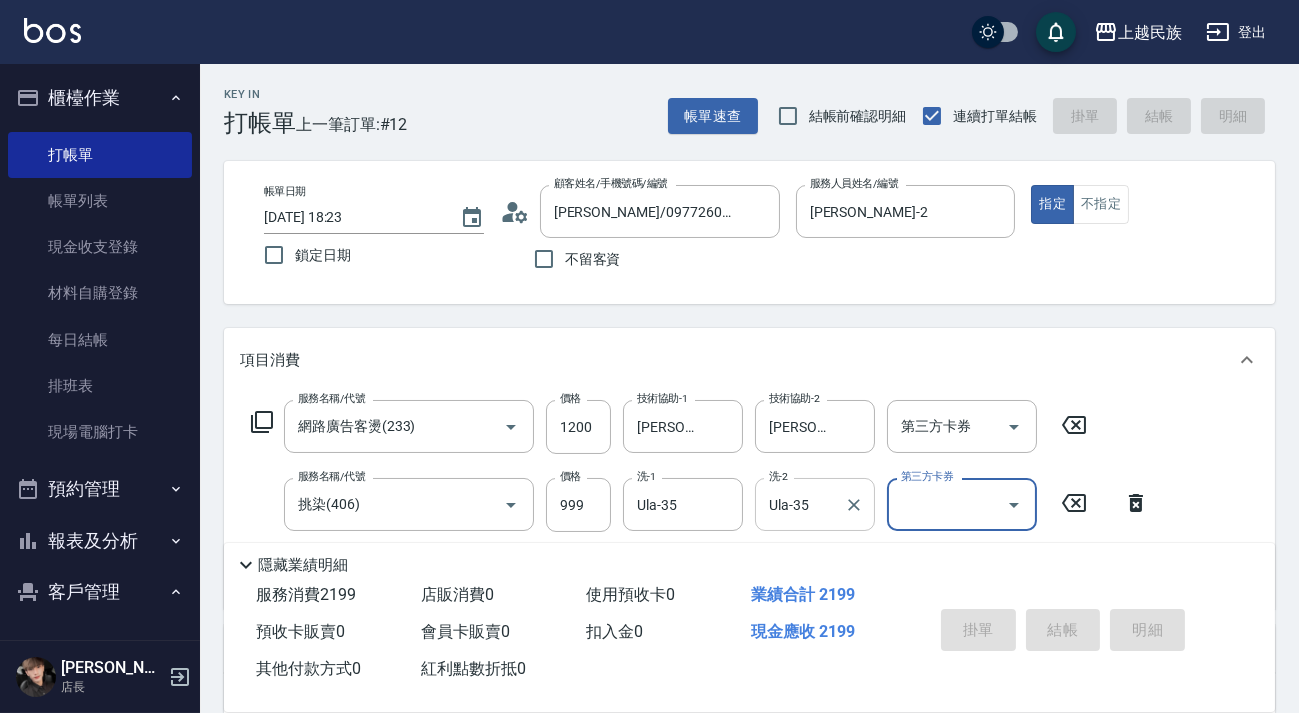 type on "2025/07/12 18:24" 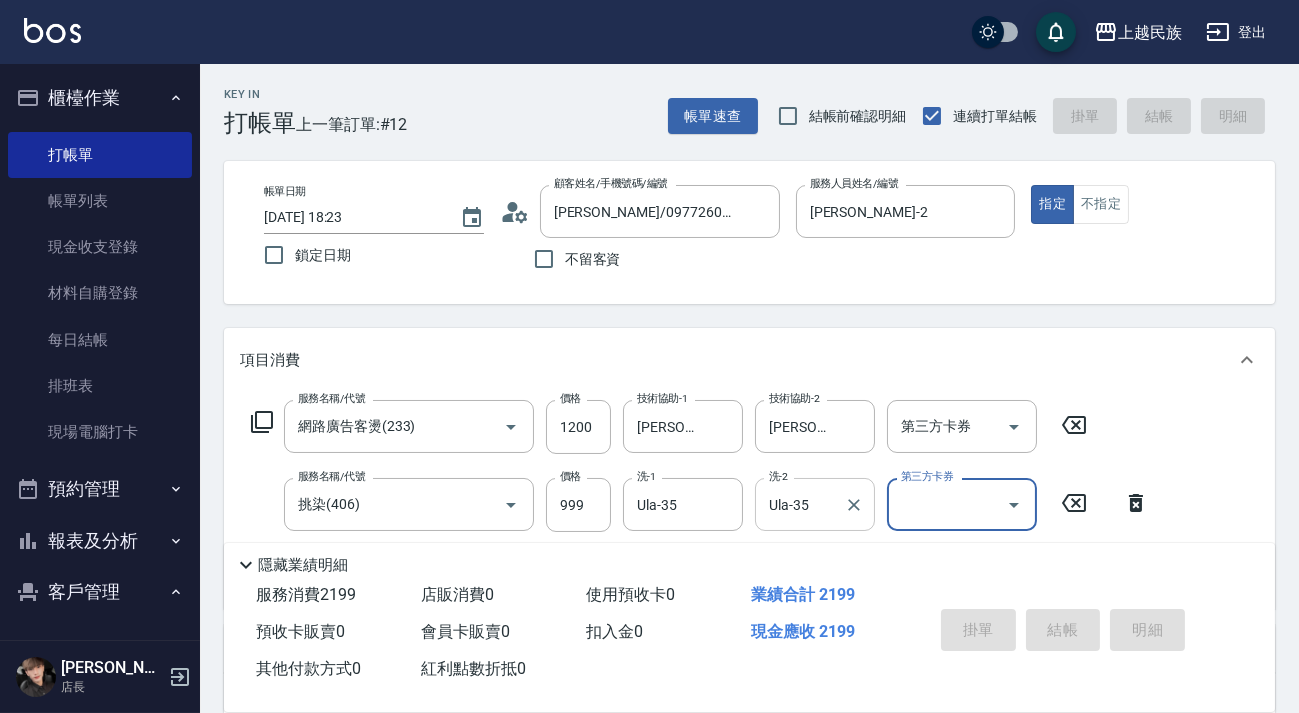 type 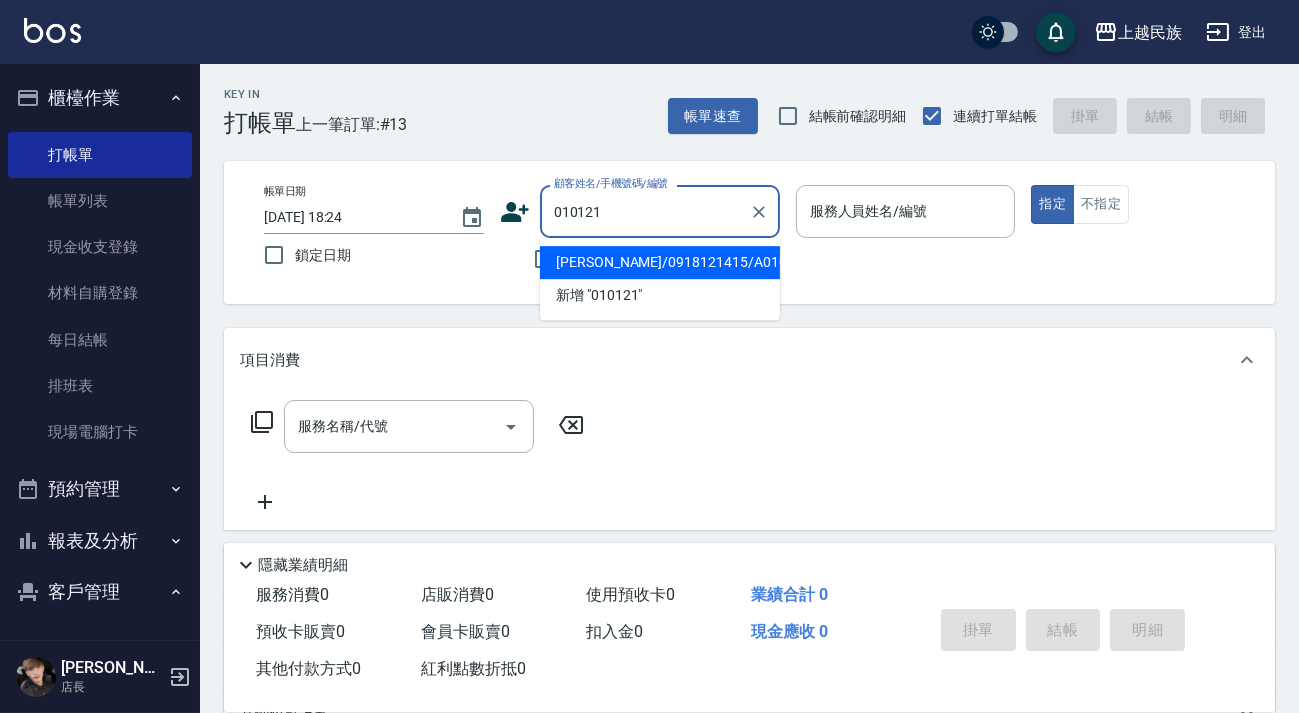 click on "張金釵/0918121415/A010121" at bounding box center (660, 262) 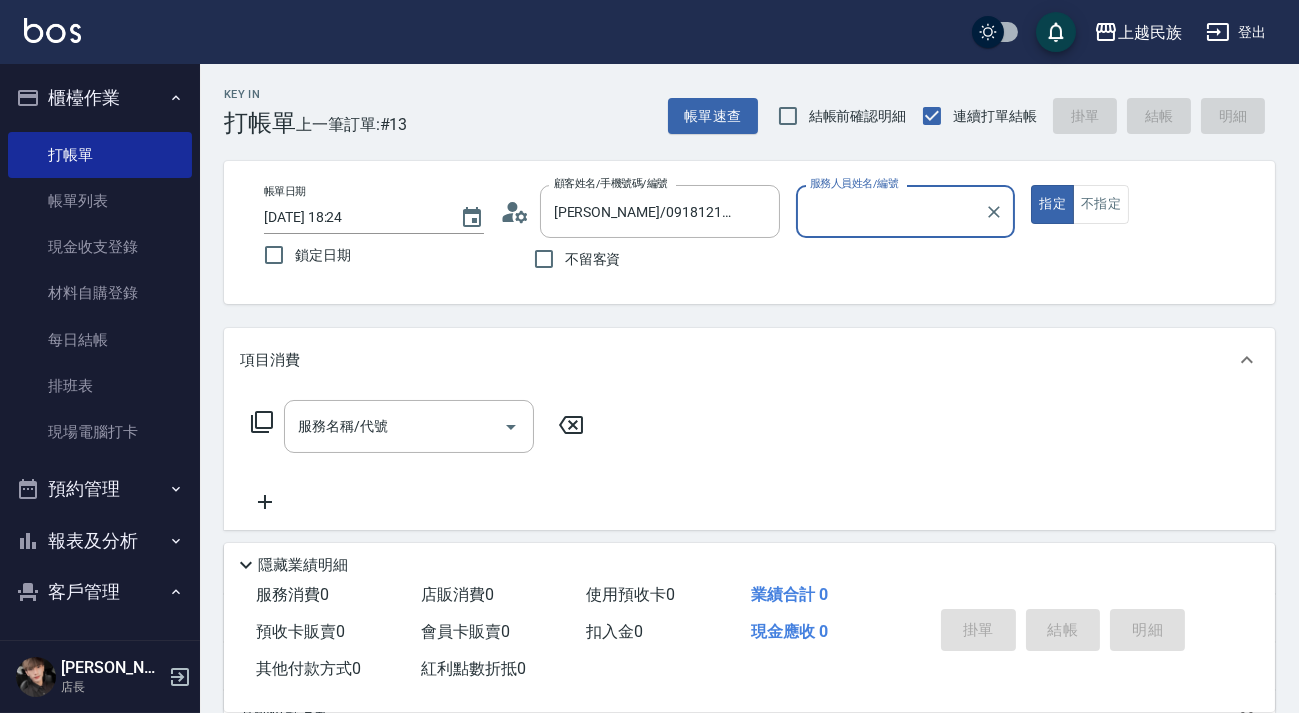 type on "Alan-2" 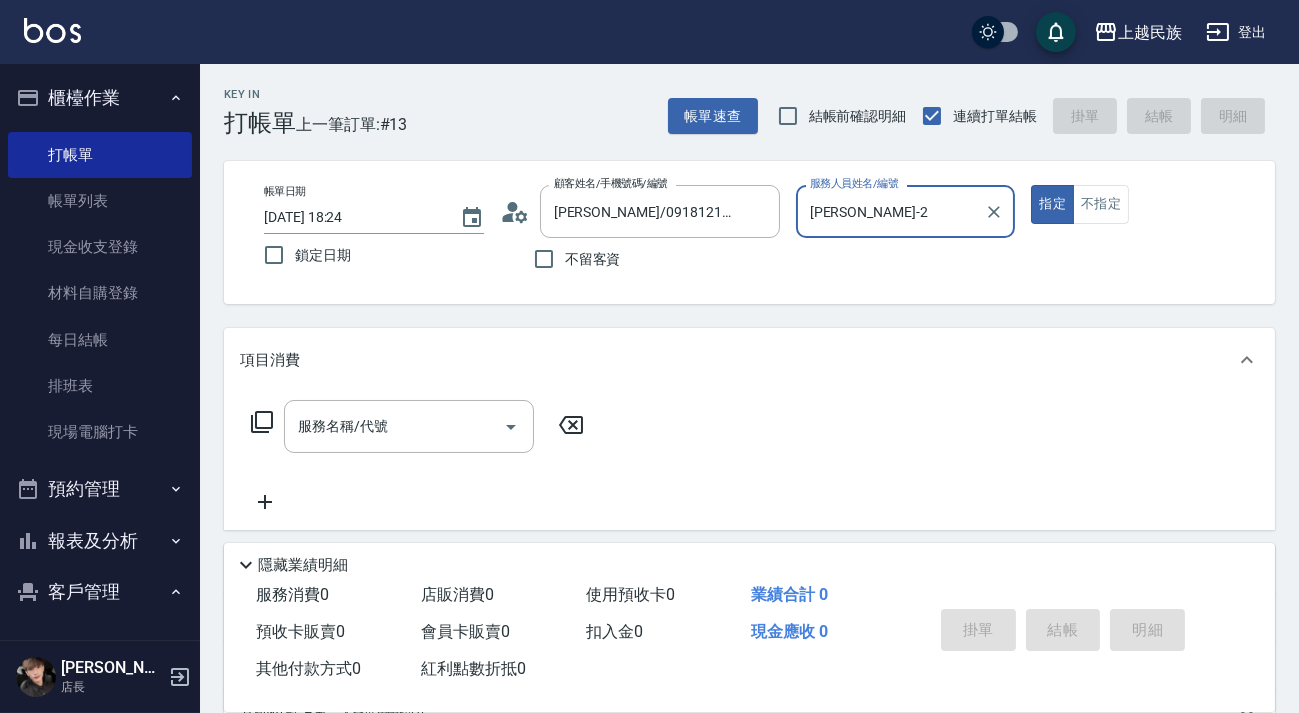 click on "指定" at bounding box center (1052, 204) 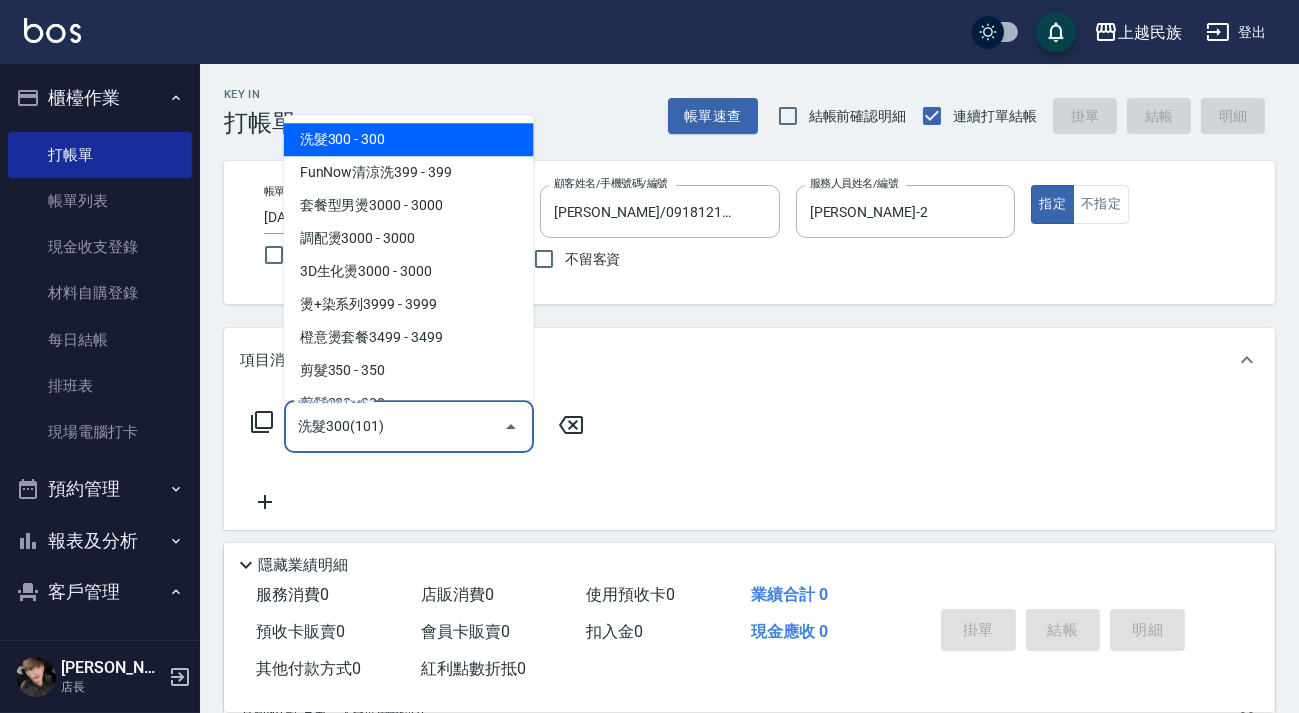 type on "洗髮300(101)" 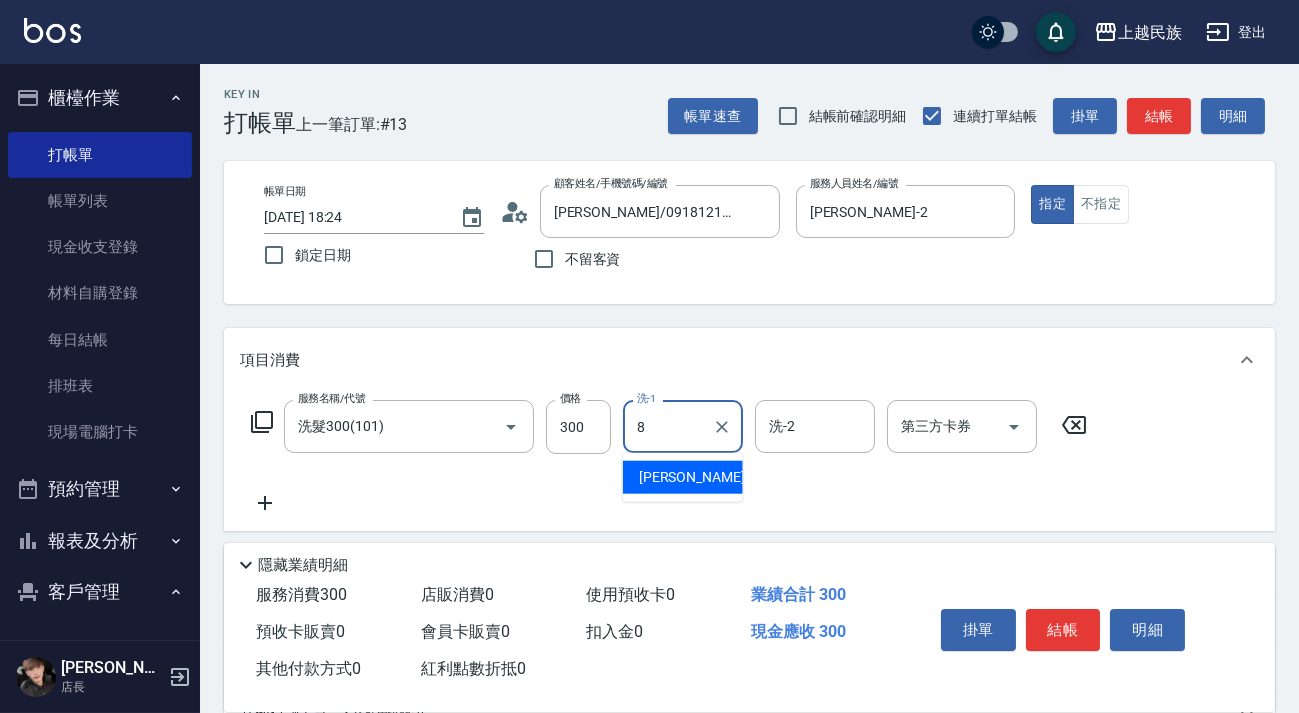 type on "Stella-8" 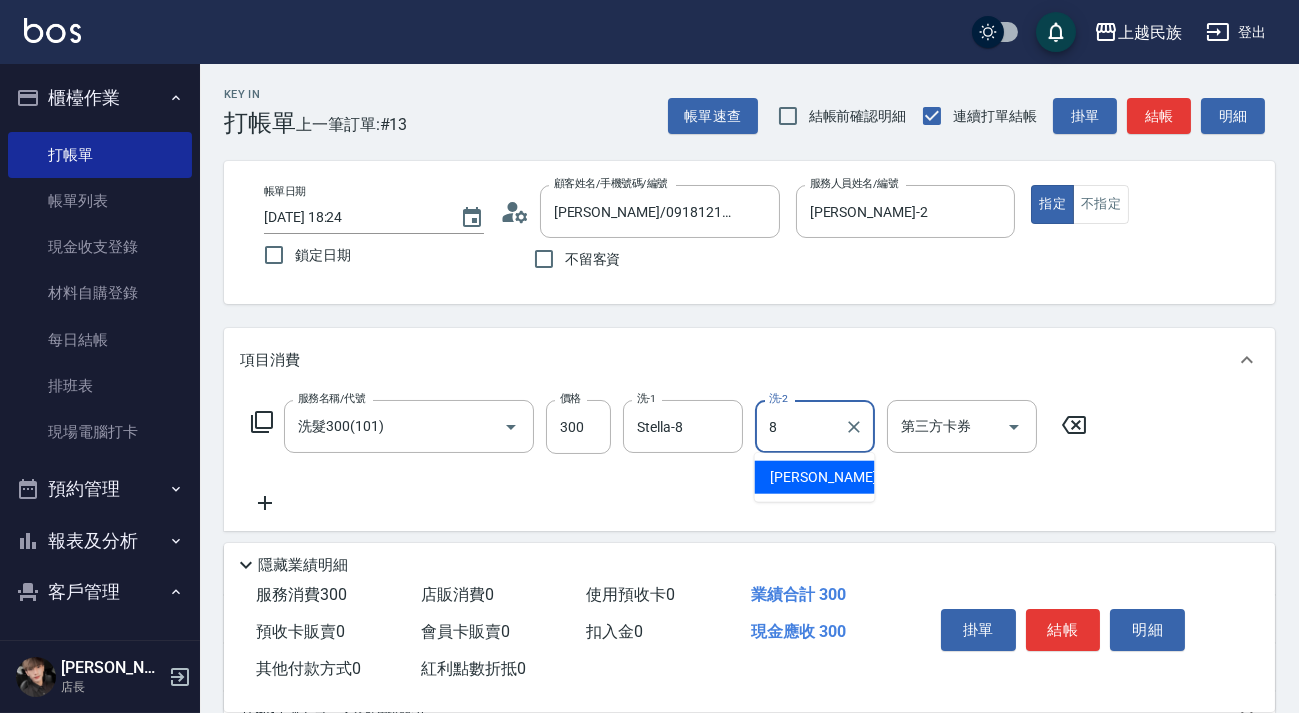 type on "Stella-8" 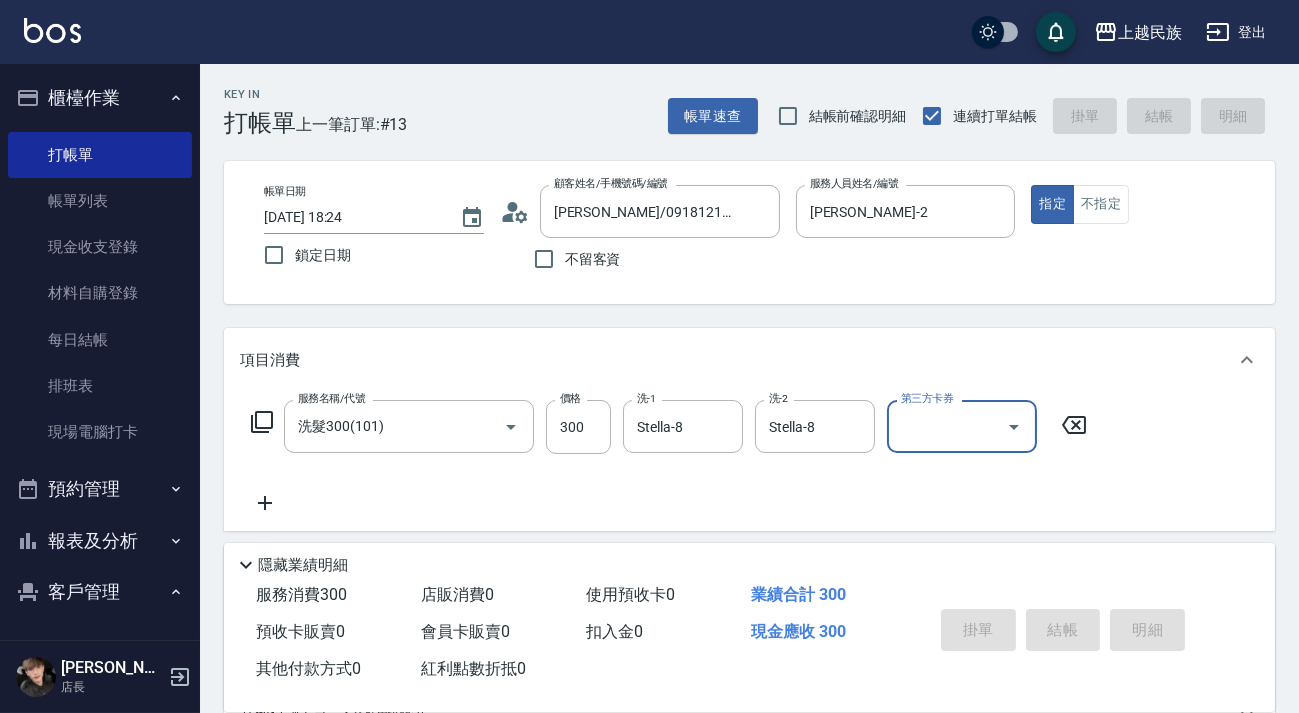 type on "[DATE] 18:25" 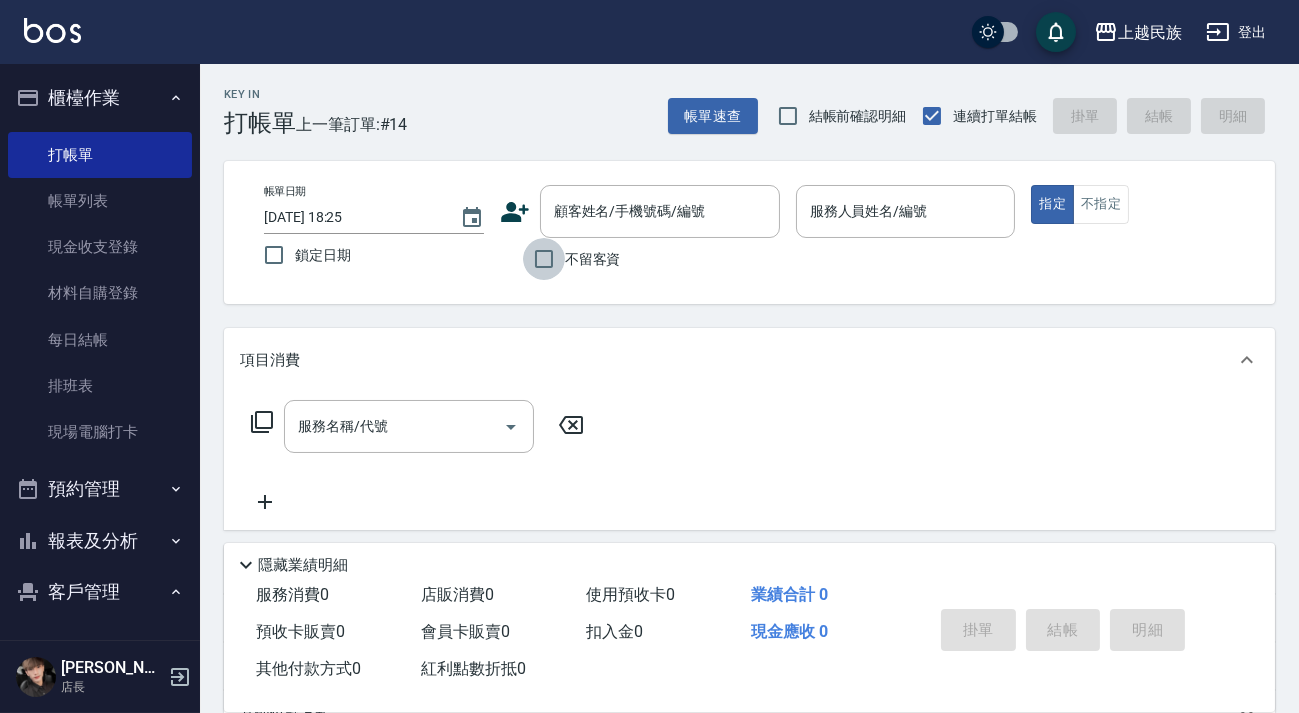 click on "不留客資" at bounding box center [544, 259] 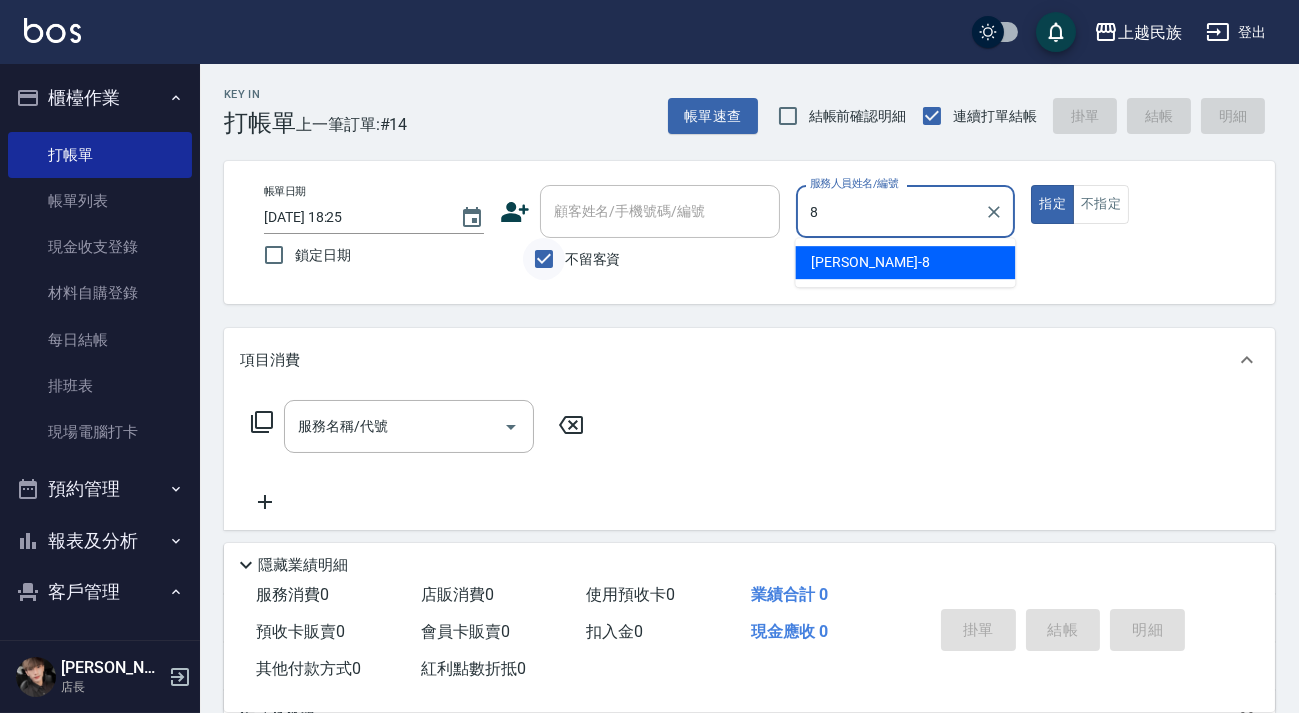 type on "Stella-8" 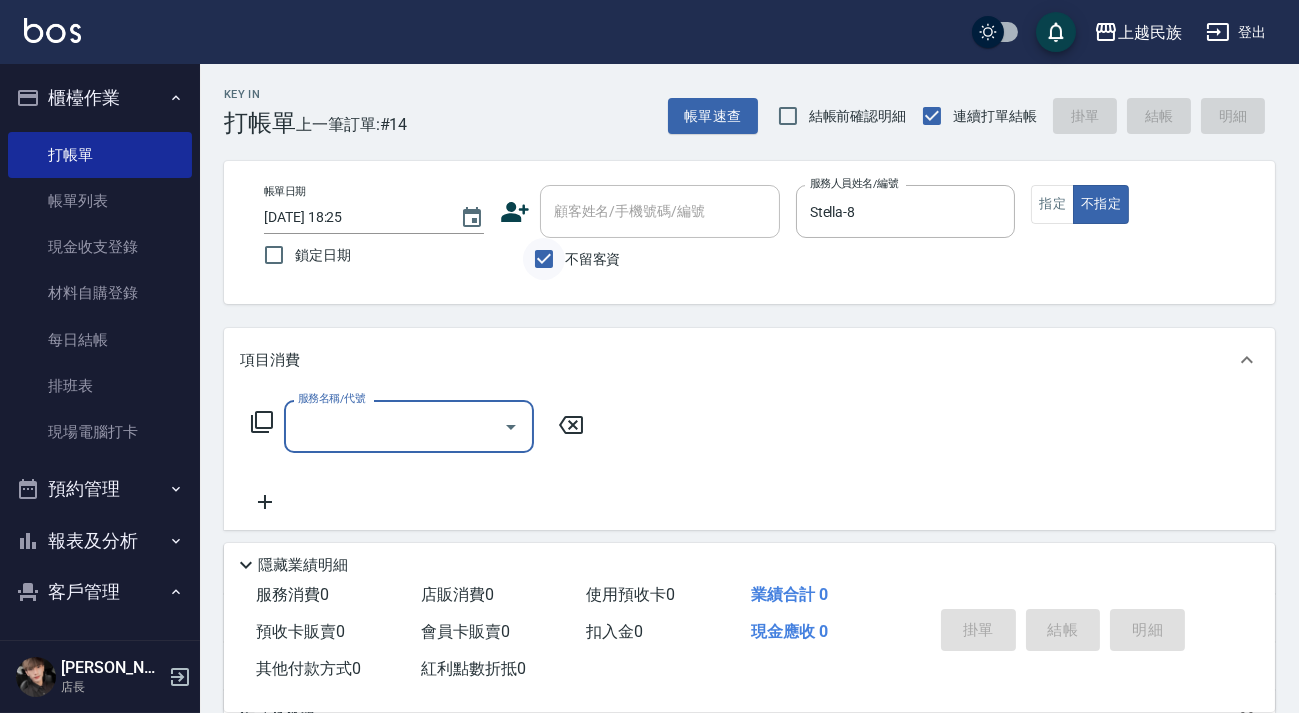type on "5" 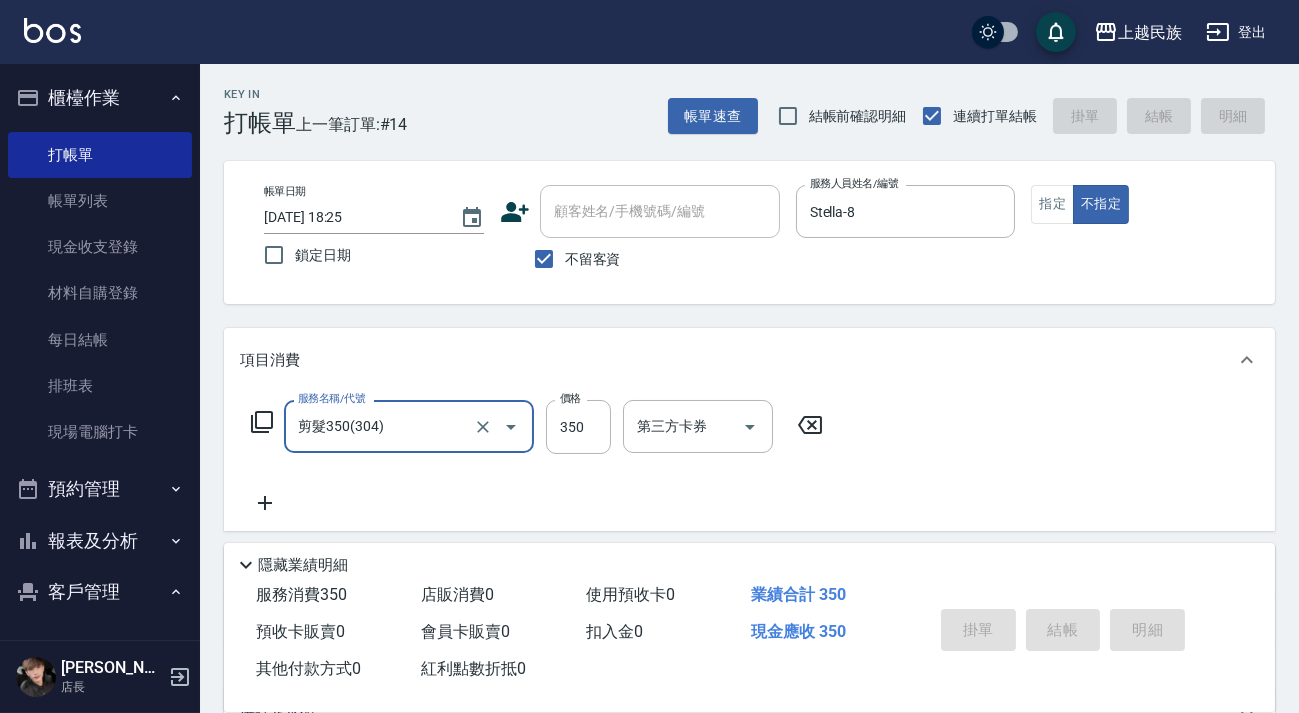 type on "剪髮350(304)" 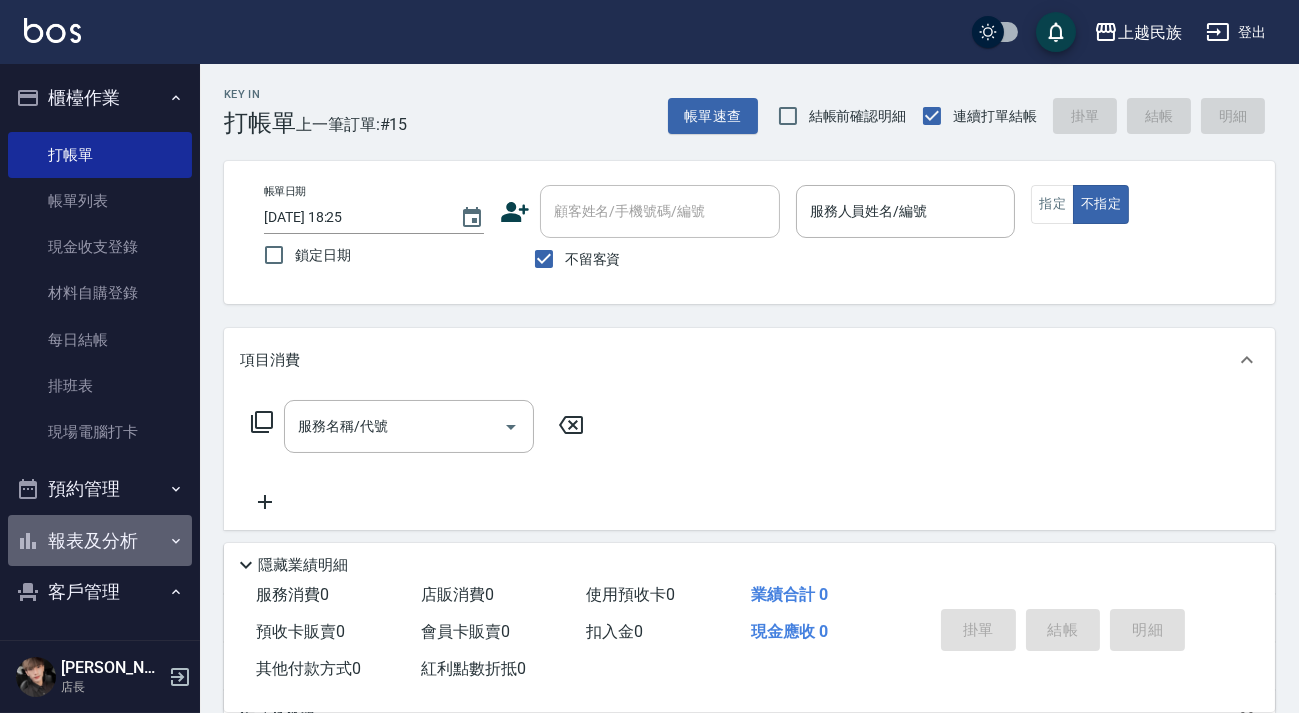 click on "報表及分析" at bounding box center [100, 541] 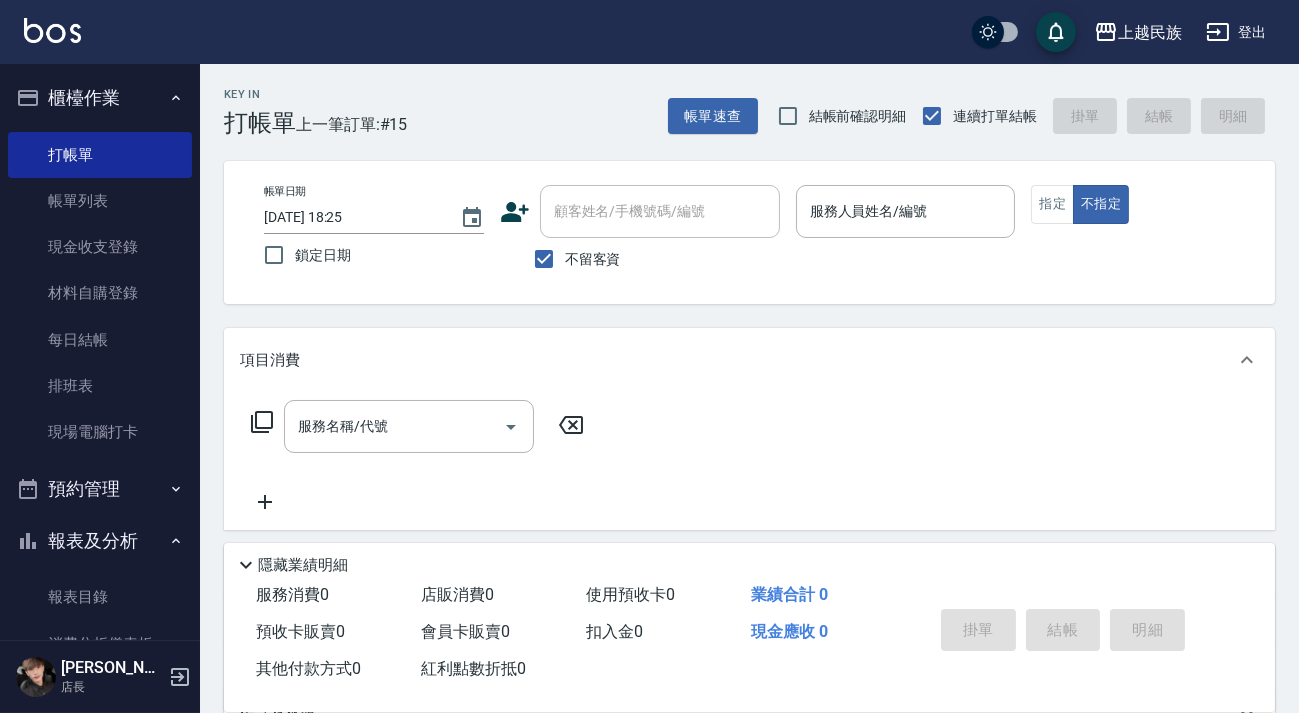 scroll, scrollTop: 454, scrollLeft: 0, axis: vertical 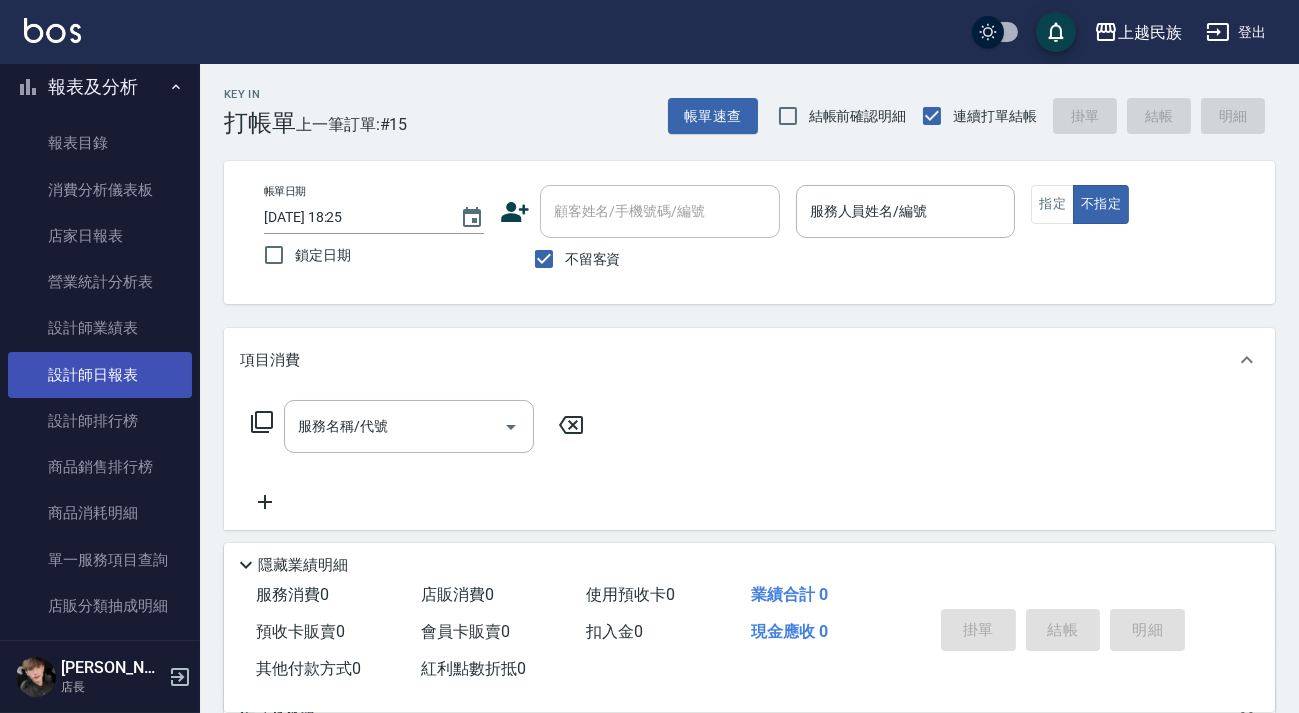 click on "設計師日報表" at bounding box center [100, 375] 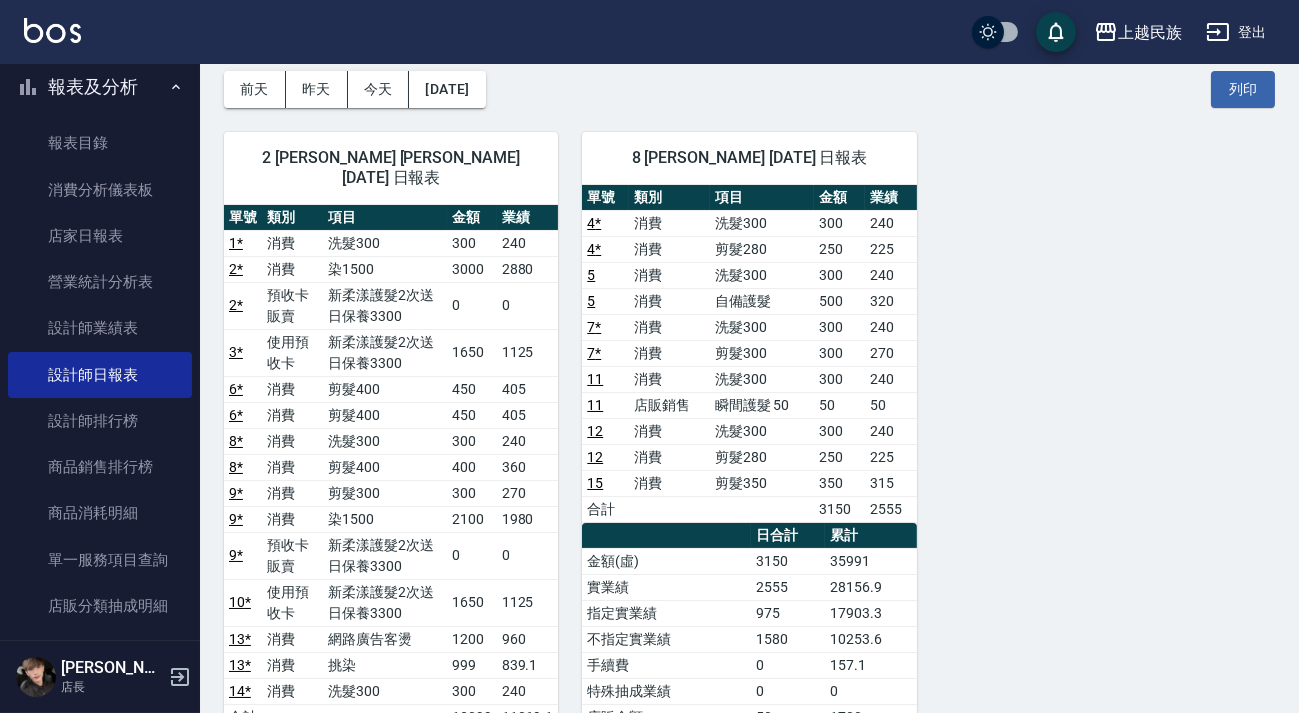scroll, scrollTop: 181, scrollLeft: 0, axis: vertical 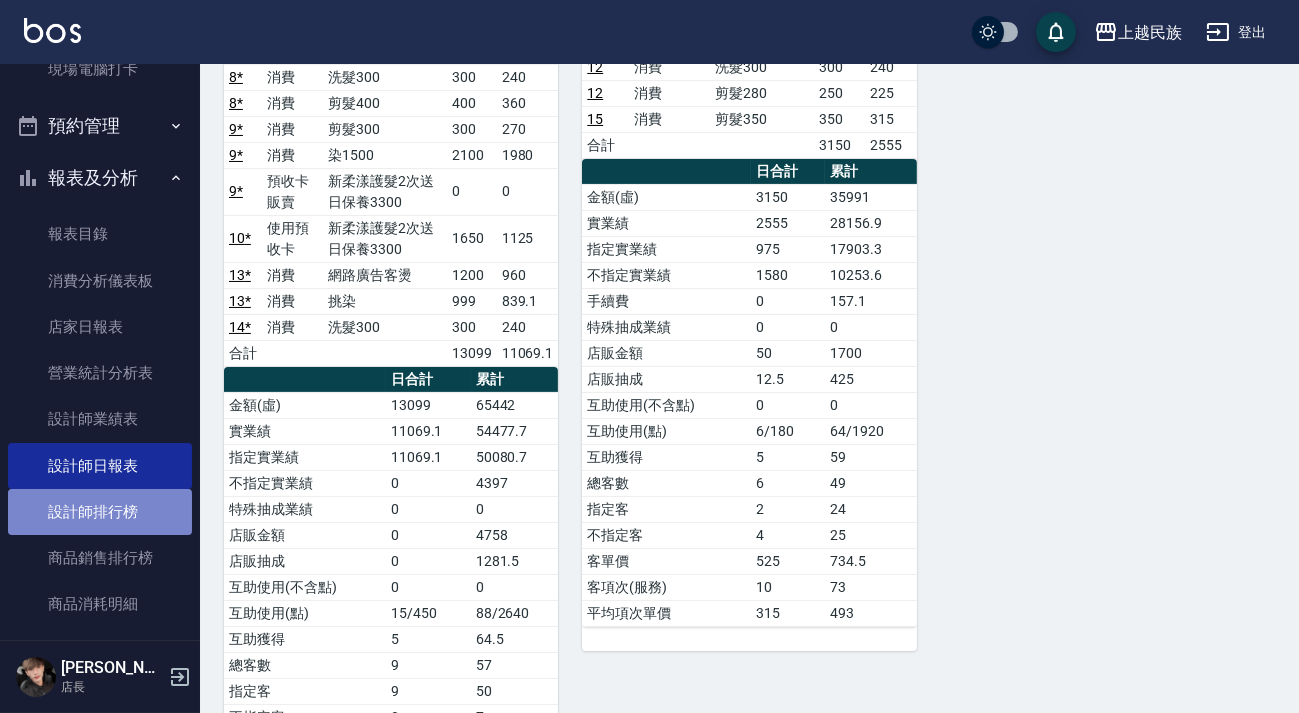 click on "設計師排行榜" at bounding box center (100, 512) 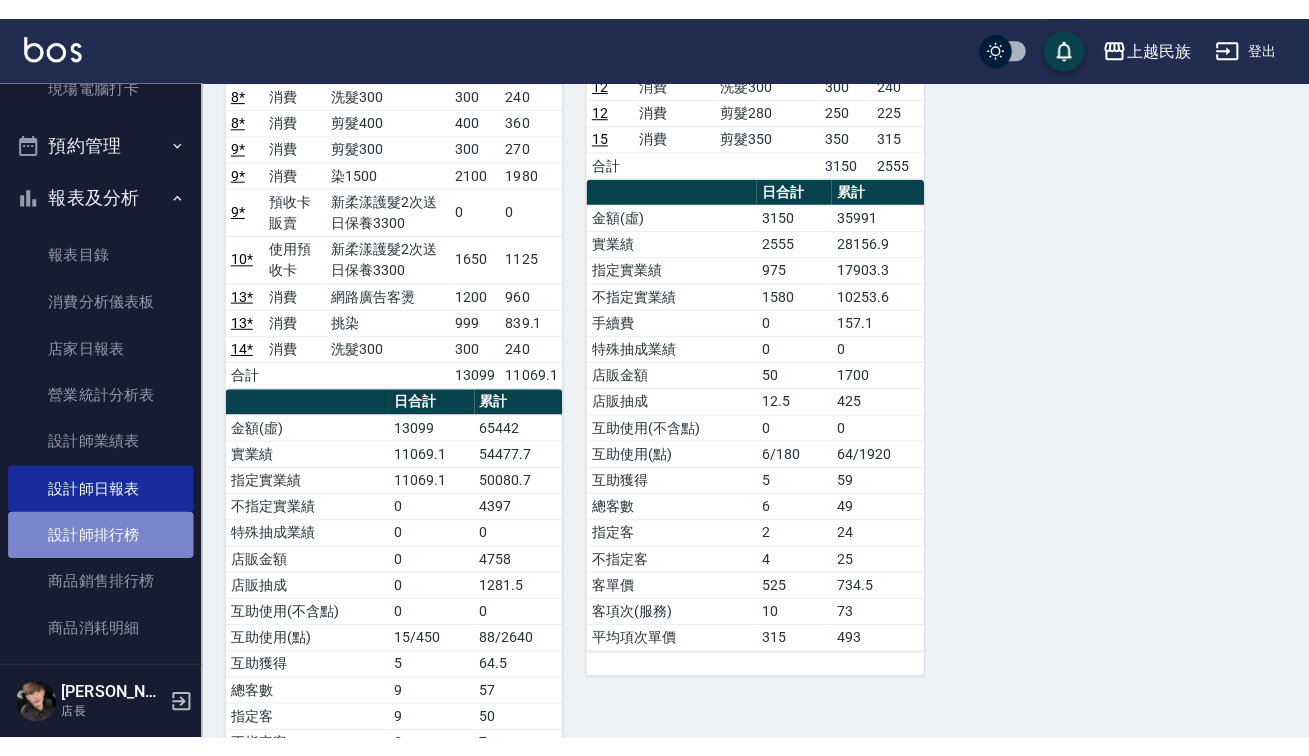 scroll, scrollTop: 0, scrollLeft: 0, axis: both 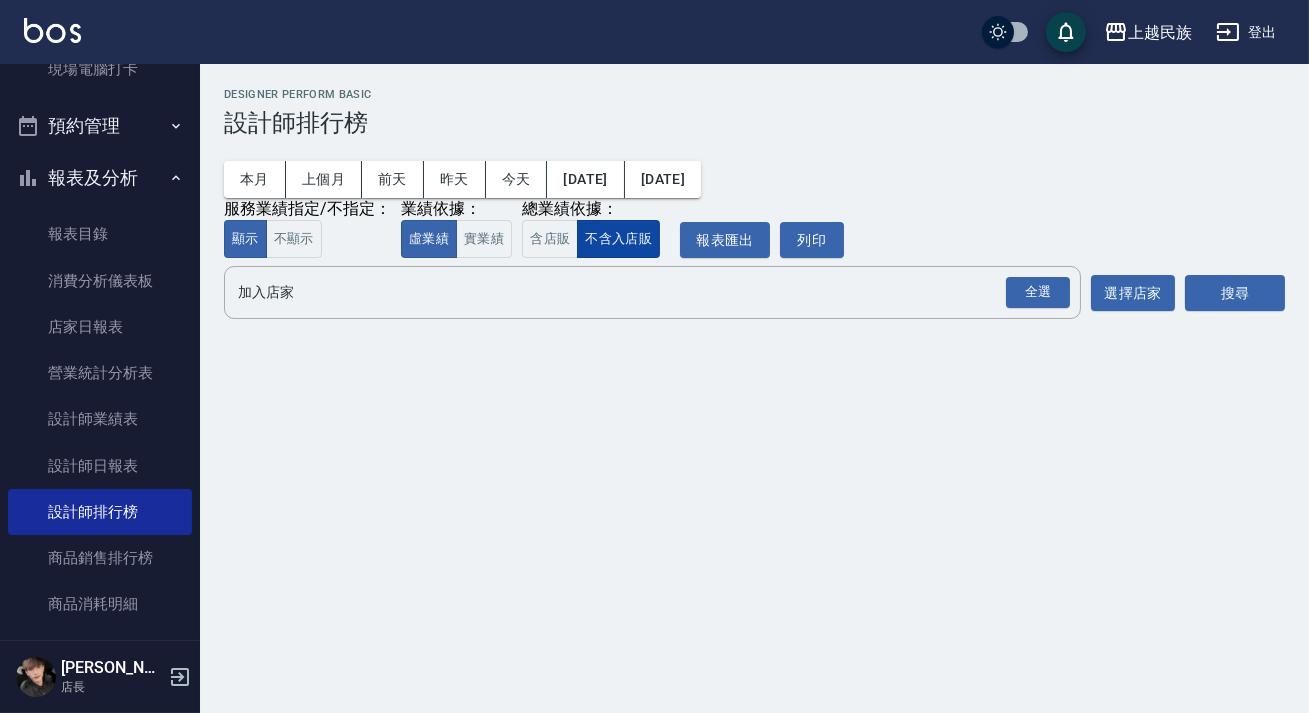 drag, startPoint x: 558, startPoint y: 232, endPoint x: 621, endPoint y: 242, distance: 63.788715 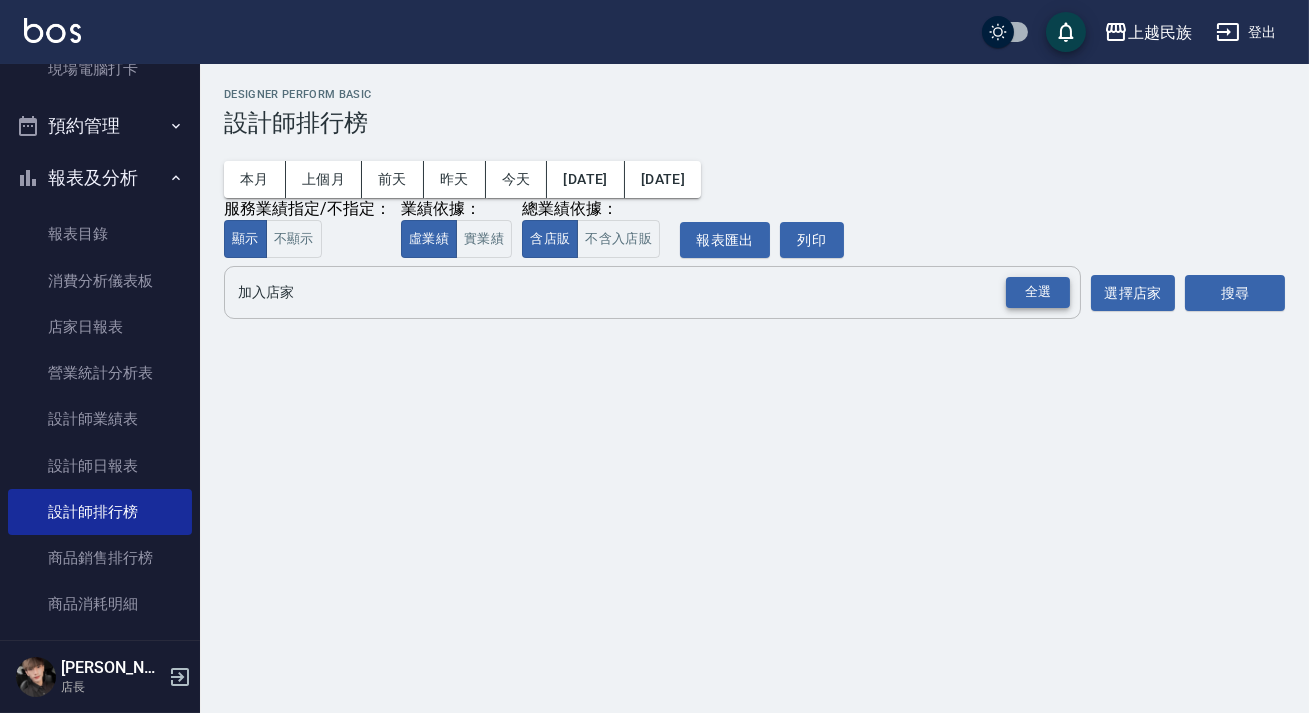 click on "全選" at bounding box center (1038, 292) 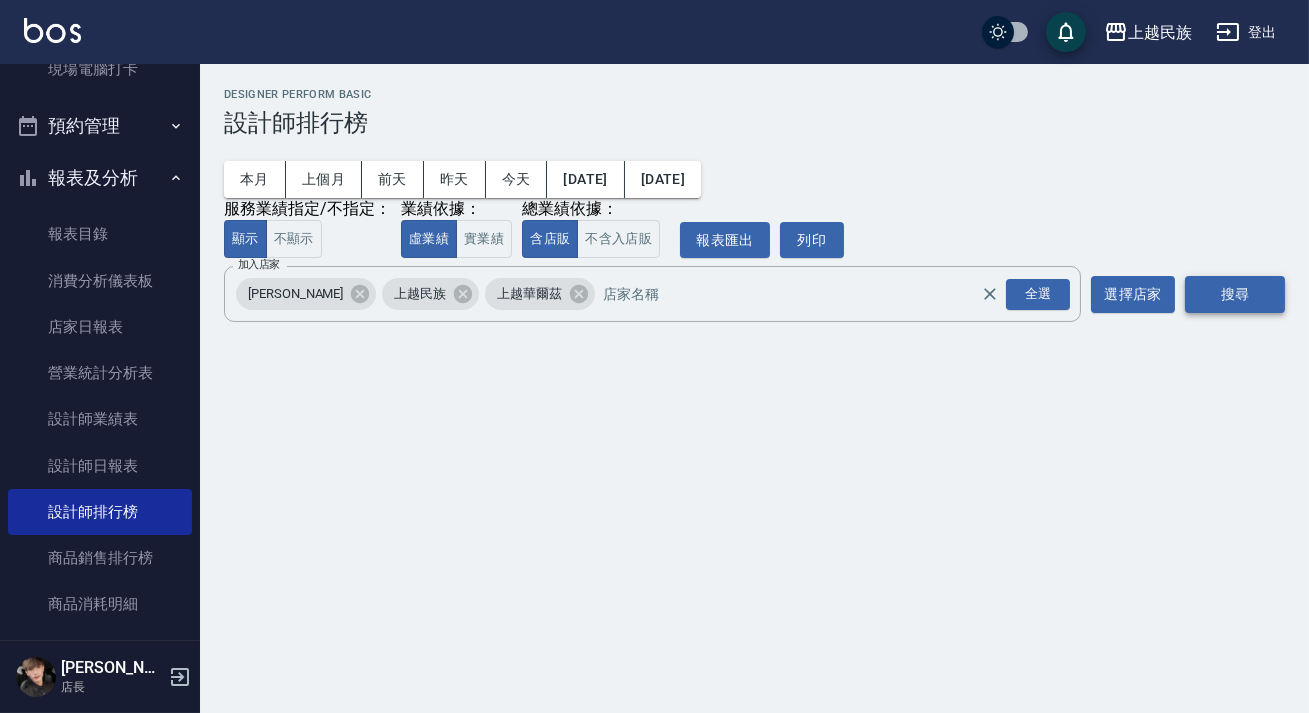 click on "搜尋" at bounding box center (1235, 294) 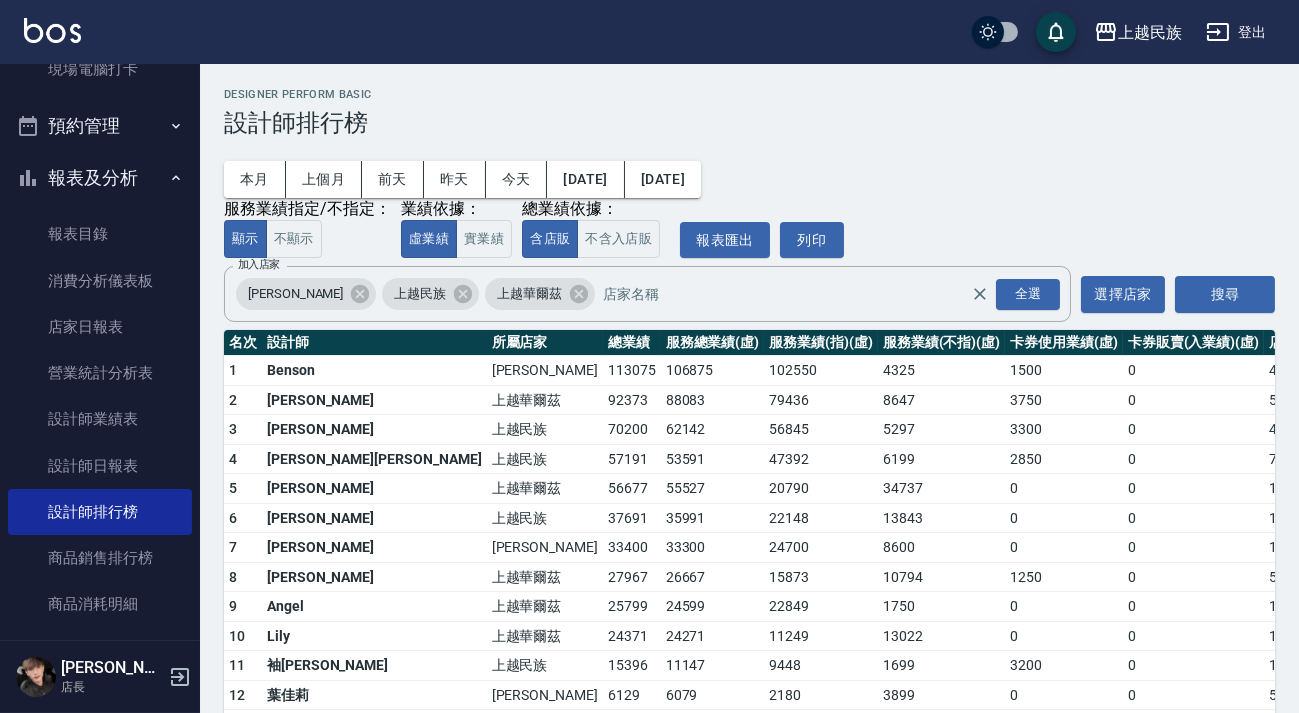 click on "登出" at bounding box center [1236, 32] 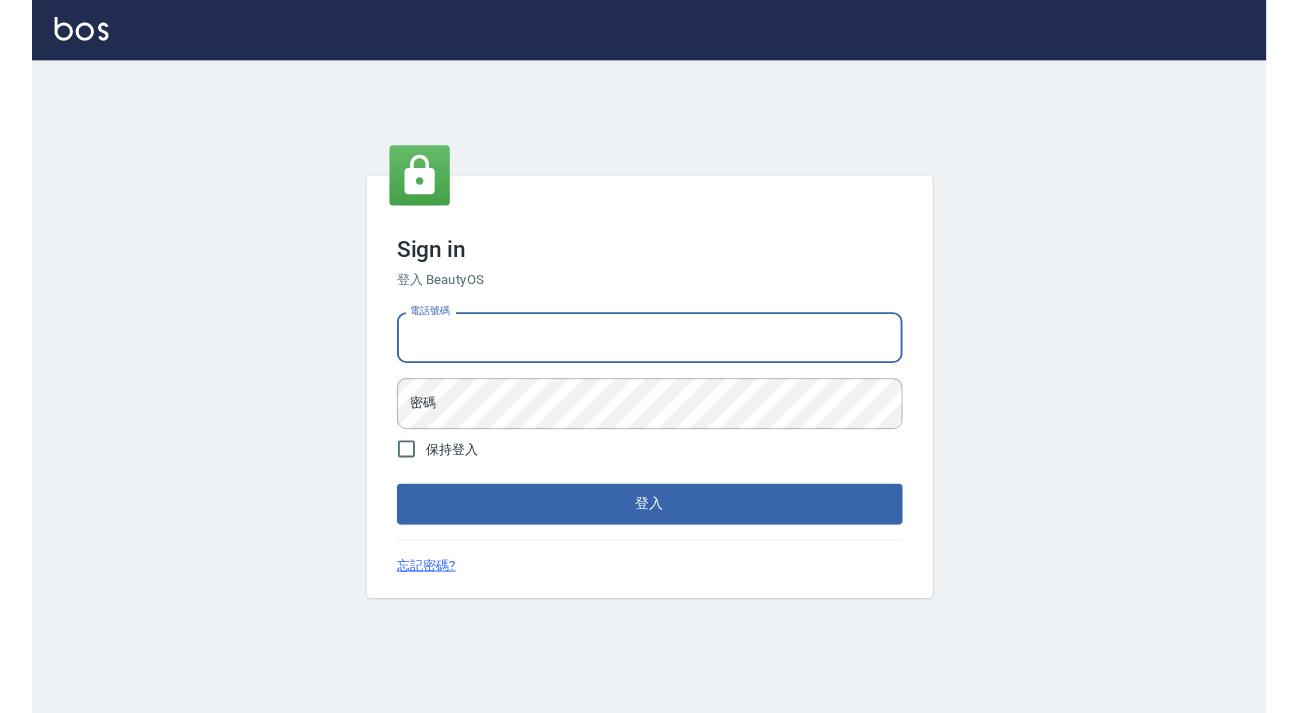scroll, scrollTop: 0, scrollLeft: 0, axis: both 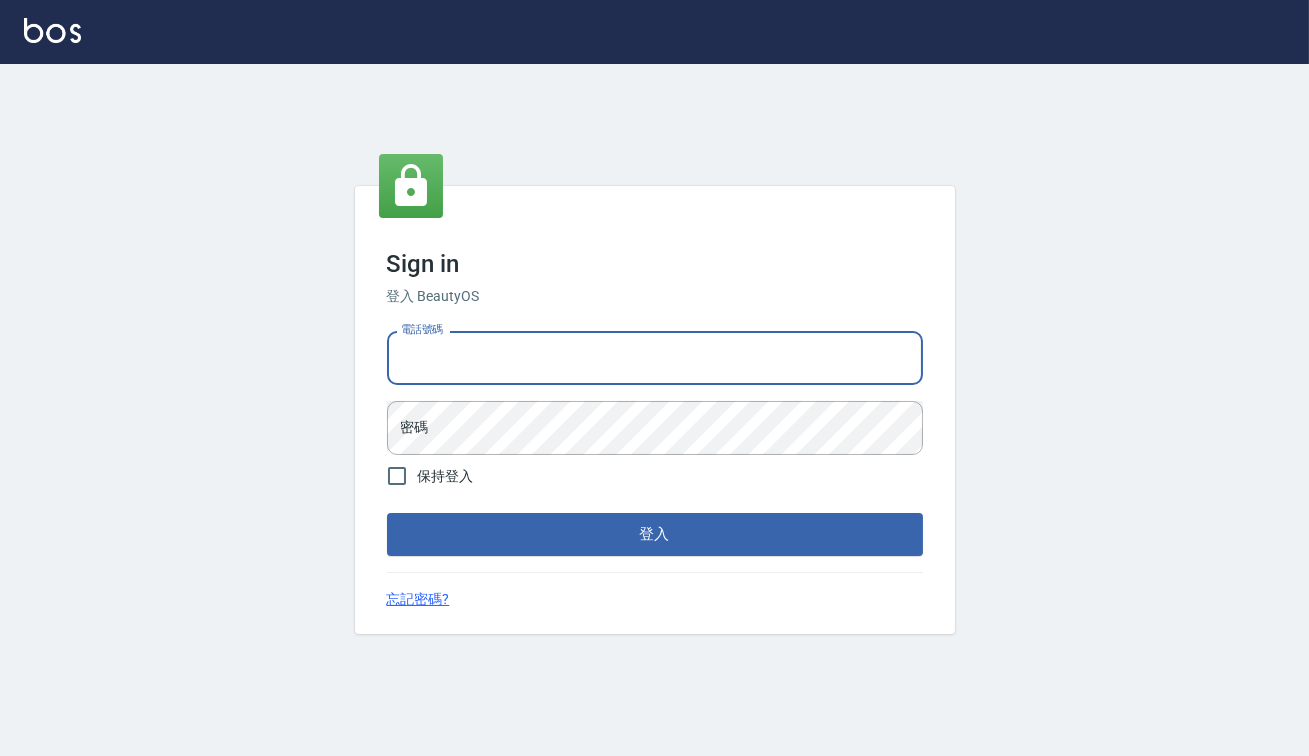 type on "0938917261" 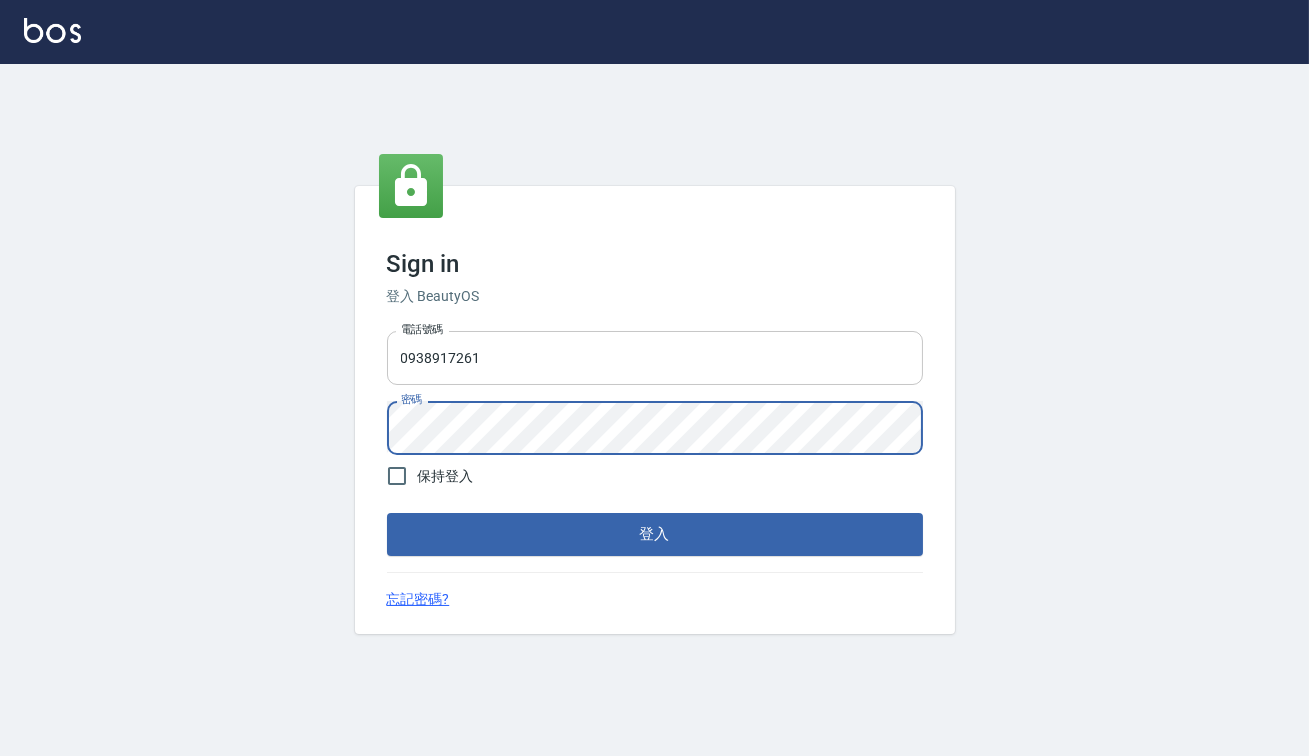 click on "登入" at bounding box center (655, 534) 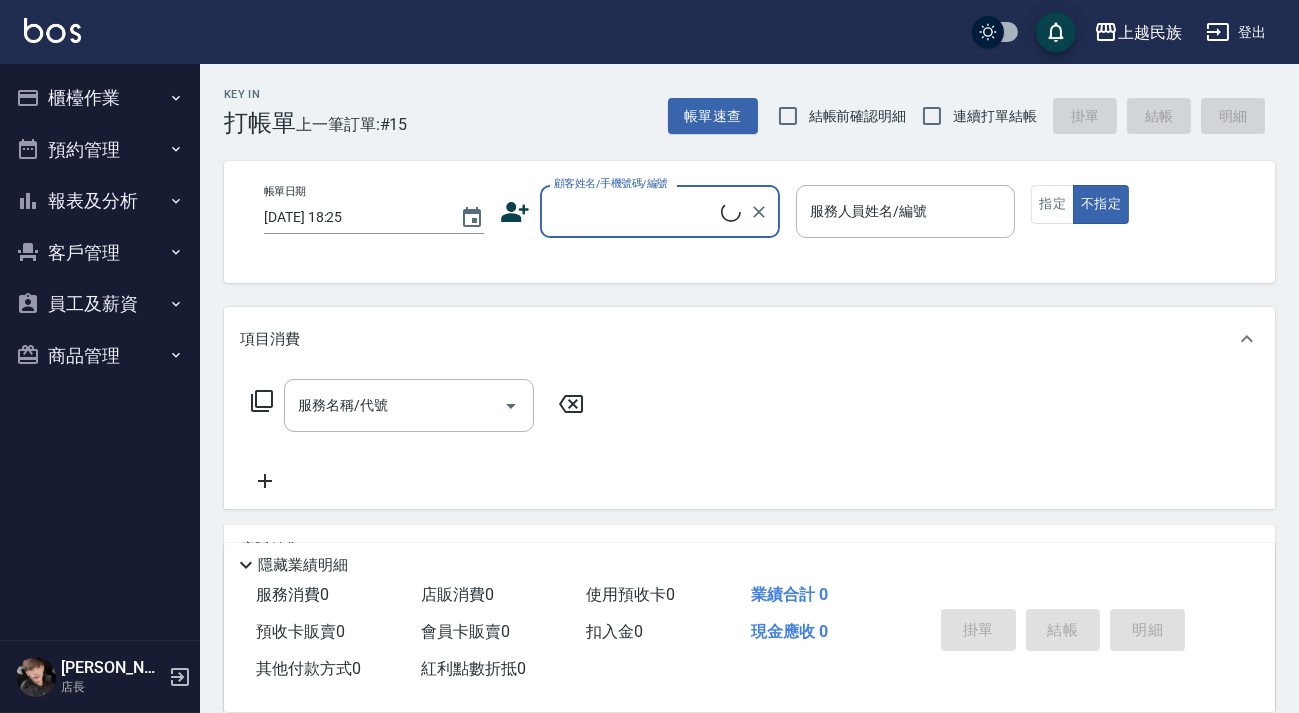 click on "報表及分析" at bounding box center [100, 201] 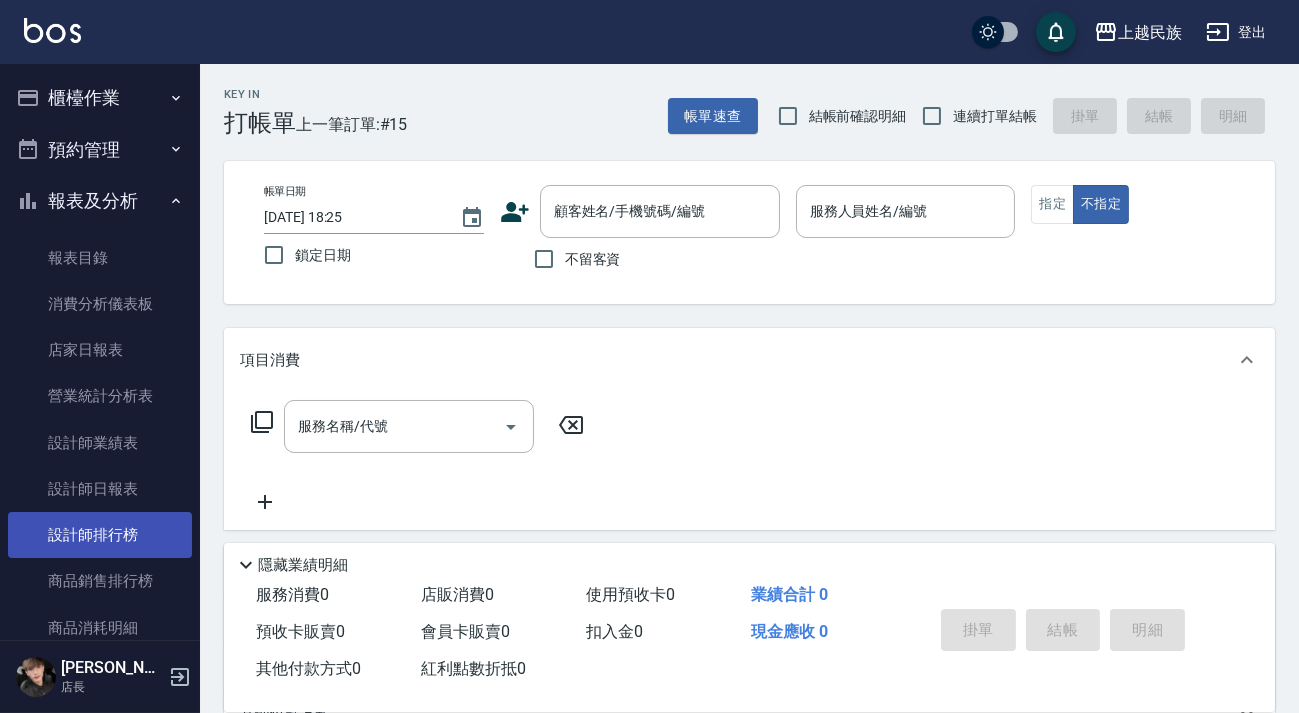 click on "設計師排行榜" at bounding box center [100, 535] 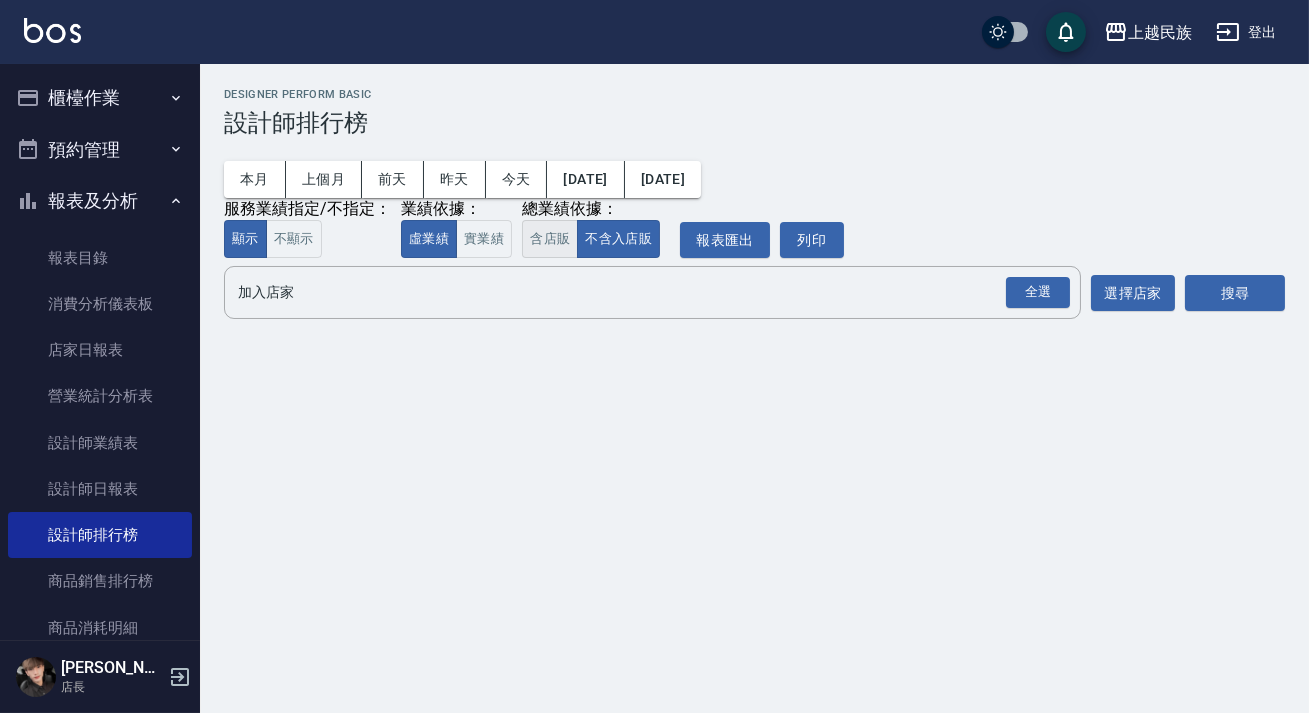 click on "含店販" at bounding box center [550, 239] 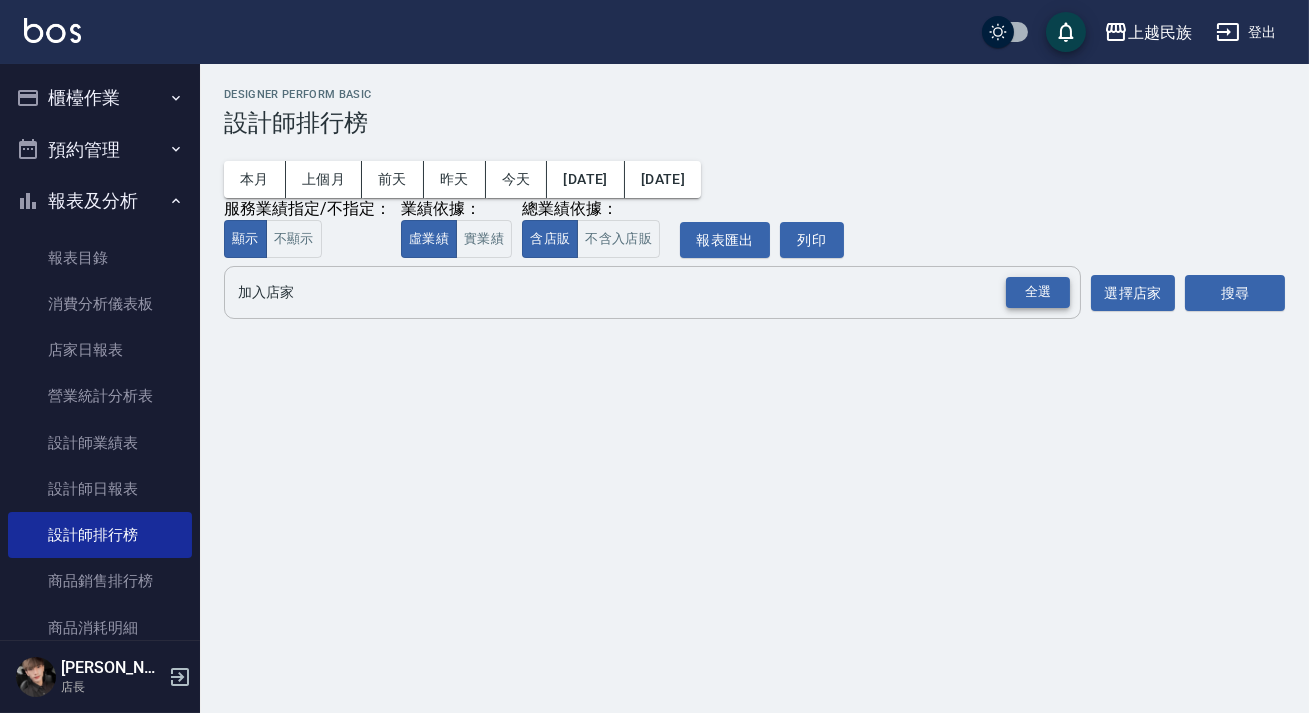 click on "全選" at bounding box center [1038, 292] 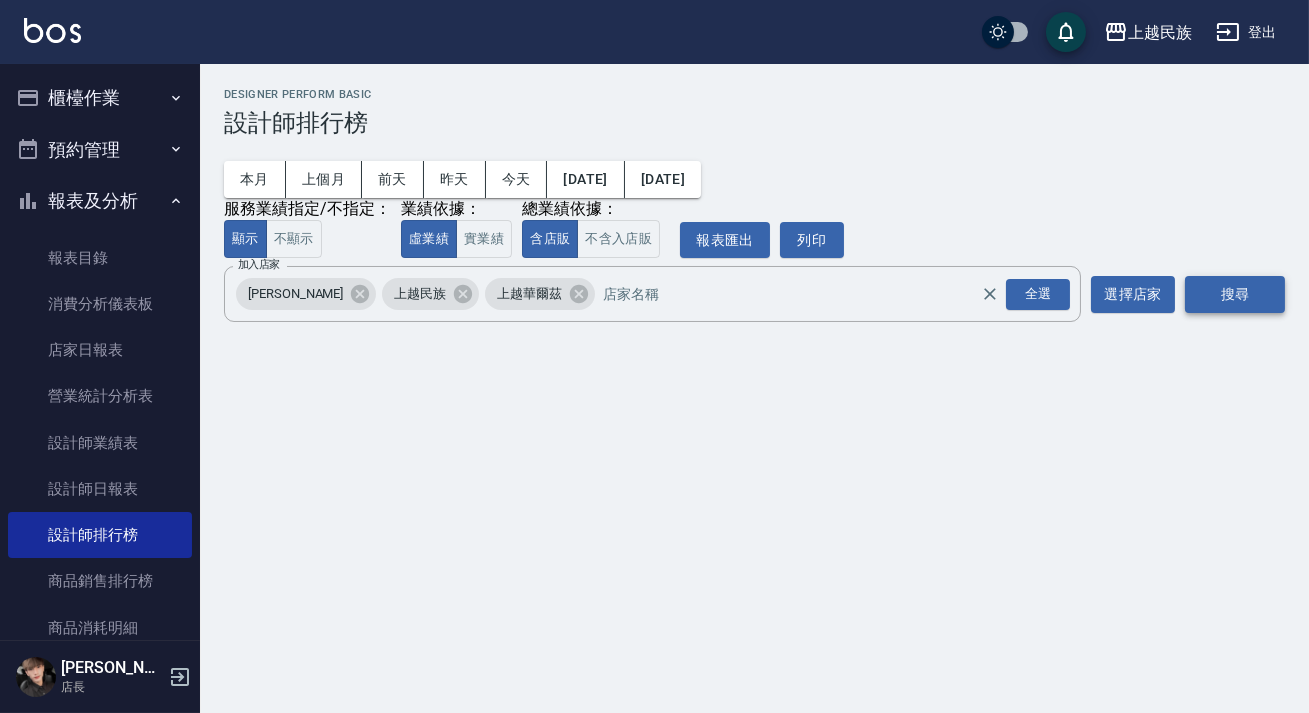click on "搜尋" at bounding box center (1235, 294) 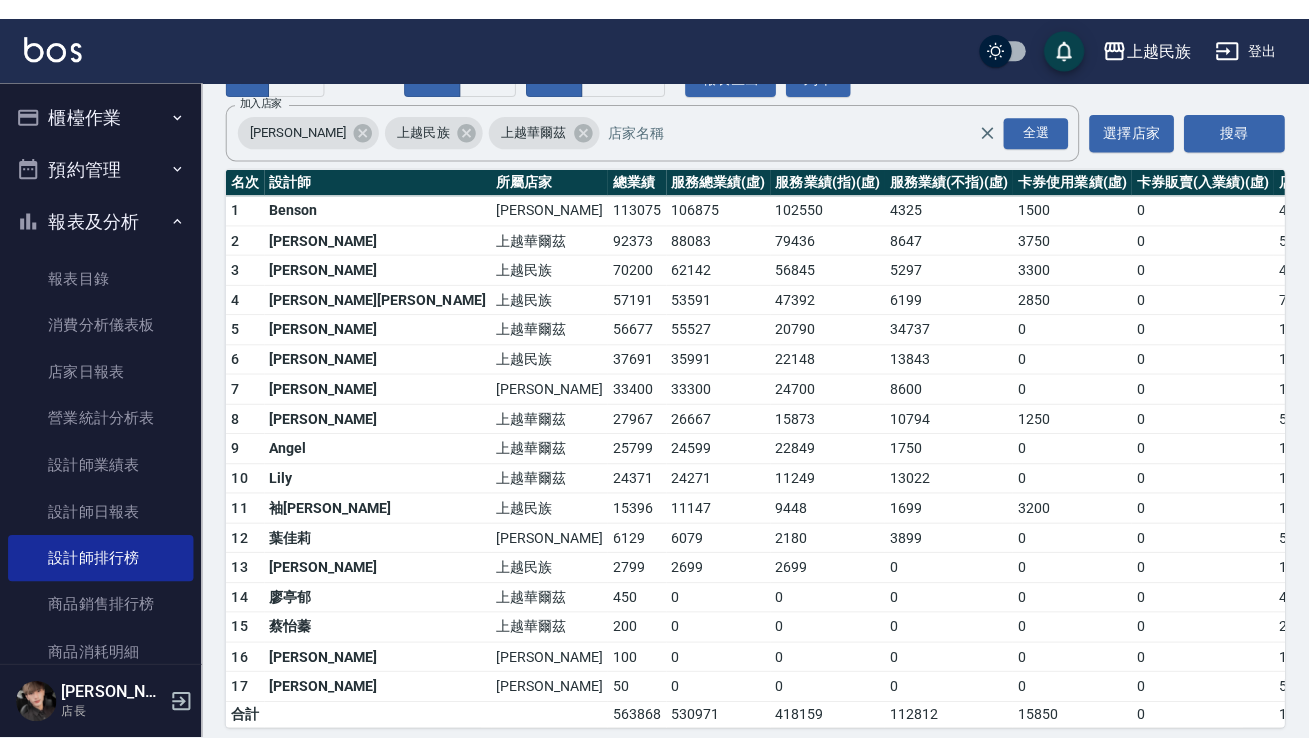 scroll, scrollTop: 0, scrollLeft: 0, axis: both 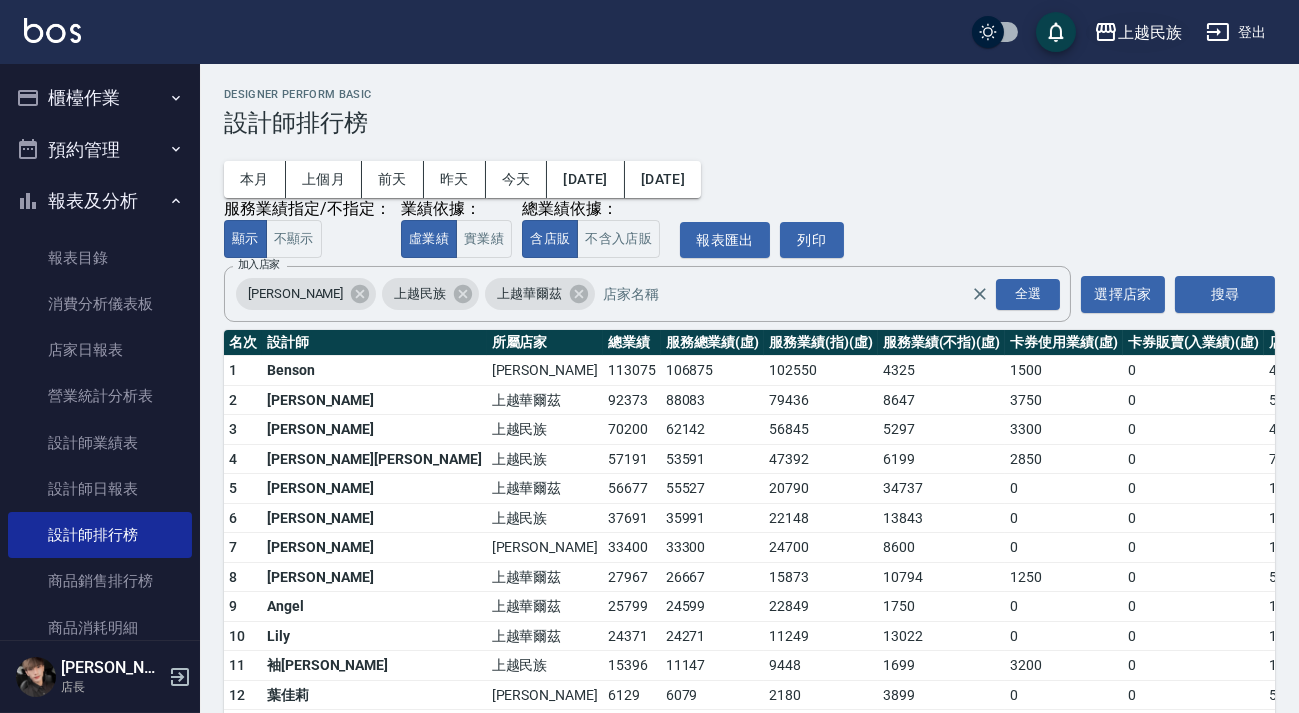 click on "上越民族" at bounding box center [1150, 32] 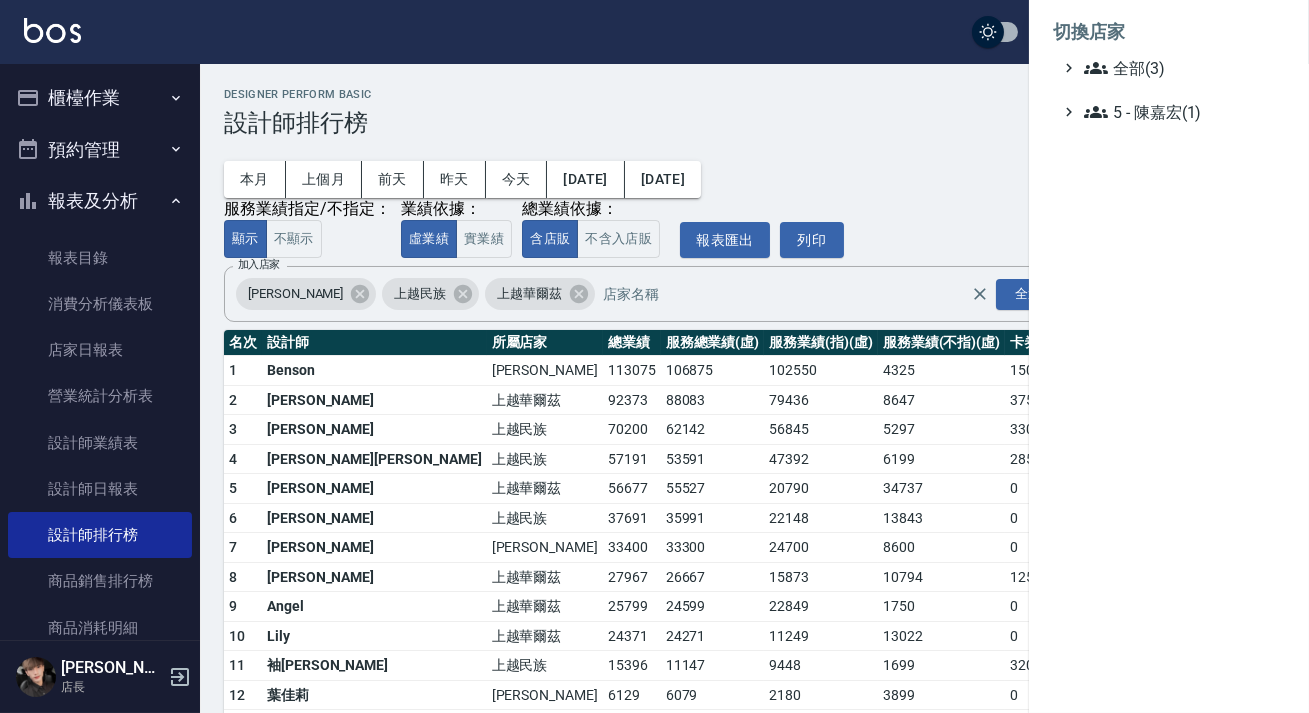 drag, startPoint x: 706, startPoint y: 213, endPoint x: 972, endPoint y: 142, distance: 275.31256 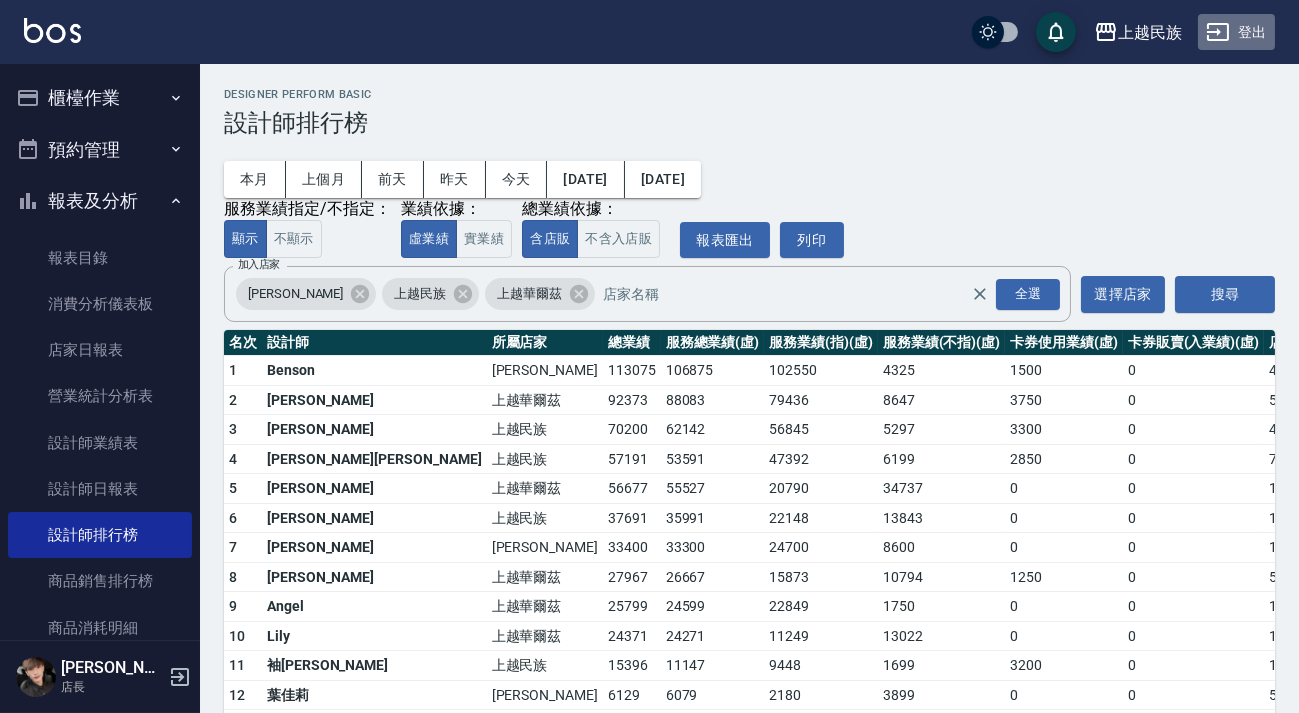 click on "登出" at bounding box center (1236, 32) 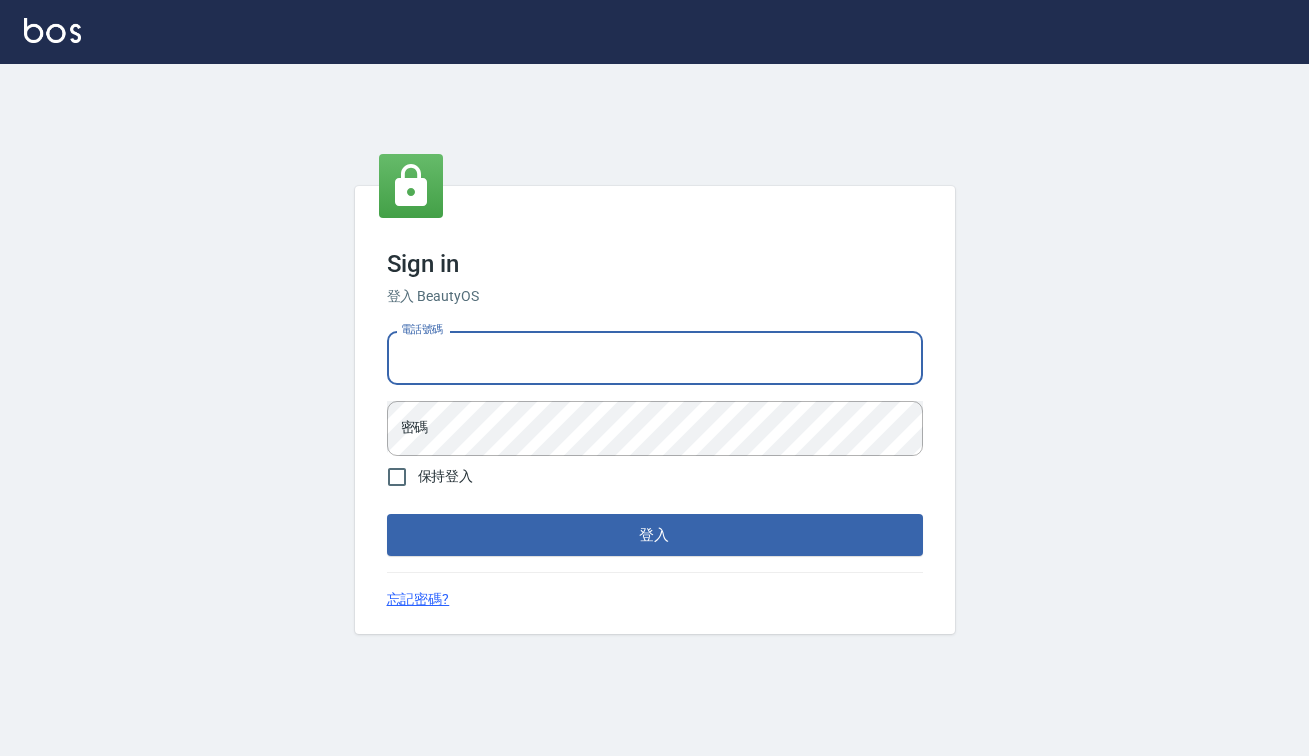 scroll, scrollTop: 0, scrollLeft: 0, axis: both 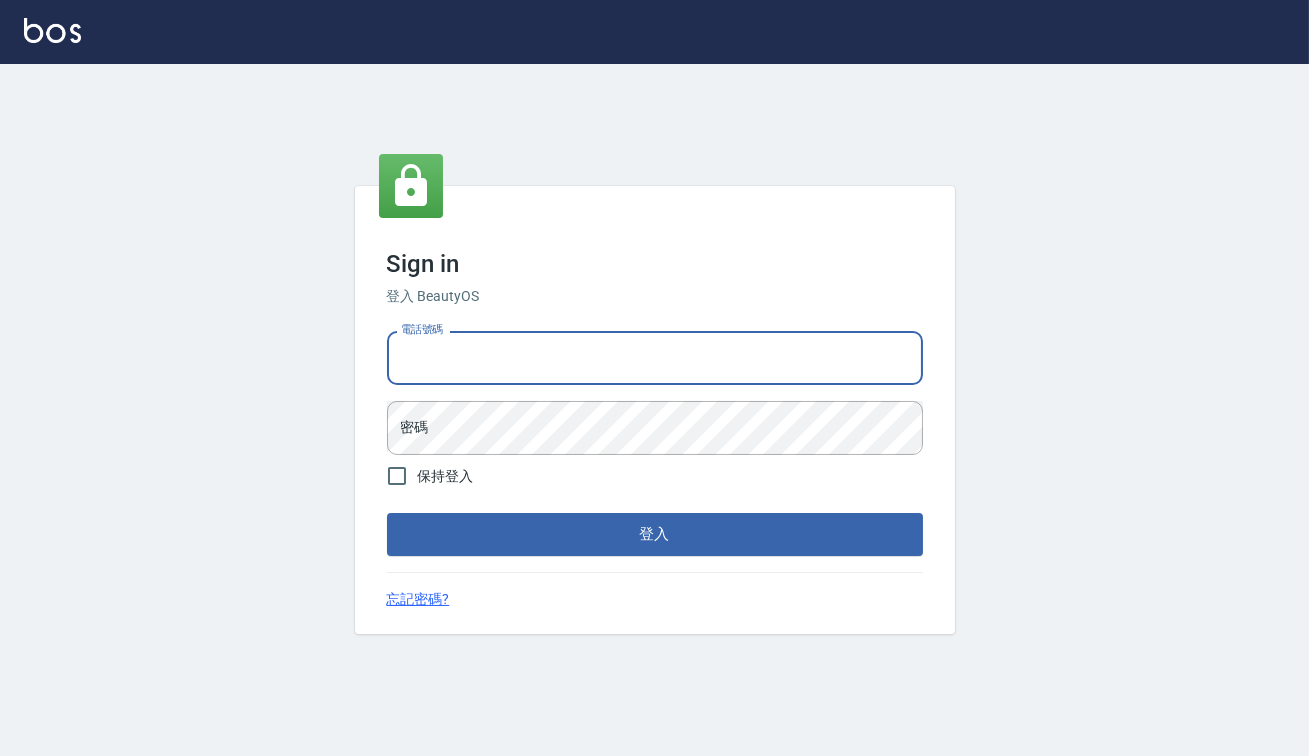 type on "0938317317" 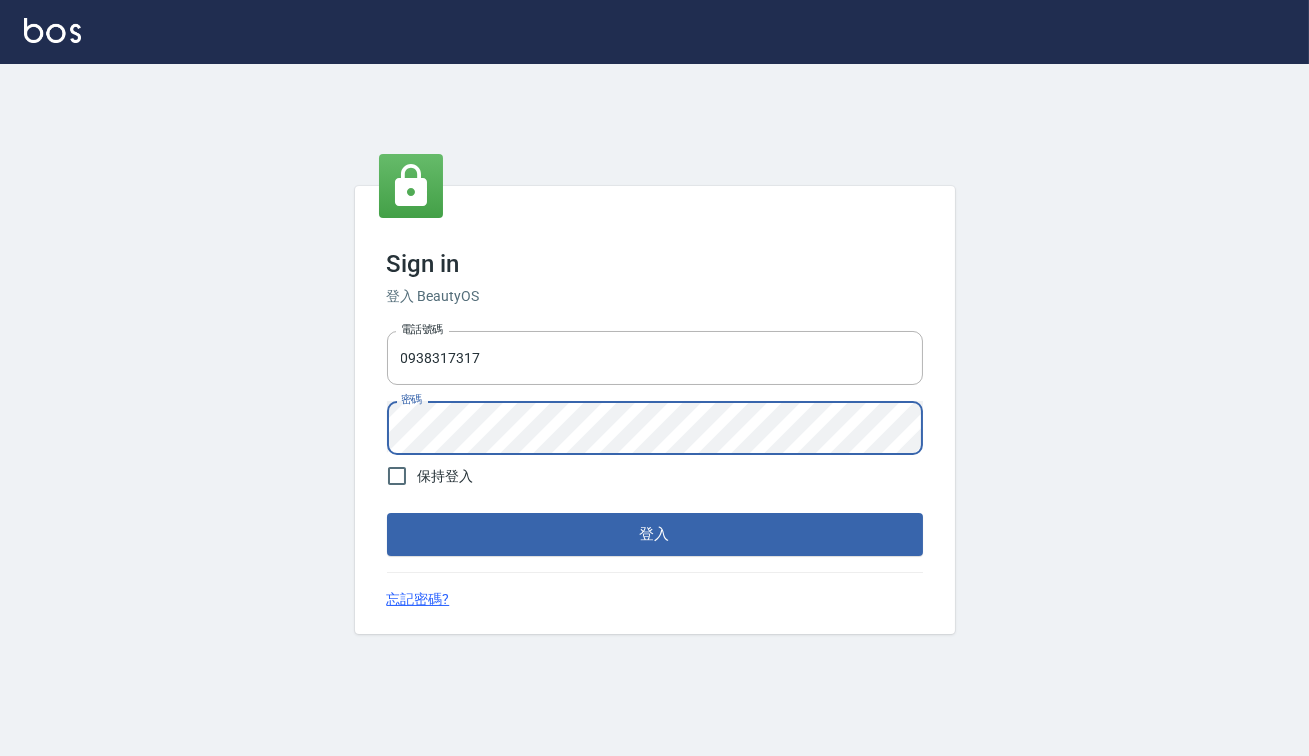 click on "登入" at bounding box center [655, 534] 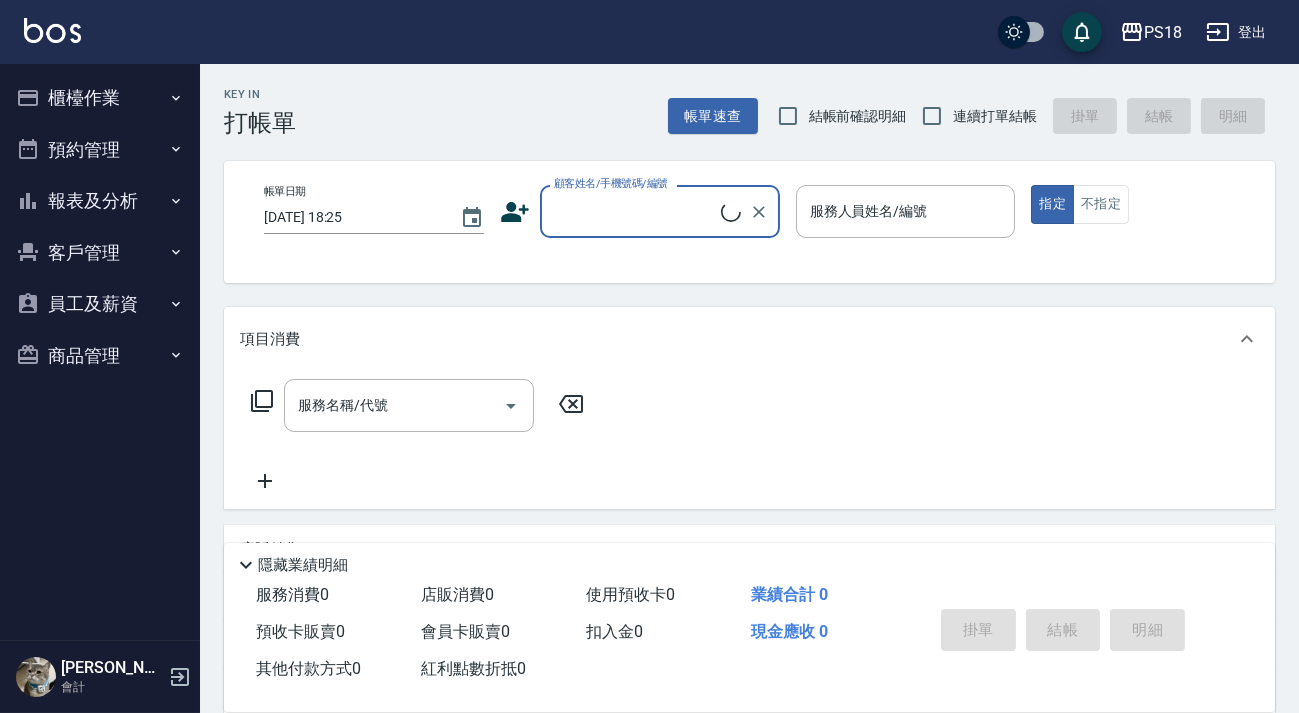 click on "報表及分析" at bounding box center [100, 201] 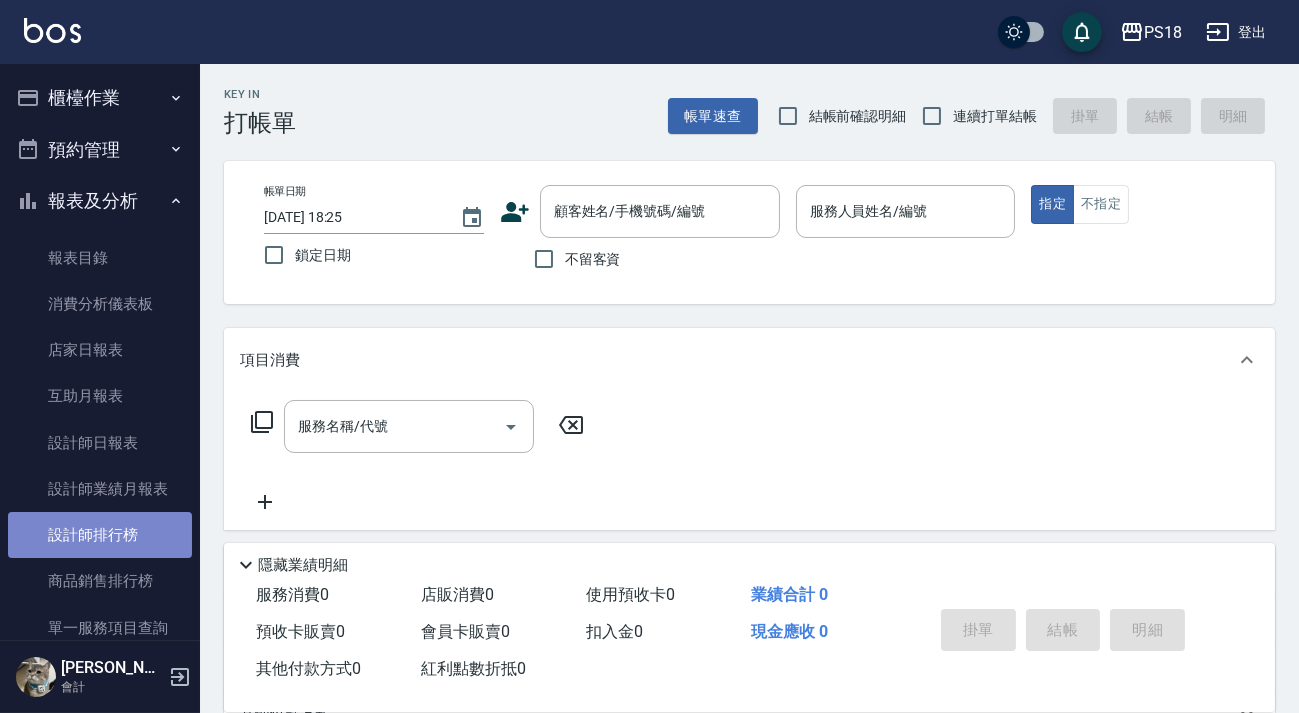 click on "設計師排行榜" at bounding box center [100, 535] 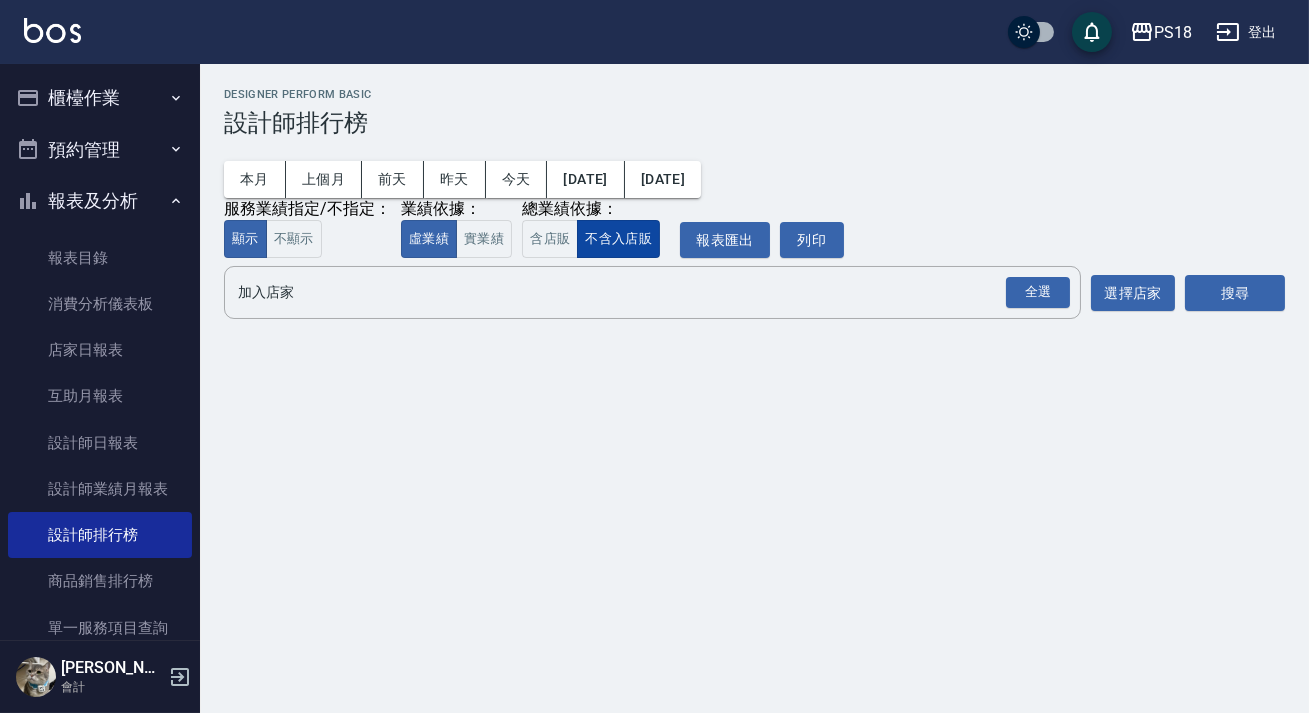 click on "含店販" at bounding box center [550, 239] 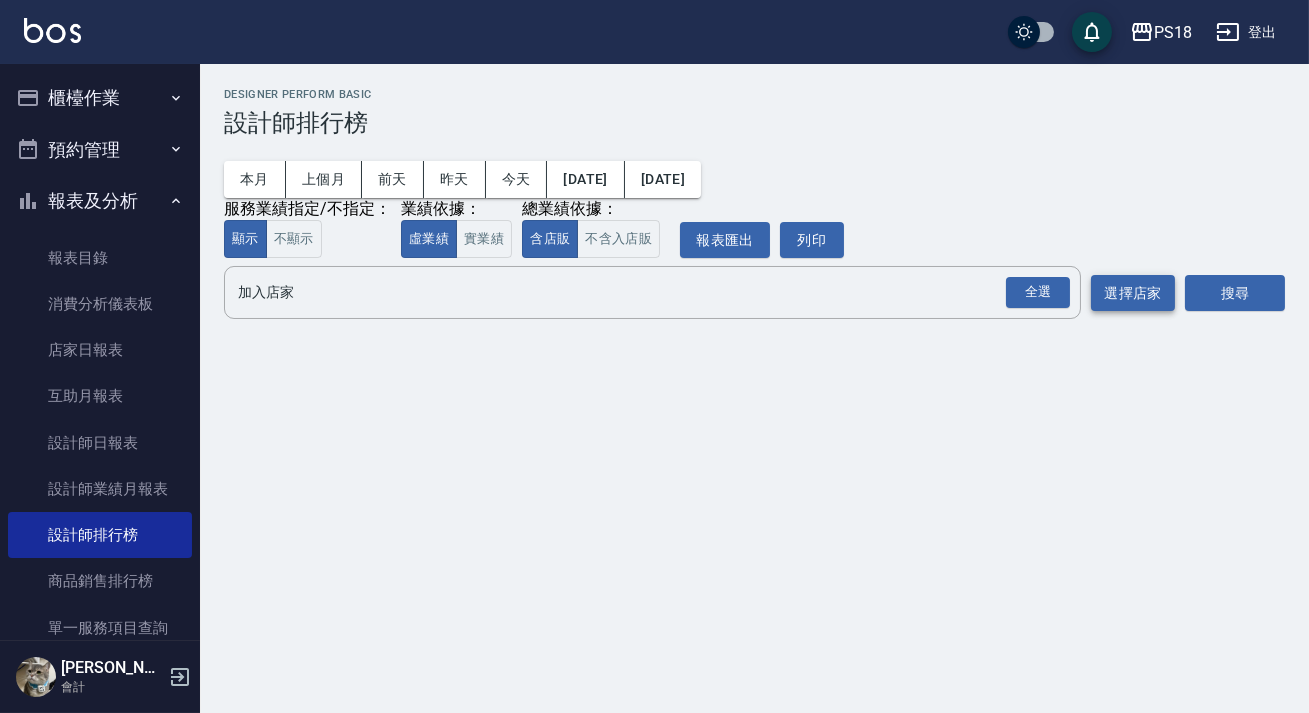 drag, startPoint x: 1052, startPoint y: 288, endPoint x: 1111, endPoint y: 286, distance: 59.03389 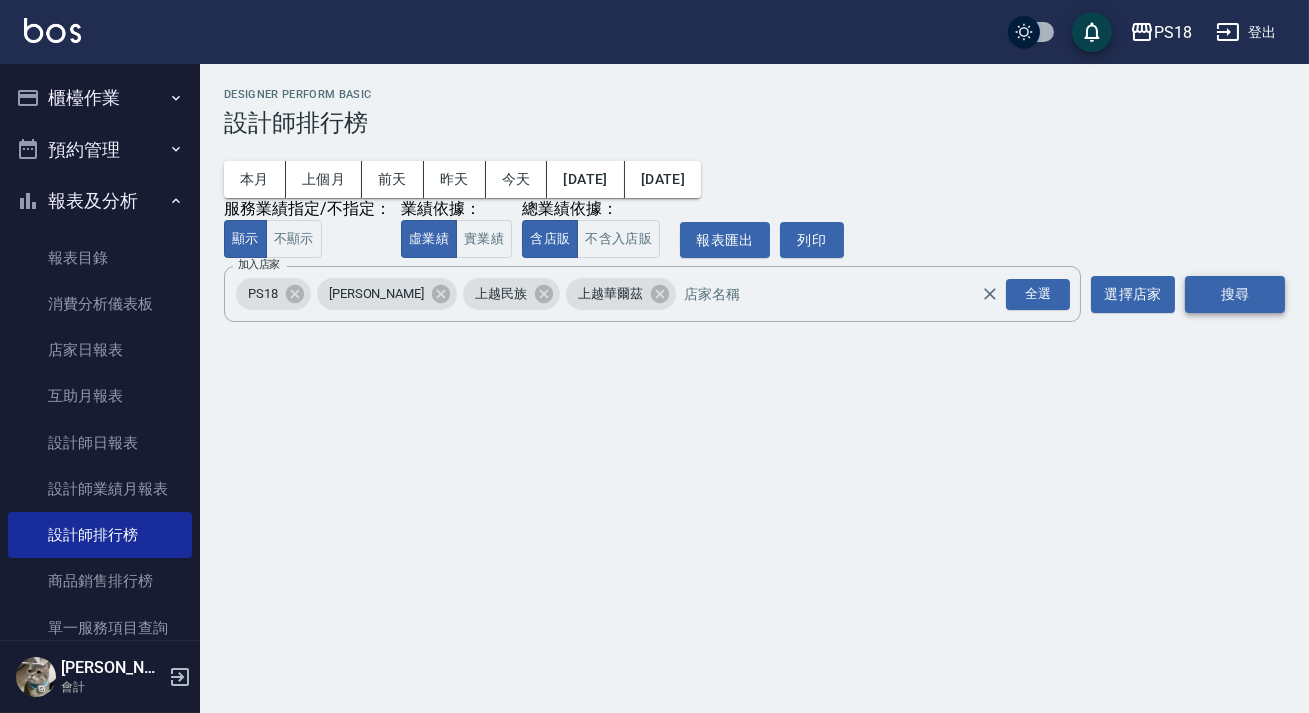 click on "搜尋" at bounding box center (1235, 294) 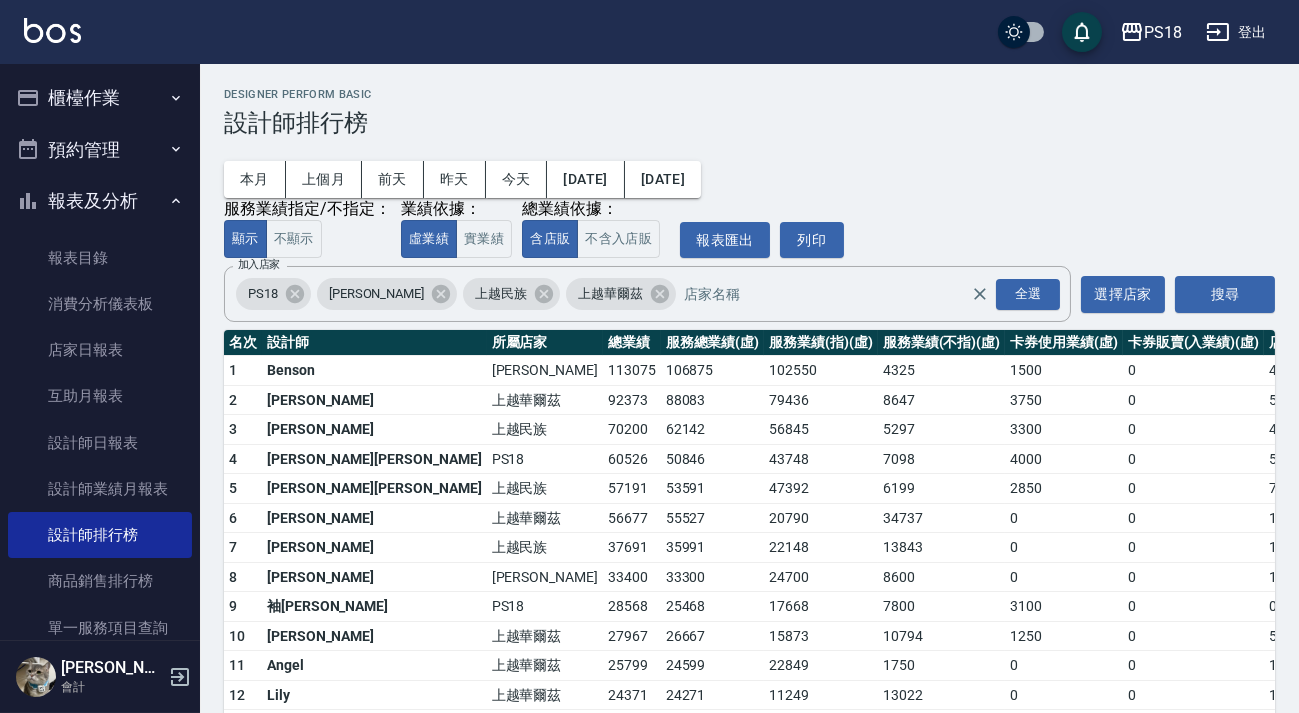 click on "PS18 登出" at bounding box center (649, 32) 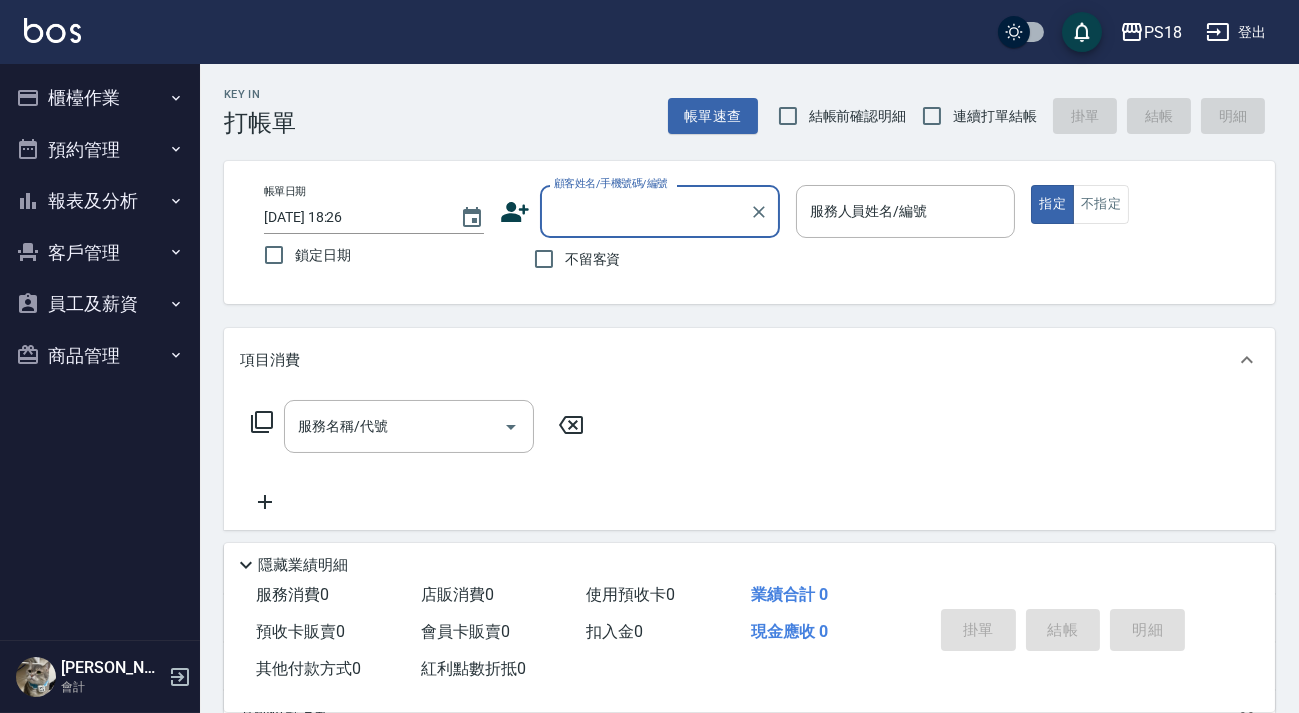 click on "登出" at bounding box center (1236, 32) 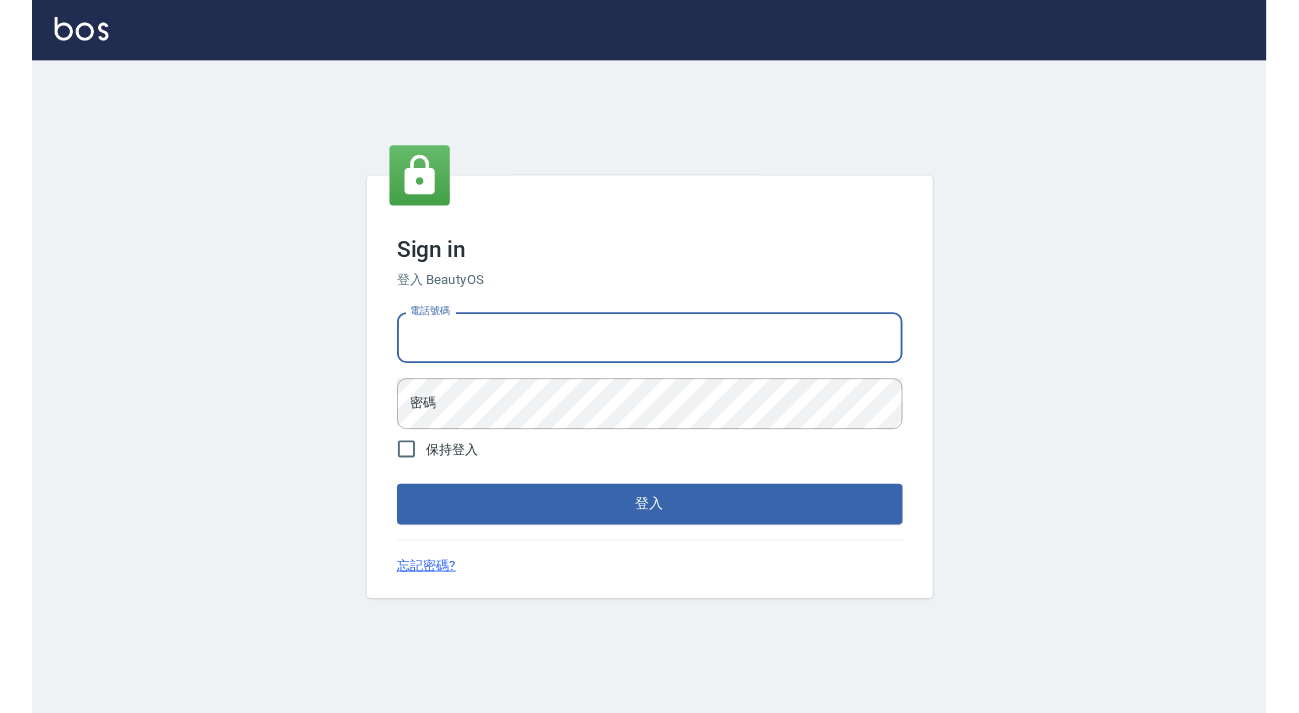 scroll, scrollTop: 0, scrollLeft: 0, axis: both 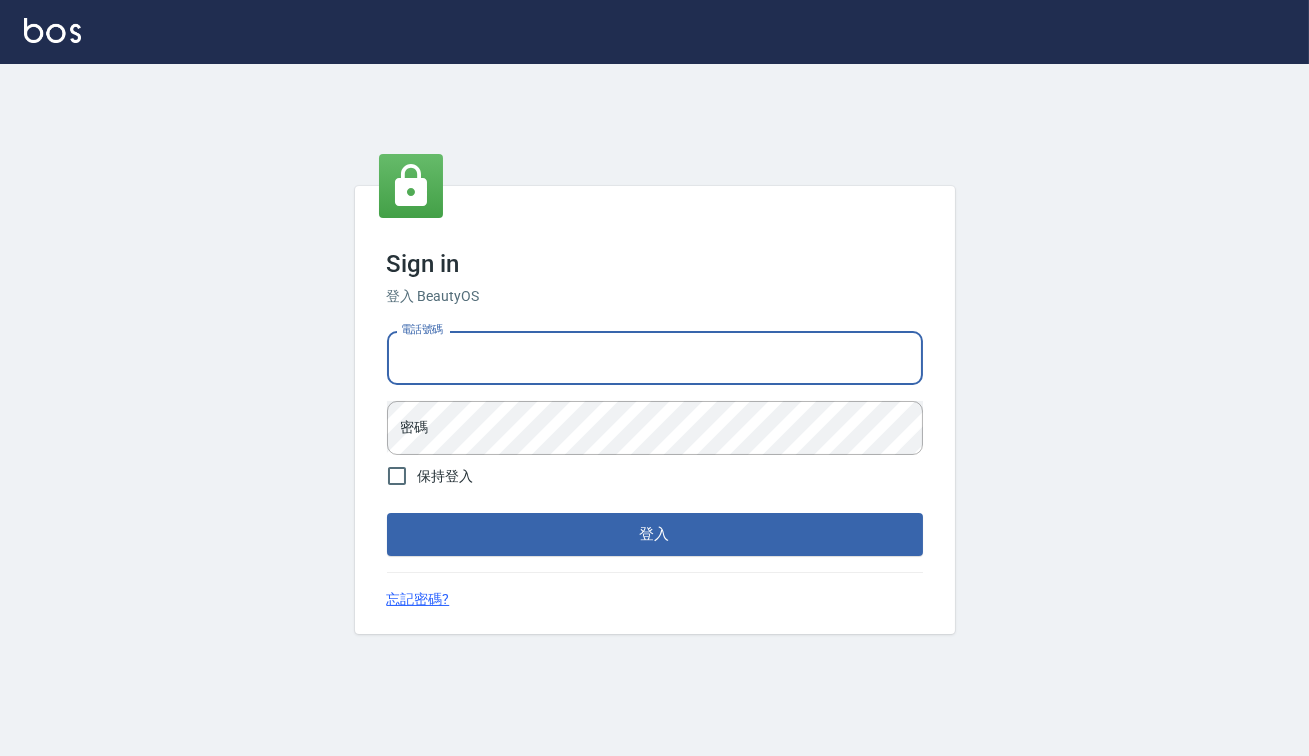 click on "電話號碼" at bounding box center (655, 358) 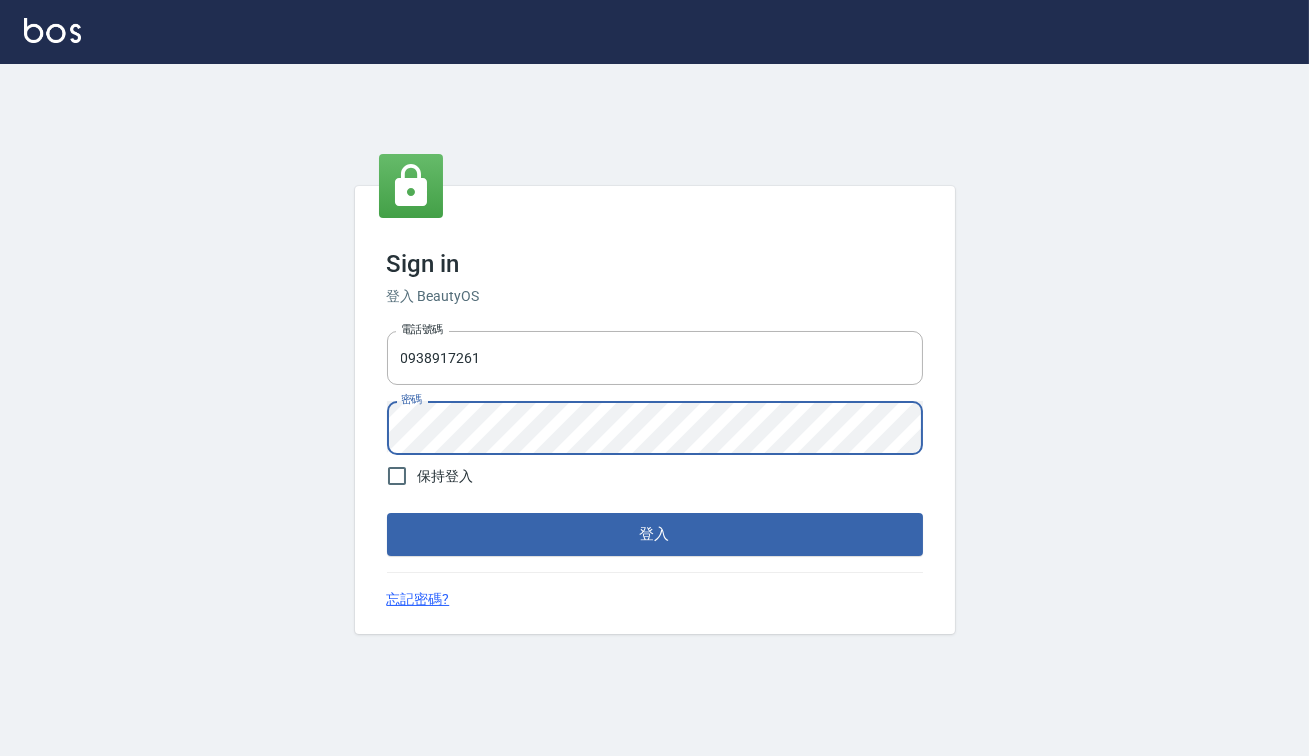 click on "登入" at bounding box center [655, 534] 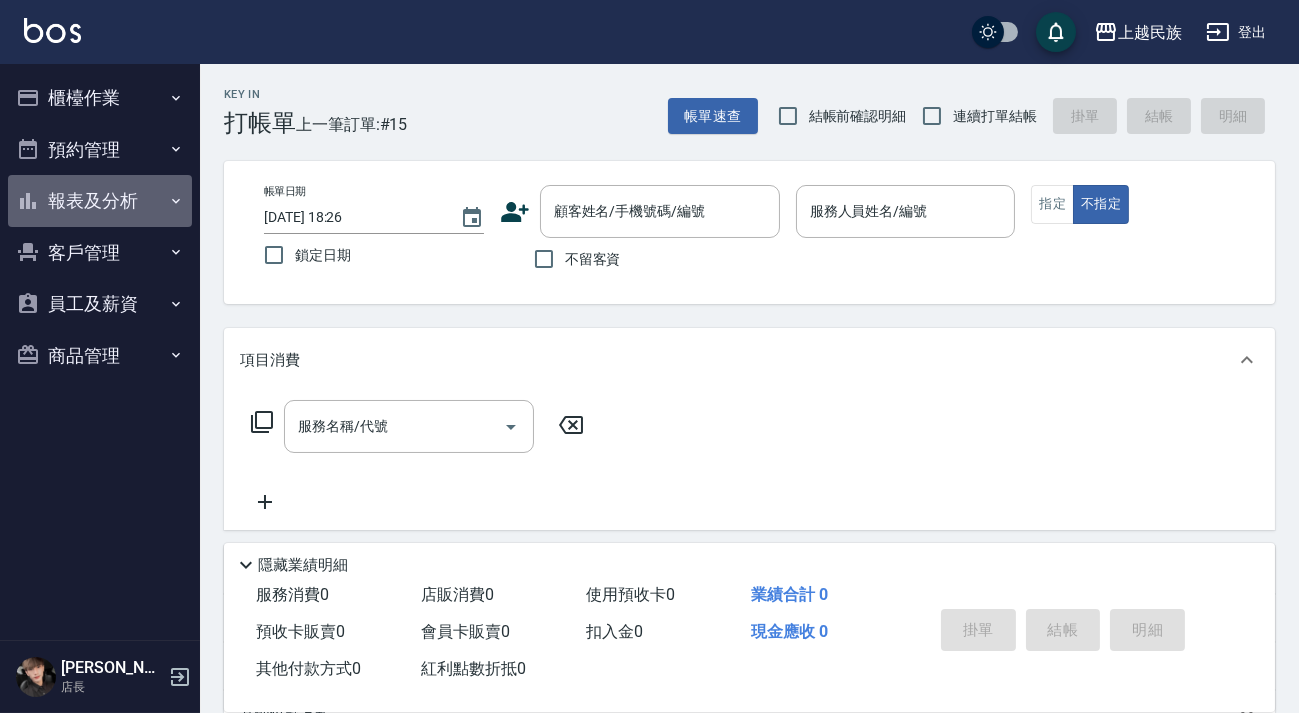 click on "報表及分析" at bounding box center (100, 201) 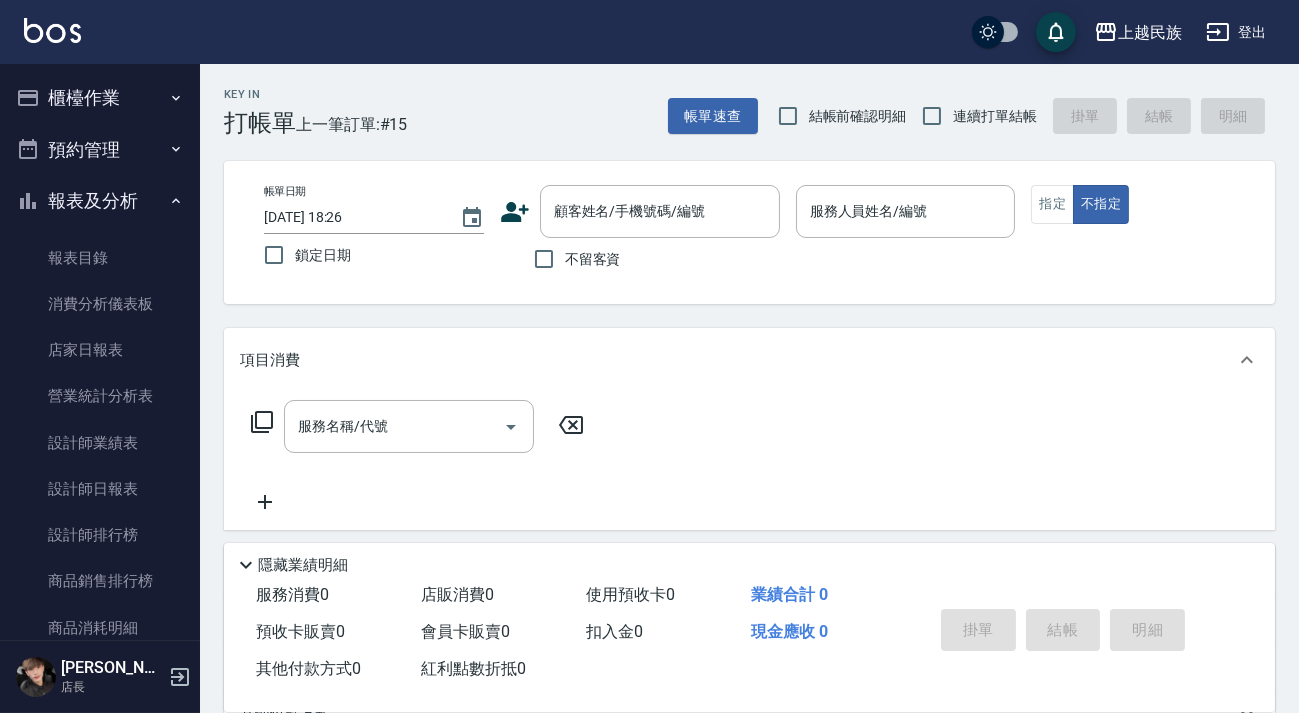 click on "櫃檯作業" at bounding box center (100, 98) 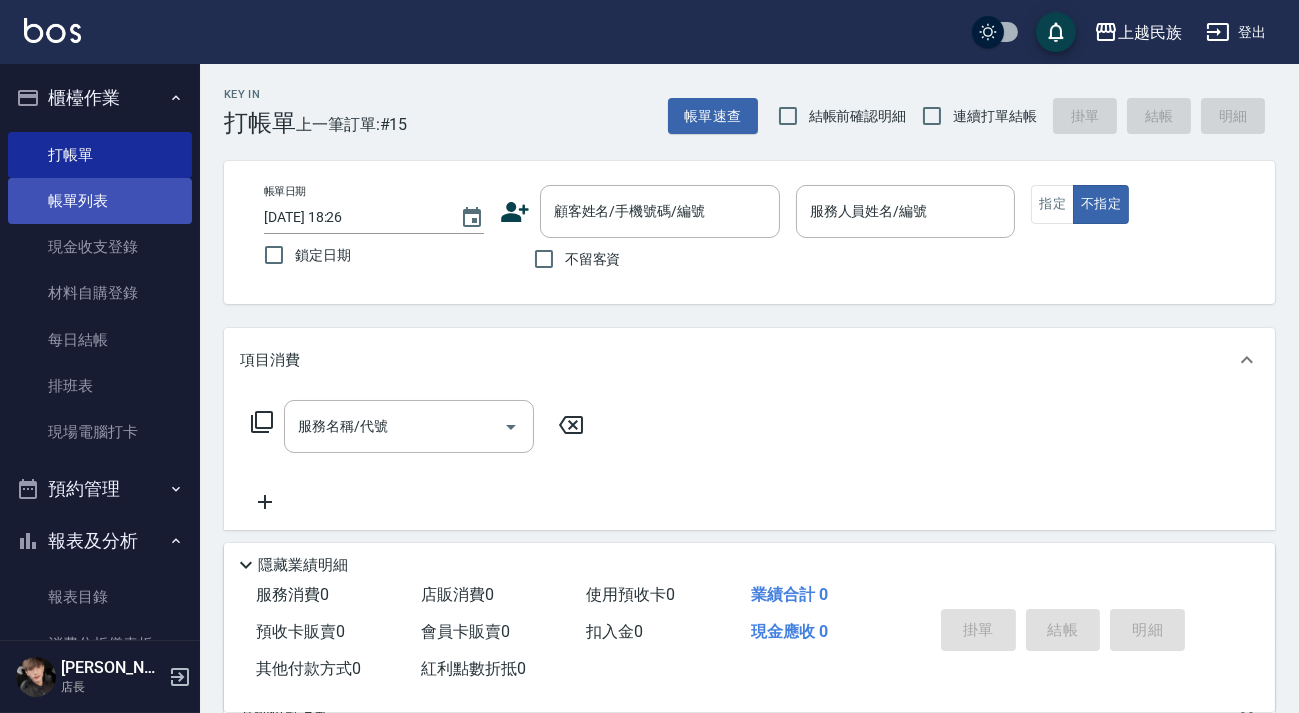 click on "帳單列表" at bounding box center [100, 201] 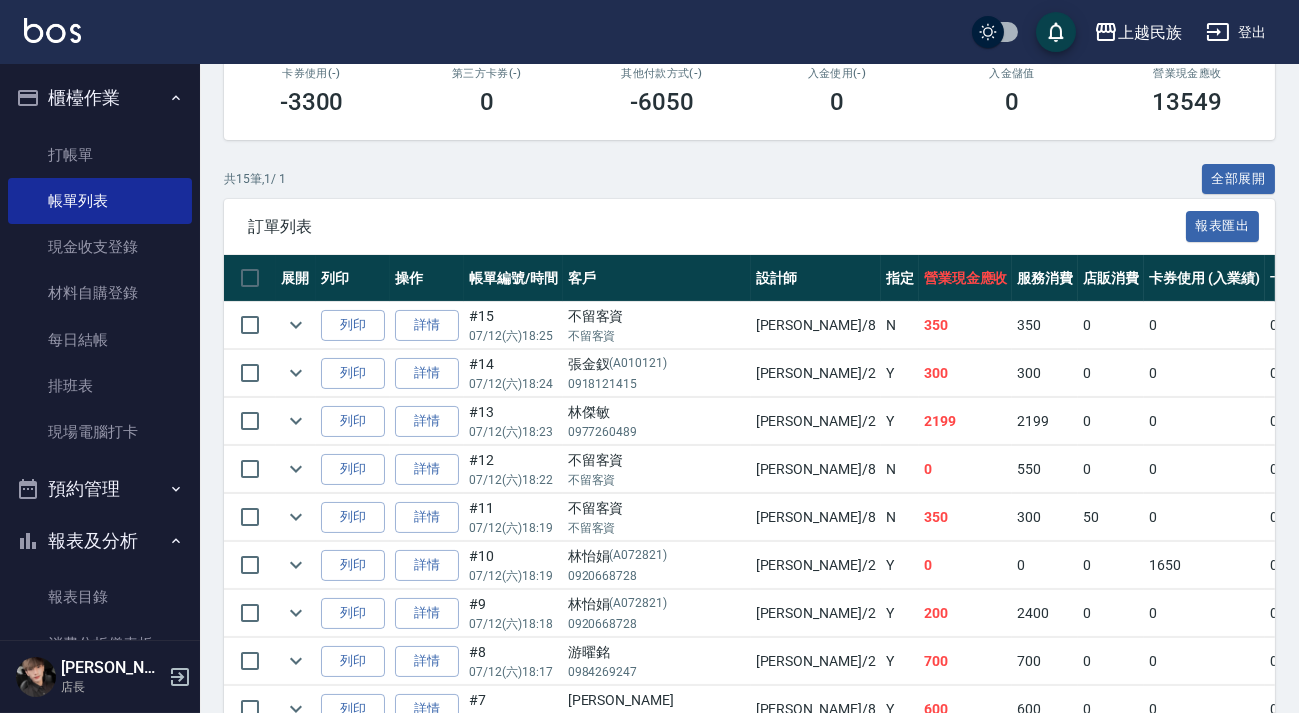 scroll, scrollTop: 454, scrollLeft: 0, axis: vertical 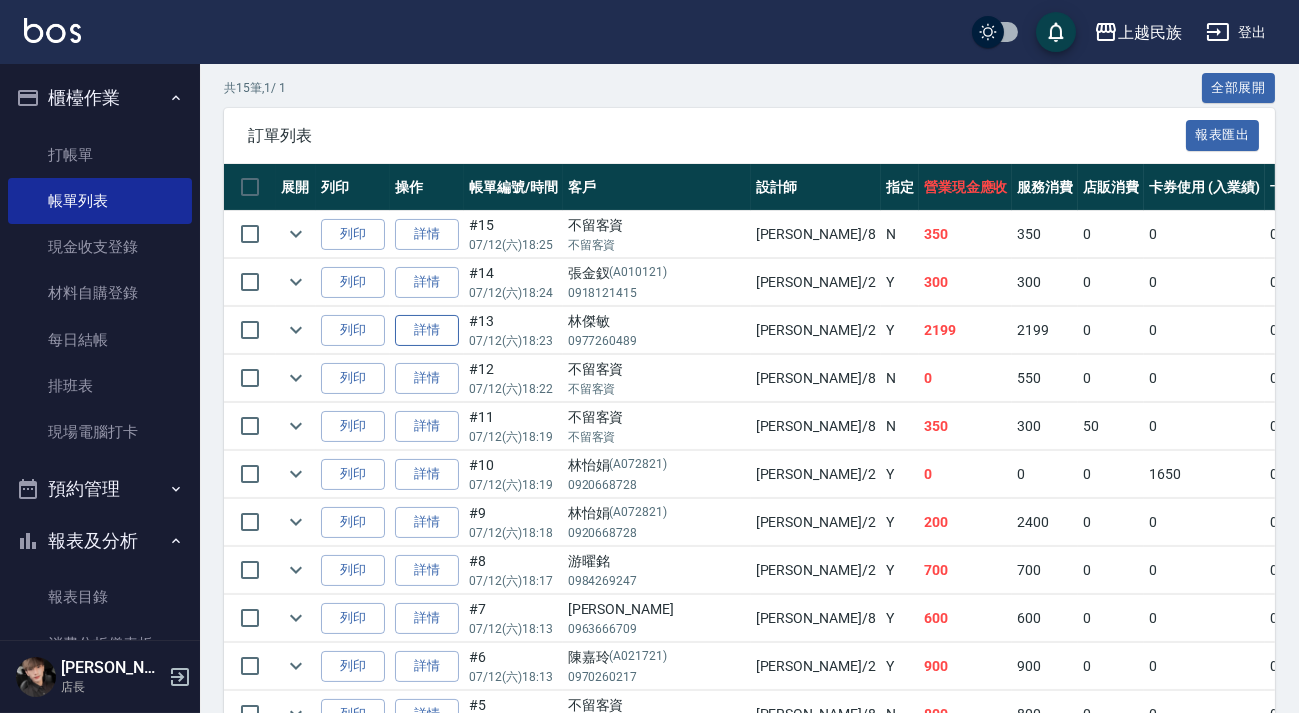 click on "詳情" at bounding box center [427, 330] 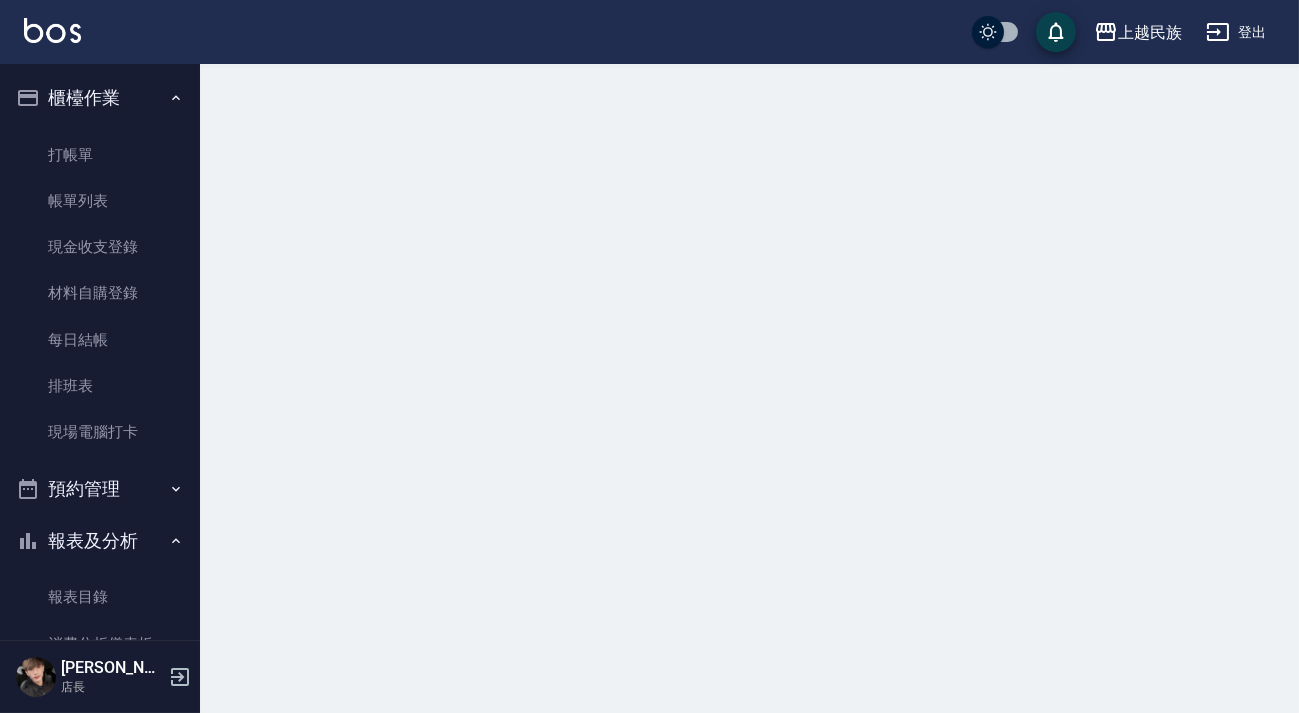 scroll, scrollTop: 0, scrollLeft: 0, axis: both 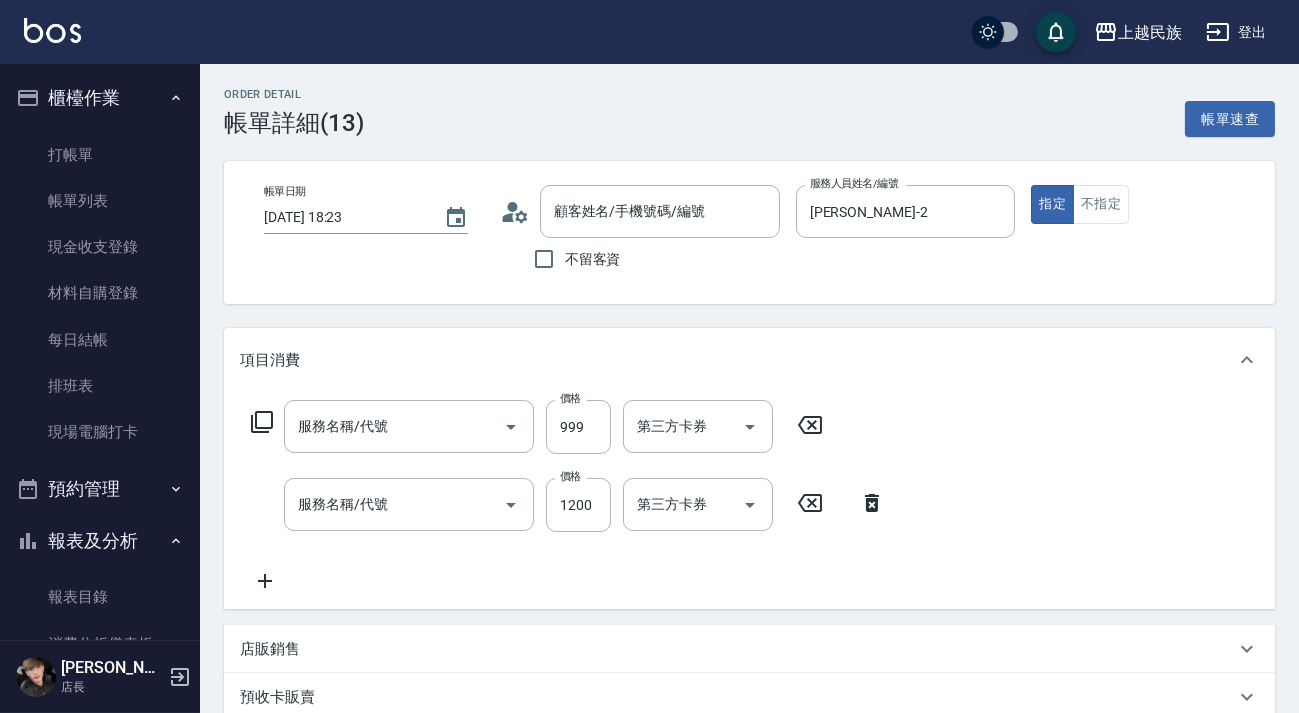 click on "項目消費 服務名稱/代號 服務名稱/代號 價格 999 價格 第三方卡券 第三方卡券 服務名稱/代號 服務名稱/代號 價格 1200 價格 第三方卡券 第三方卡券 店販銷售 服務人員姓名/編號 服務人員姓名/編號 商品代號/名稱 商品代號/名稱 預收卡販賣 卡券名稱/代號 卡券名稱/代號 使用預收卡 編輯訂單不得編輯預收卡使用 卡券名稱/代號 卡券名稱/代號 會員卡銷售 其他付款方式 其他付款方式 其他付款方式 異動入金 備註及來源 備註 備註 訂單來源 ​ 訂單來源" at bounding box center [749, 620] 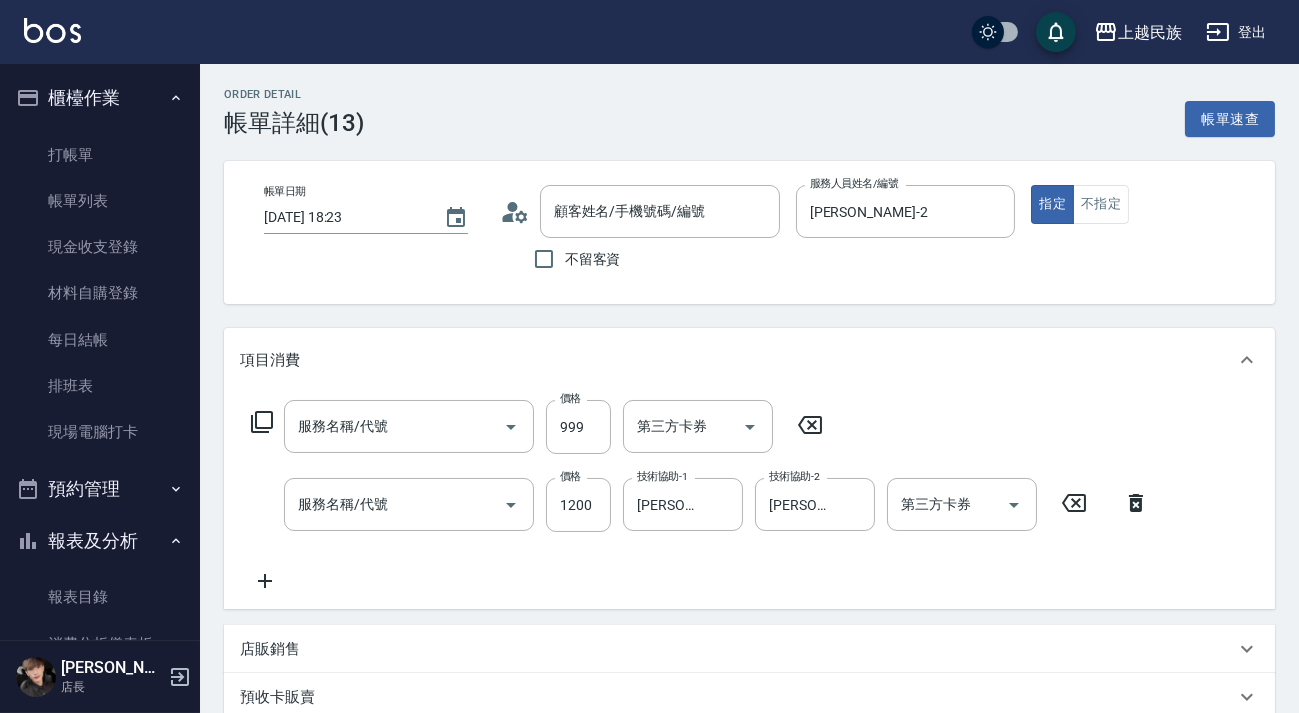 type on "林傑敏/0977260489/" 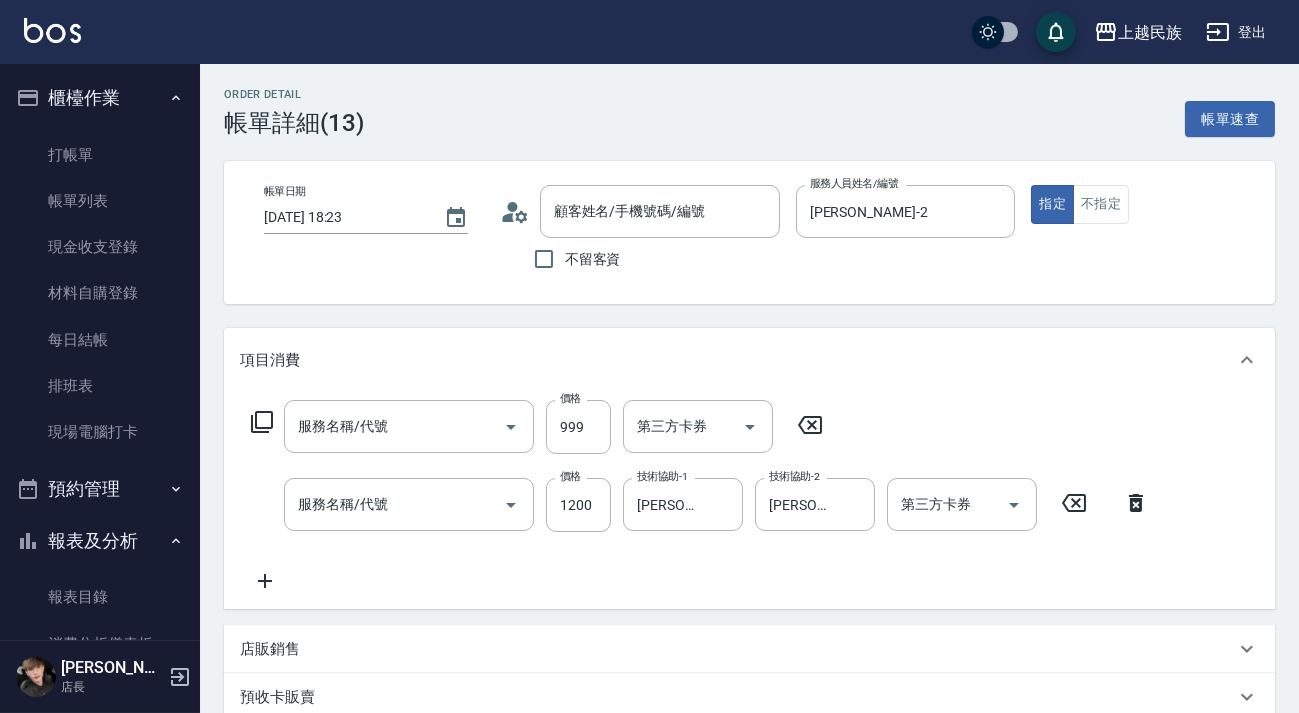 type on "挑染(406)" 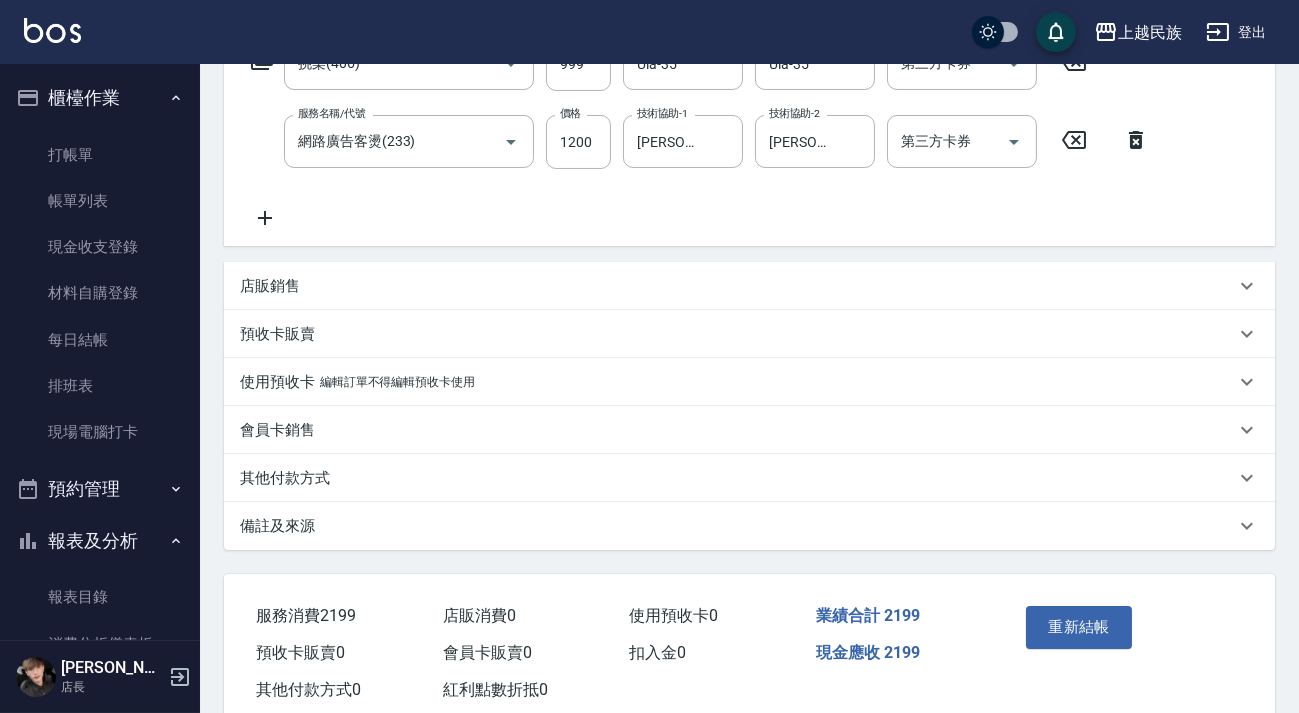 click on "備註及來源" at bounding box center (737, 526) 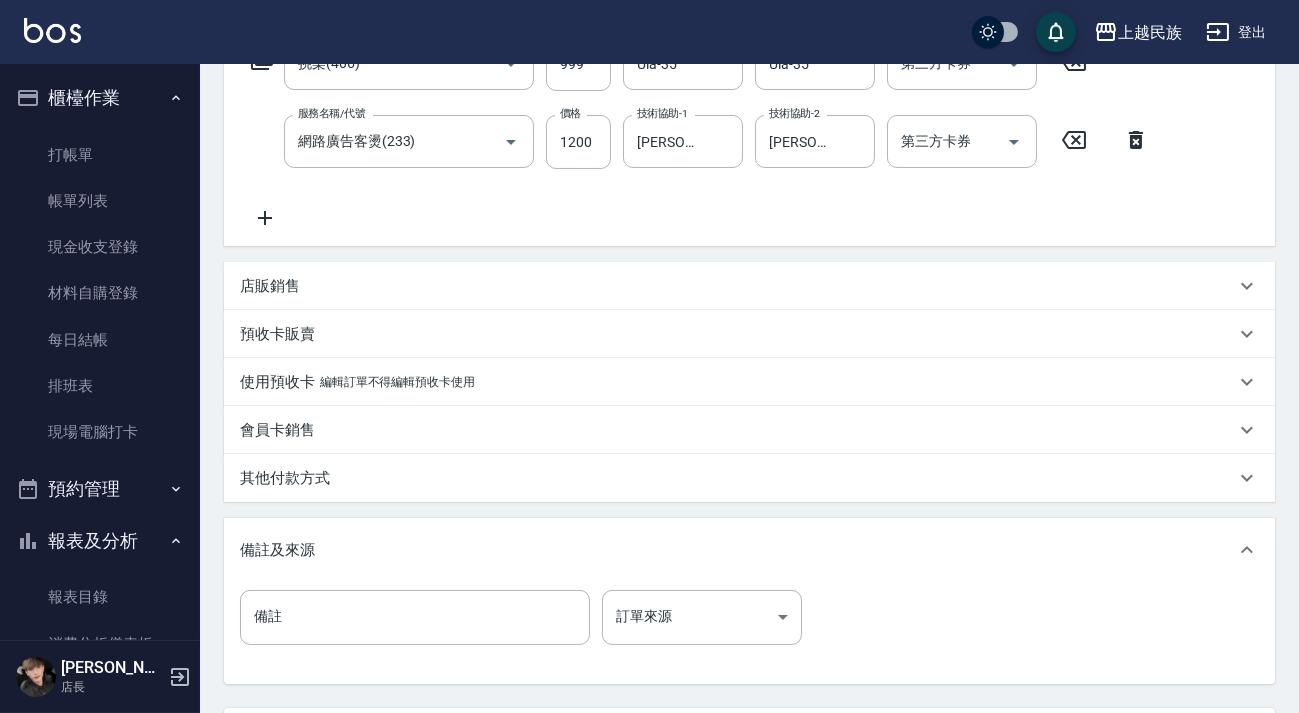 scroll, scrollTop: 545, scrollLeft: 0, axis: vertical 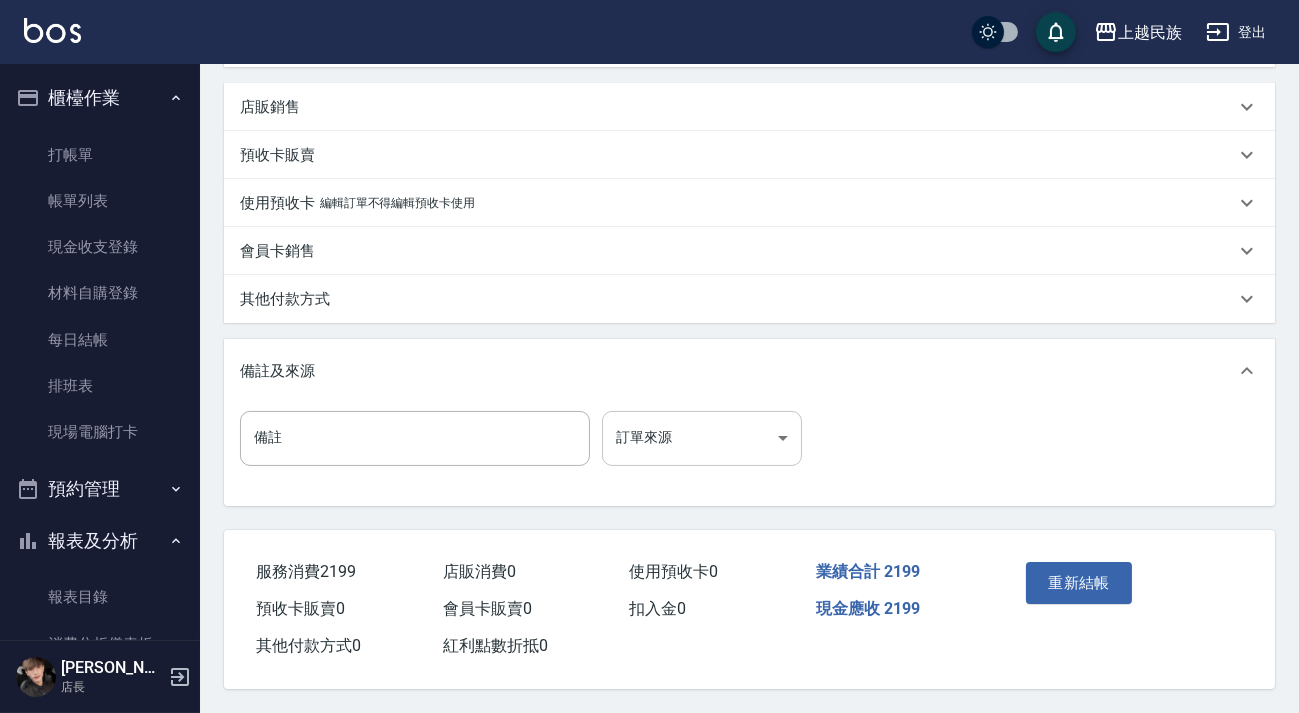 click on "上越民族 登出 櫃檯作業 打帳單 帳單列表 現金收支登錄 材料自購登錄 每日結帳 排班表 現場電腦打卡 預約管理 預約管理 單日預約紀錄 單週預約紀錄 報表及分析 報表目錄 消費分析儀表板 店家日報表 營業統計分析表 設計師業績表 設計師日報表 設計師排行榜 商品銷售排行榜 商品消耗明細 單一服務項目查詢 店販分類抽成明細 顧客入金餘額表 顧客卡券餘額表 收支分類明細表 非現金明細對帳單 客戶管理 客戶列表 卡券管理 入金管理 員工及薪資 員工列表 全店打卡記錄 考勤排班總表 商品管理 商品列表 Alan 店長 Order detail 帳單詳細  (13) 帳單速查 帳單日期 2025/07/12 18:23 顧客姓名/手機號碼/編號 林傑敏/0977260489/ 顧客姓名/手機號碼/編號 不留客資 服務人員姓名/編號 Alan-2 服務人員姓名/編號 指定 不指定 項目消費 服務名稱/代號 挑染(406) 服務名稱/代號 價格 999 價格 1200" at bounding box center (649, 85) 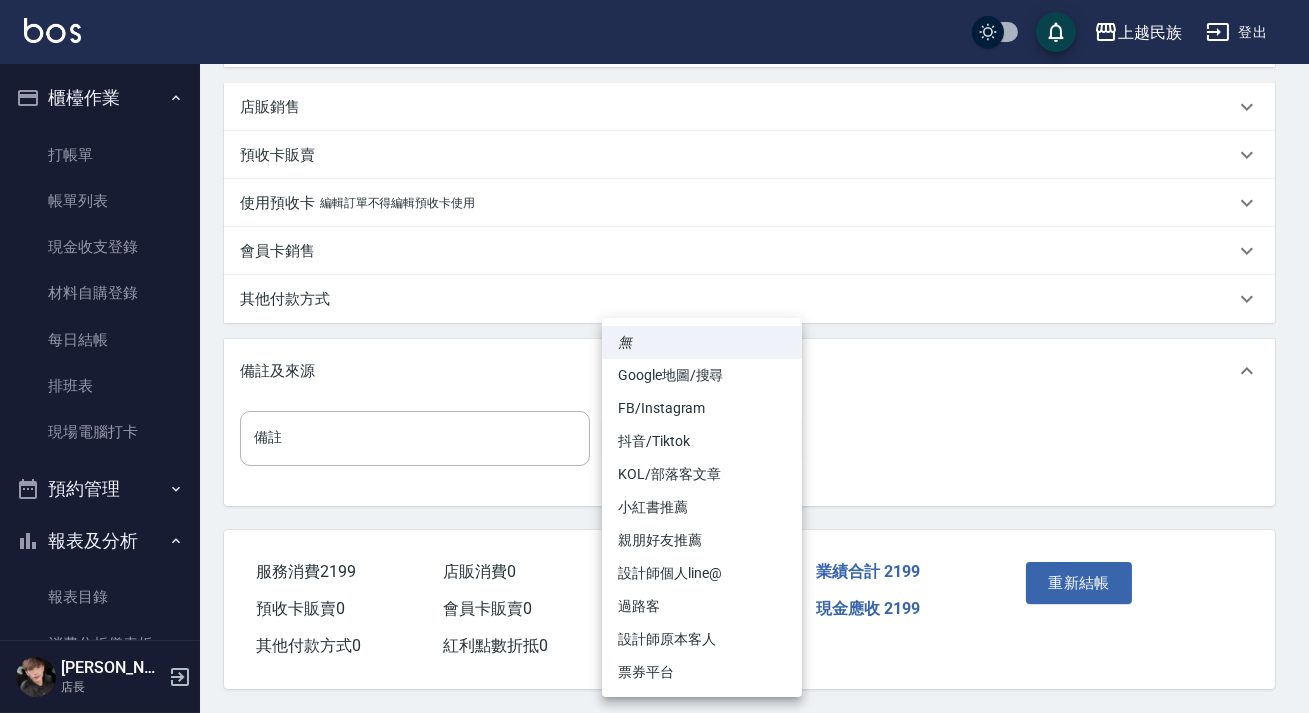 click on "FB/Instagram" at bounding box center [702, 408] 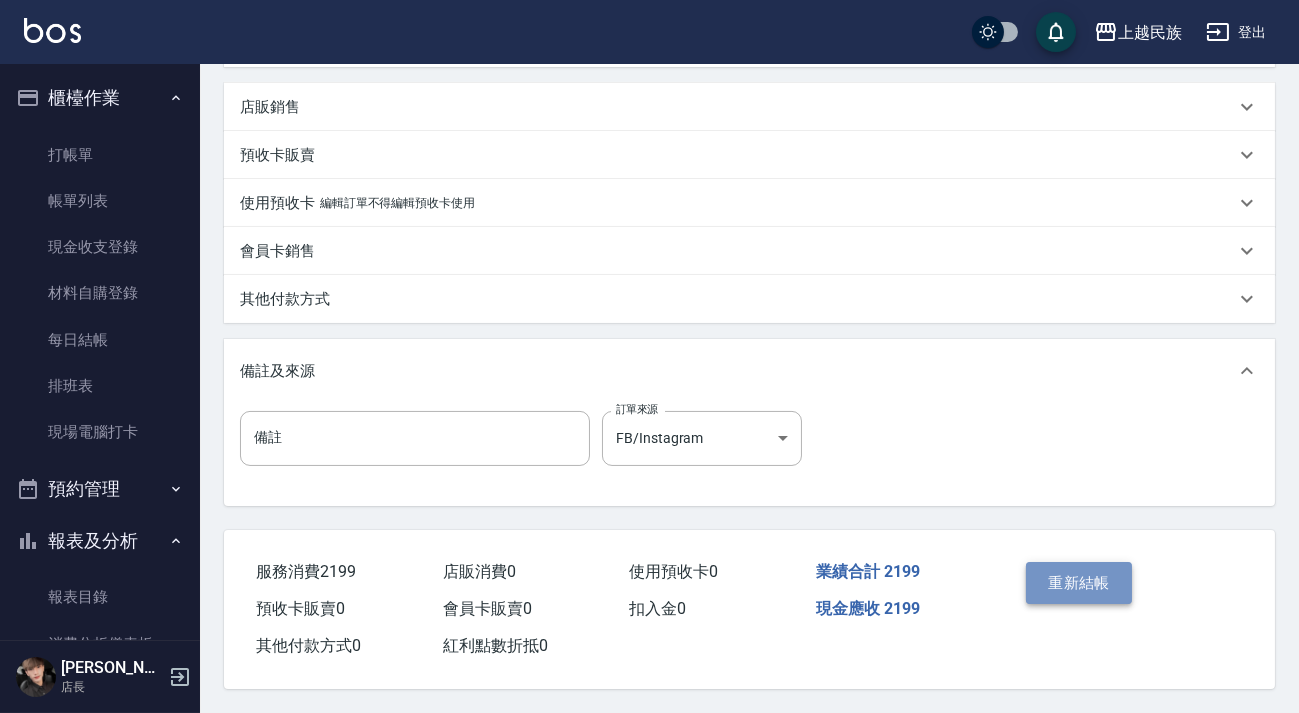 click on "重新結帳" at bounding box center (1079, 583) 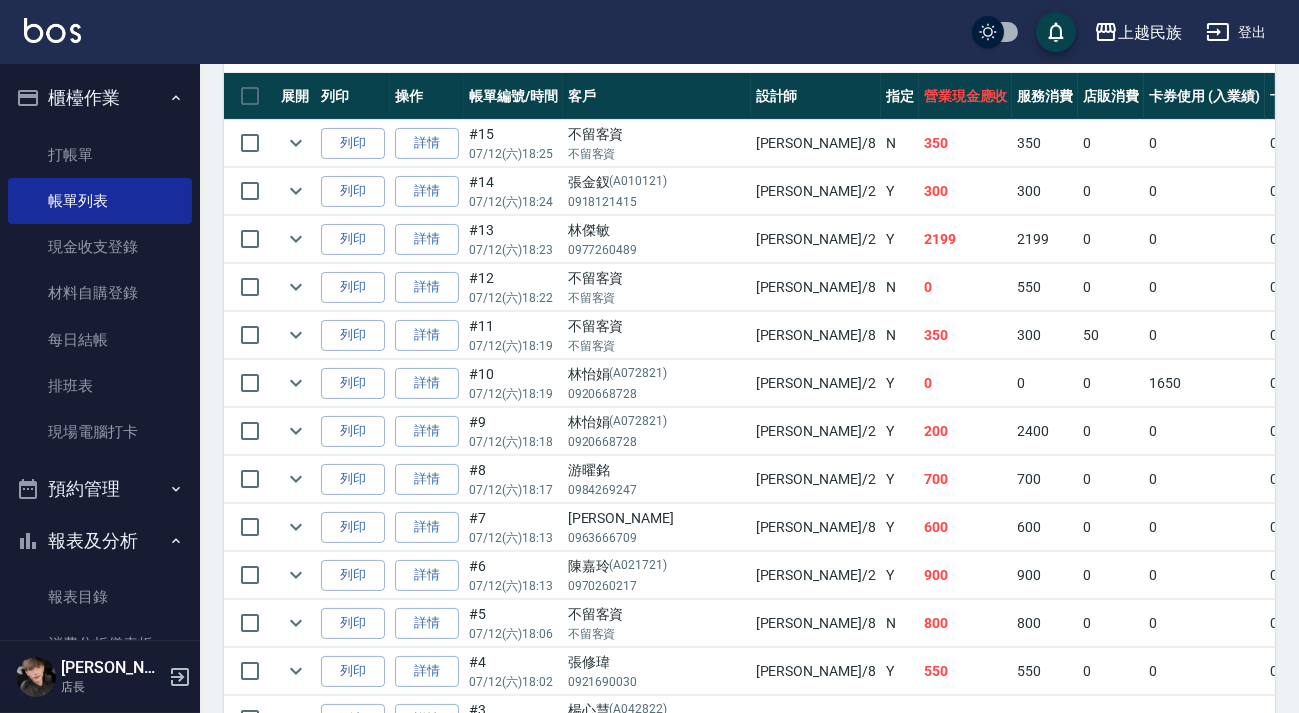 scroll, scrollTop: 0, scrollLeft: 0, axis: both 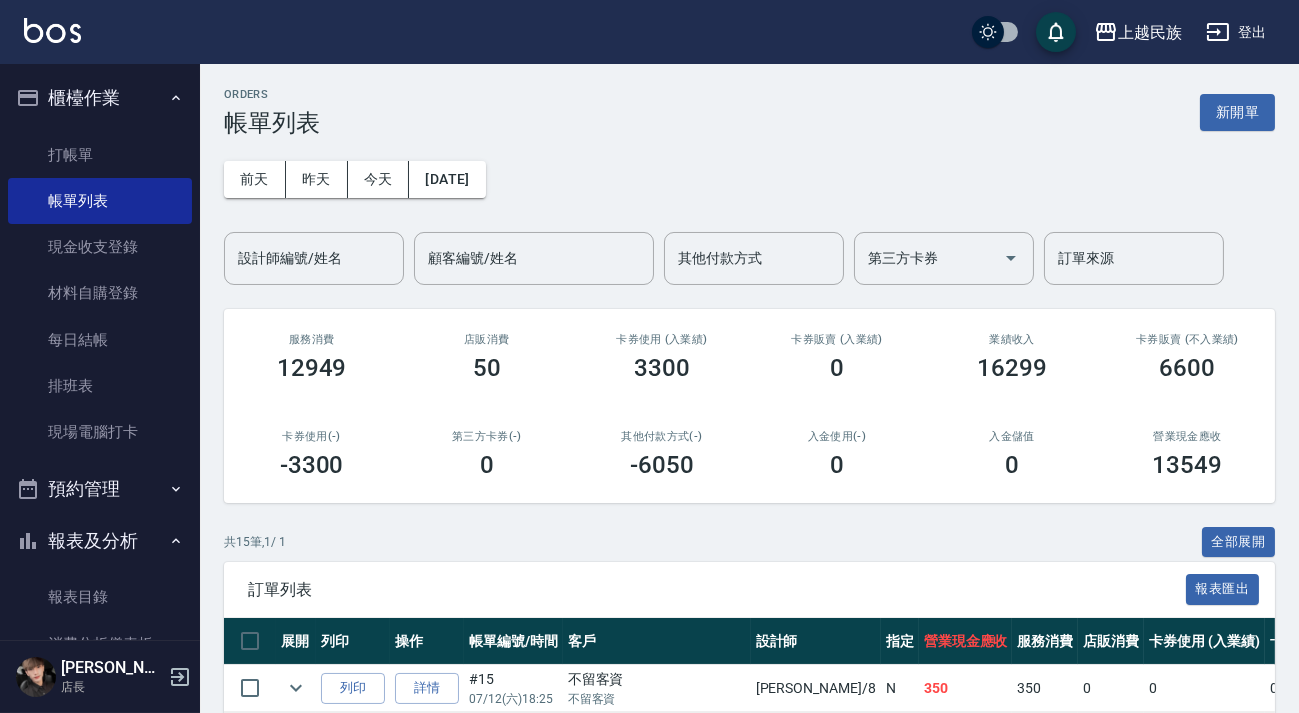 click at bounding box center (52, 30) 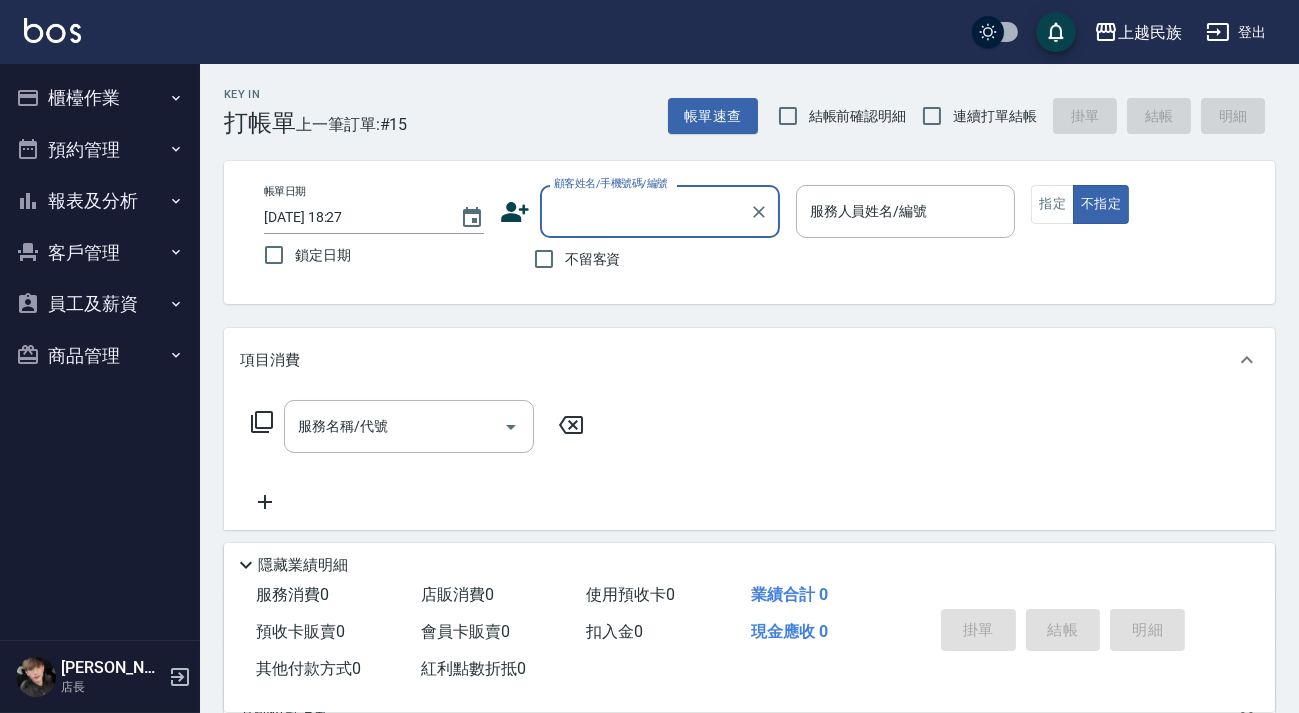 click on "報表及分析" at bounding box center [100, 201] 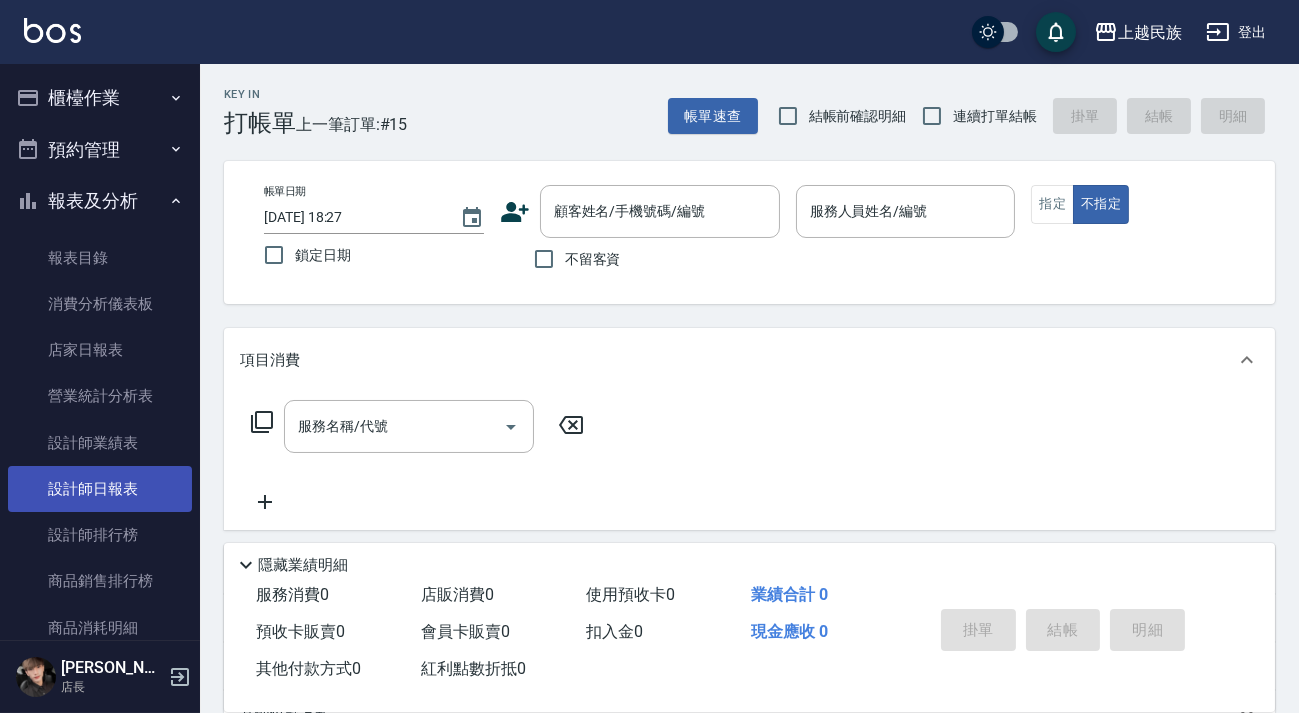 click on "設計師日報表" at bounding box center (100, 489) 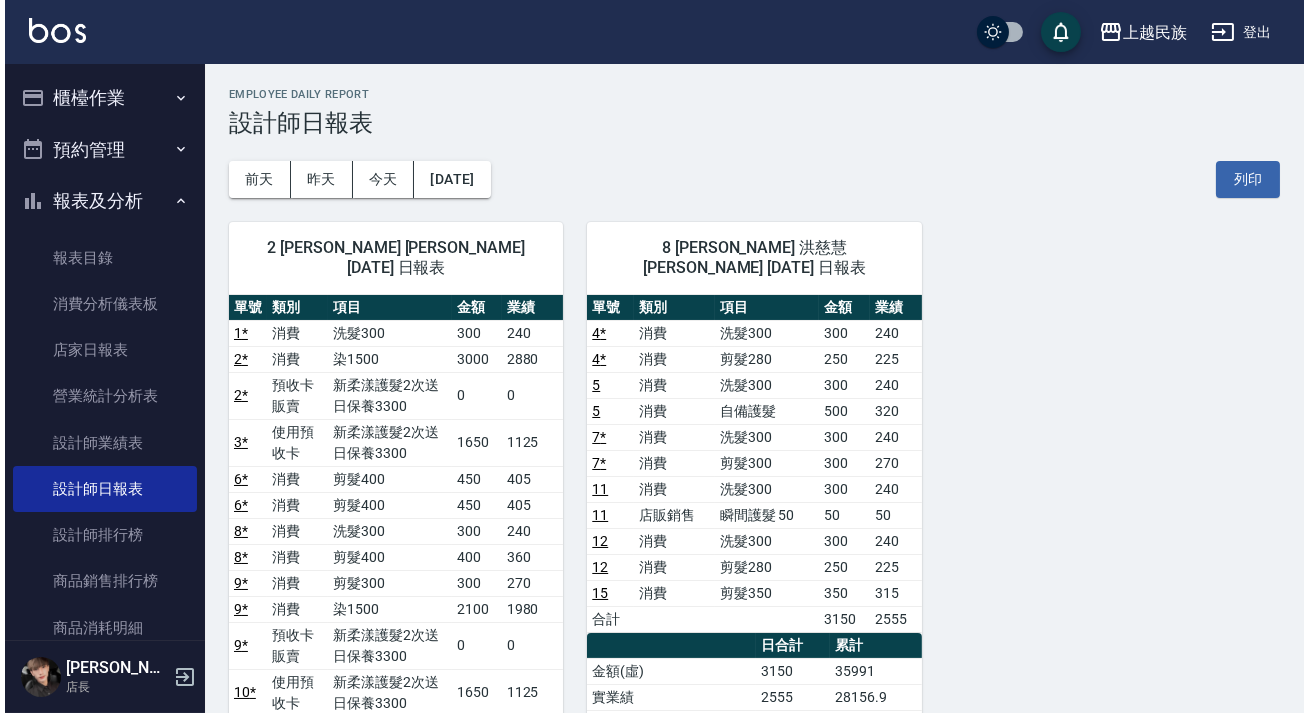 scroll, scrollTop: 90, scrollLeft: 0, axis: vertical 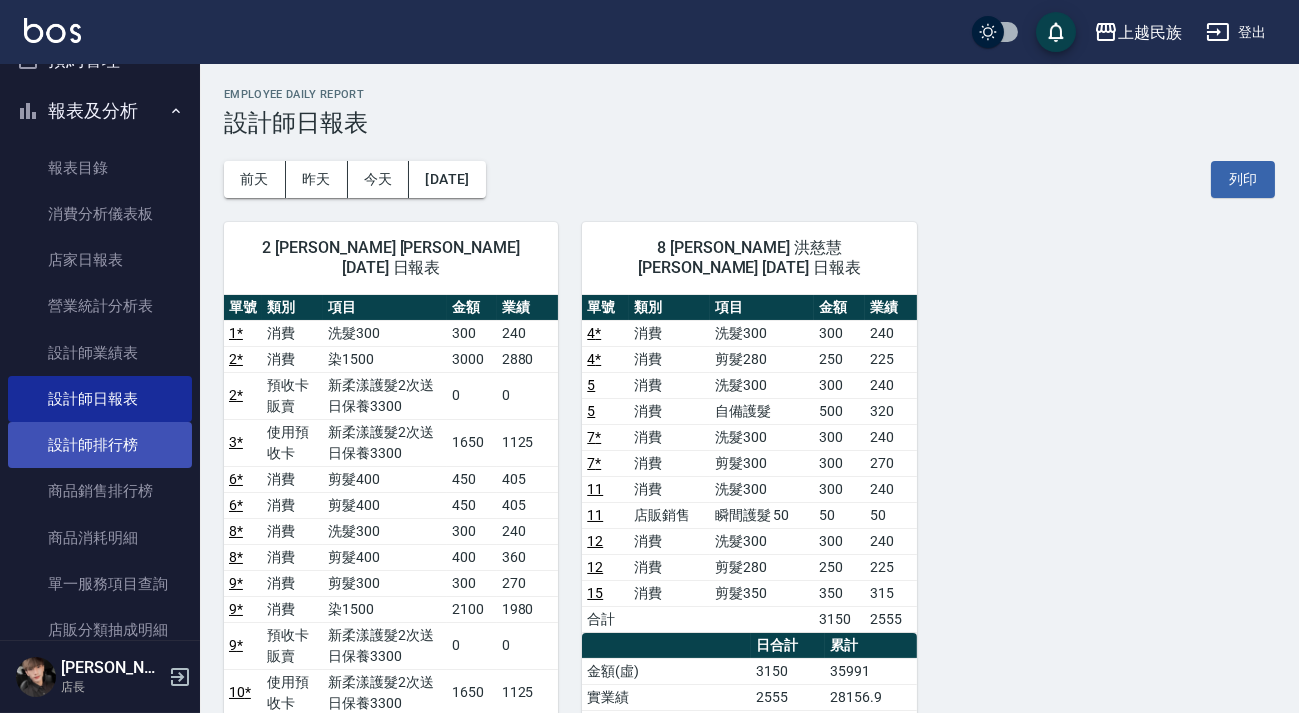 click on "設計師排行榜" at bounding box center [100, 445] 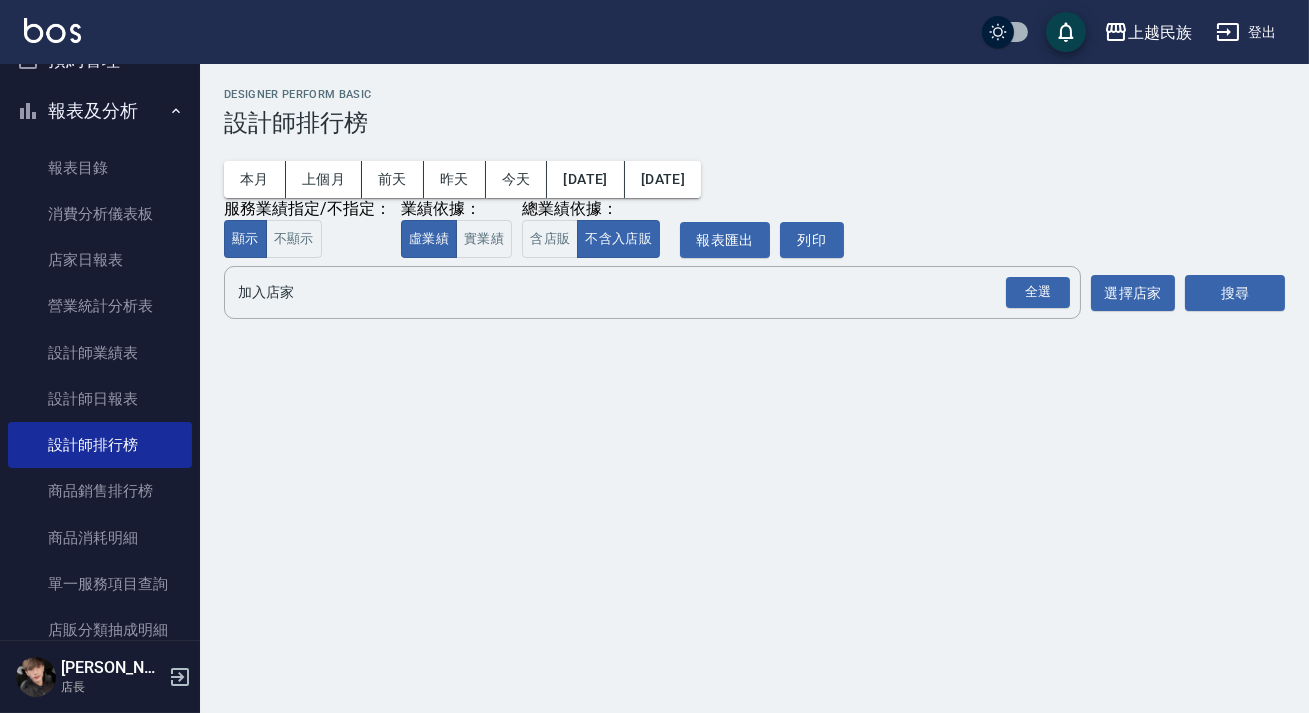 click on "報表及分析" at bounding box center (100, 111) 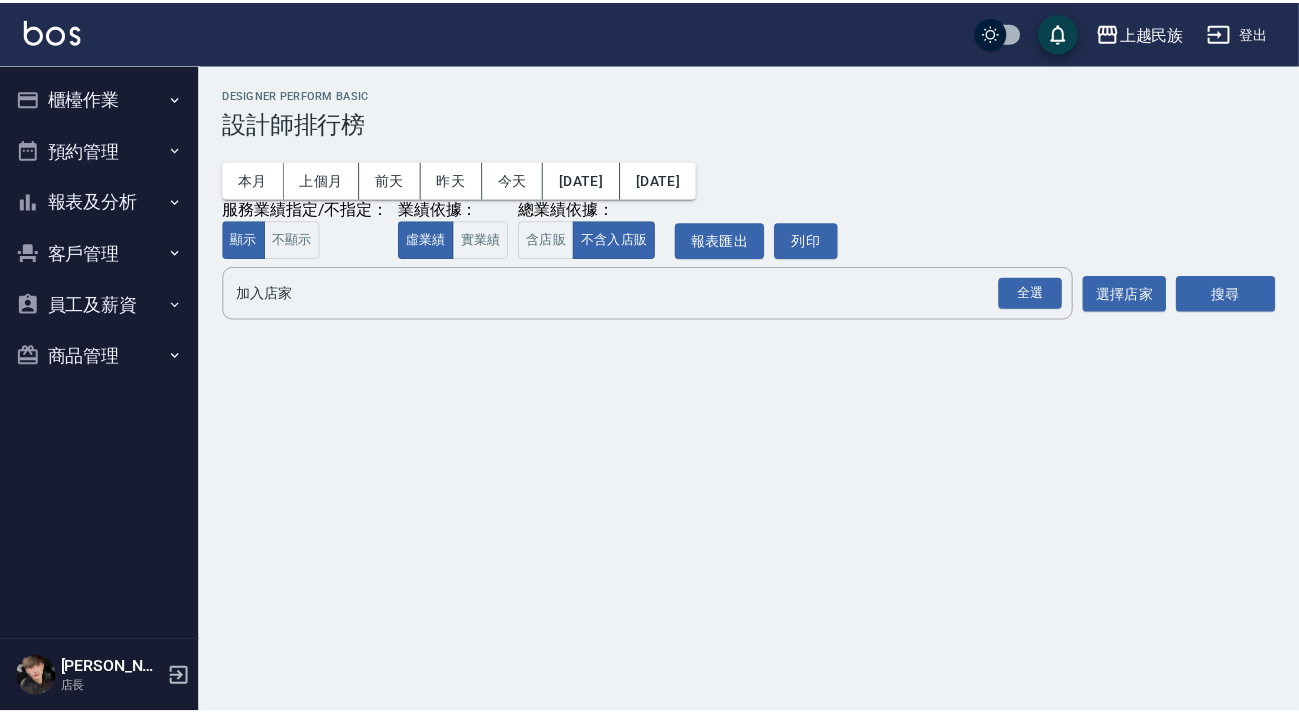 scroll, scrollTop: 0, scrollLeft: 0, axis: both 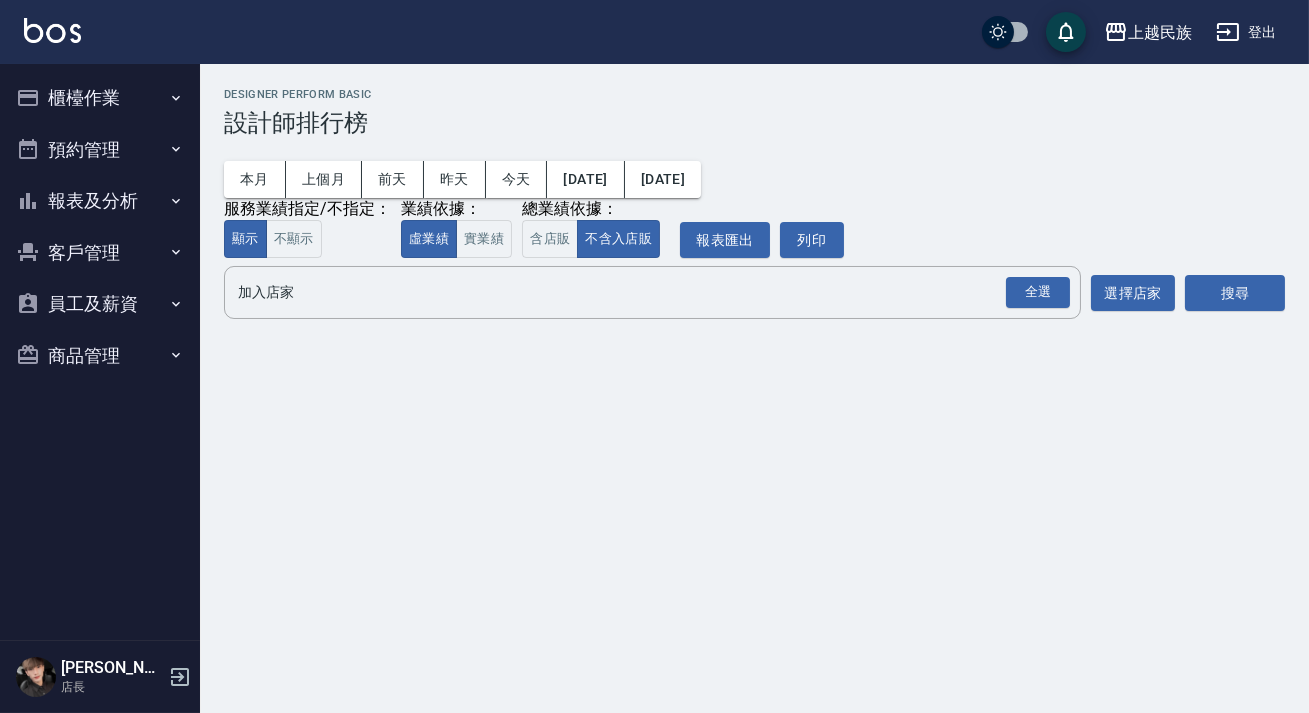 click on "櫃檯作業" at bounding box center [100, 98] 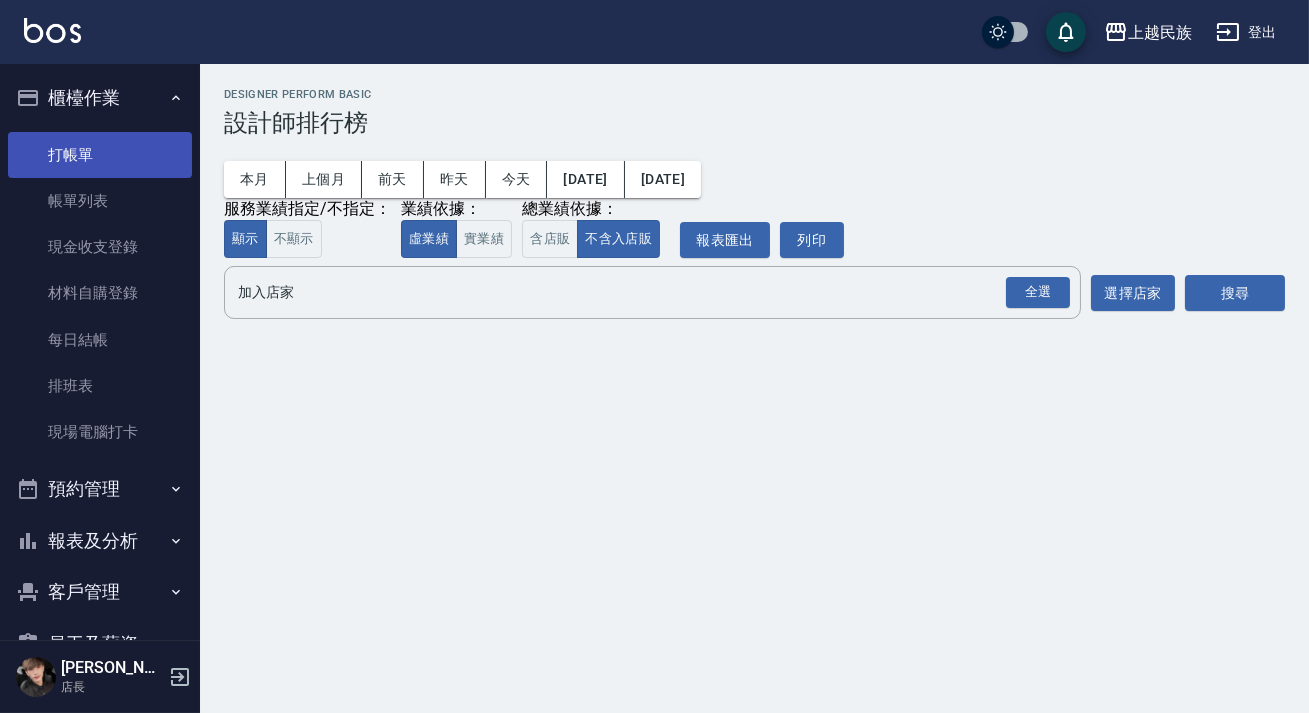 click on "打帳單" at bounding box center (100, 155) 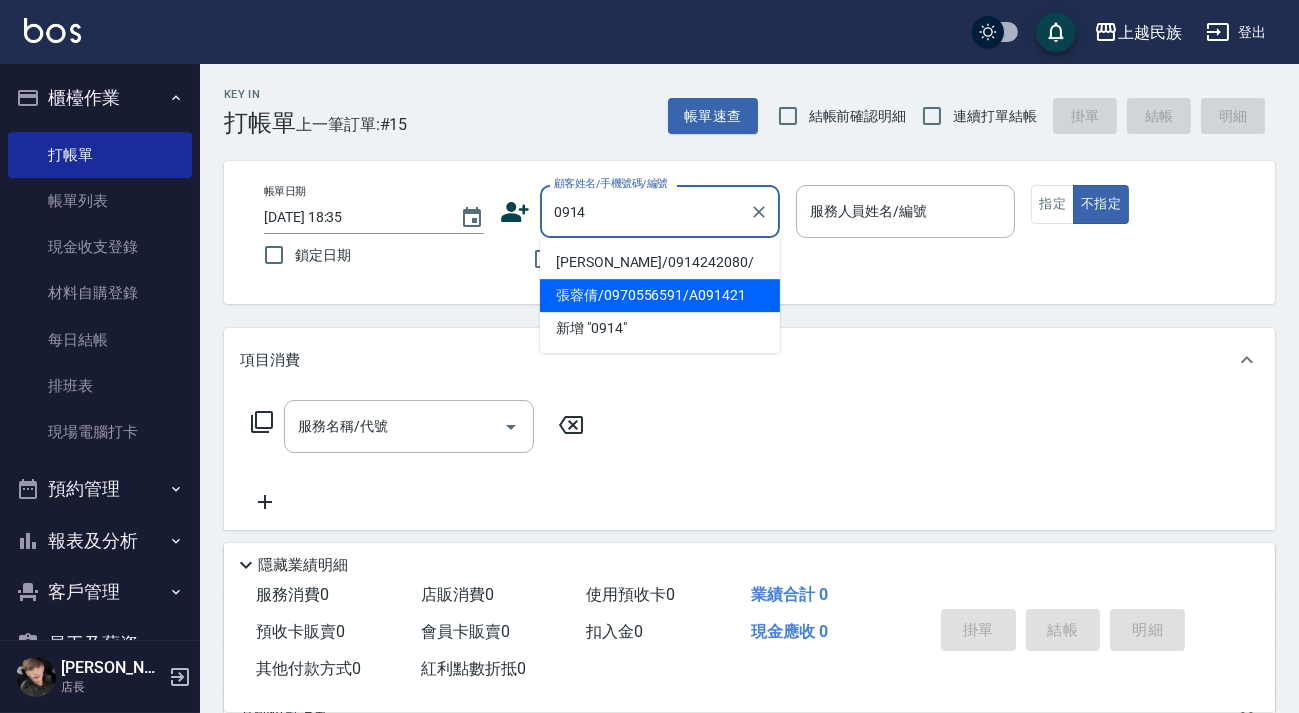 click on "張蓉倩/0970556591/A091421" at bounding box center [660, 295] 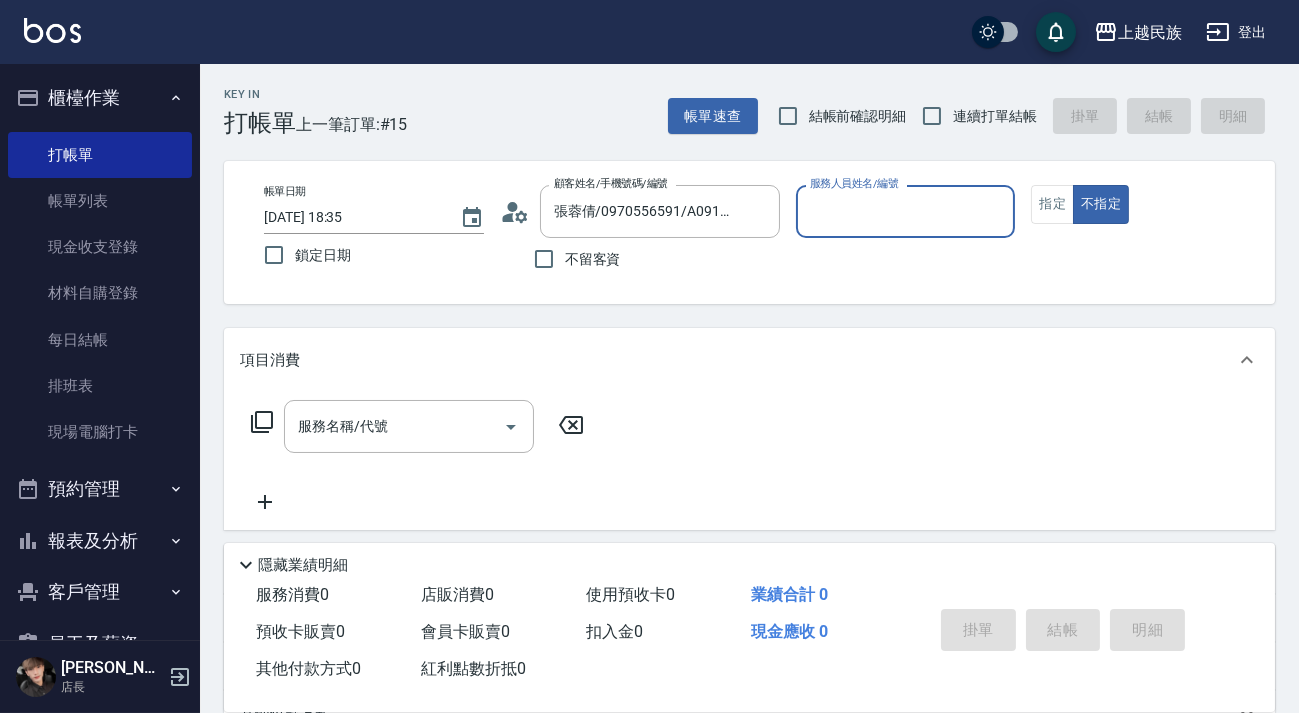 type on "Alan-2" 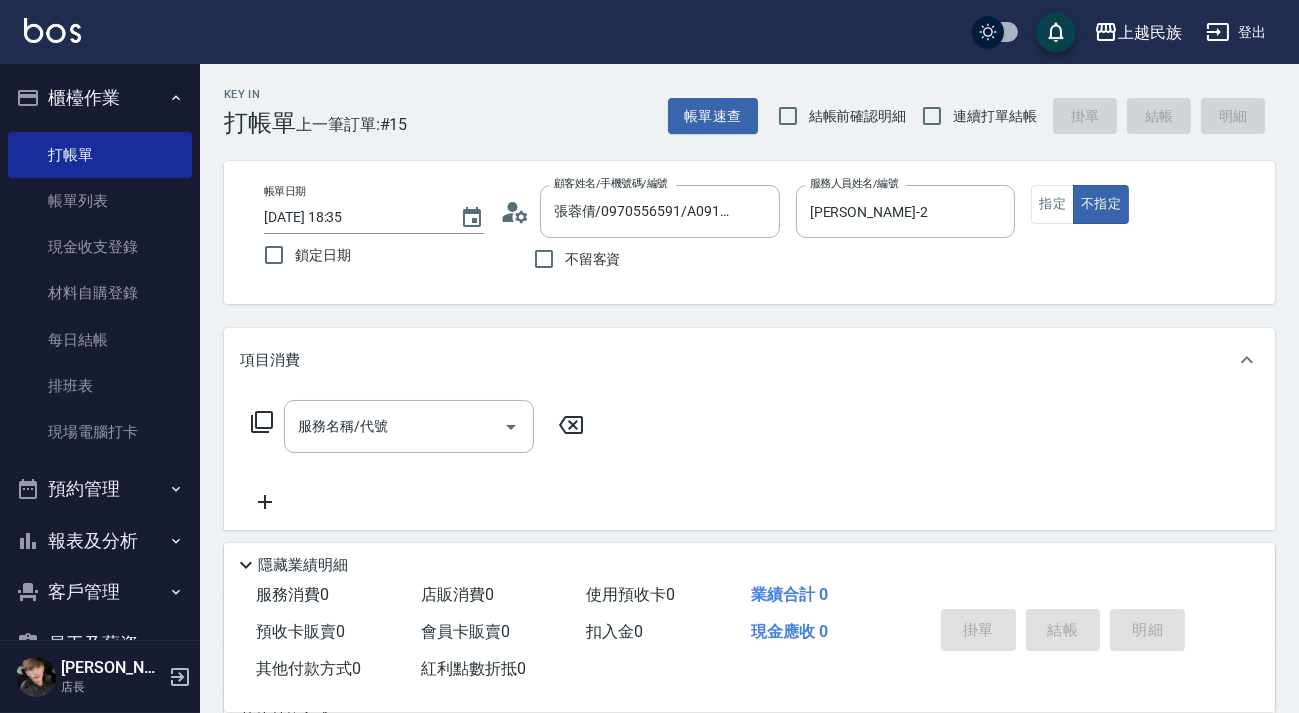 click 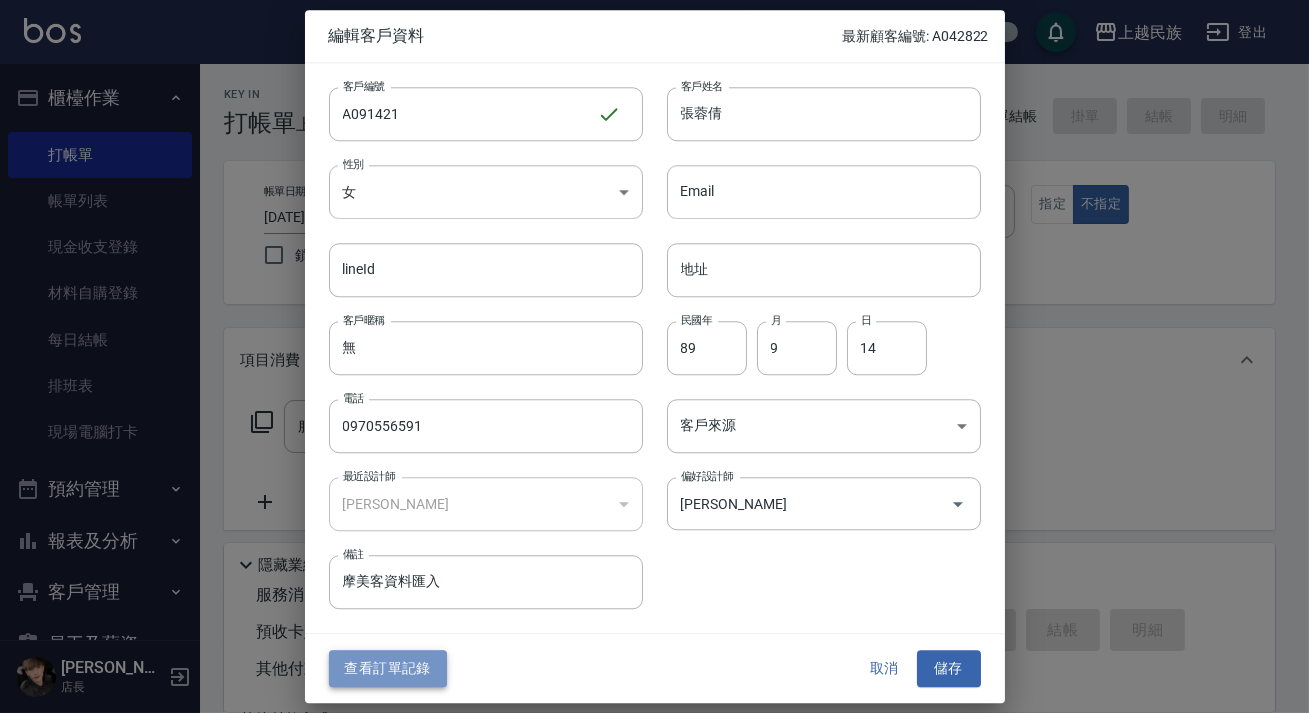 click on "查看訂單記錄" at bounding box center [388, 669] 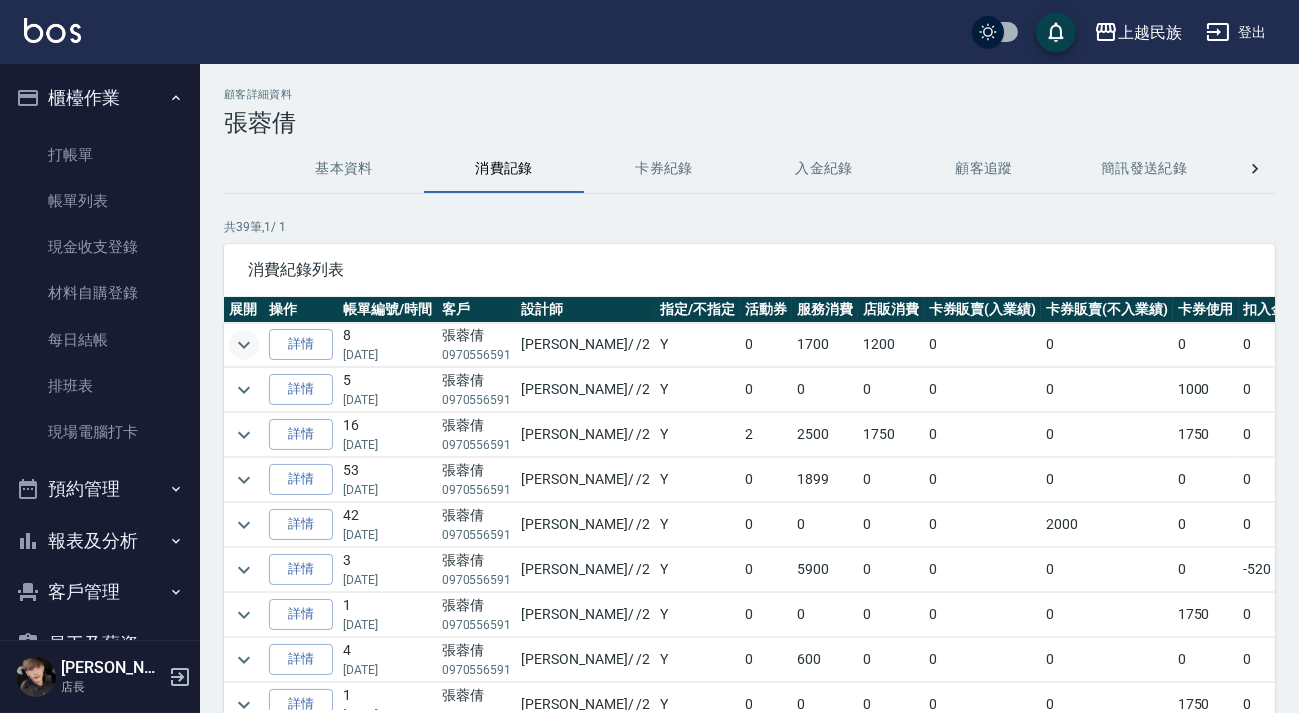 click 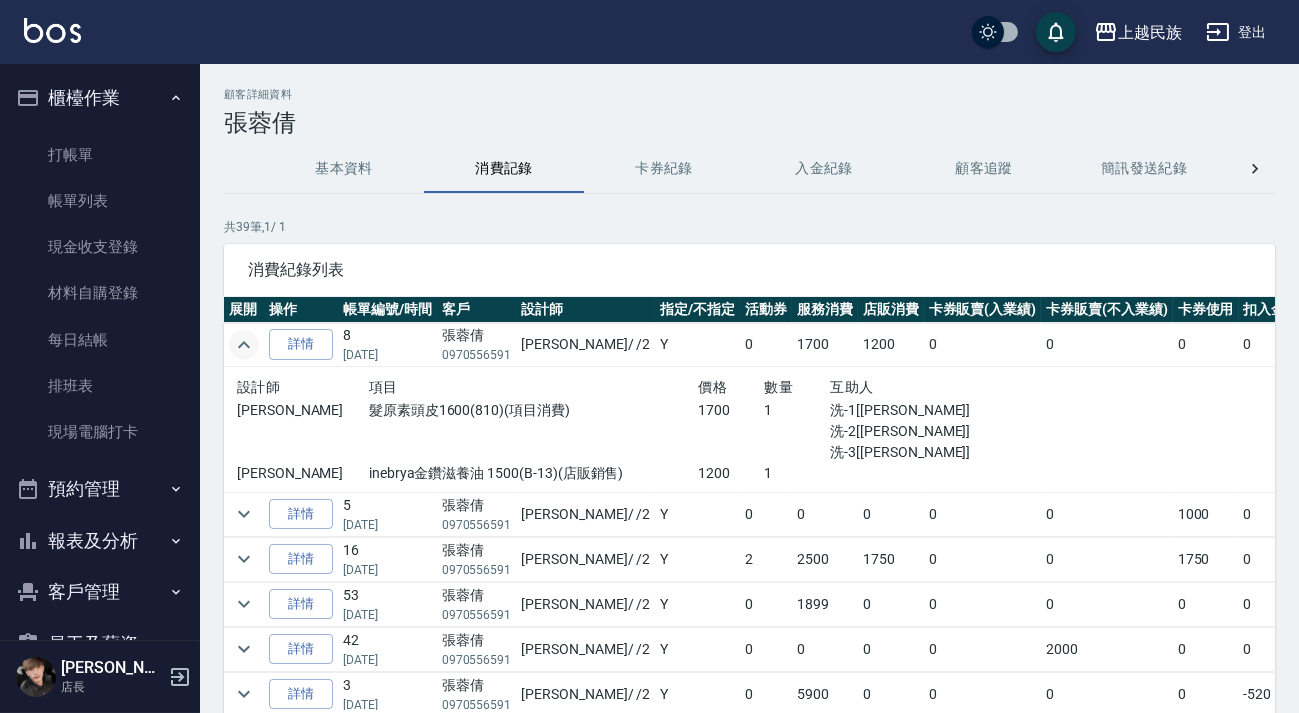 click 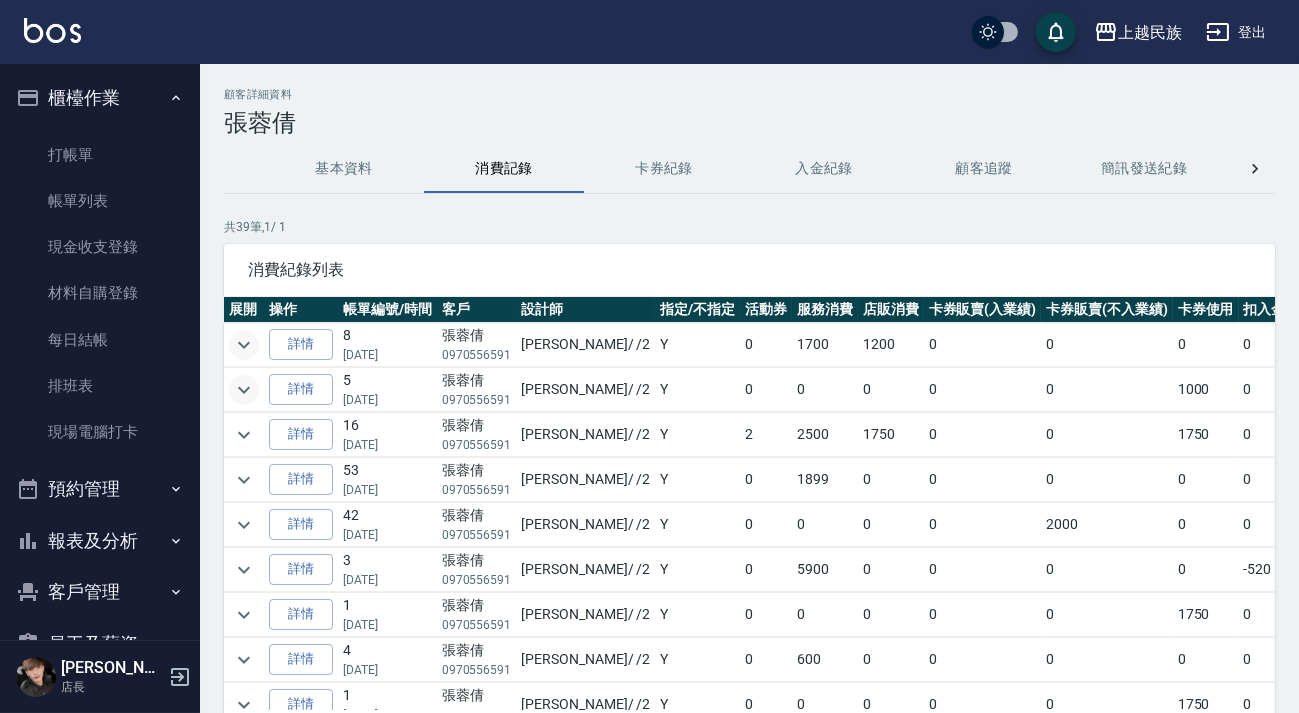 click 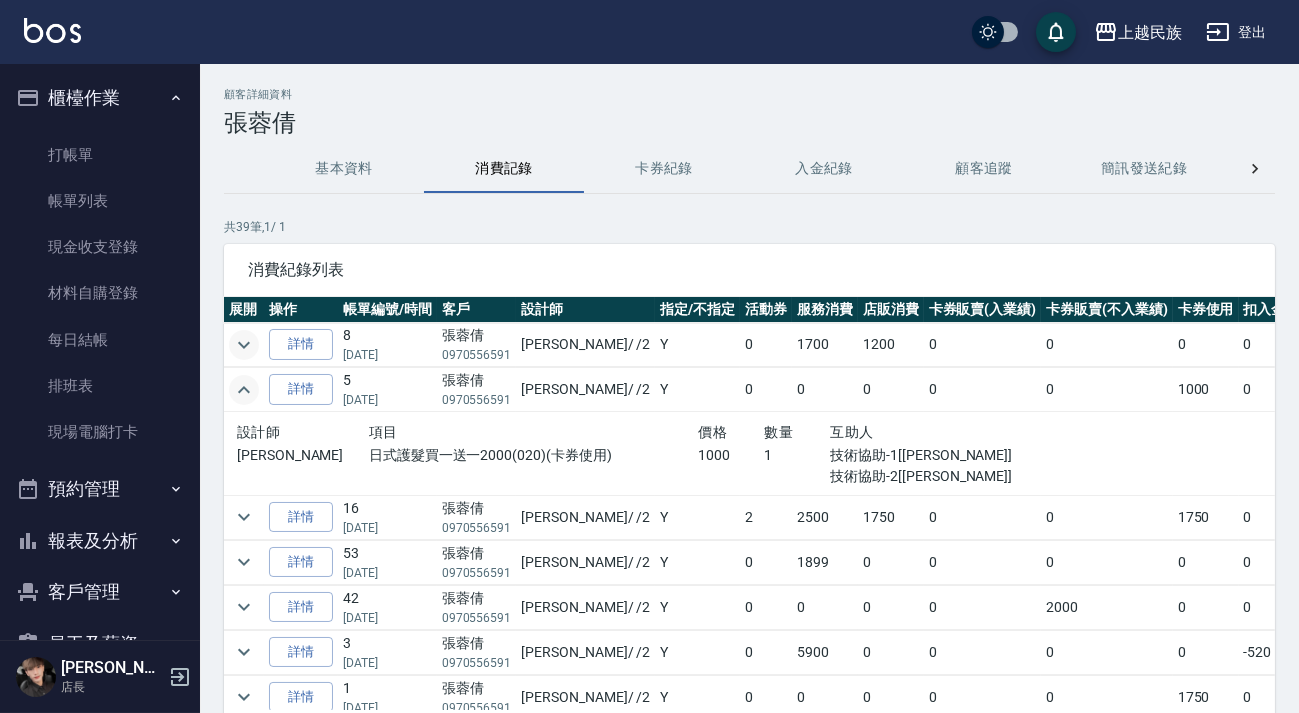 click 